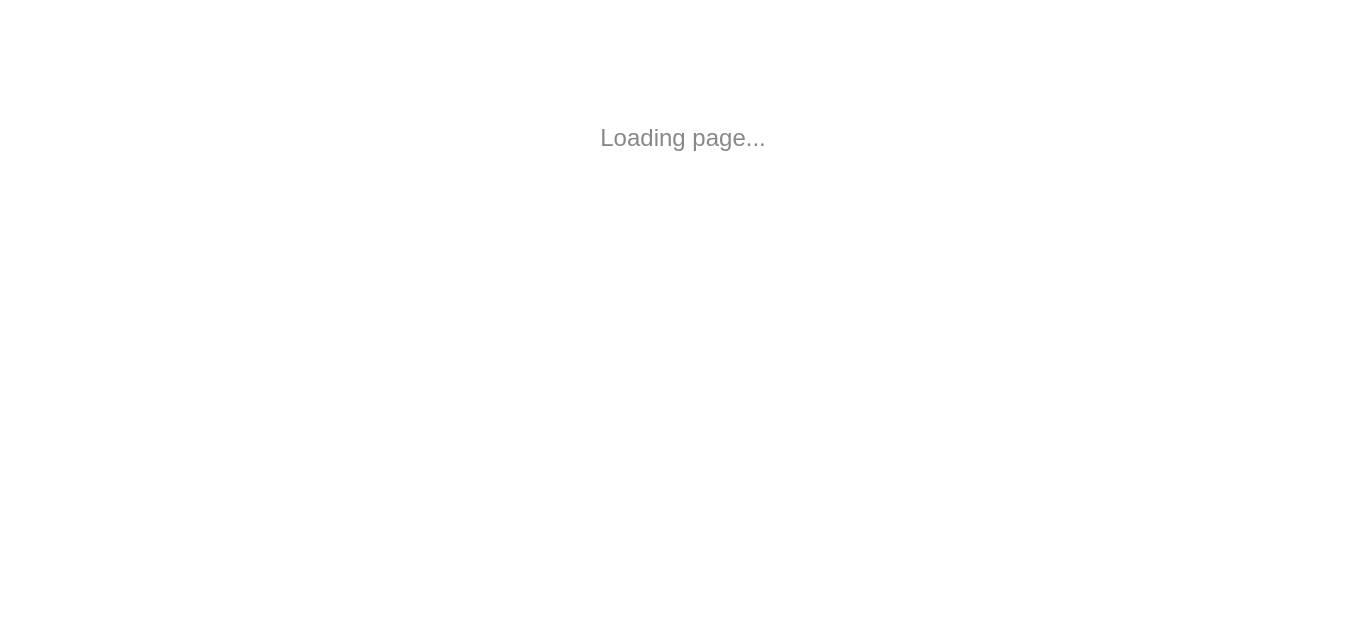 scroll, scrollTop: 0, scrollLeft: 0, axis: both 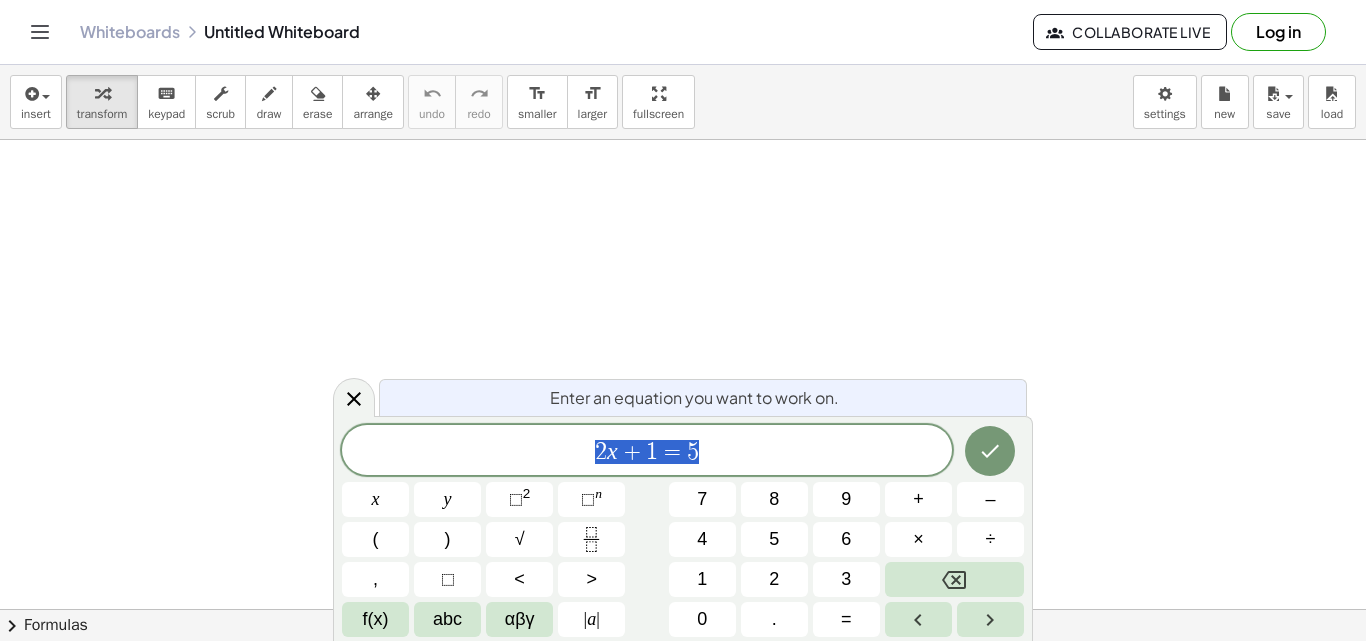 click at bounding box center [683, 674] 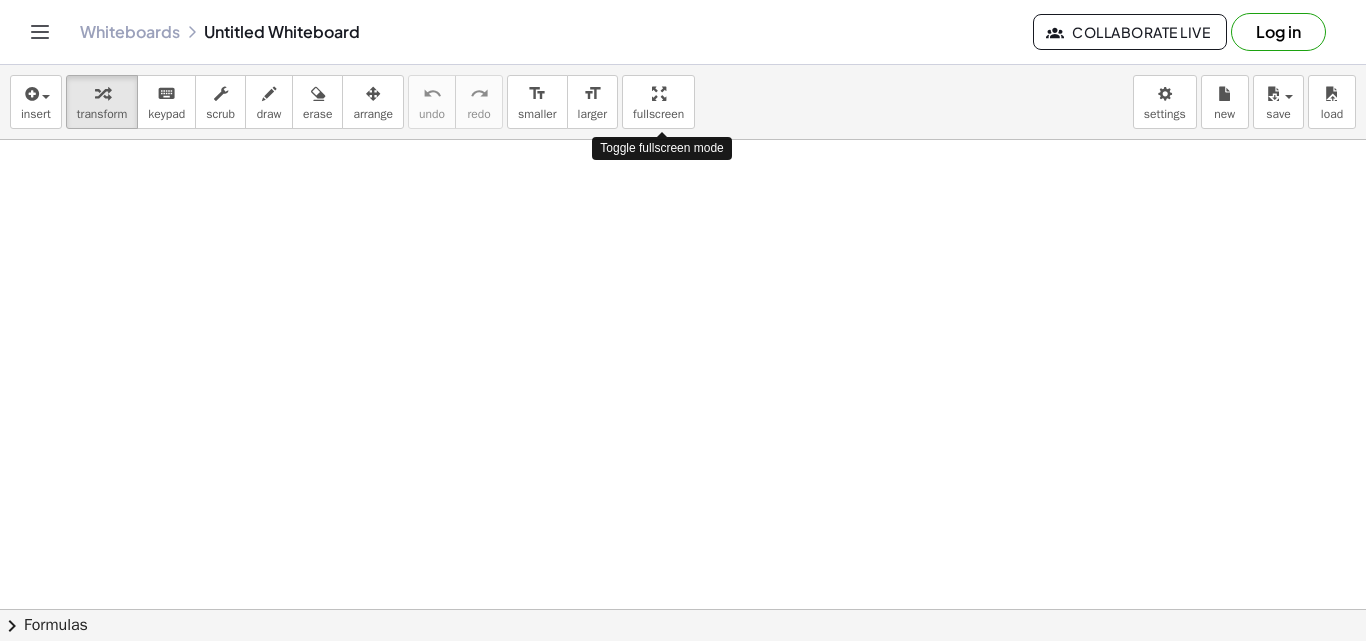 drag, startPoint x: 686, startPoint y: 114, endPoint x: 686, endPoint y: 201, distance: 87 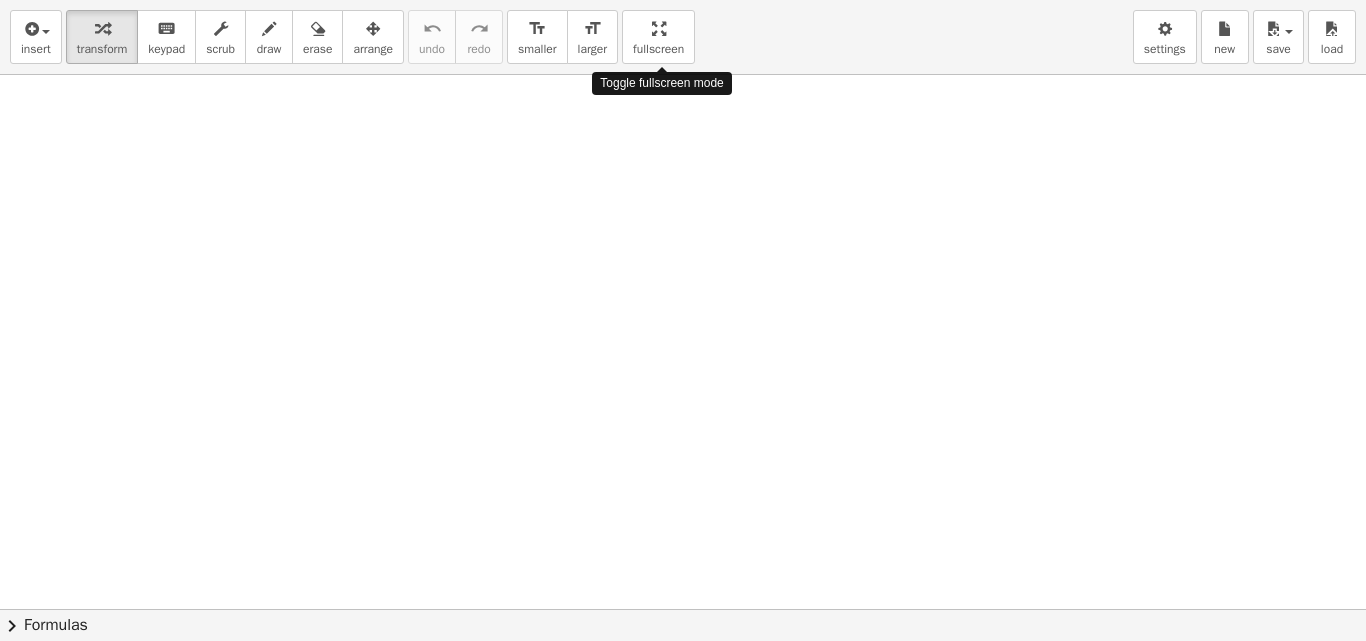 click on "insert select one: Math Expression Function Text Youtube Video Graphing Geometry Geometry 3D transform keyboard keypad scrub draw erase arrange undo undo redo redo format_size smaller format_size larger fullscreen load   save new settings Toggle fullscreen mode × chevron_right  Formulas
Drag one side of a formula onto a highlighted expression on the canvas to apply it.
Quadratic Formula
+ · a · x 2 + · b · x + c = 0
⇔
x = · ( − b ± 2 √ ( + b 2 − · 4 · a · c ) ) · 2 · a
+ x 2 + · p · x + q = 0
⇔
x = − · p · 2 ± 2 √ ( + ( · p · 2 ) 2 − q )
Manually Factoring a Quadratic
+ x 2 + · b · x + c" at bounding box center [683, 320] 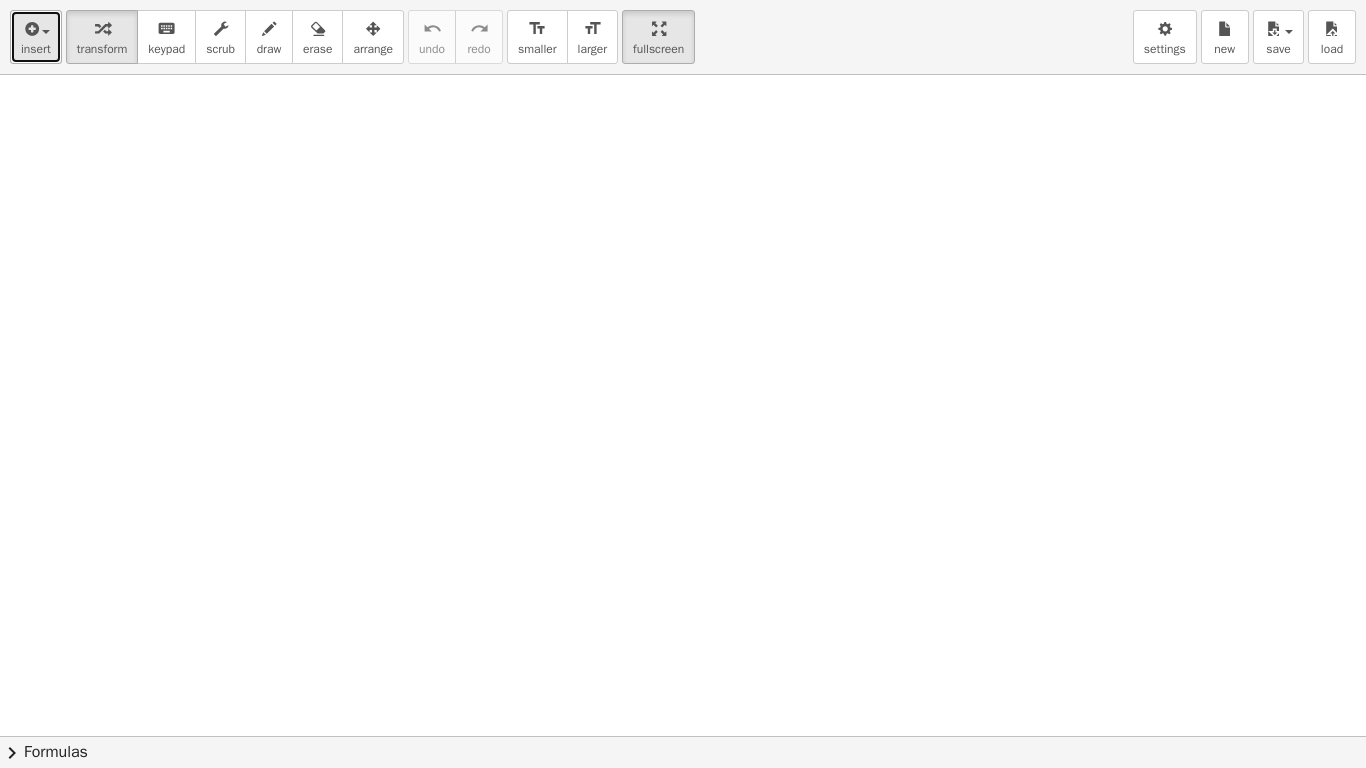 click on "insert" at bounding box center [36, 49] 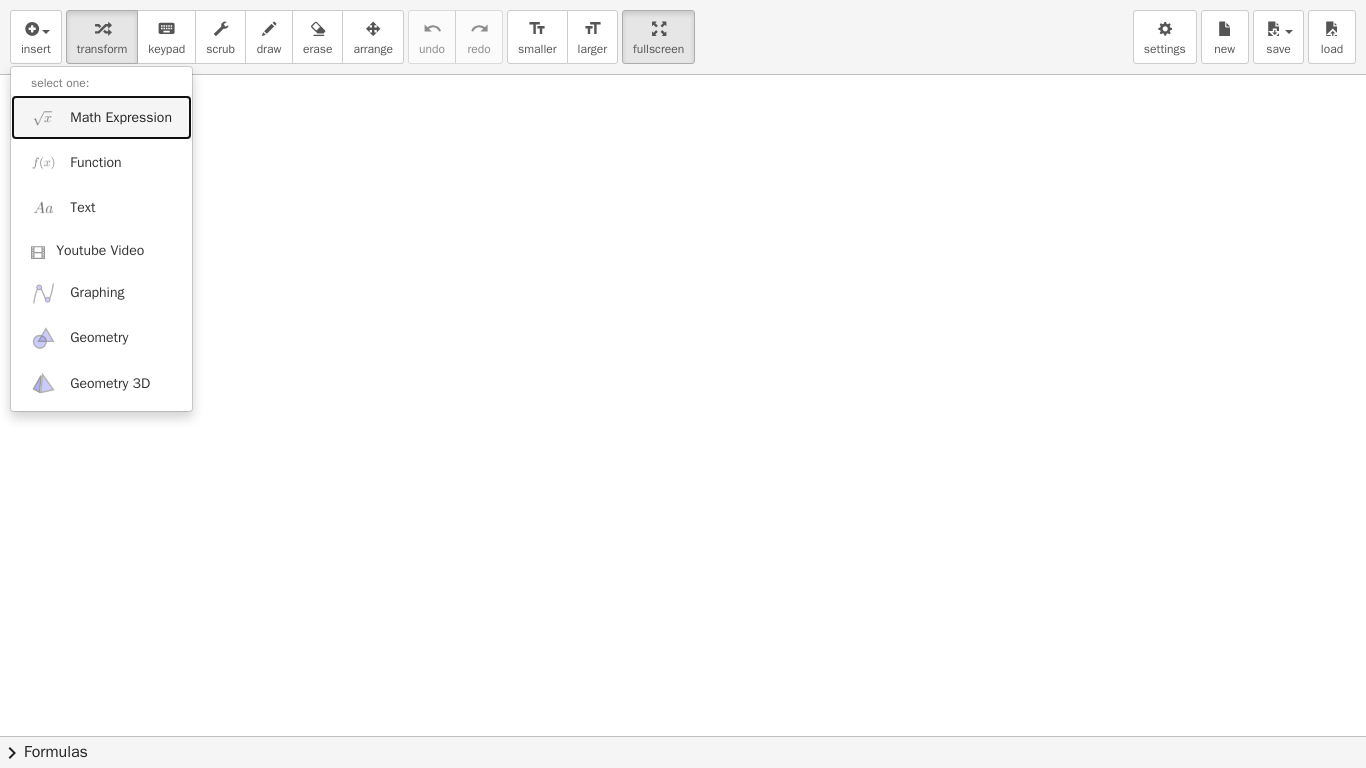 click at bounding box center (43, 117) 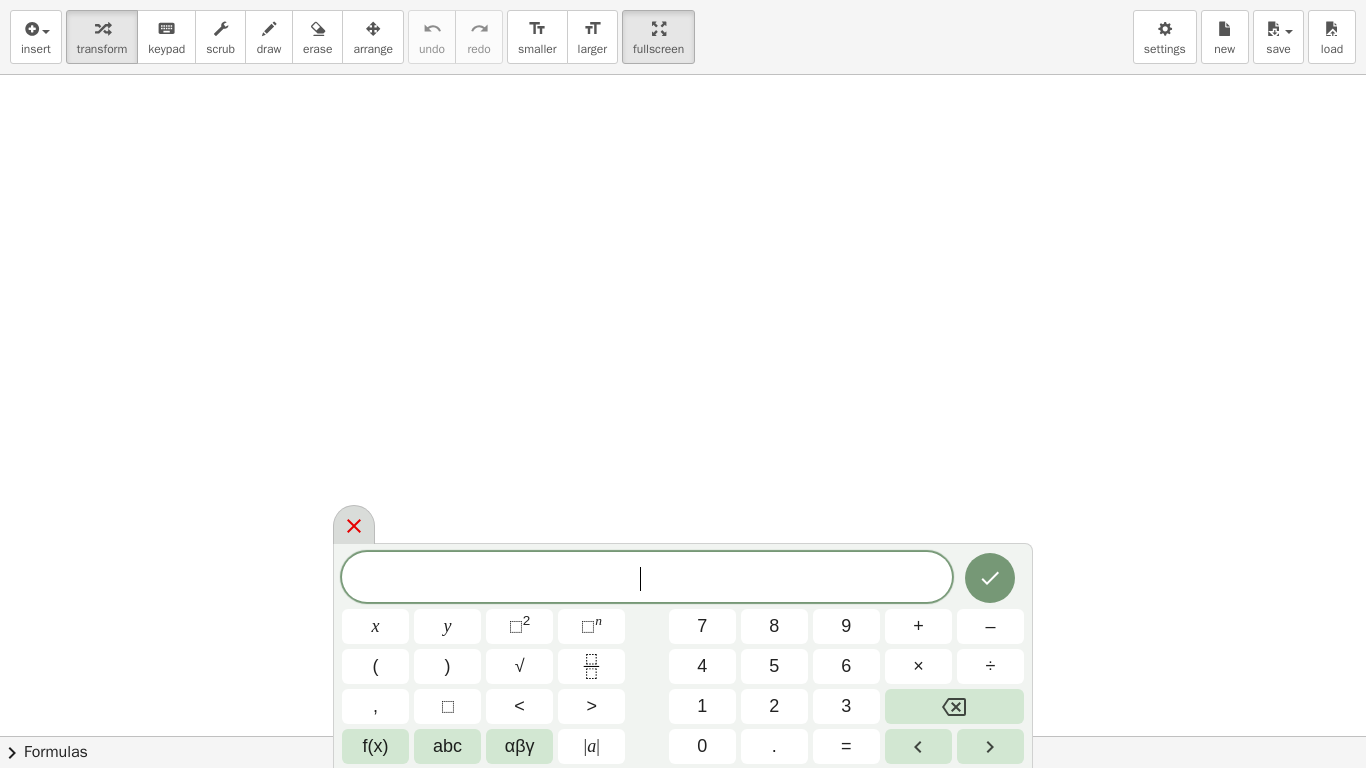 click at bounding box center (354, 524) 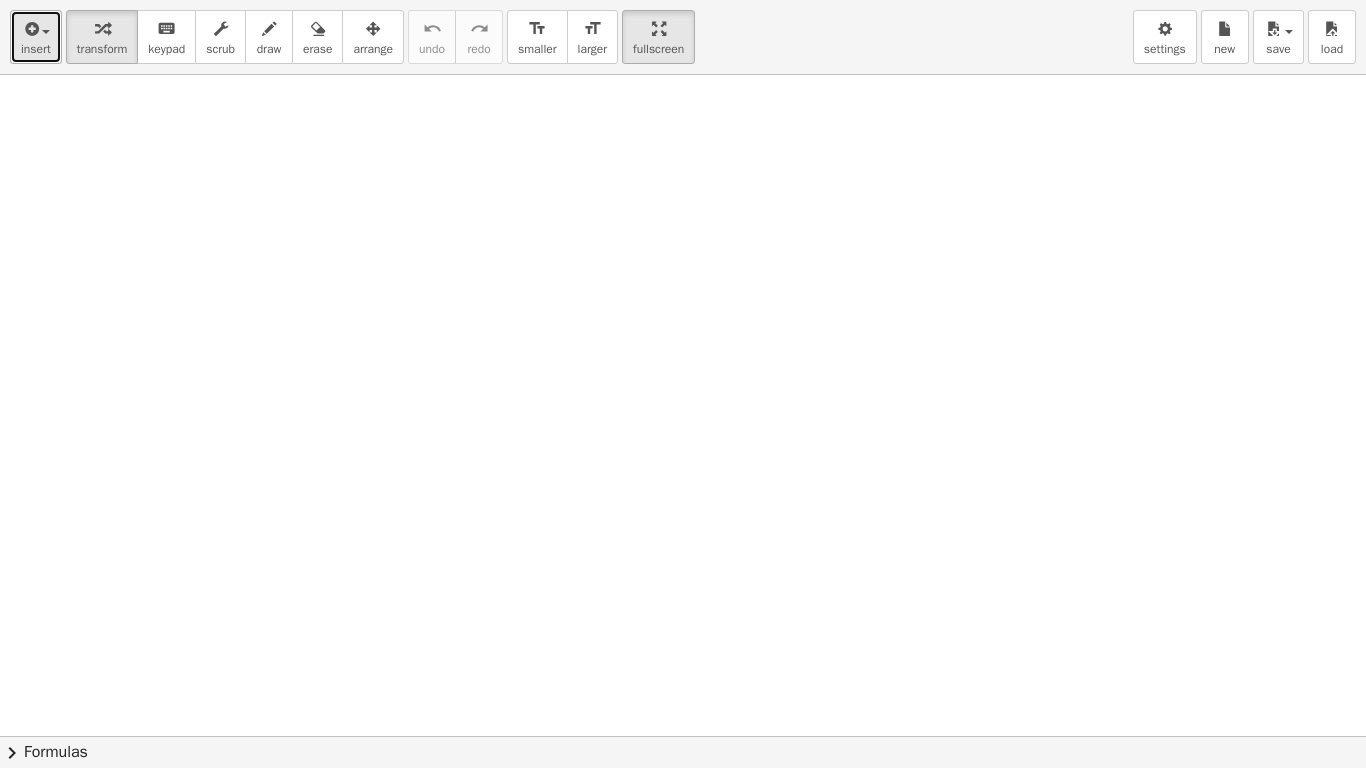 click on "insert" at bounding box center (36, 37) 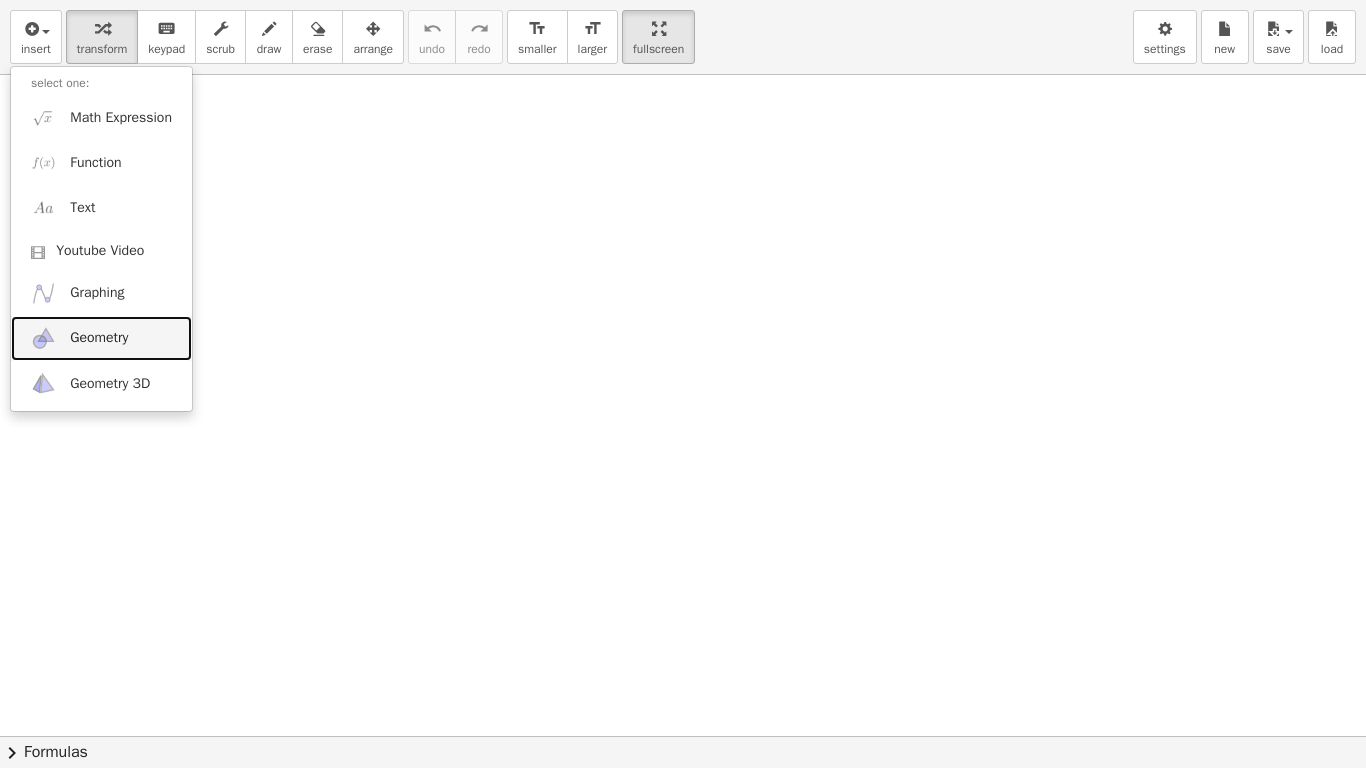 click at bounding box center [43, 338] 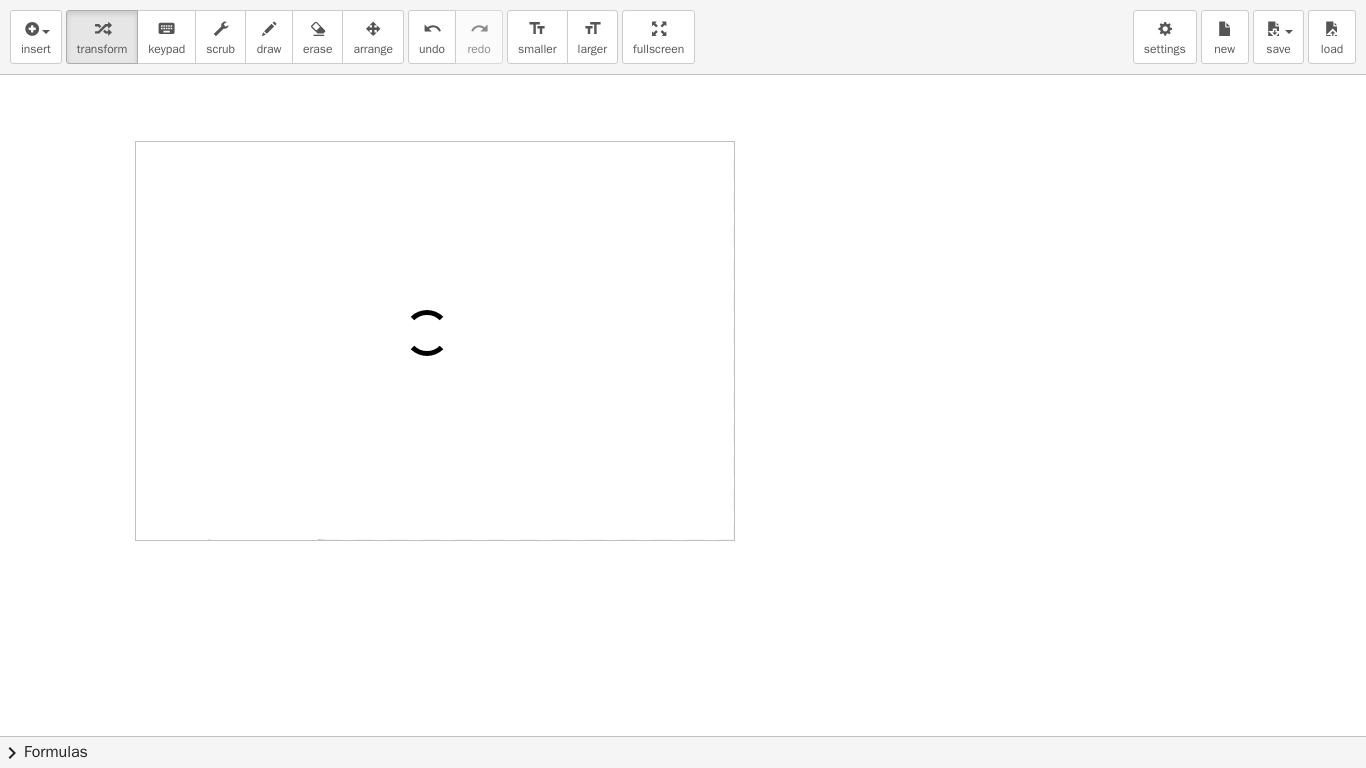 drag, startPoint x: 641, startPoint y: 51, endPoint x: 641, endPoint y: -36, distance: 87 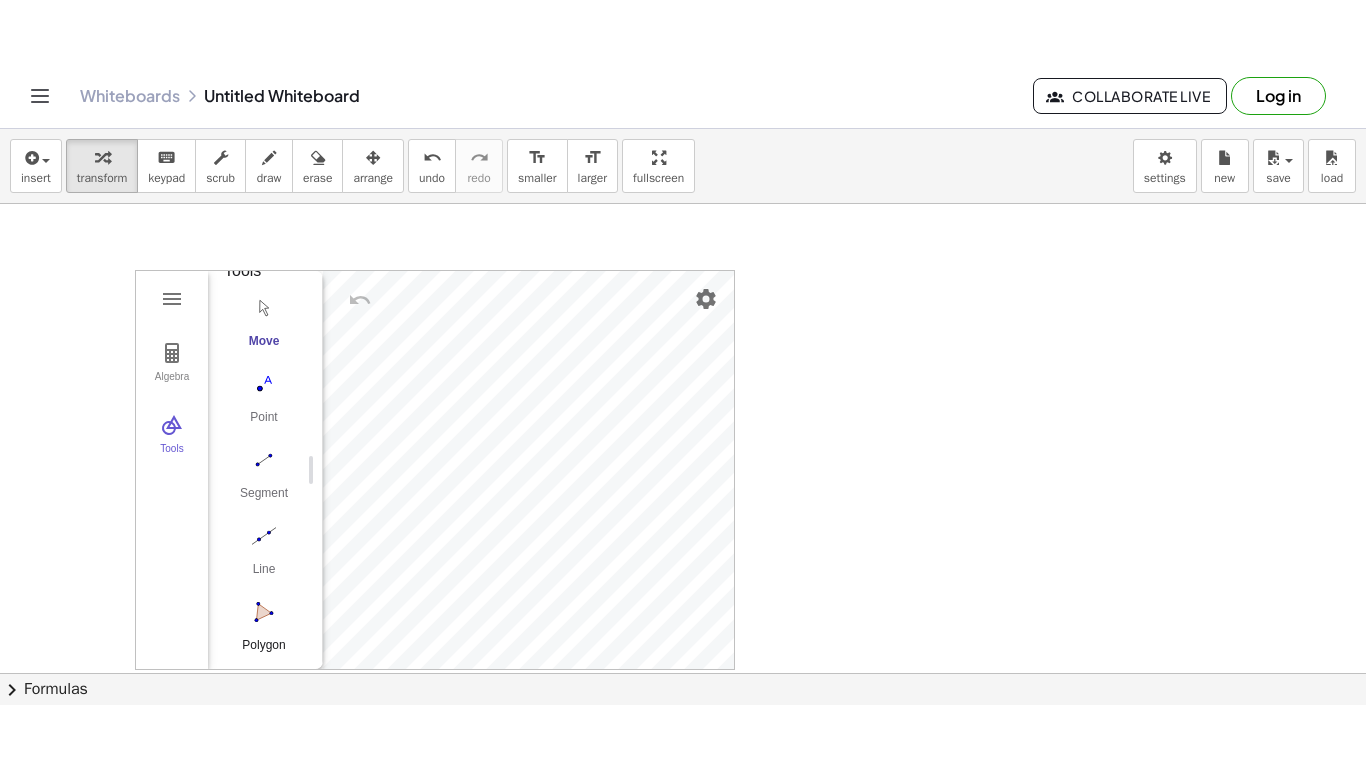 scroll, scrollTop: 0, scrollLeft: 0, axis: both 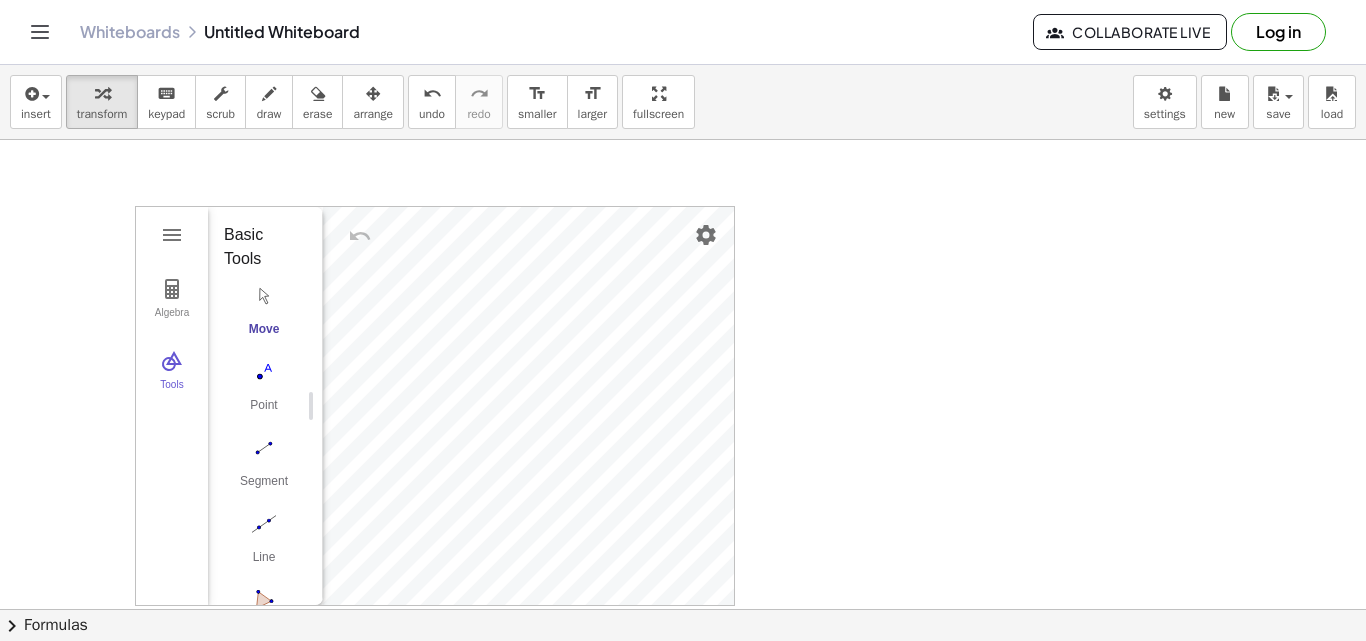 click at bounding box center (683, 674) 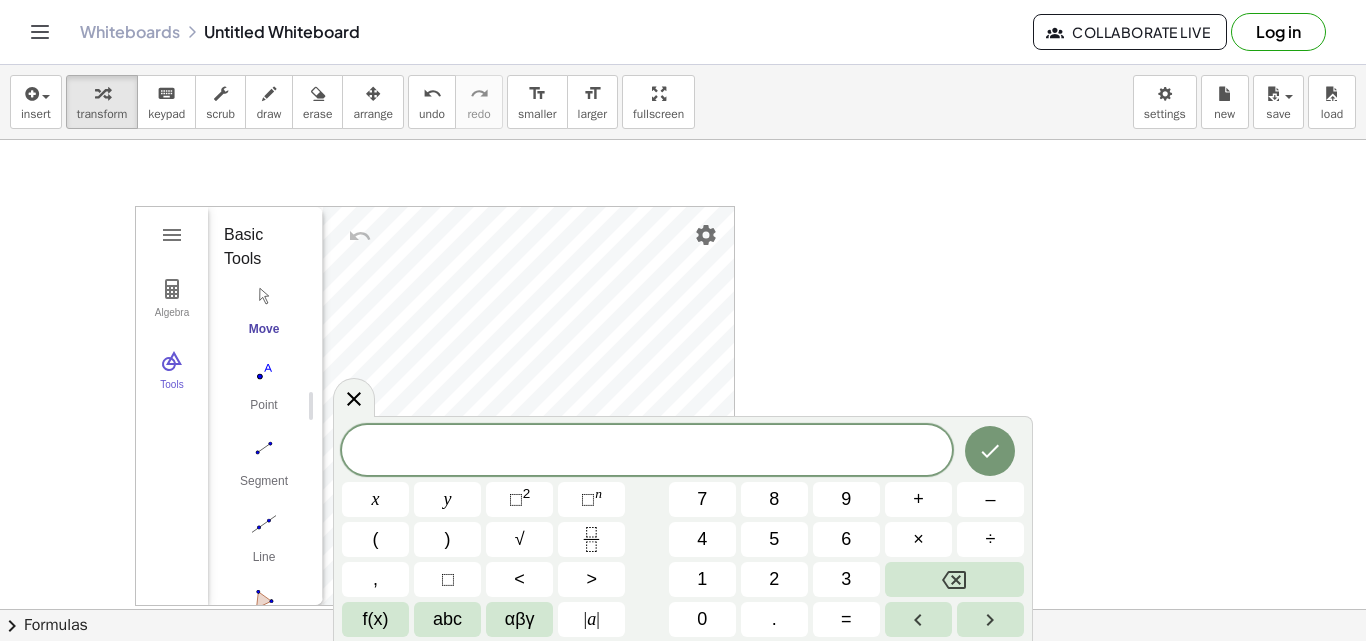 click at bounding box center [683, 674] 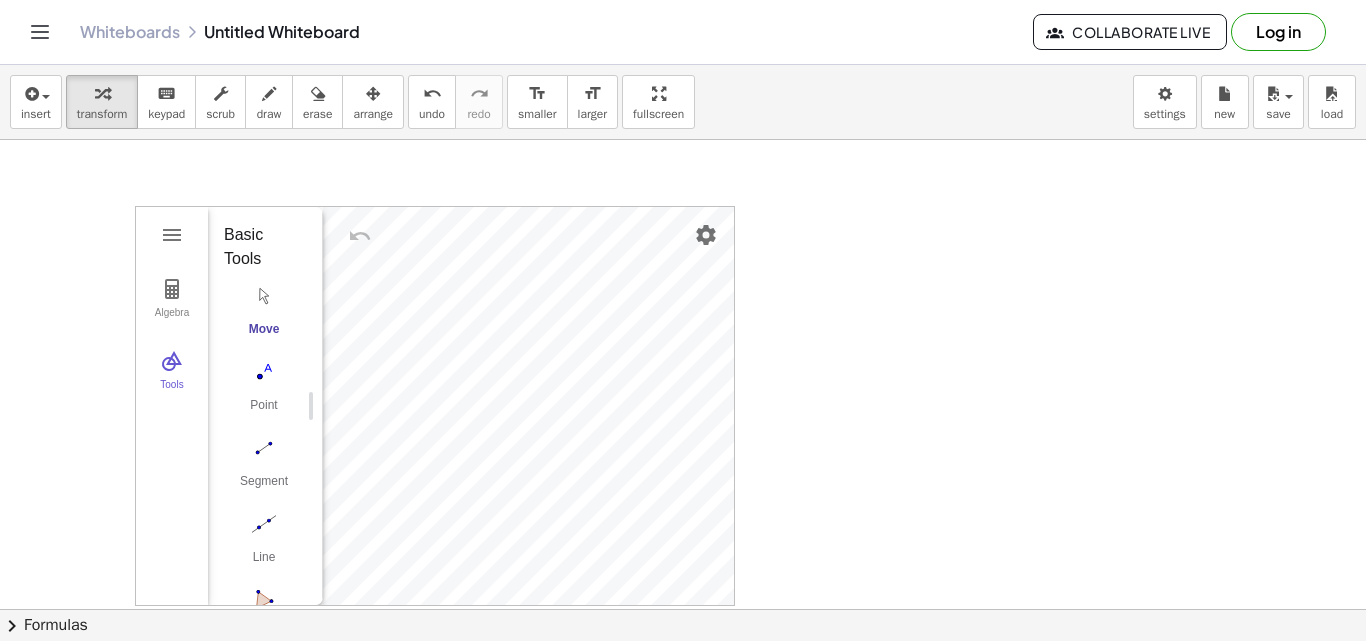 drag, startPoint x: 669, startPoint y: 105, endPoint x: 669, endPoint y: 192, distance: 87 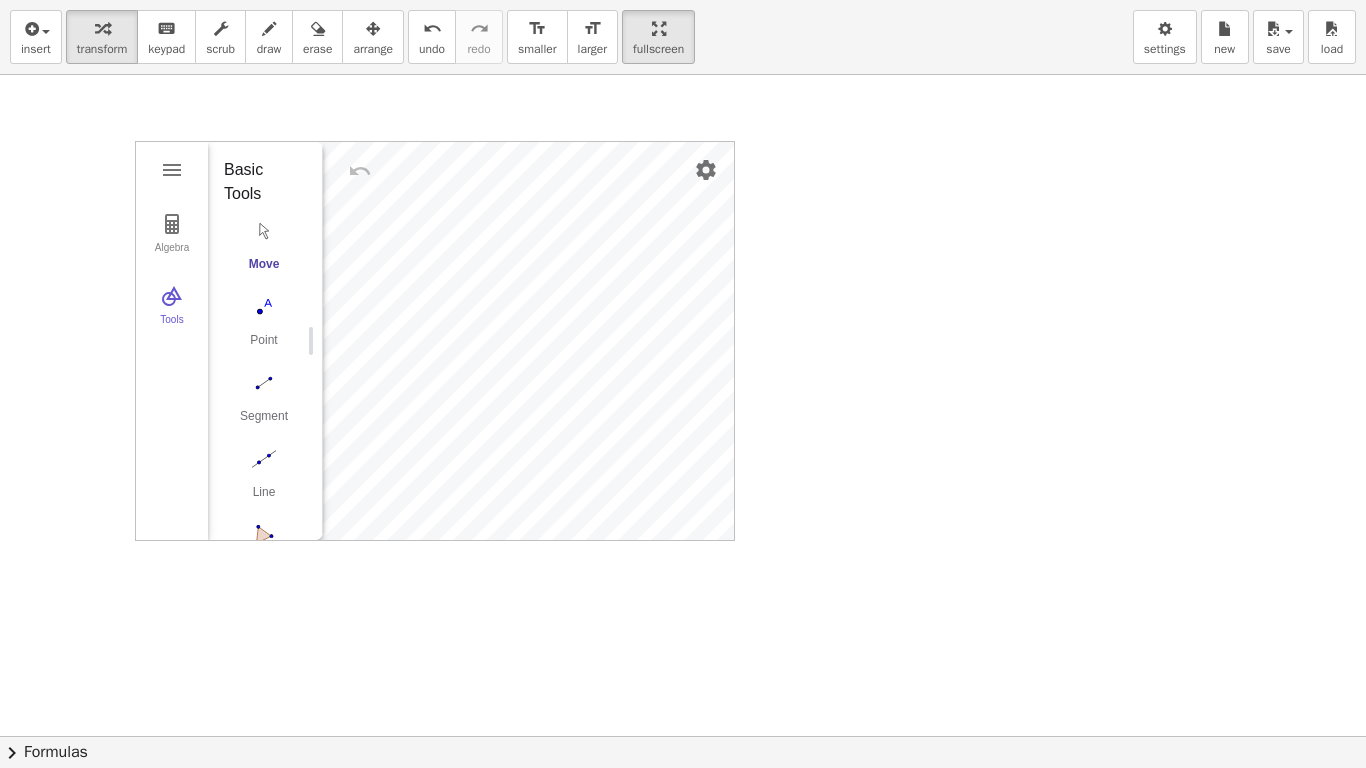 click at bounding box center [683, 736] 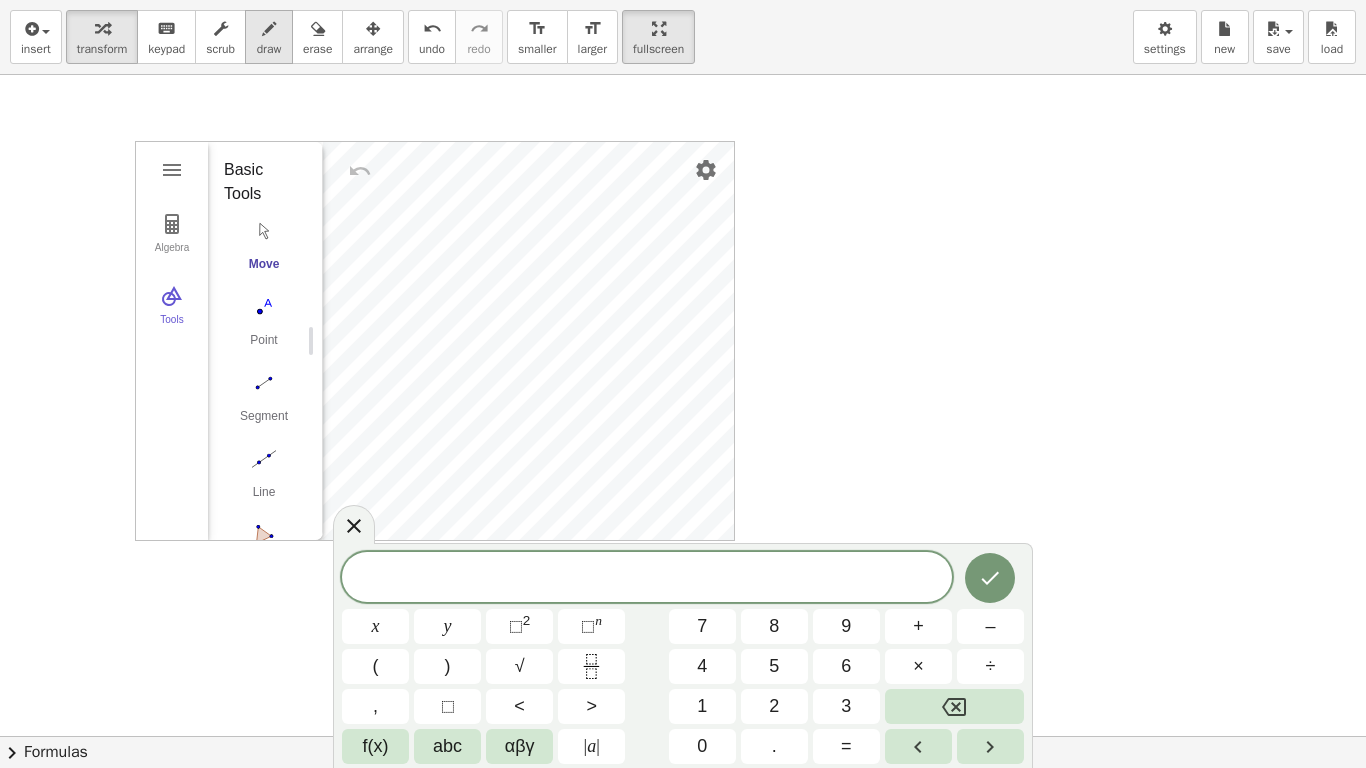 click on "draw" at bounding box center [269, 37] 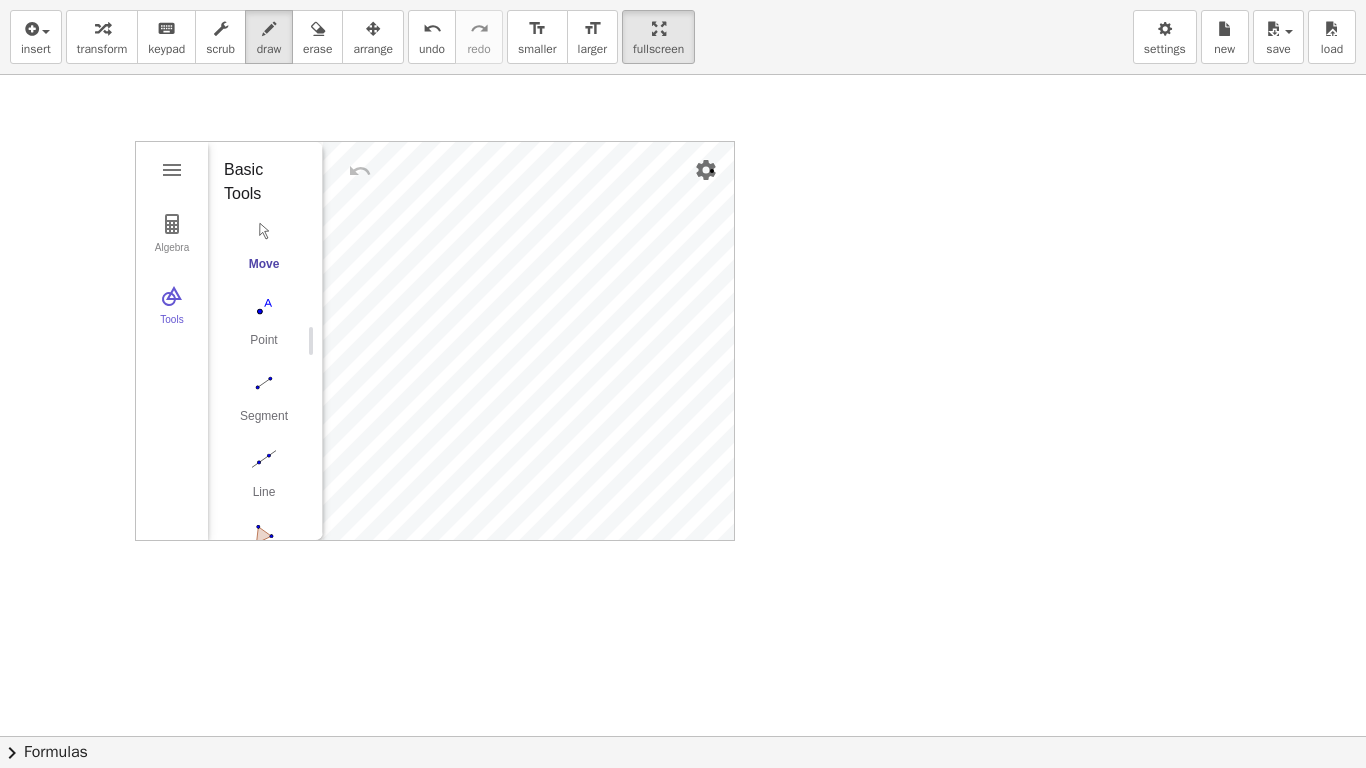 click at bounding box center [683, 736] 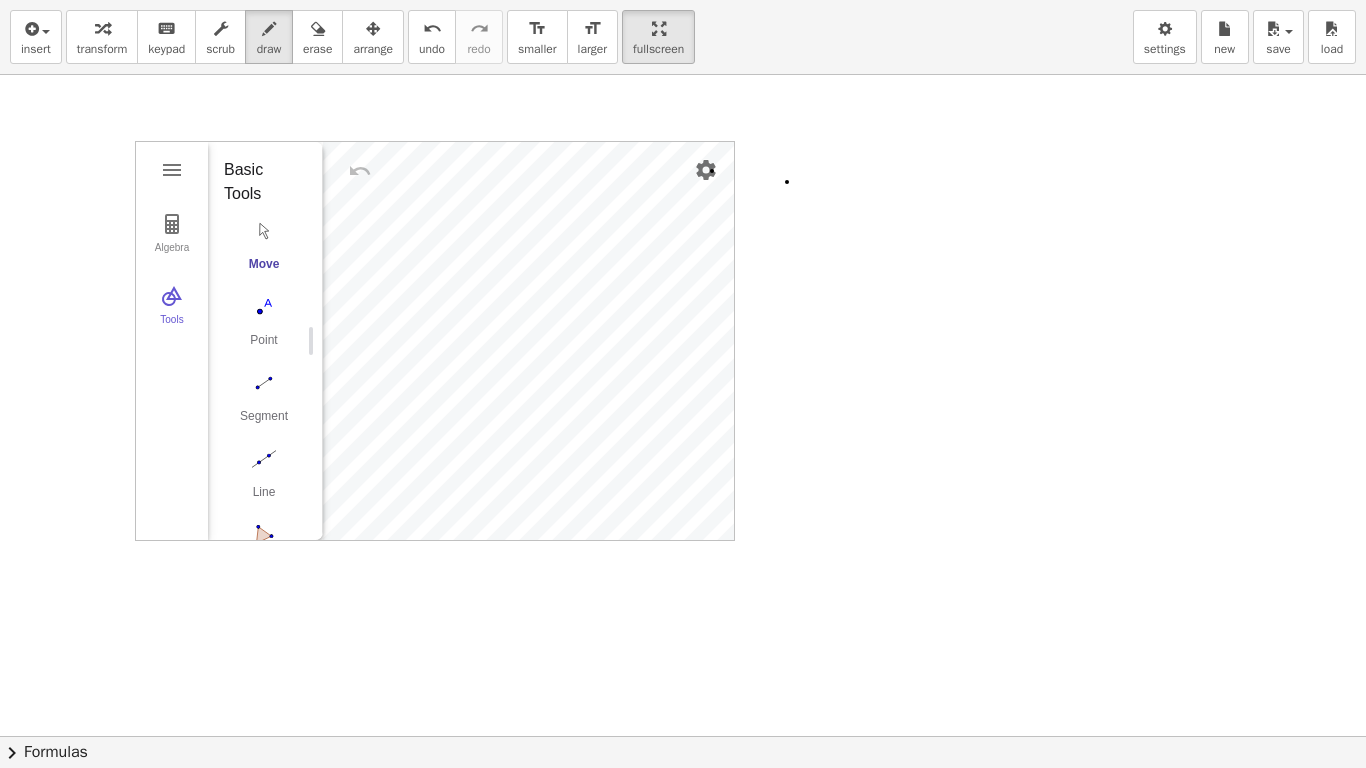 click at bounding box center [683, 736] 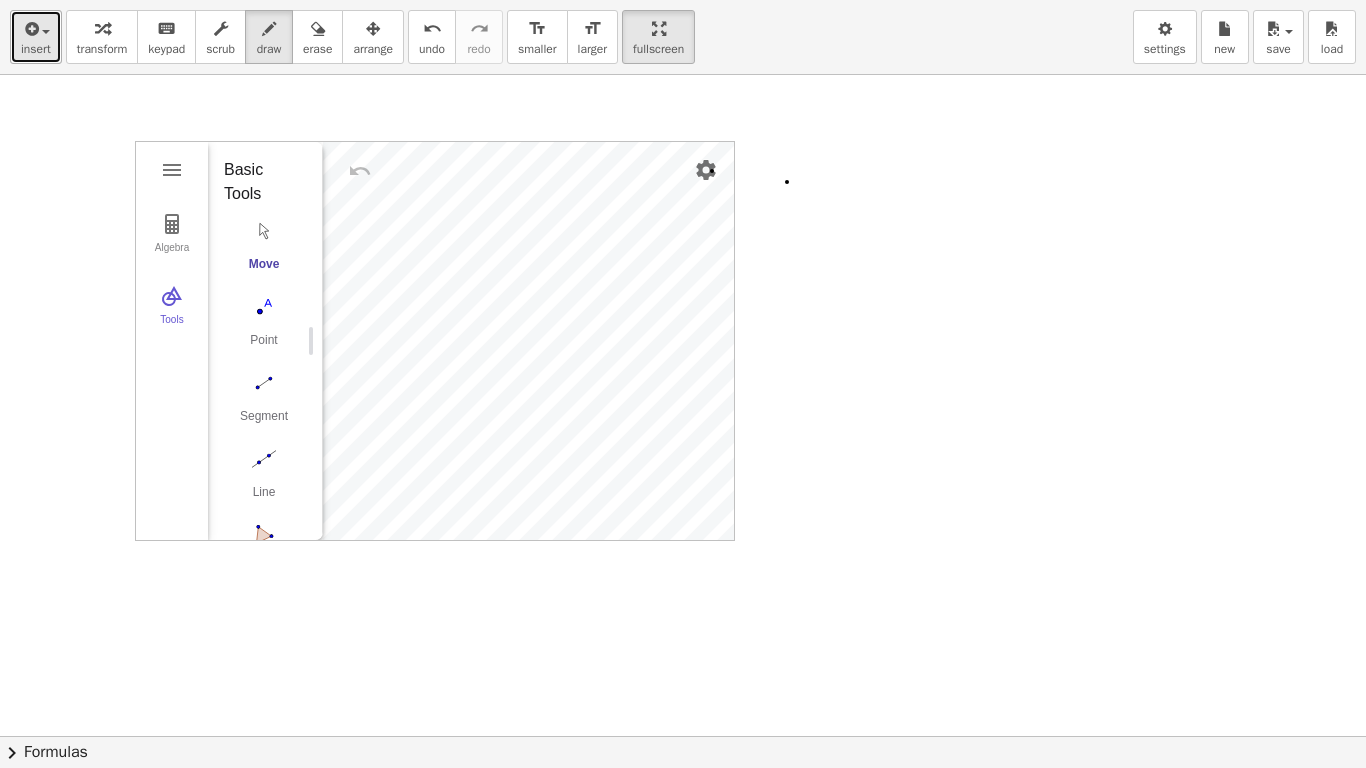 click on "insert" at bounding box center (36, 37) 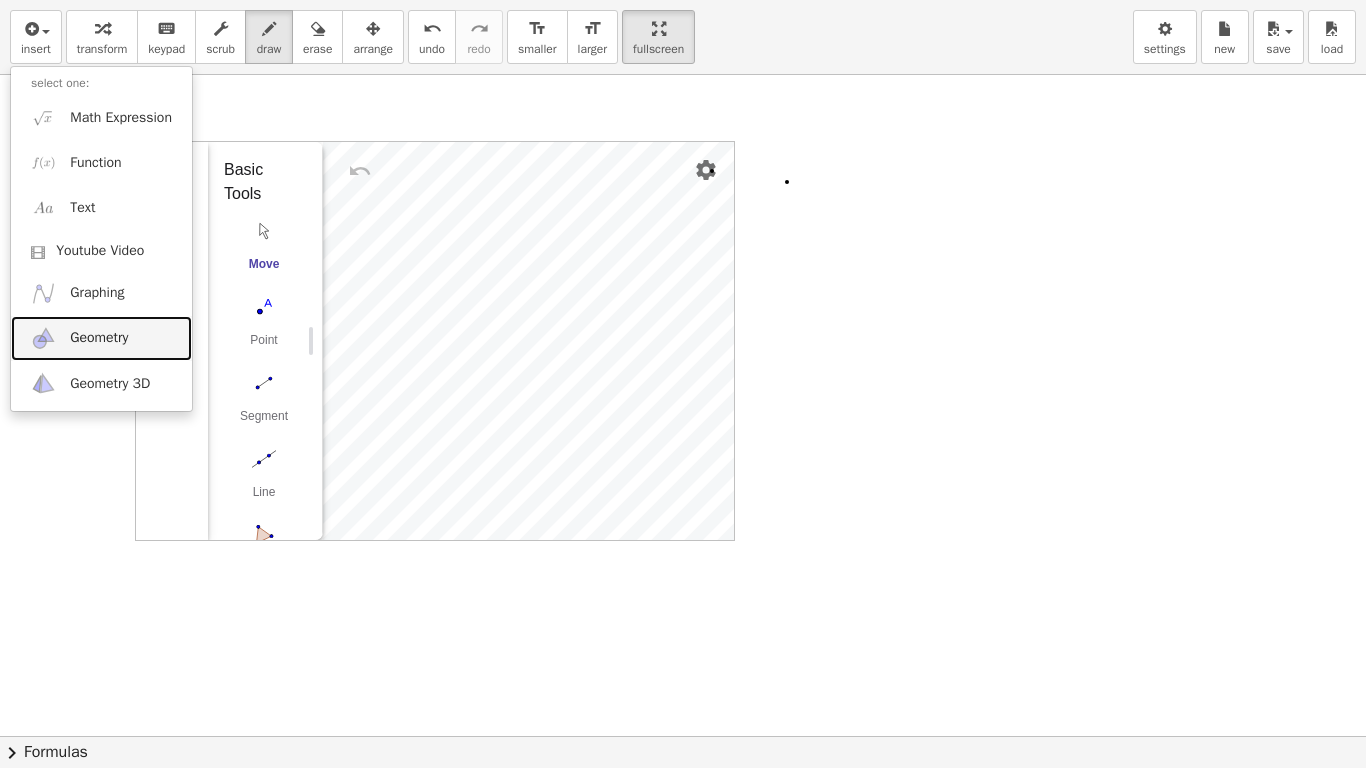 click on "Geometry" at bounding box center [101, 338] 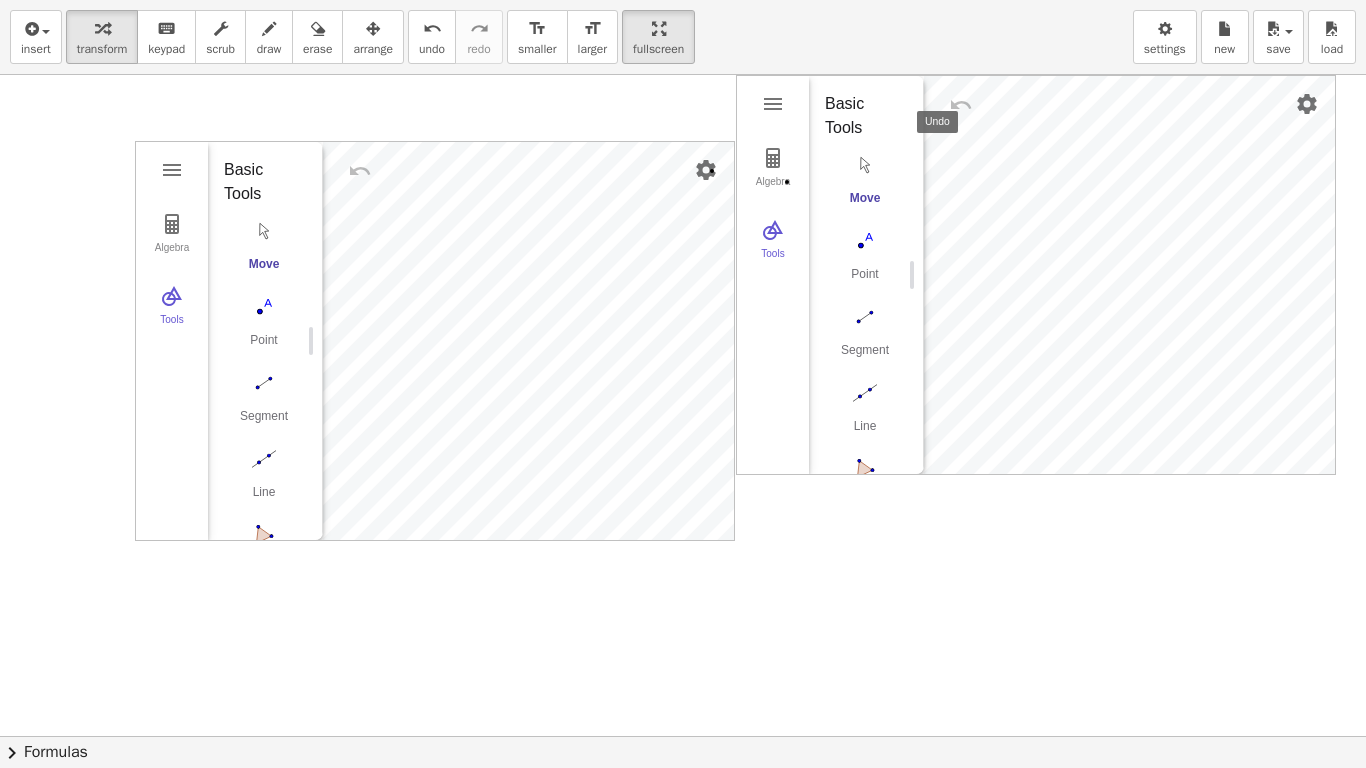 click at bounding box center (961, 105) 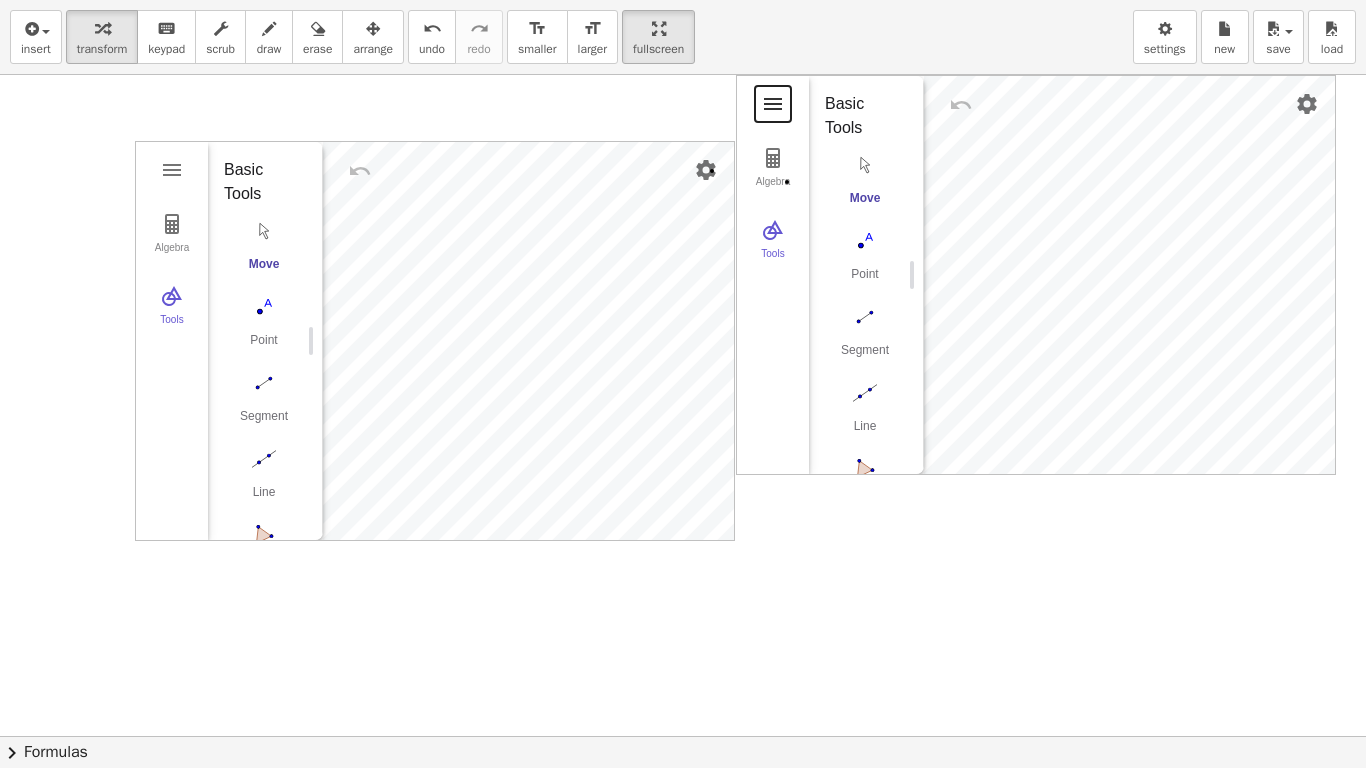 click at bounding box center [773, 104] 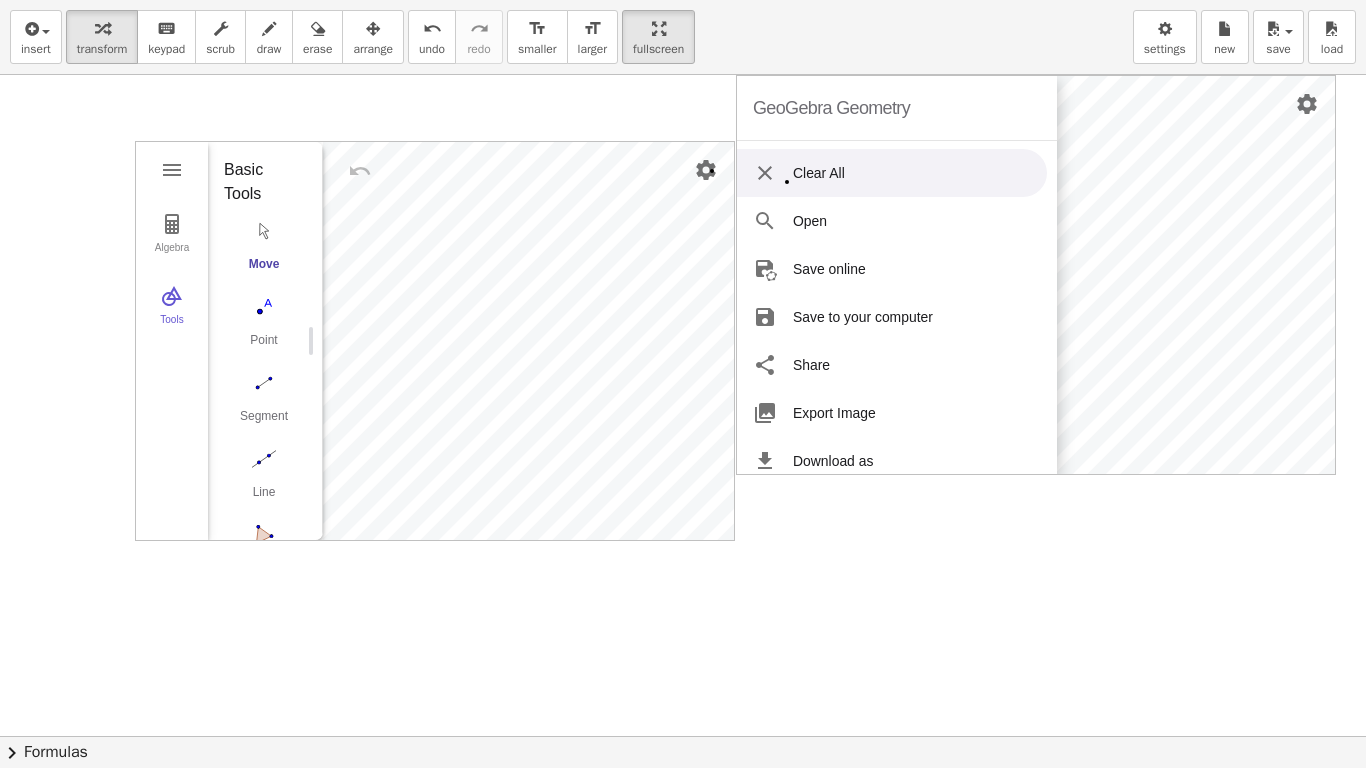 click on "Clear All" at bounding box center [892, 173] 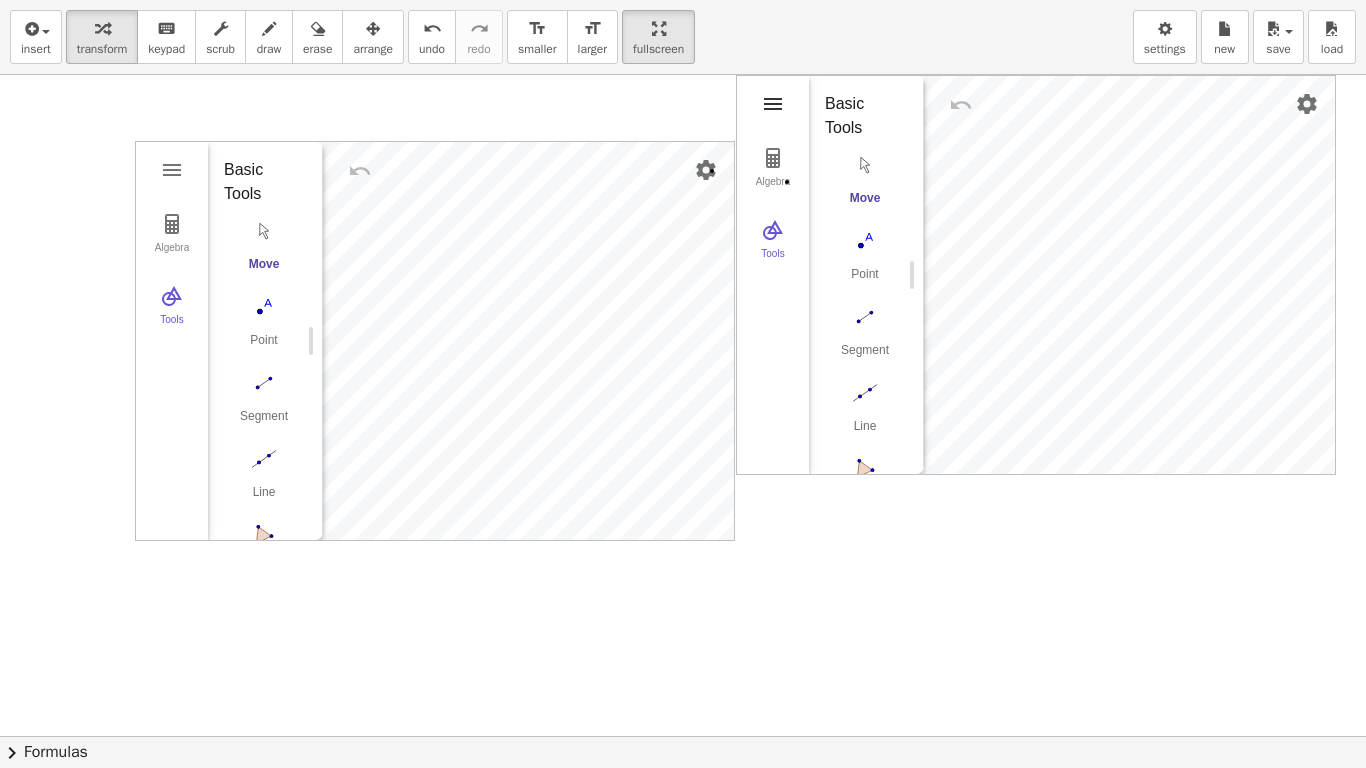 click at bounding box center [773, 104] 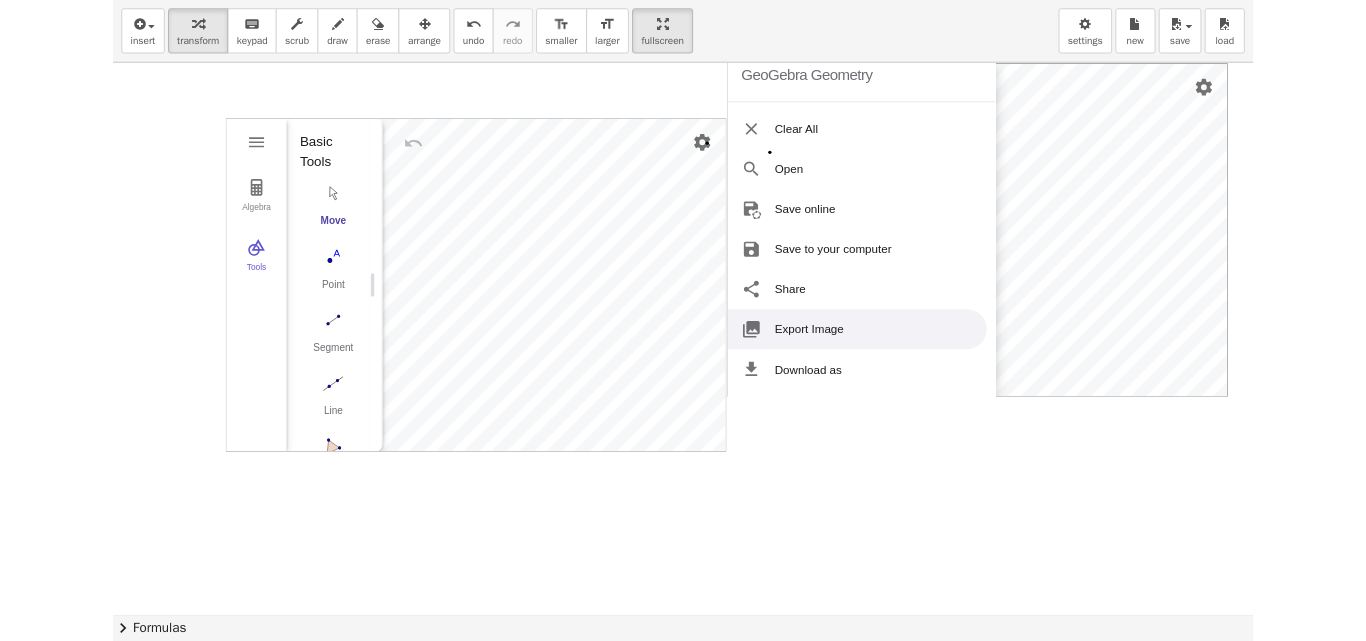scroll, scrollTop: 0, scrollLeft: 0, axis: both 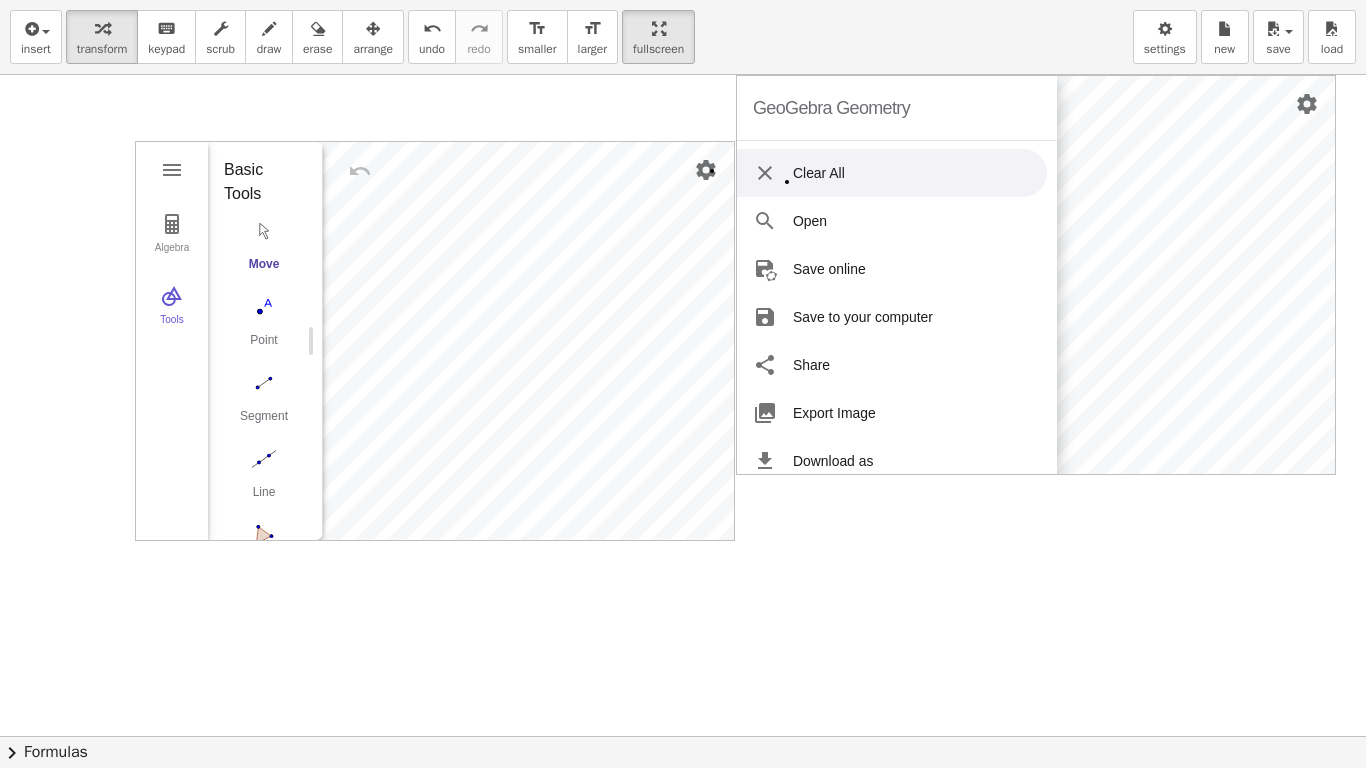 drag, startPoint x: 667, startPoint y: 22, endPoint x: 667, endPoint y: -65, distance: 87 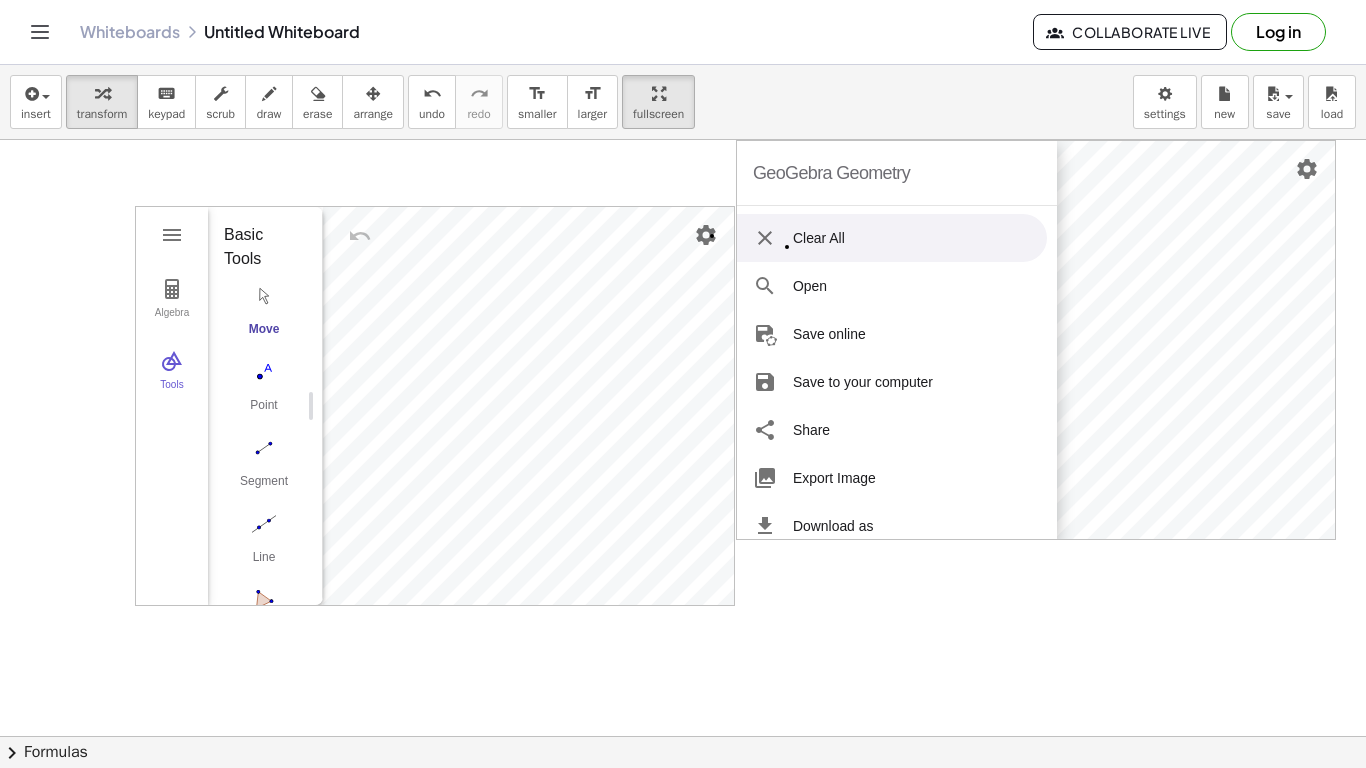 click on "Graspable Math Activities Get Started Activity Bank Assigned Work Classes Whiteboards Reference v1.28.3 | Privacy policy © 2025 | Graspable, Inc. Whiteboards Untitled Whiteboard Collaborate Live  Log in    insert select one: Math Expression Function Text Youtube Video Graphing Geometry Geometry 3D transform keyboard keypad scrub draw erase arrange undo undo redo redo format_size smaller format_size larger fullscreen load   save new settings     Algebra Tools GeoGebra Geometry Basic Tools Move Point Segment Line Polygon Circle with Center through Point More   GeoGebra Geometry Clear All Open Save online Save to your computer Share Export Image Download as Print Preview Settings Help & Feedback Sign in     Algebra Tools Input… GeoGebra Geometry Basic Tools Move Point Segment Line Polygon Circle with Center through Point More   × chevron_right  Formulas
Drag one side of a formula onto a highlighted expression on the canvas to apply it.
Quadratic Formula
+ ·" at bounding box center (683, 384) 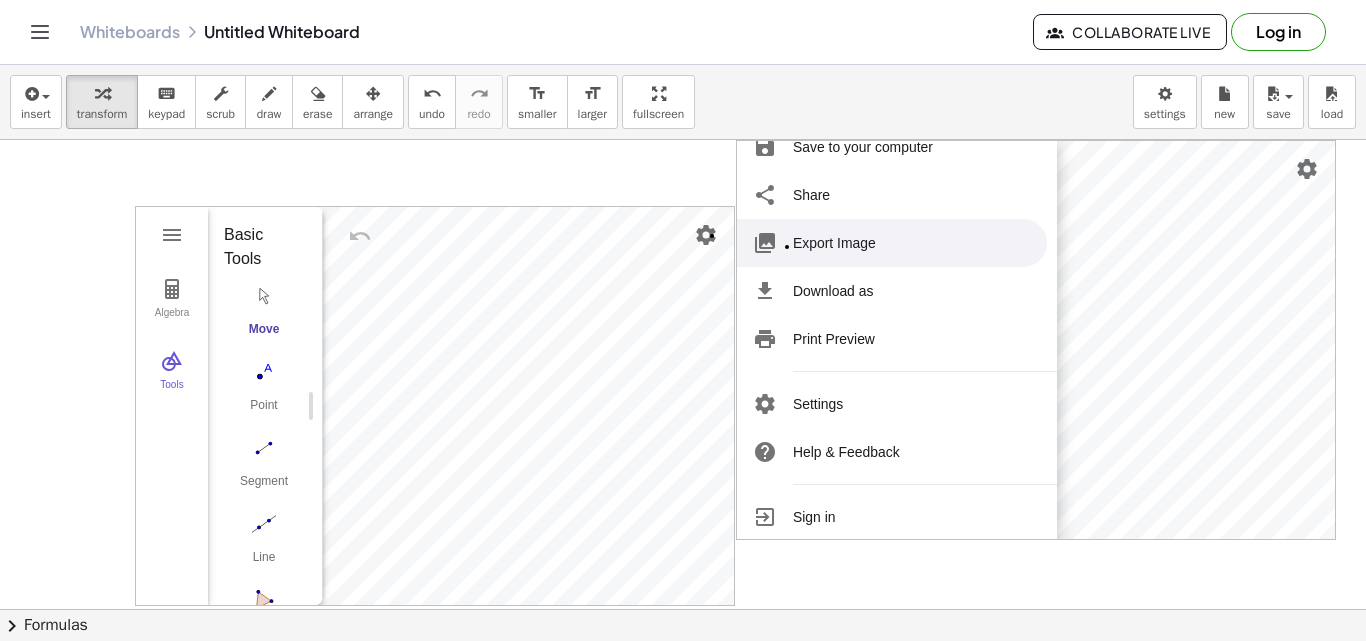 scroll, scrollTop: 245, scrollLeft: 0, axis: vertical 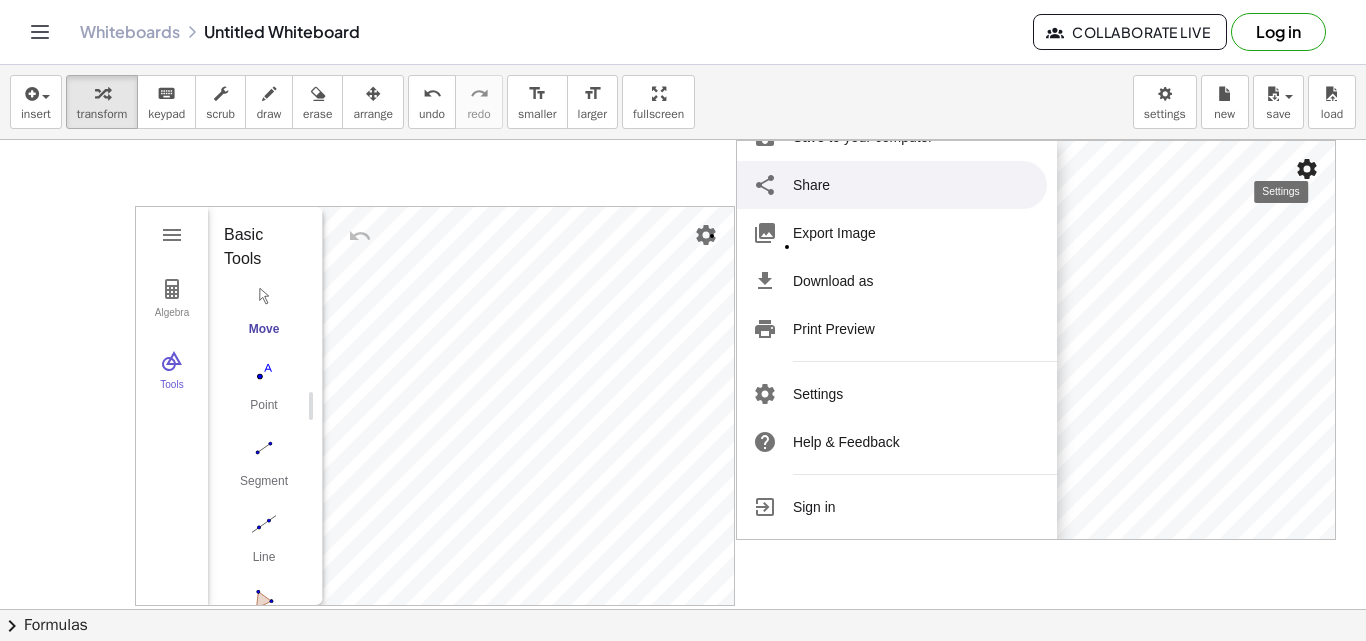 click at bounding box center [1307, 169] 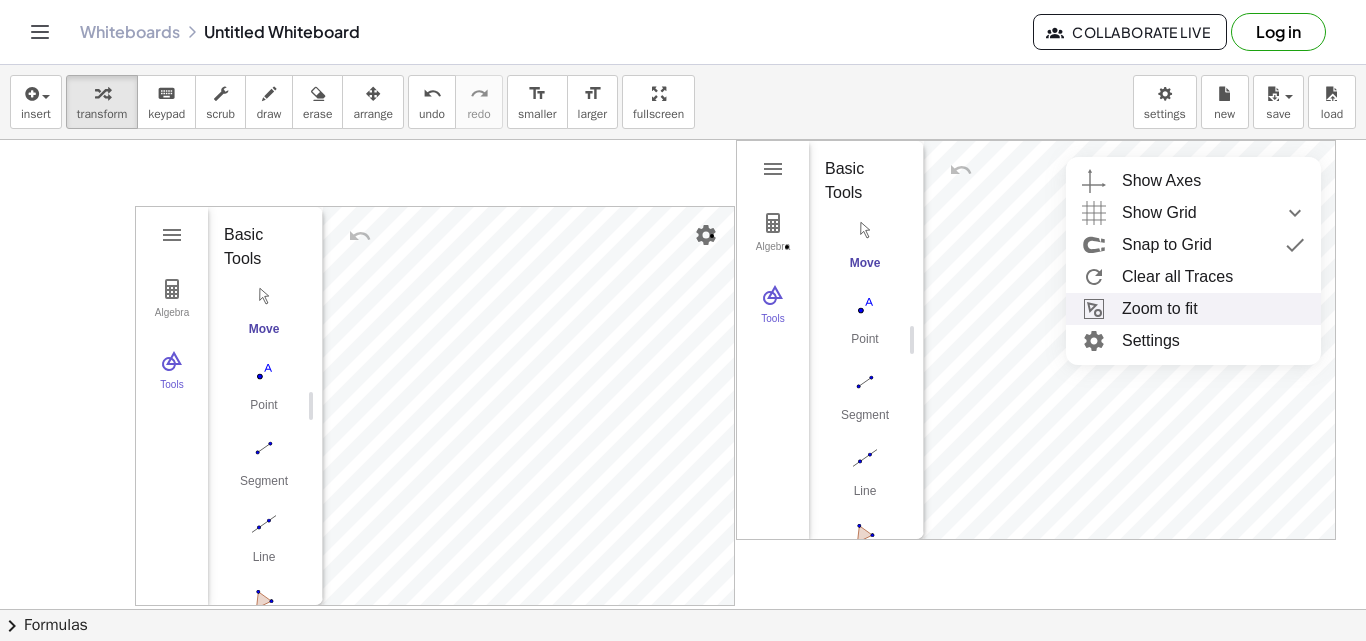 click on "insert select one: Math Expression Function Text Youtube Video Graphing Geometry Geometry 3D transform keyboard keypad scrub draw erase arrange undo undo redo redo format_size smaller format_size larger fullscreen load   save new settings" at bounding box center [683, 102] 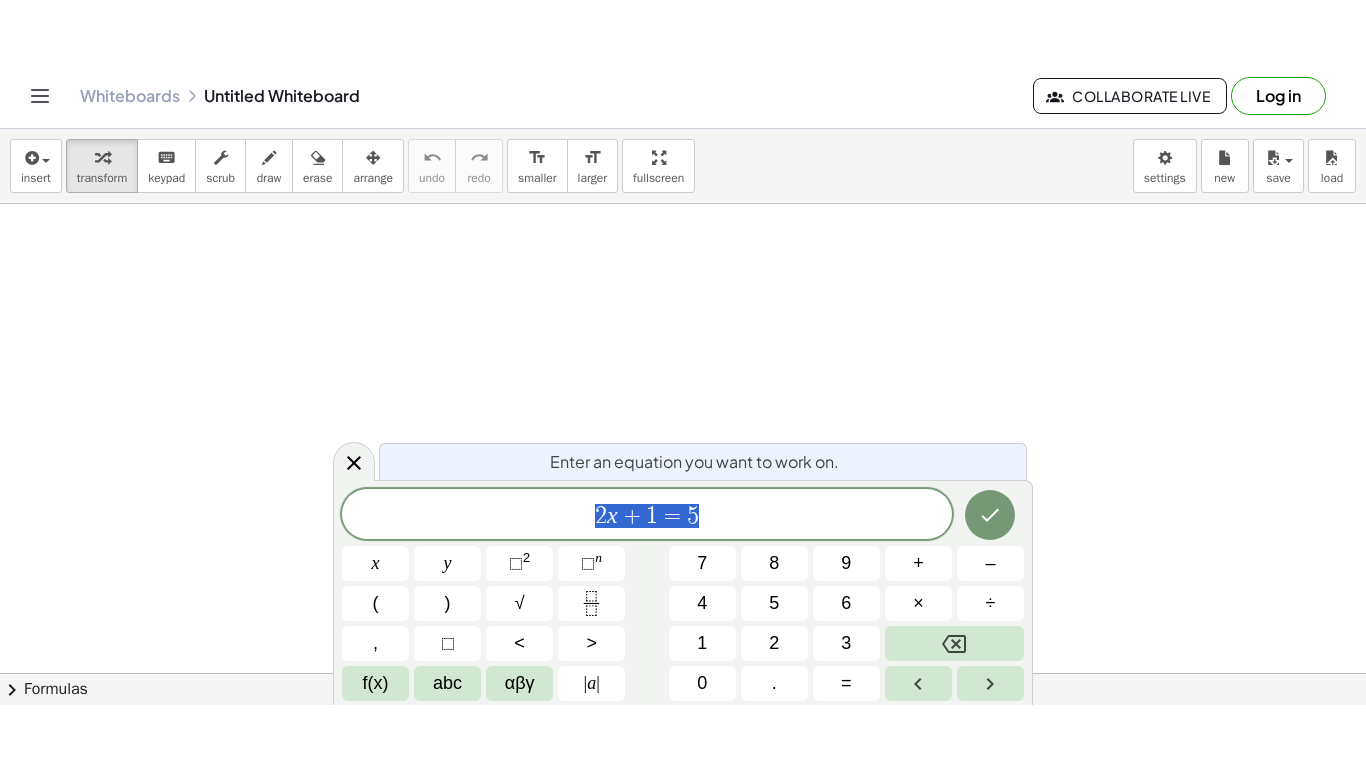 scroll, scrollTop: 0, scrollLeft: 0, axis: both 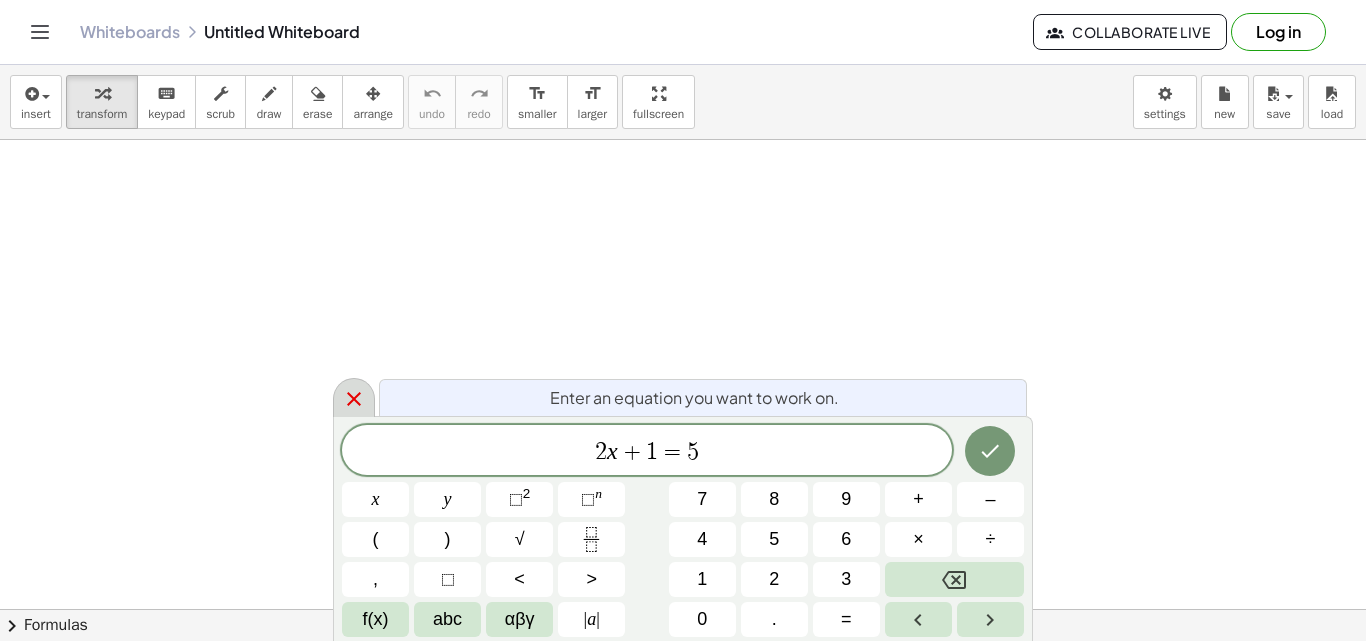 click 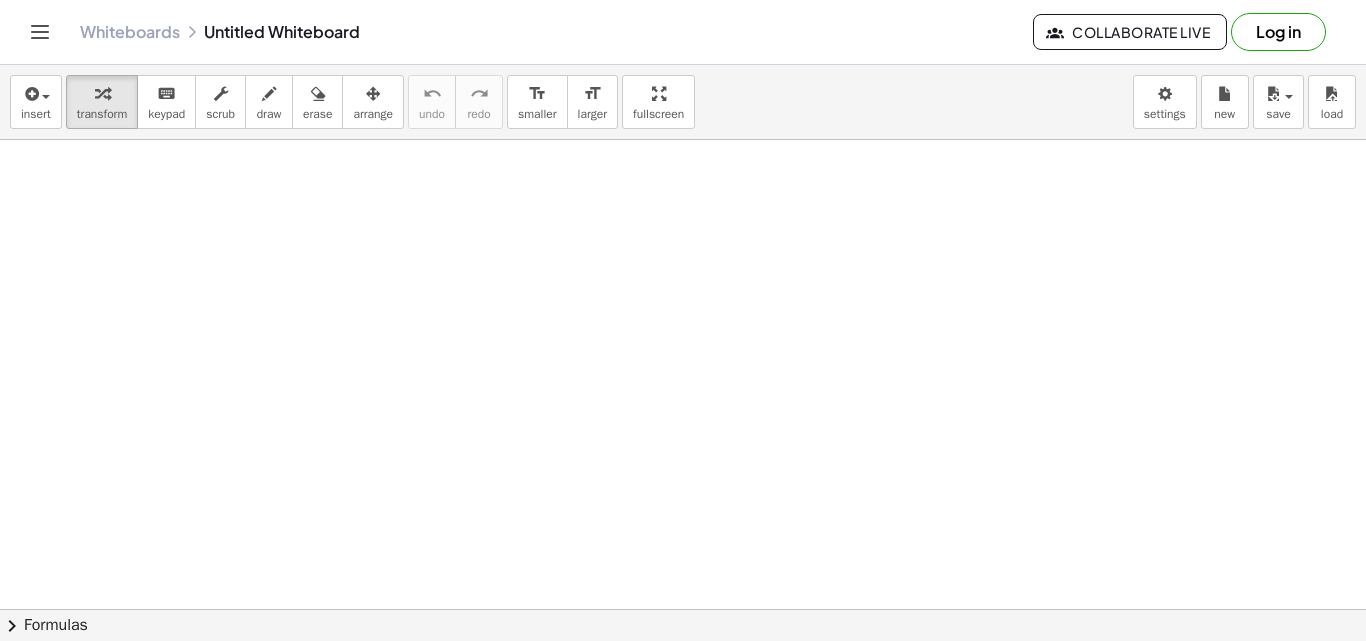 drag, startPoint x: 656, startPoint y: 109, endPoint x: 656, endPoint y: 196, distance: 87 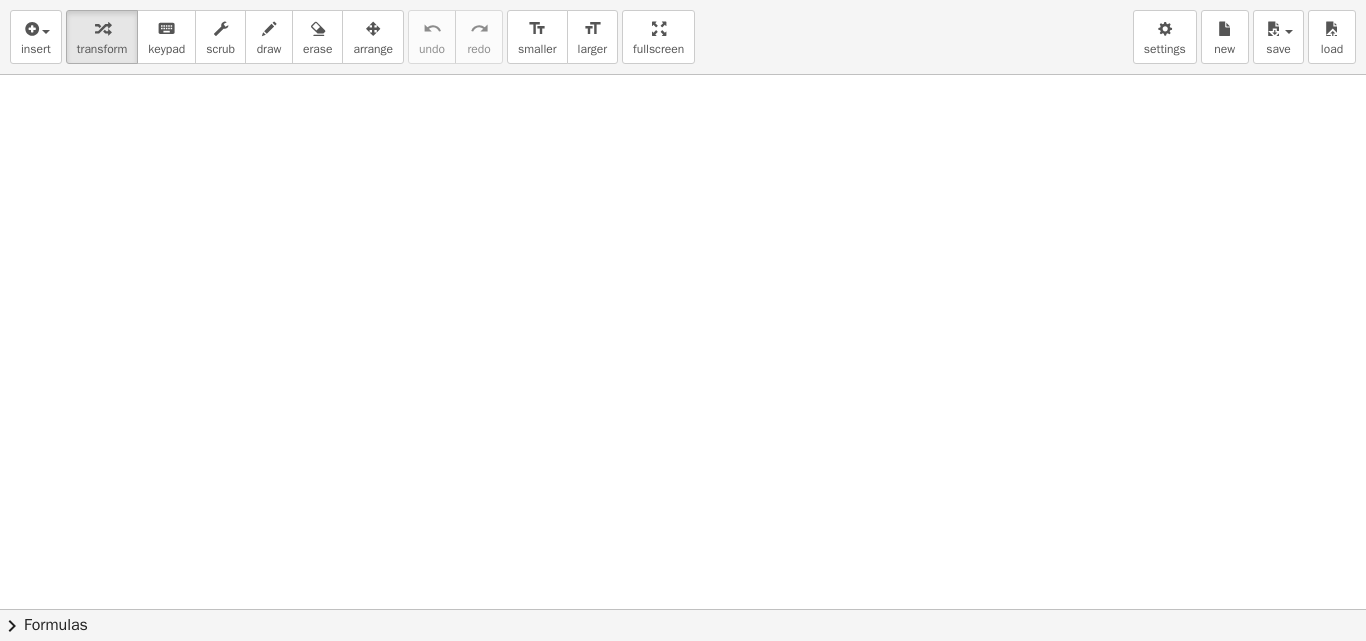 click on "insert select one: Math Expression Function Text Youtube Video Graphing Geometry Geometry 3D transform keyboard keypad scrub draw erase arrange undo undo redo redo format_size smaller format_size larger fullscreen load   save new settings × chevron_right  Formulas
Drag one side of a formula onto a highlighted expression on the canvas to apply it.
Quadratic Formula
+ · a · x 2 + · b · x + c = 0
⇔
x = · ( − b ± 2 √ ( + b 2 − · 4 · a · c ) ) · 2 · a
+ x 2 + · p · x + q = 0
⇔
x = − · p · 2 ± 2 √ ( + ( · p · 2 ) 2 − q )
Manually Factoring a Quadratic
+ x 2 + · b · x + c
⇒" at bounding box center (683, 320) 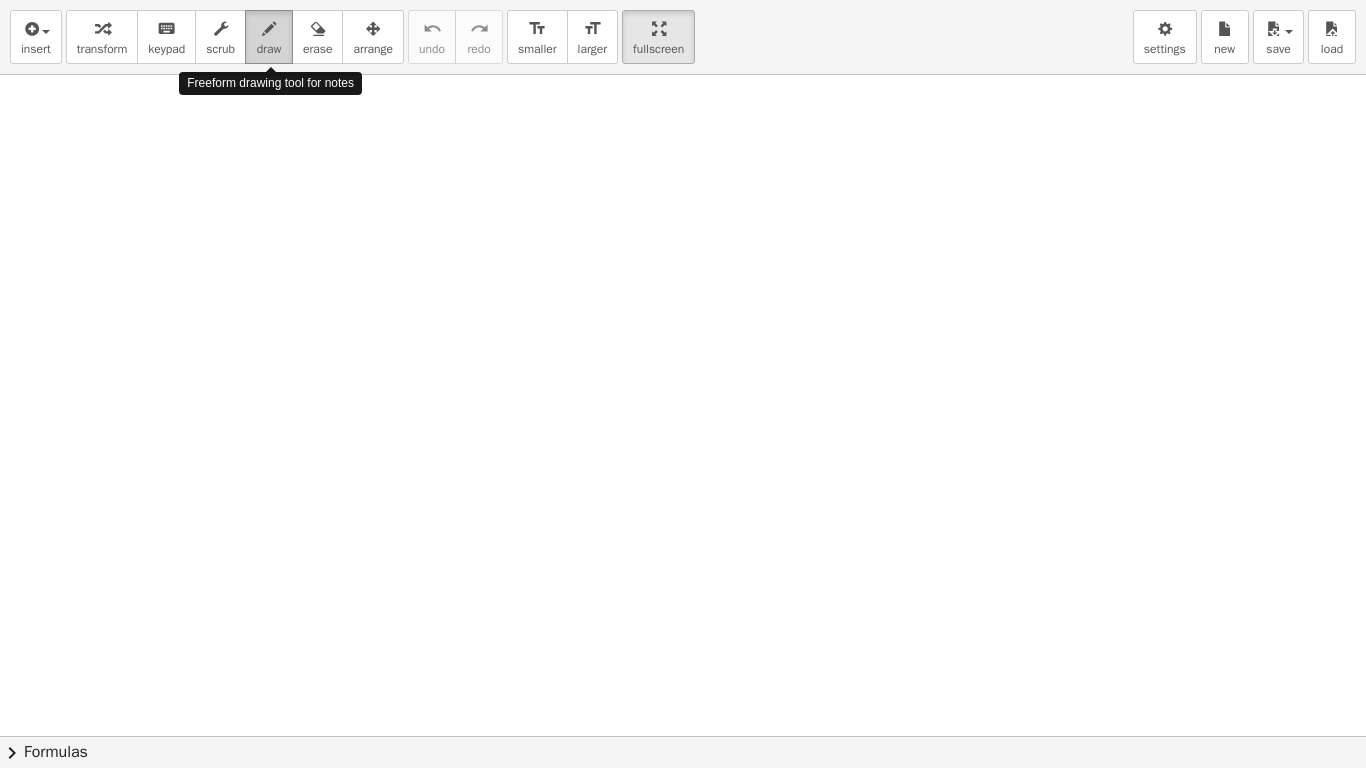 click at bounding box center (269, 28) 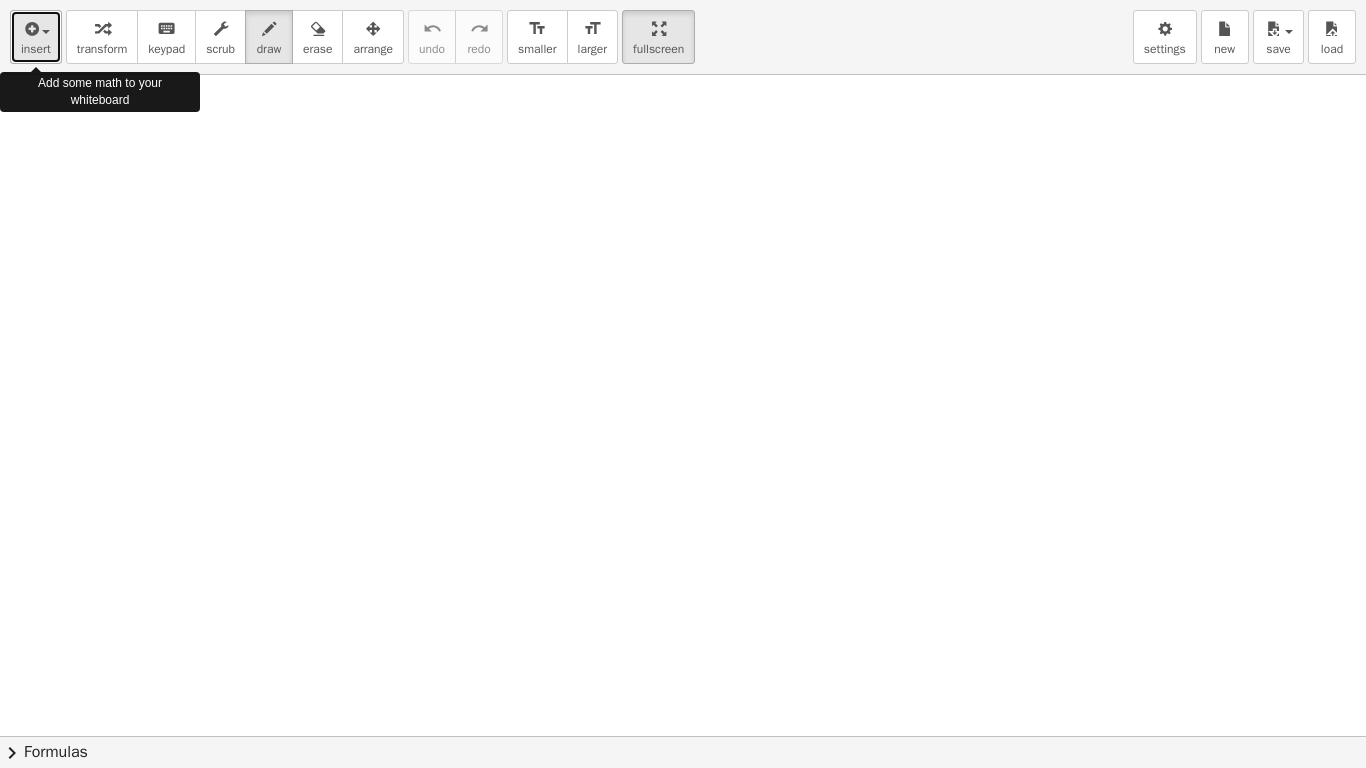 click on "insert" at bounding box center (36, 49) 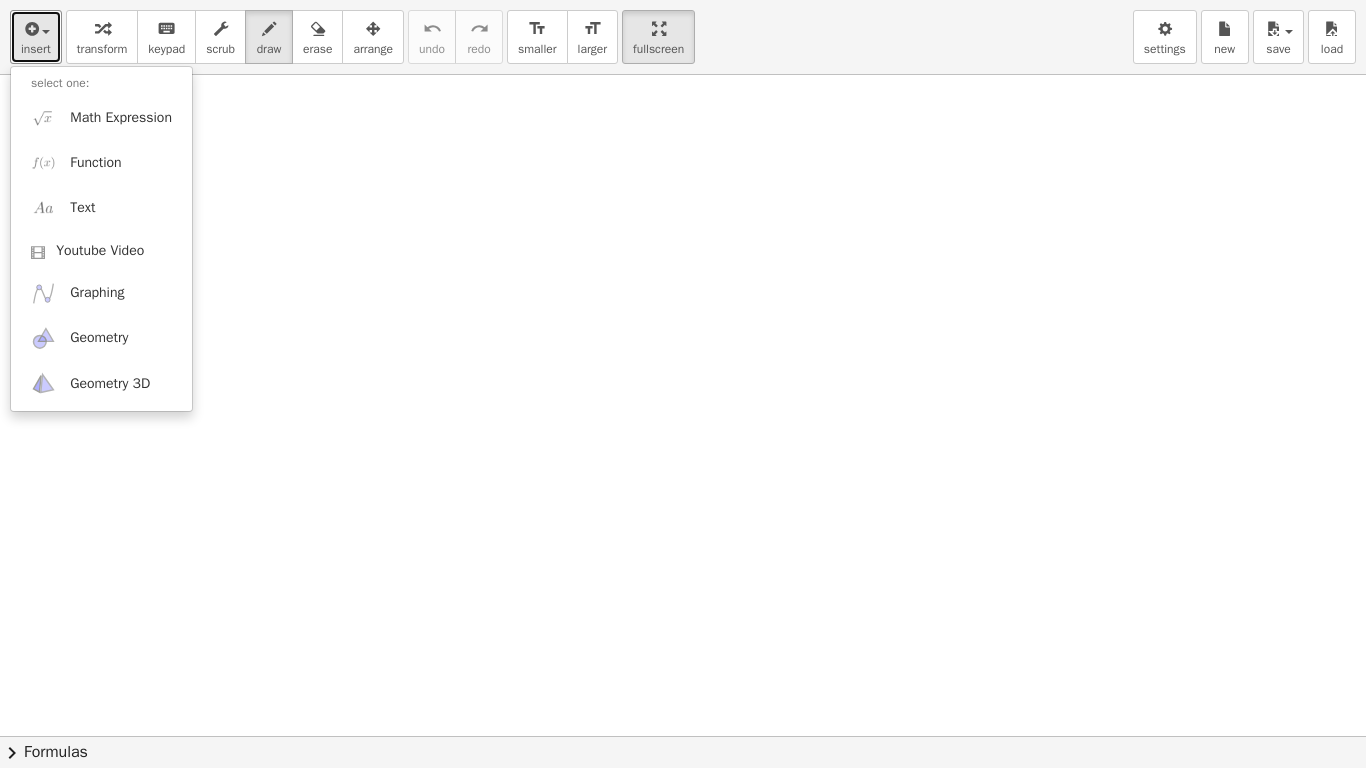 click at bounding box center (683, 736) 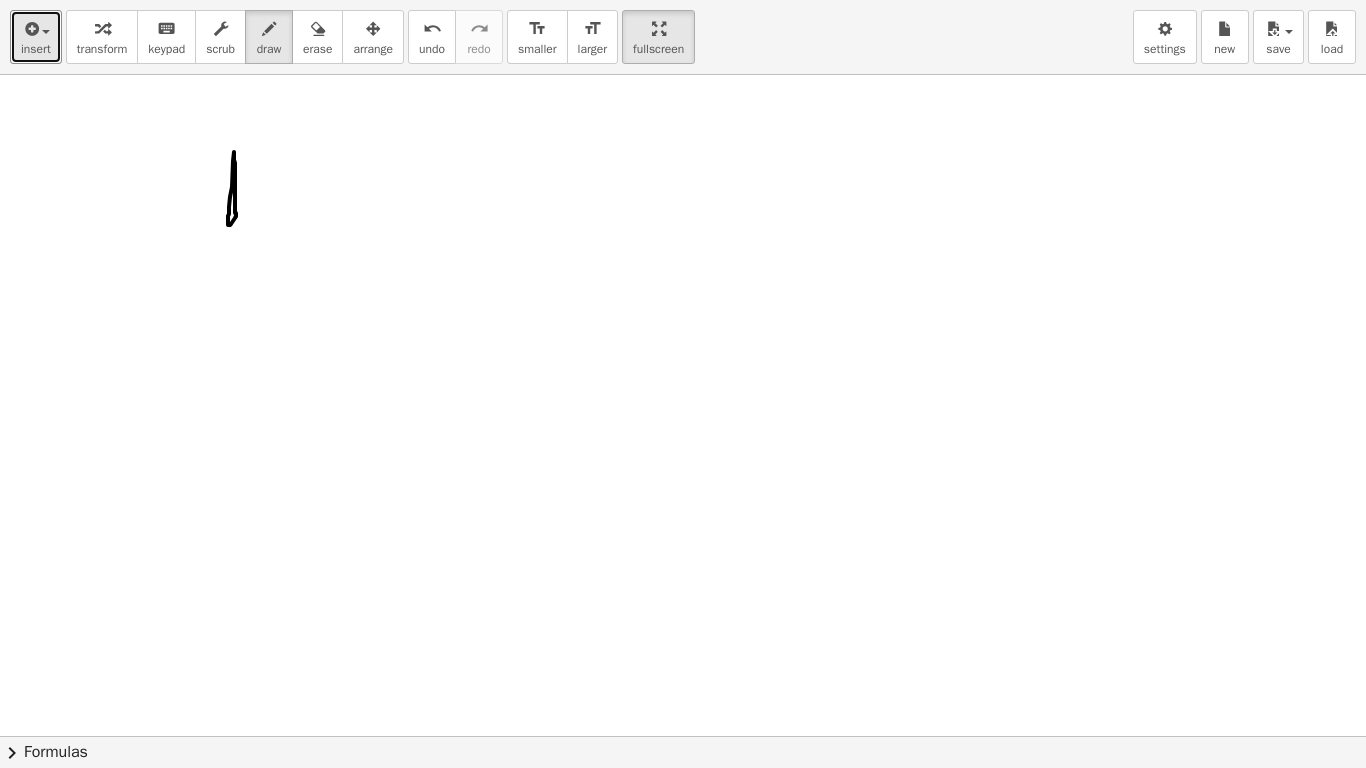 click at bounding box center [683, 736] 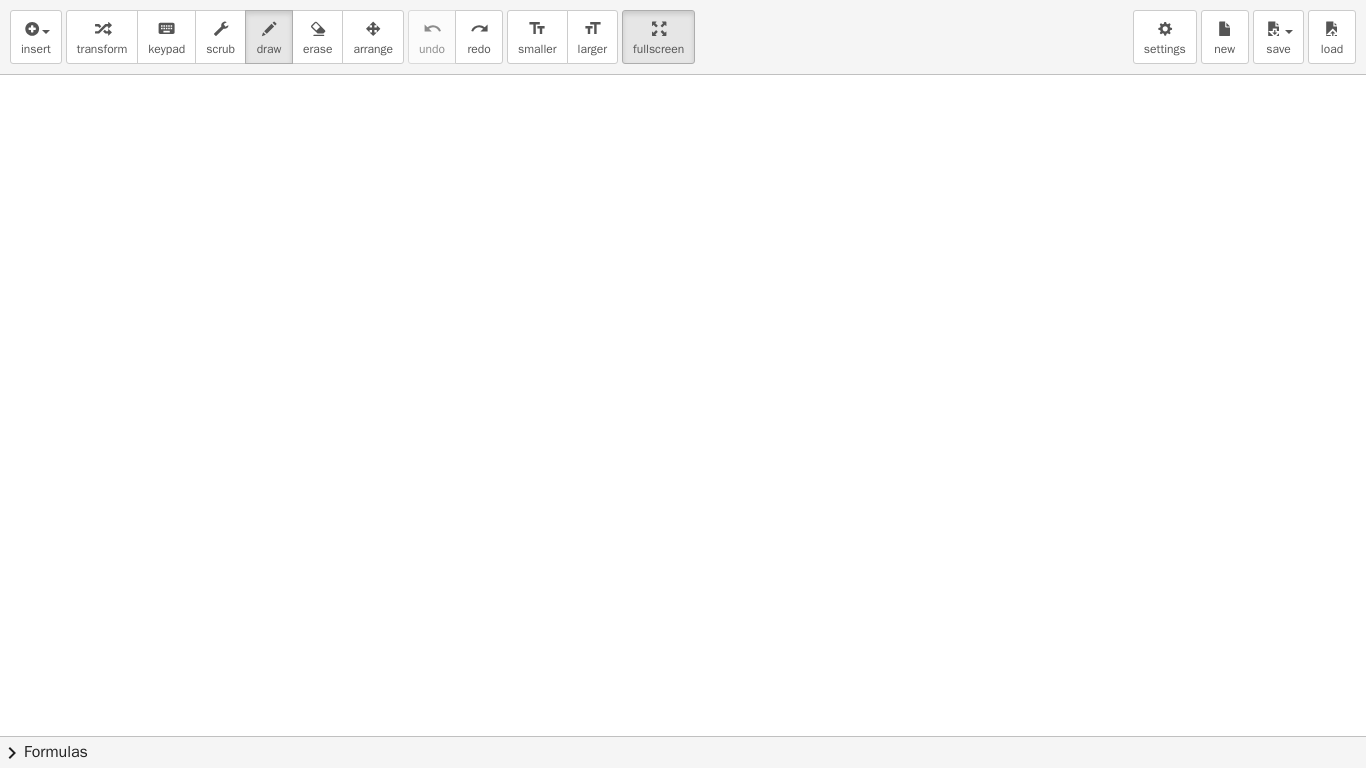 click on "insert select one: Math Expression Function Text Youtube Video Graphing Geometry Geometry 3D transform keyboard keypad scrub draw erase arrange undo undo redo redo format_size smaller format_size larger fullscreen load   save new settings" at bounding box center [683, 37] 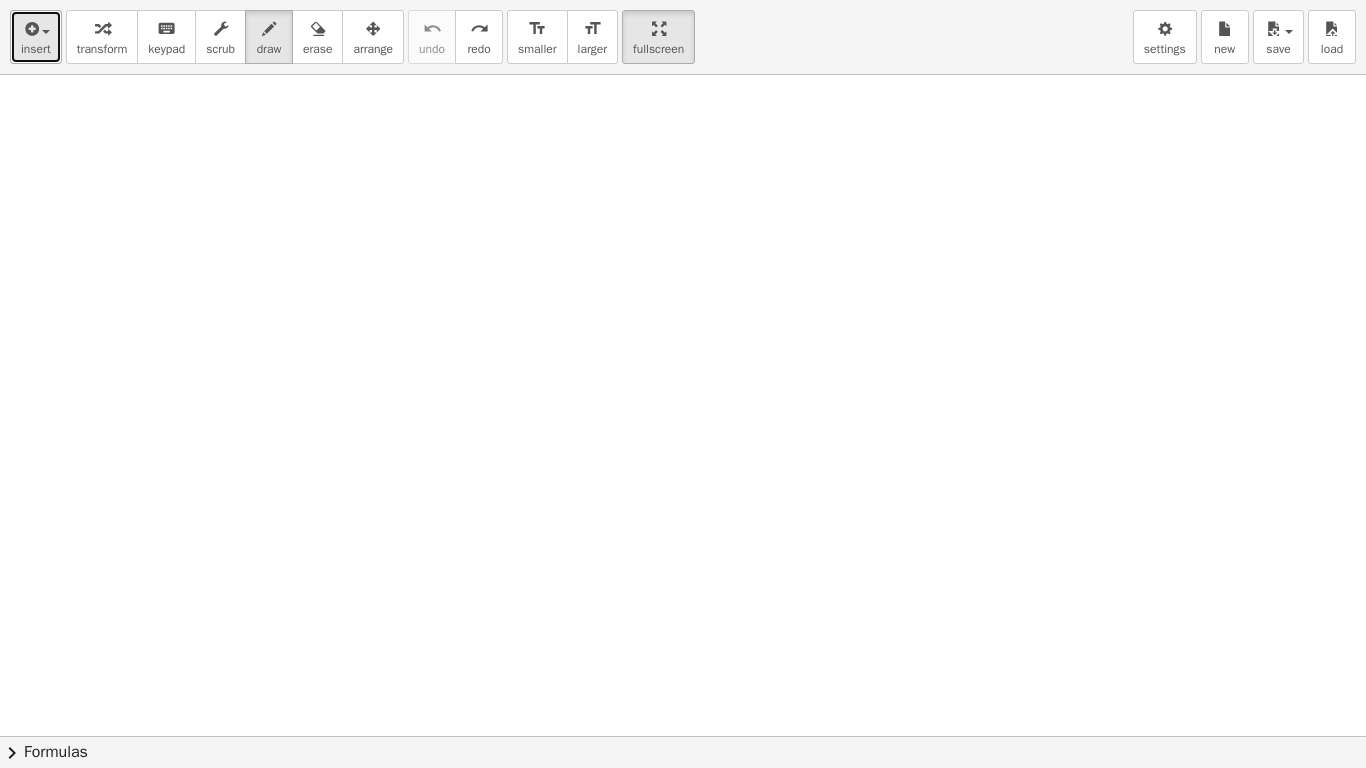 click at bounding box center [30, 29] 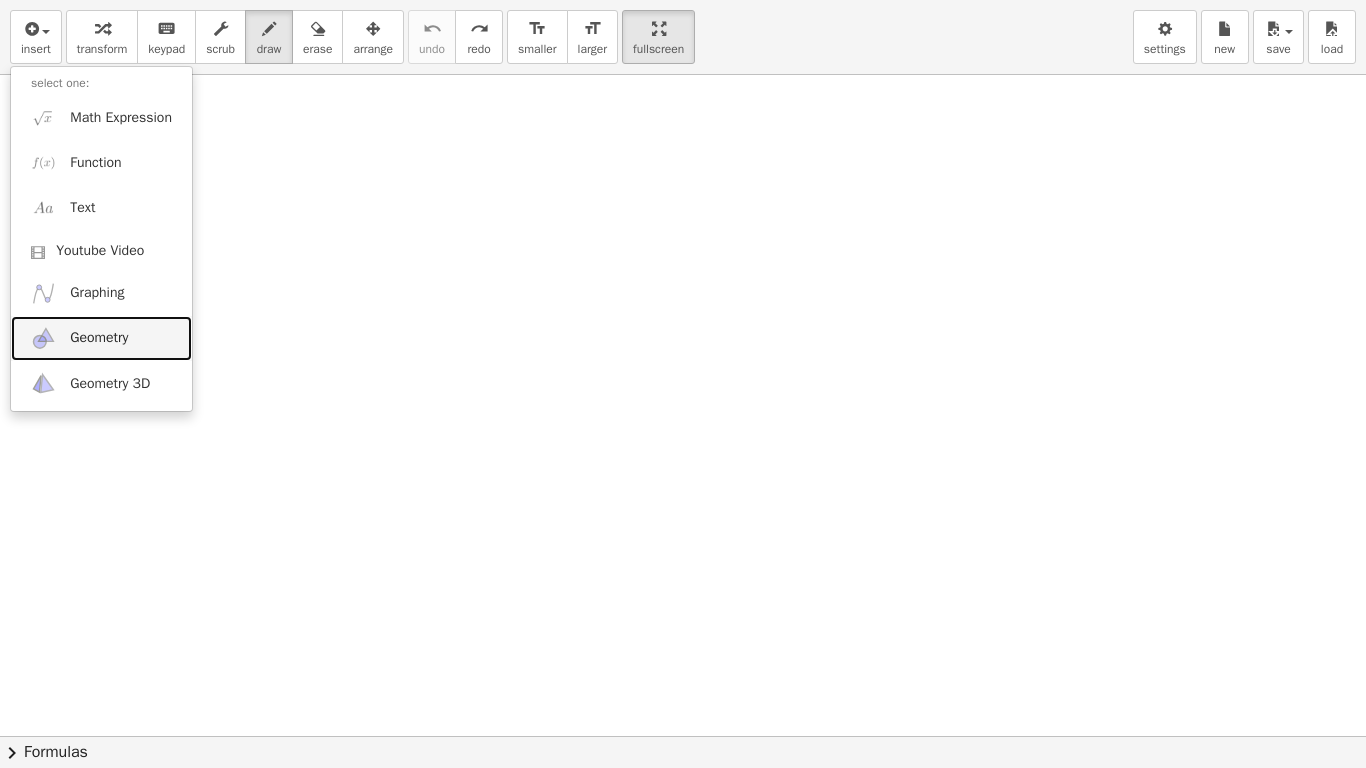 click on "Geometry" at bounding box center (99, 338) 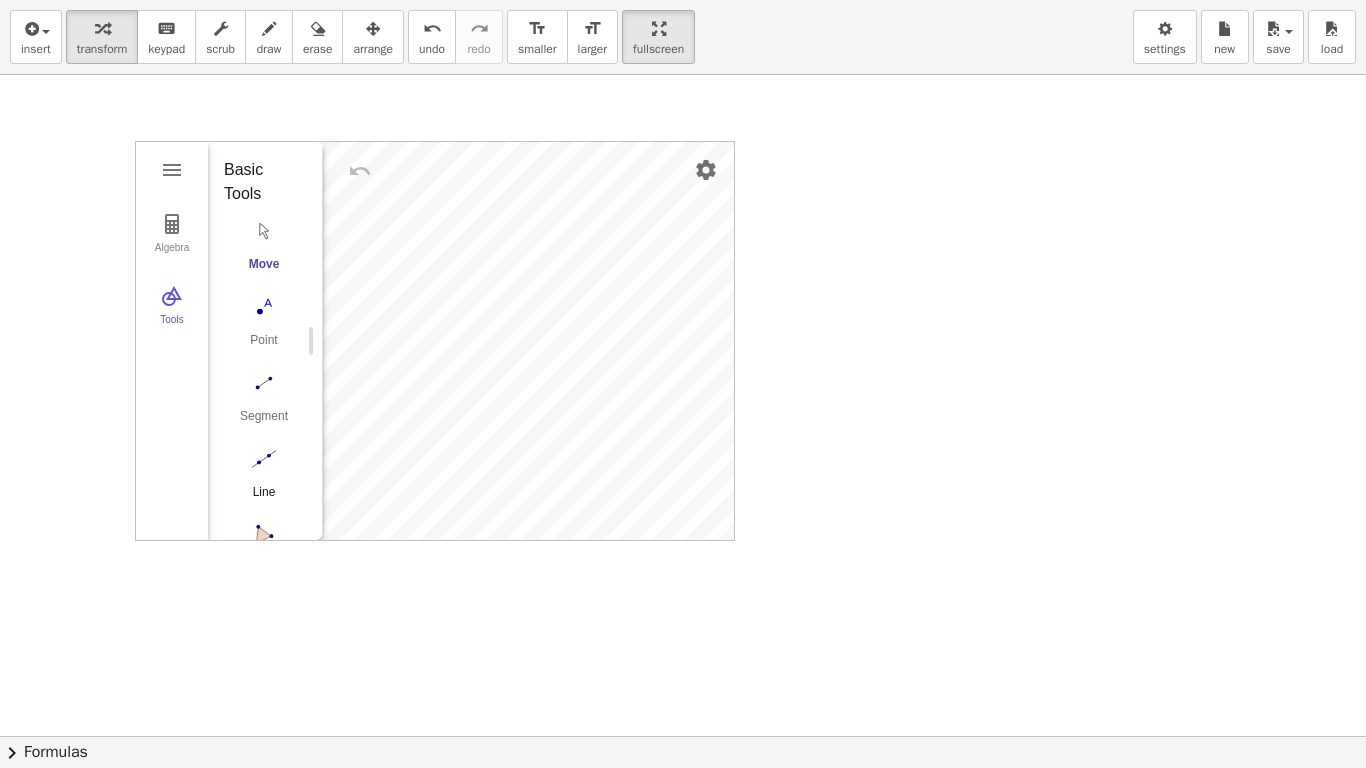 click at bounding box center [264, 459] 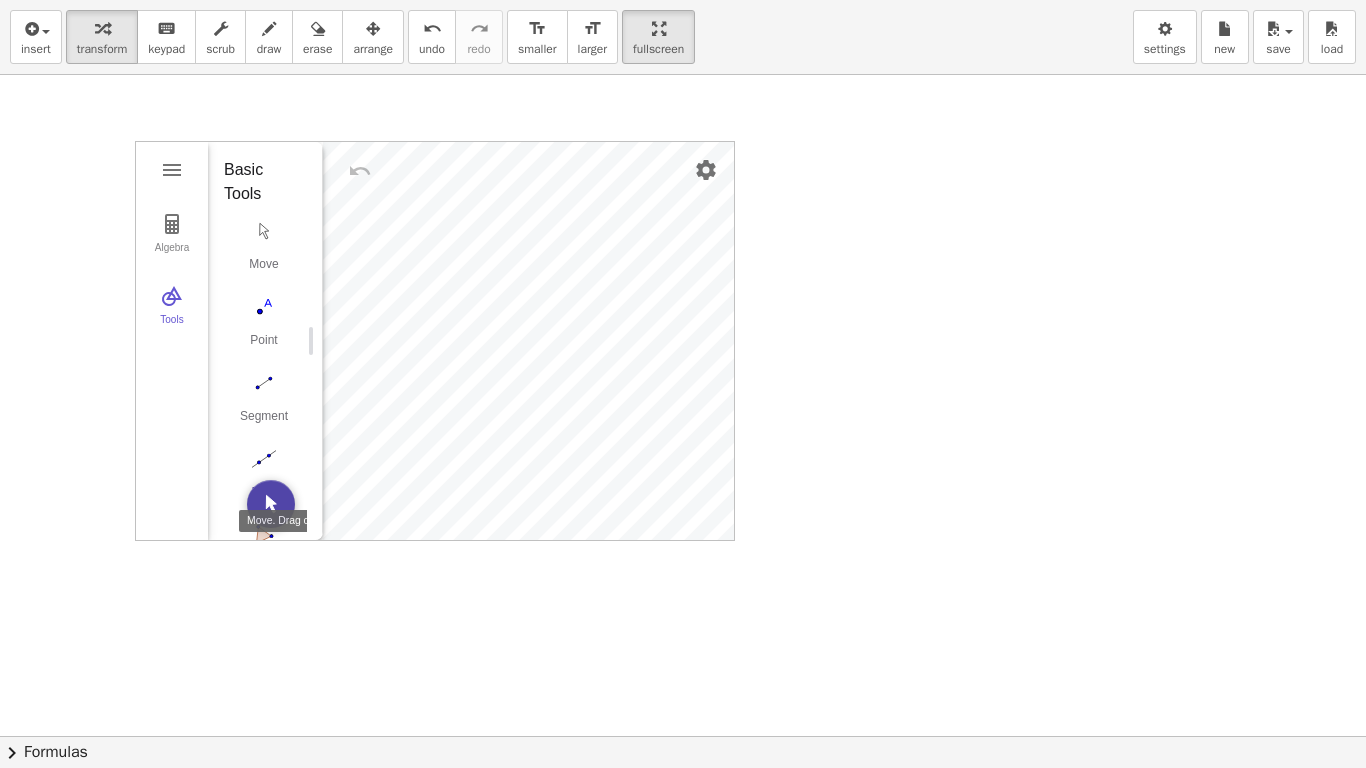click at bounding box center (271, 504) 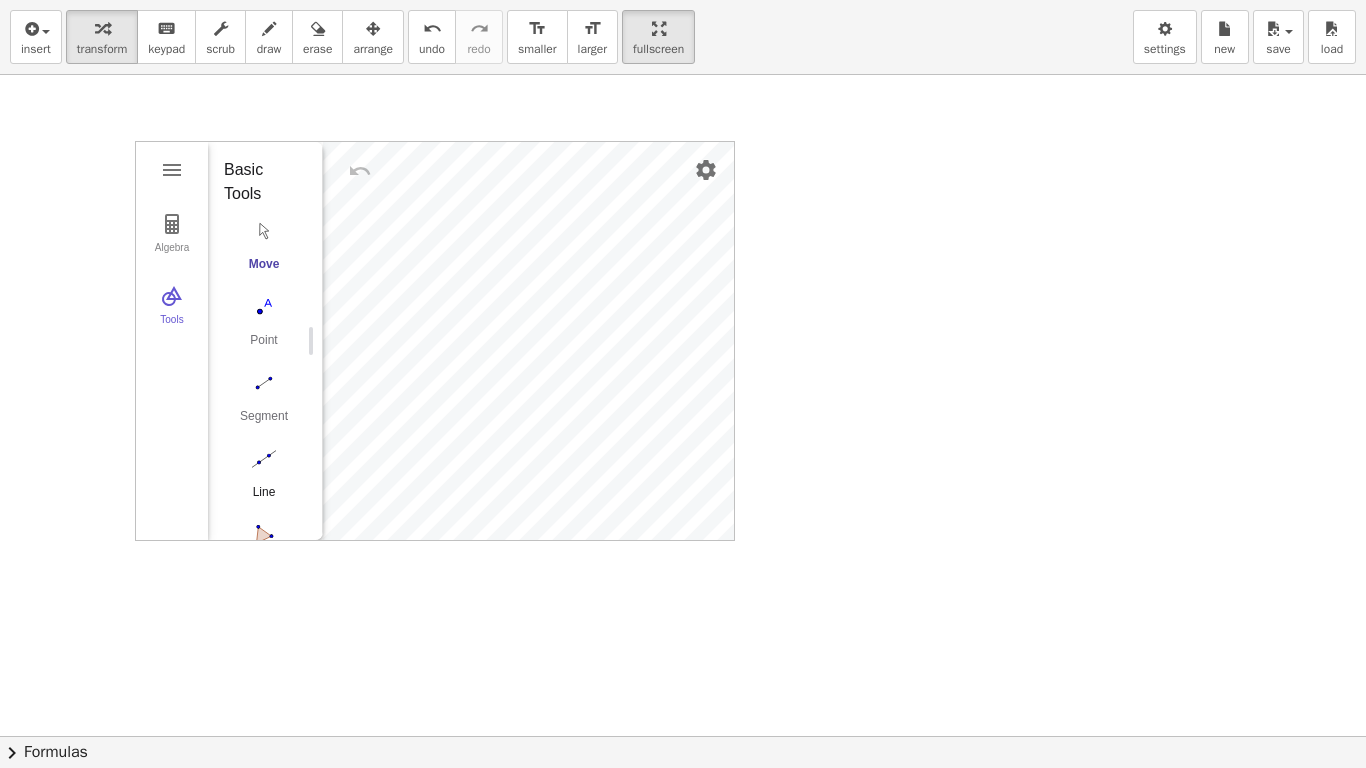 click at bounding box center (264, 459) 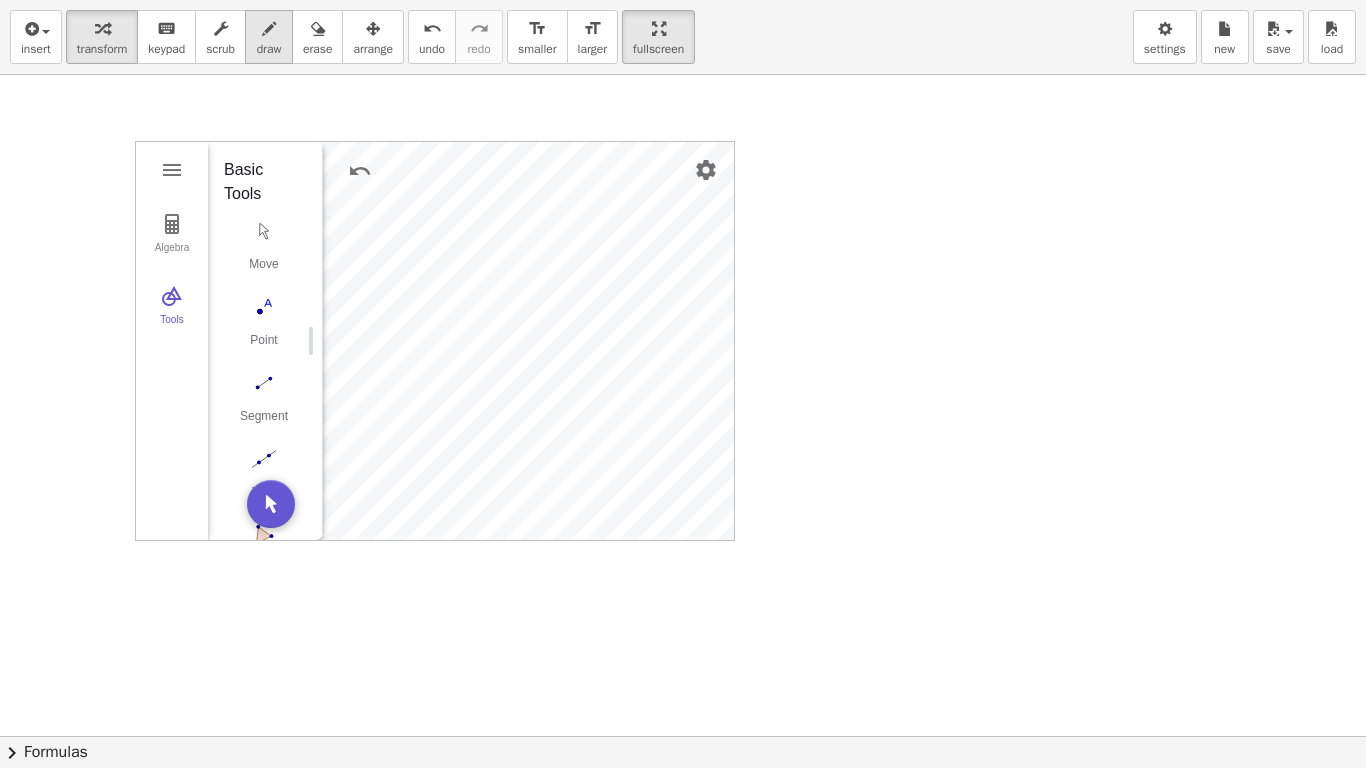click at bounding box center (269, 28) 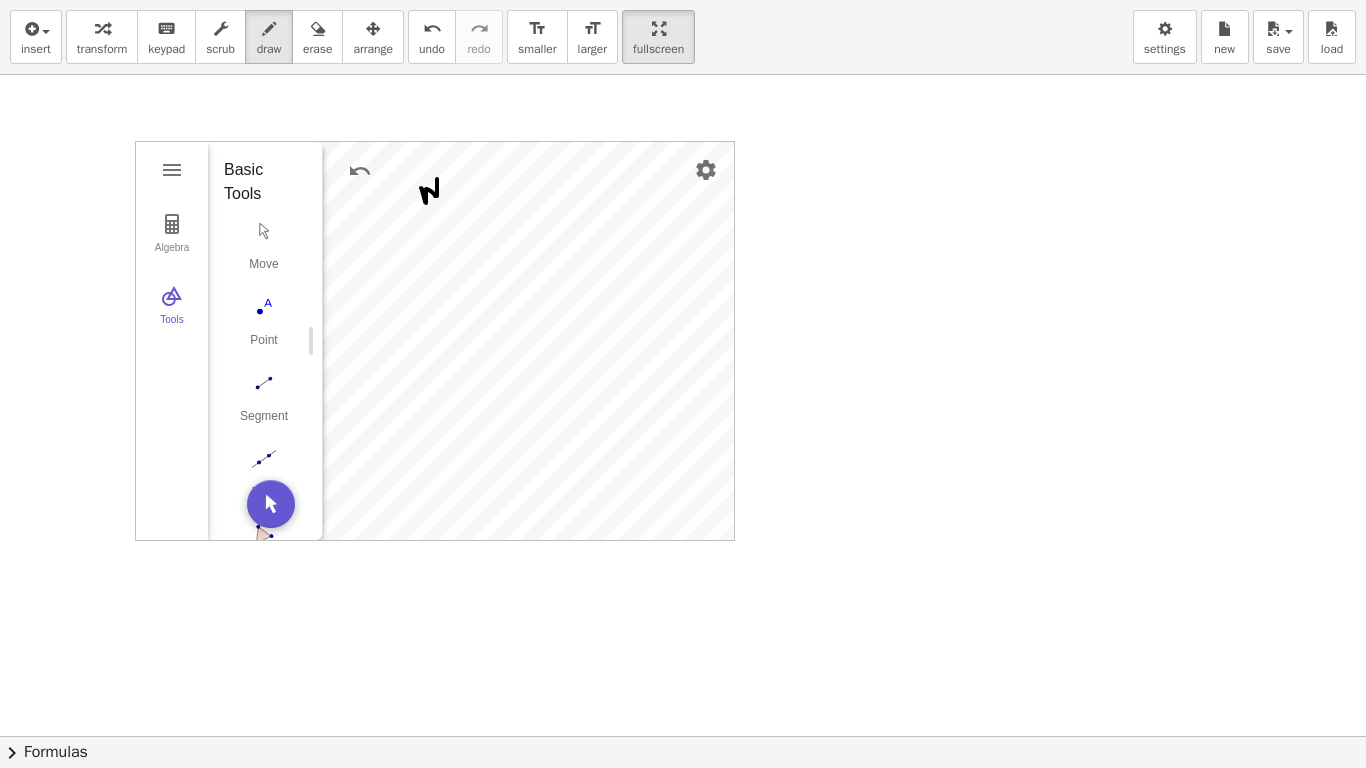 drag, startPoint x: 421, startPoint y: 188, endPoint x: 437, endPoint y: 179, distance: 18.35756 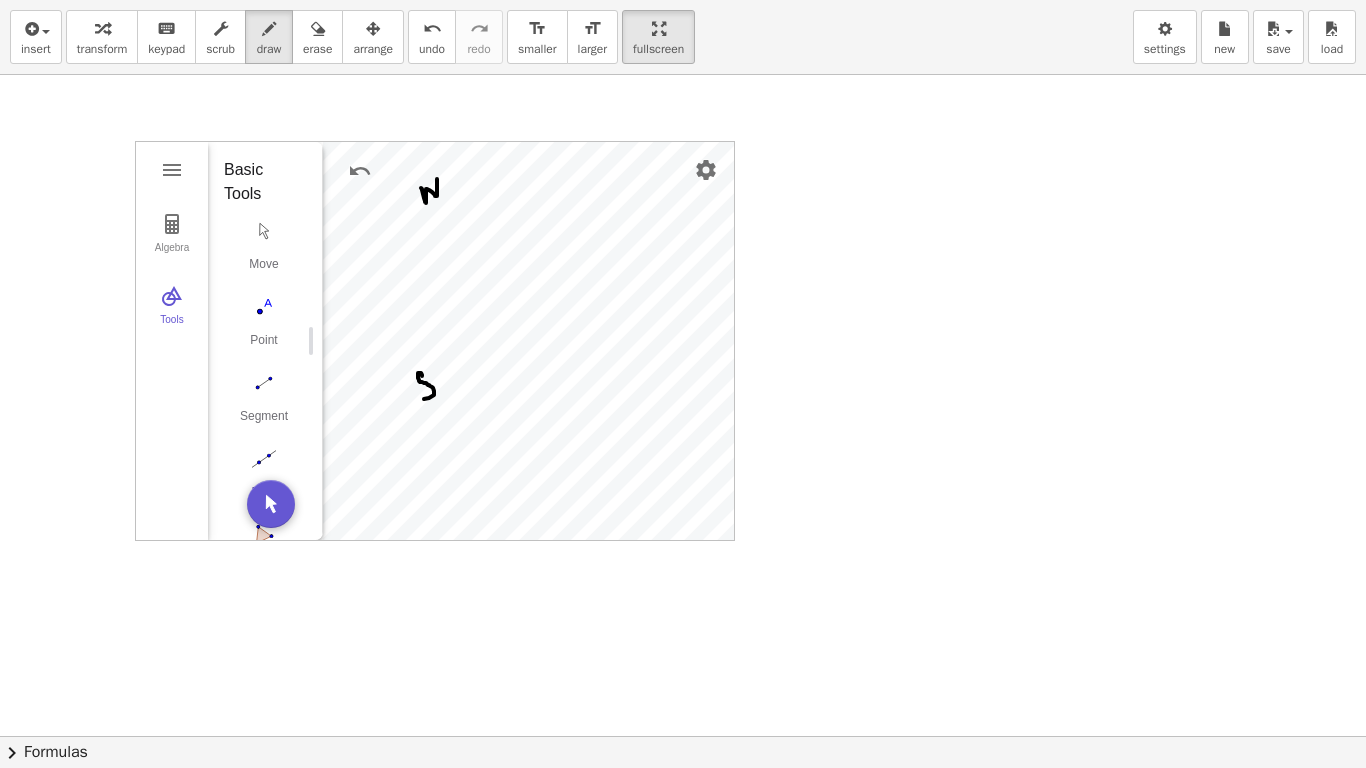 drag, startPoint x: 422, startPoint y: 376, endPoint x: 417, endPoint y: 395, distance: 19.646883 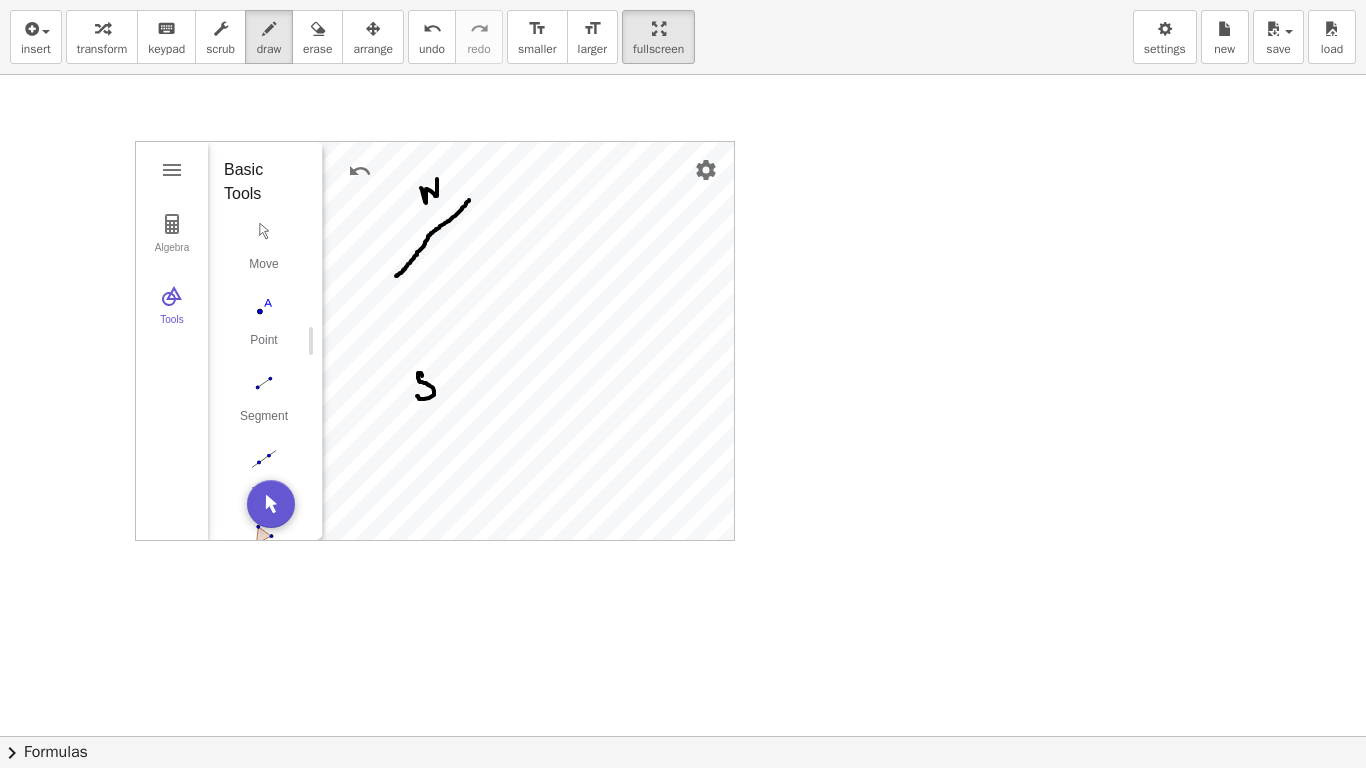 drag, startPoint x: 396, startPoint y: 276, endPoint x: 469, endPoint y: 200, distance: 105.380264 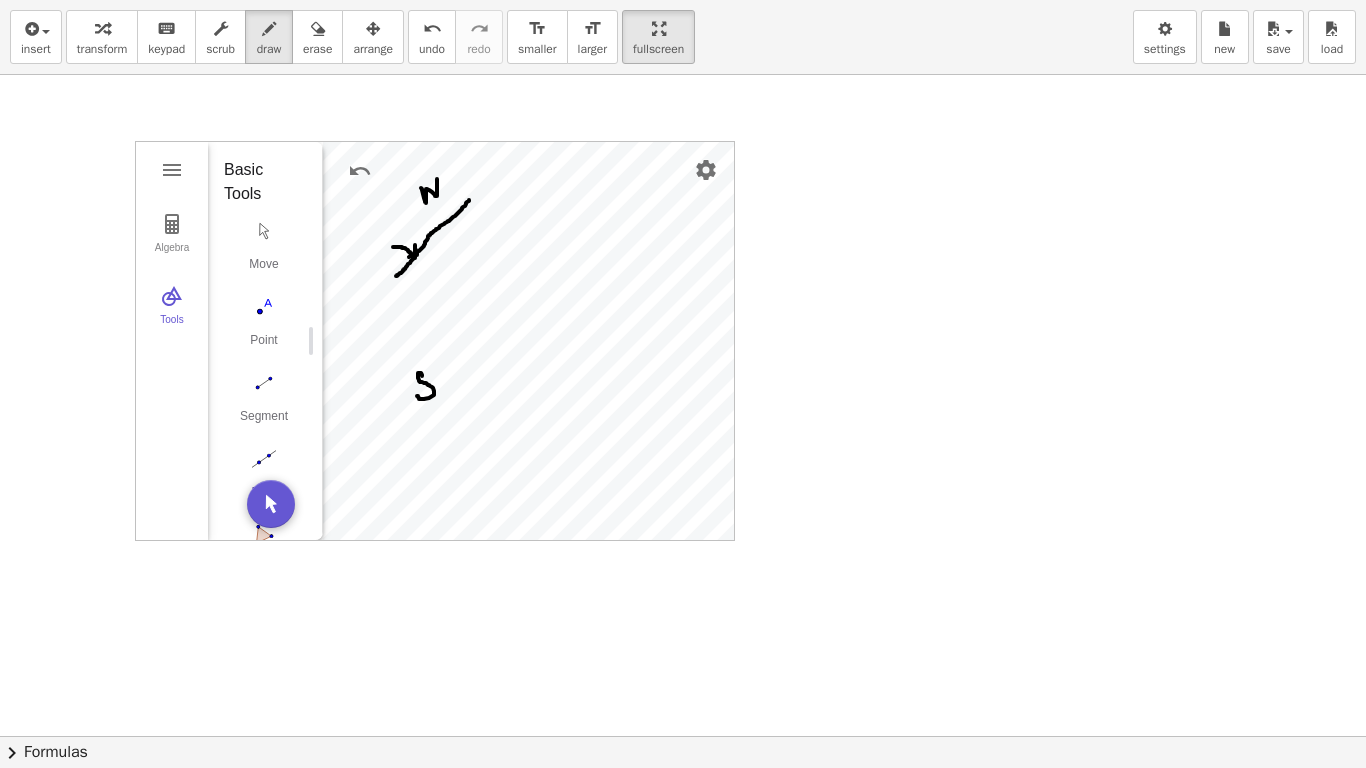 drag, startPoint x: 393, startPoint y: 247, endPoint x: 407, endPoint y: 251, distance: 14.56022 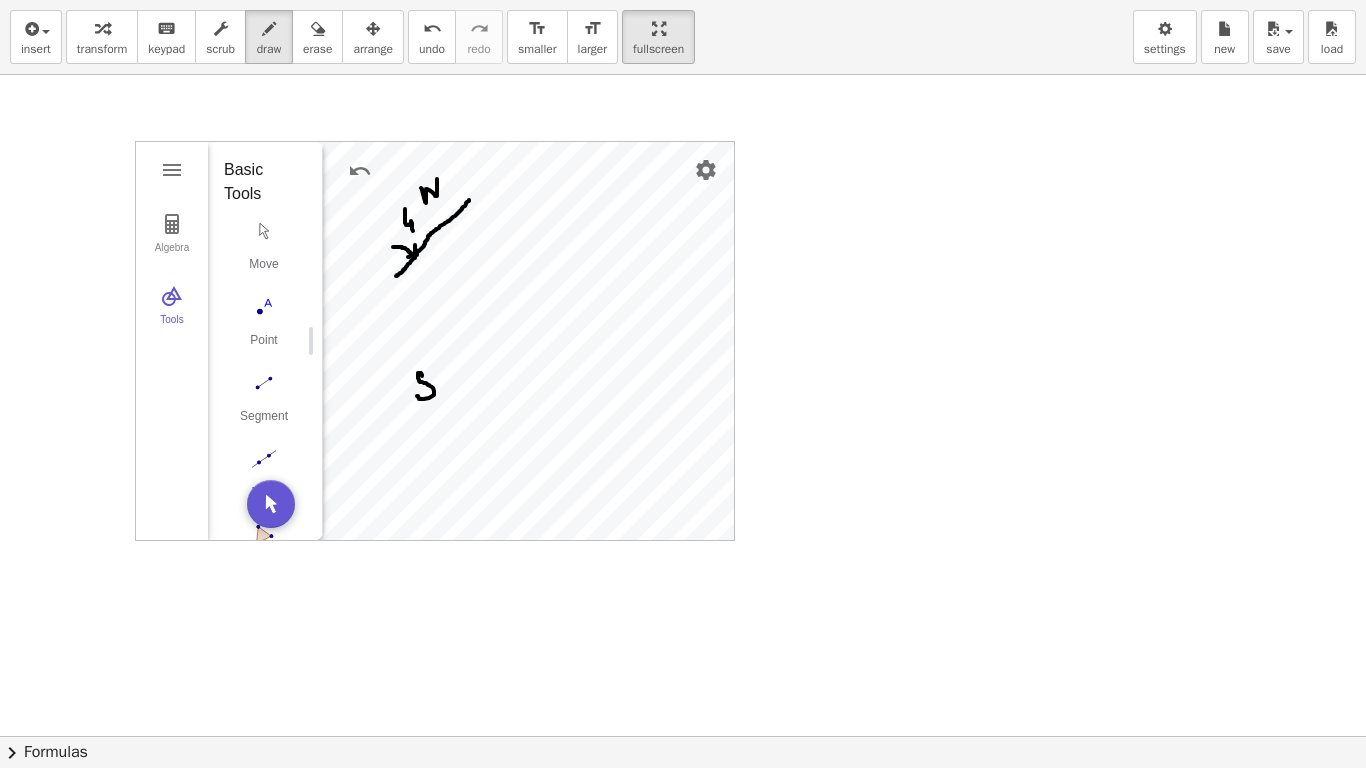 drag, startPoint x: 405, startPoint y: 209, endPoint x: 414, endPoint y: 226, distance: 19.235384 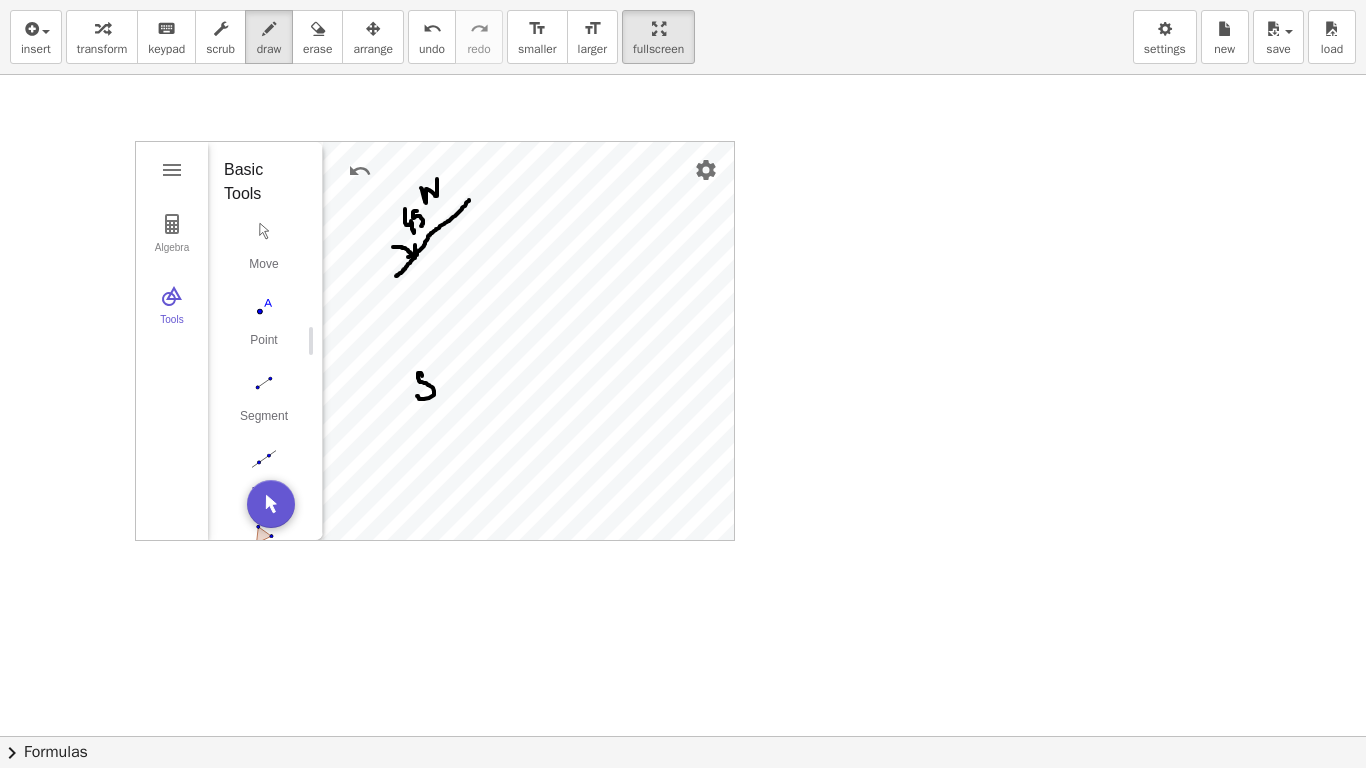 drag, startPoint x: 417, startPoint y: 211, endPoint x: 419, endPoint y: 225, distance: 14.142136 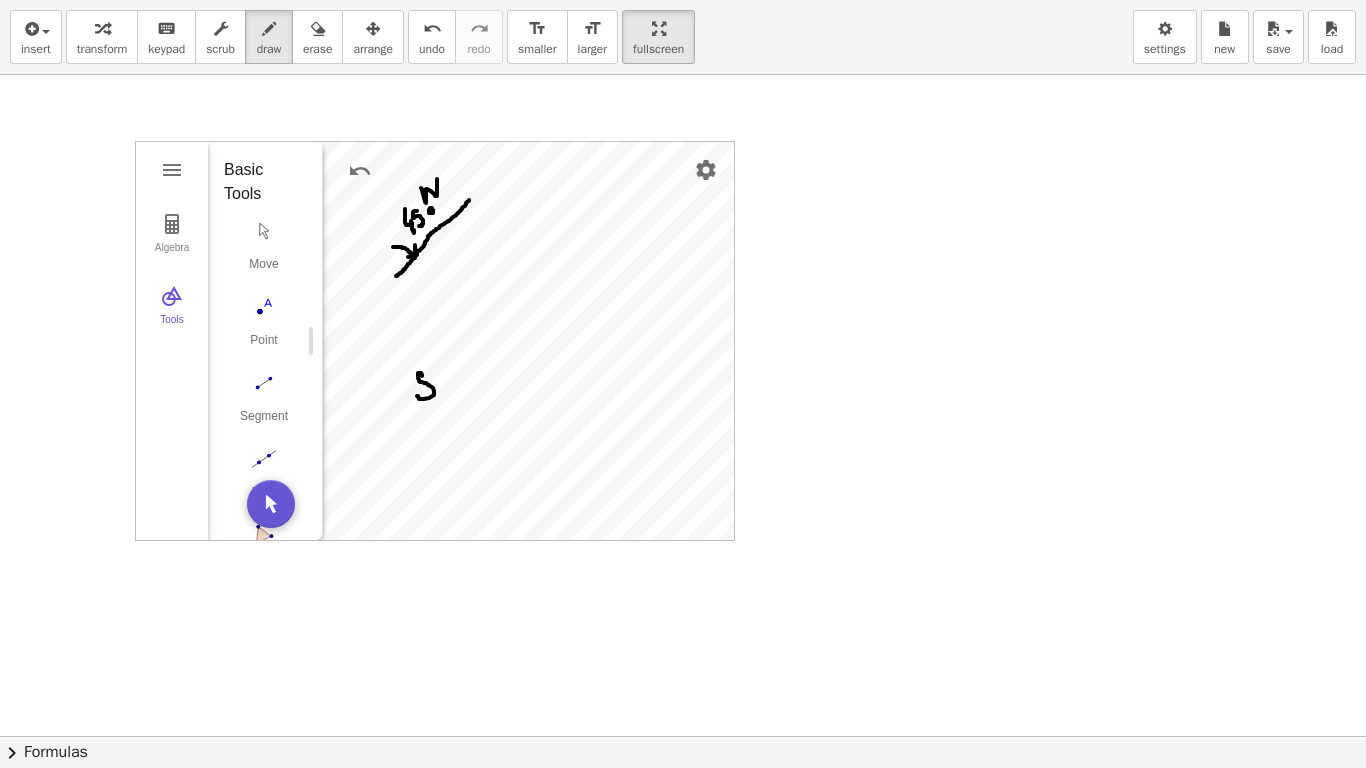 click at bounding box center [683, 736] 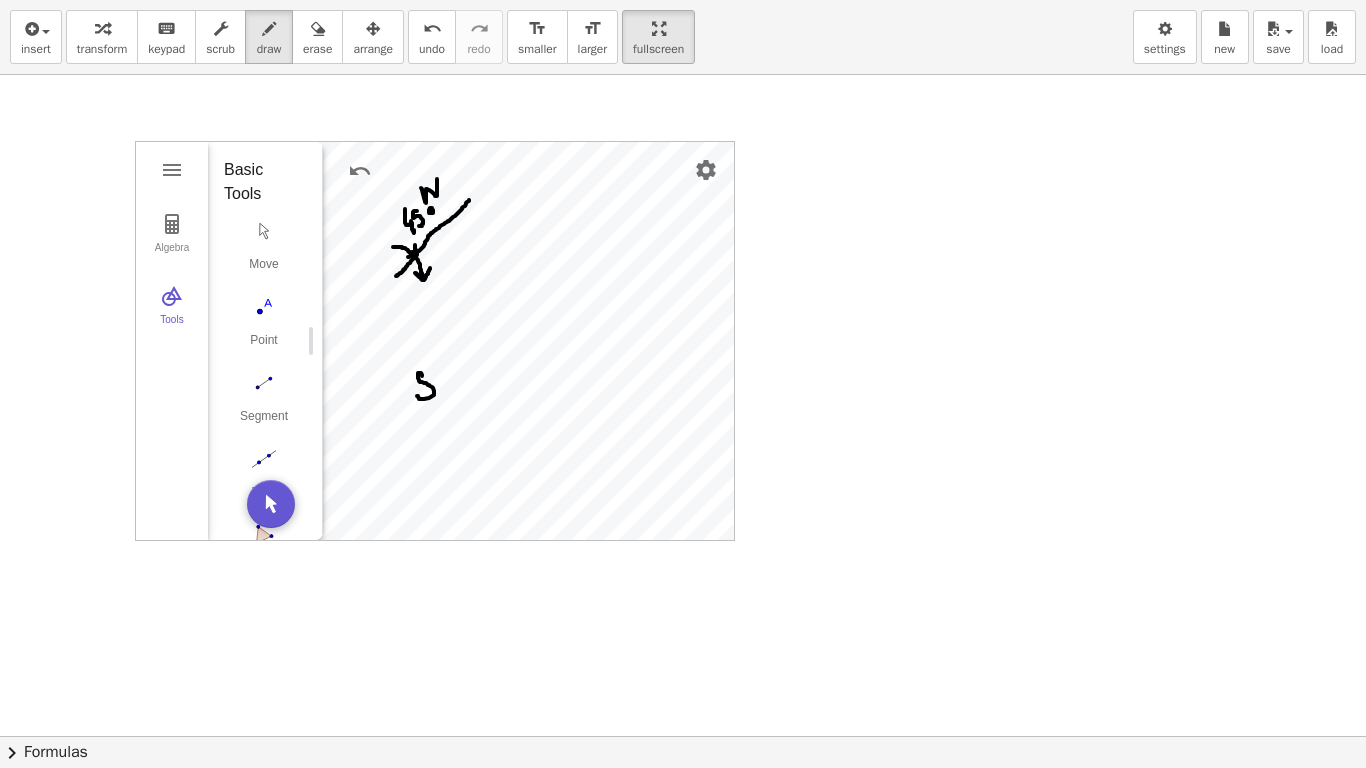 drag, startPoint x: 412, startPoint y: 252, endPoint x: 430, endPoint y: 268, distance: 24.083189 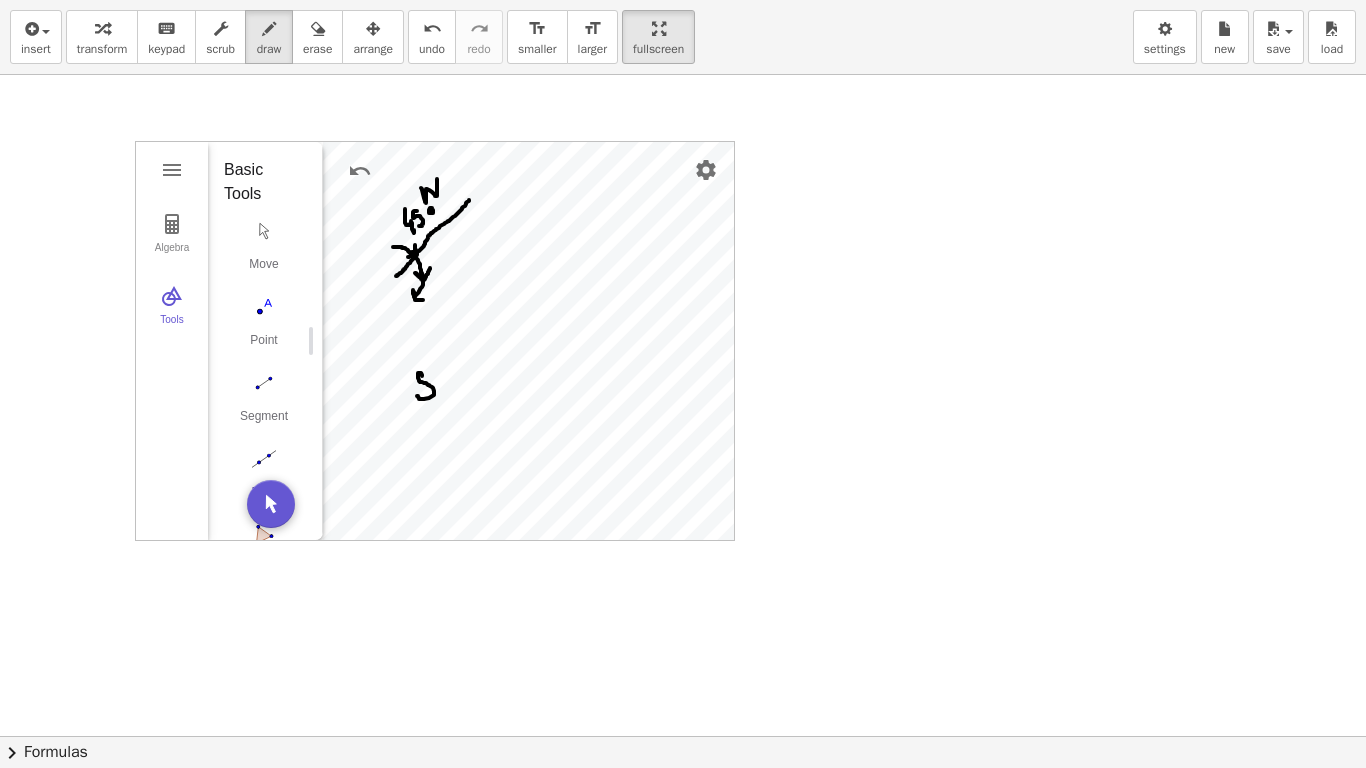drag, startPoint x: 423, startPoint y: 278, endPoint x: 423, endPoint y: 300, distance: 22 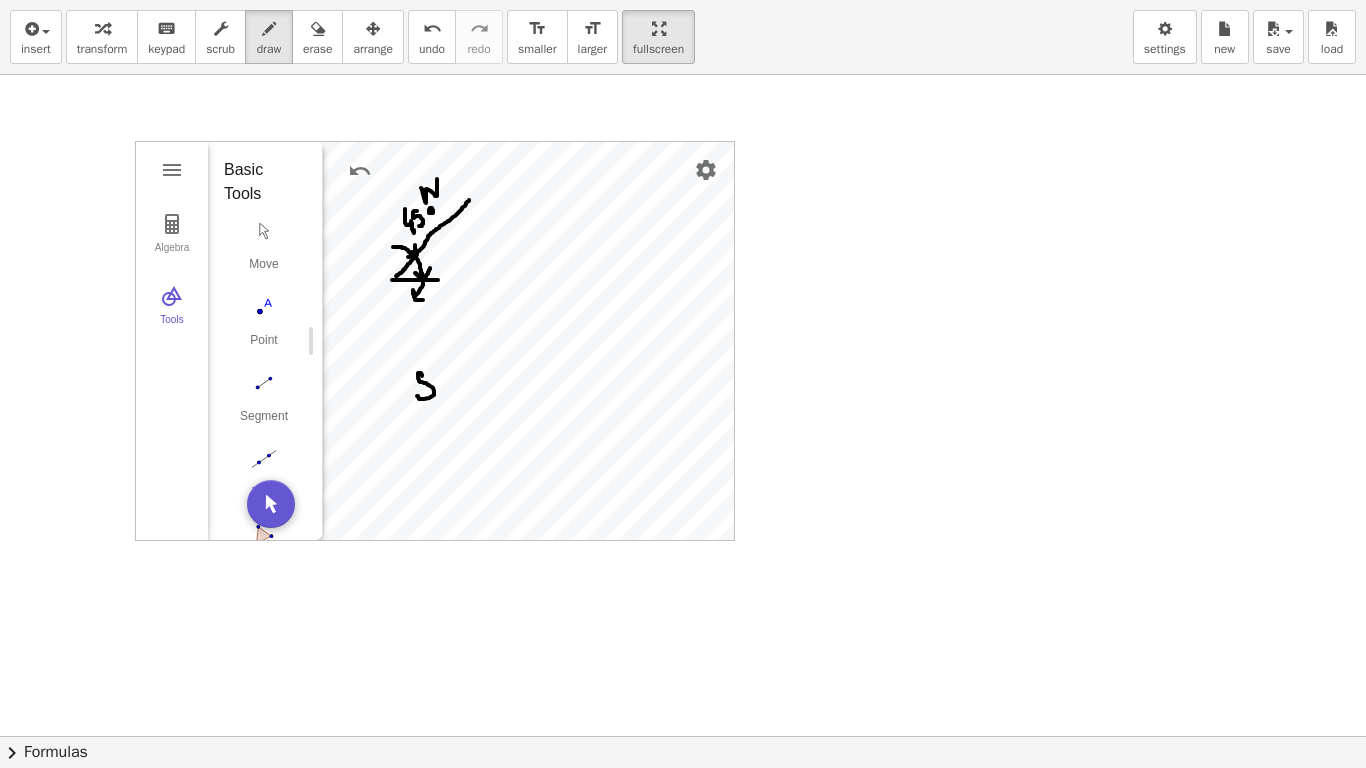 drag, startPoint x: 392, startPoint y: 280, endPoint x: 438, endPoint y: 280, distance: 46 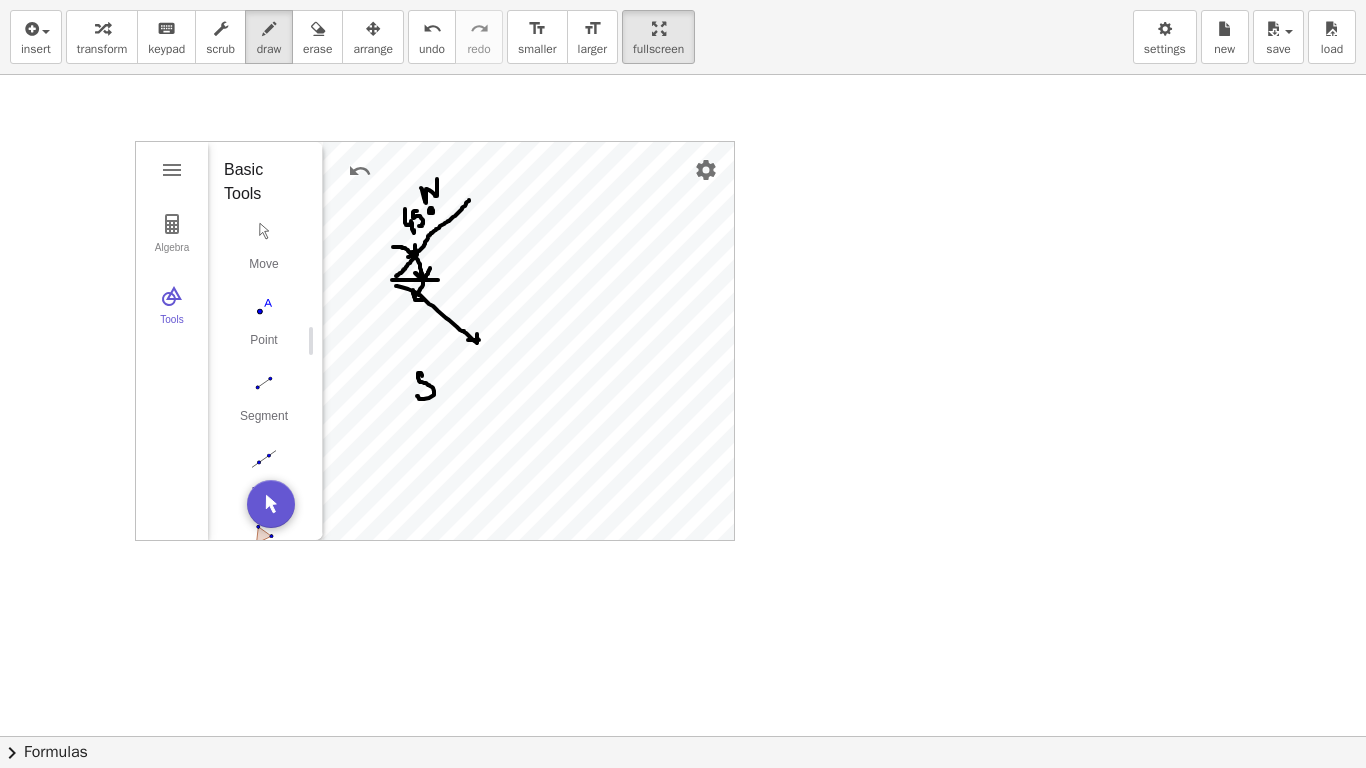 drag, startPoint x: 396, startPoint y: 286, endPoint x: 466, endPoint y: 339, distance: 87.80091 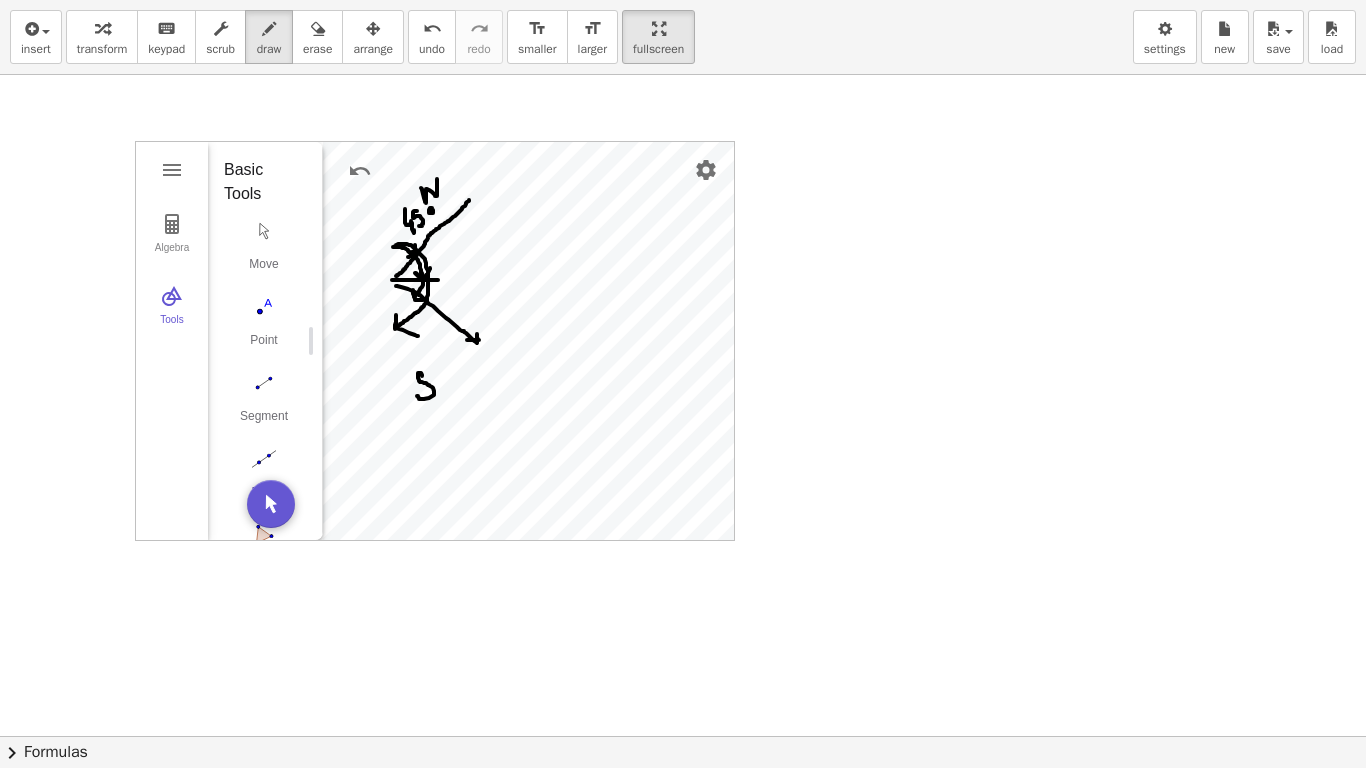 drag, startPoint x: 395, startPoint y: 246, endPoint x: 418, endPoint y: 335, distance: 91.92388 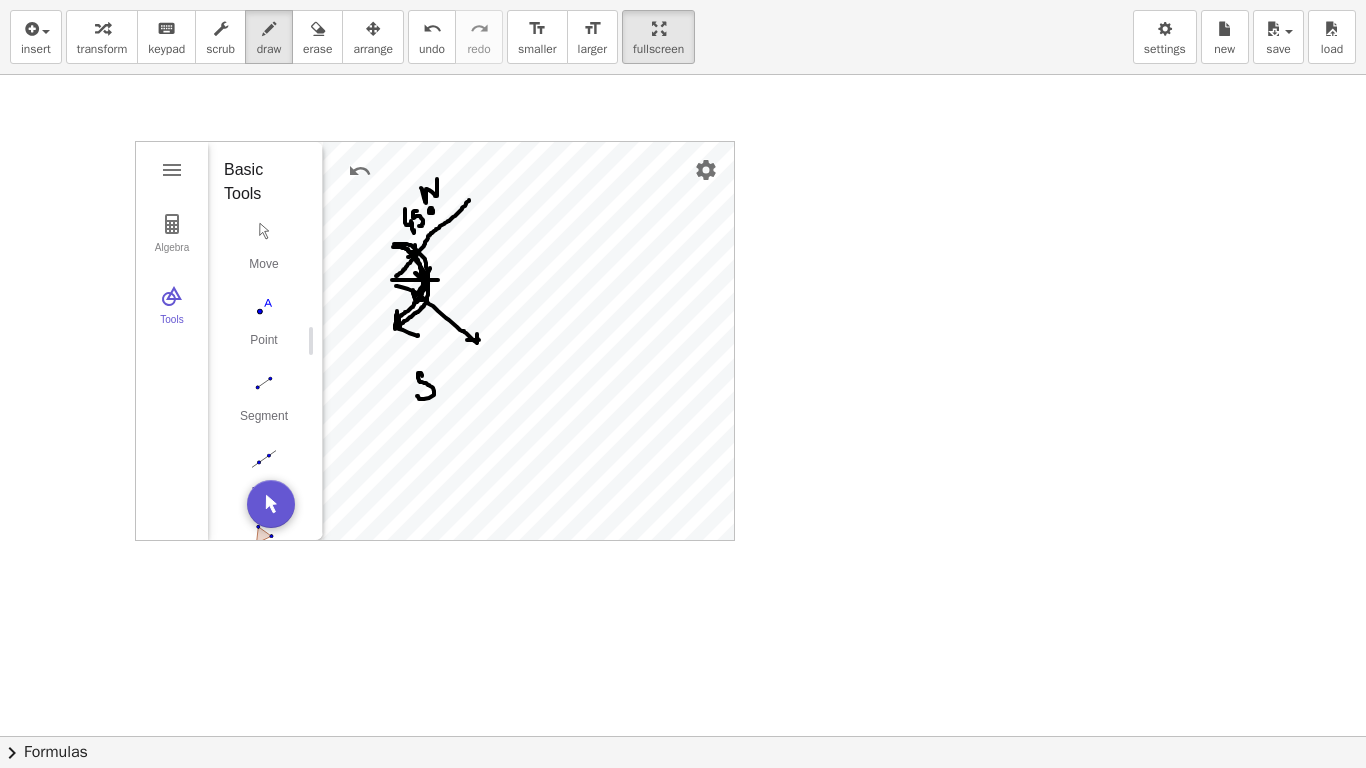 drag, startPoint x: 394, startPoint y: 244, endPoint x: 399, endPoint y: 322, distance: 78.160095 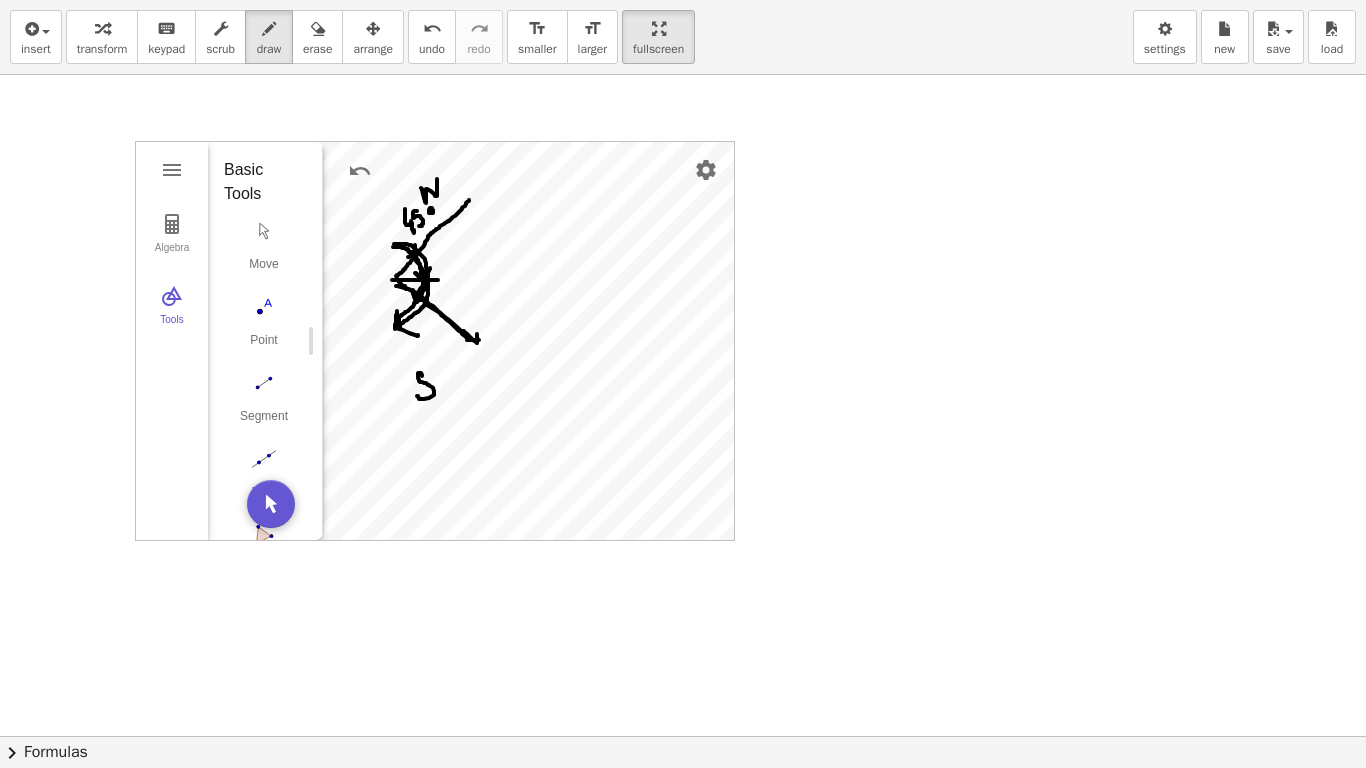 drag, startPoint x: 397, startPoint y: 278, endPoint x: 471, endPoint y: 327, distance: 88.752464 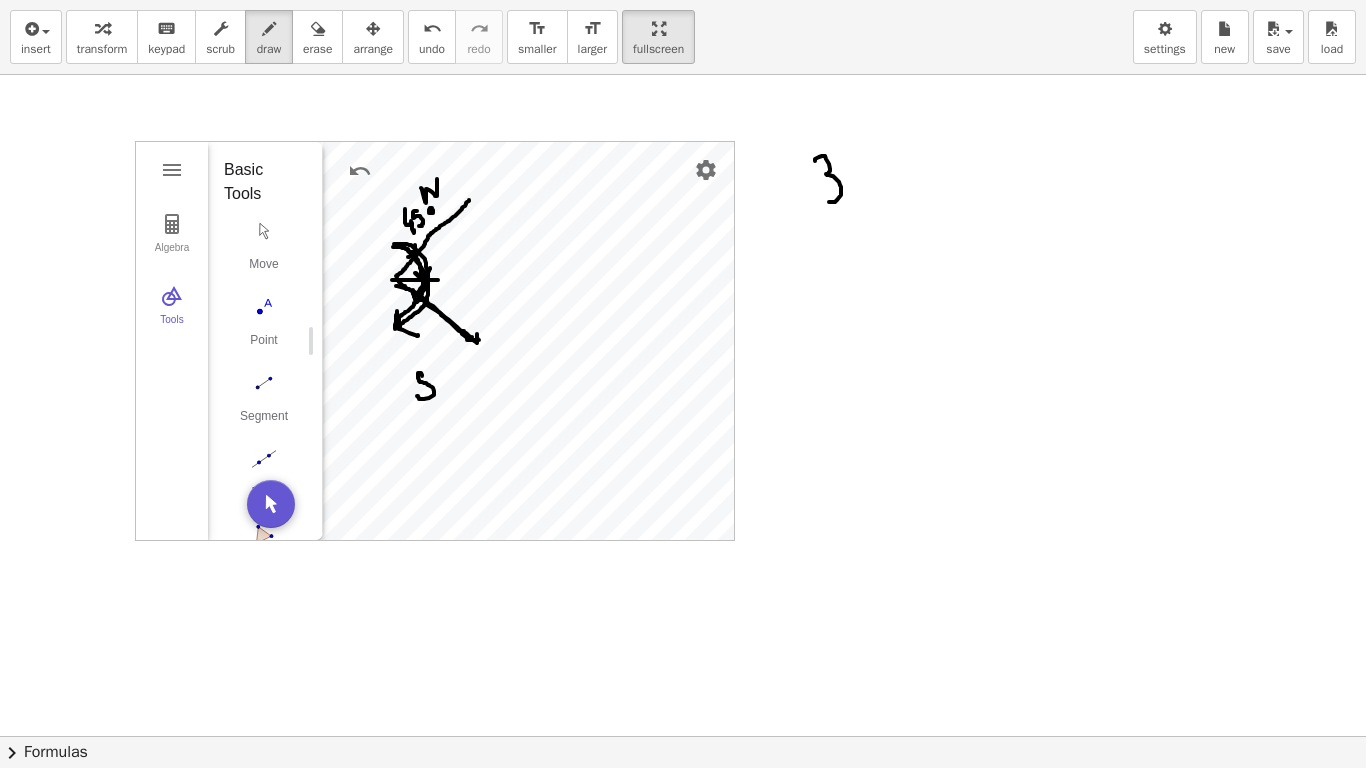 drag, startPoint x: 815, startPoint y: 161, endPoint x: 822, endPoint y: 185, distance: 25 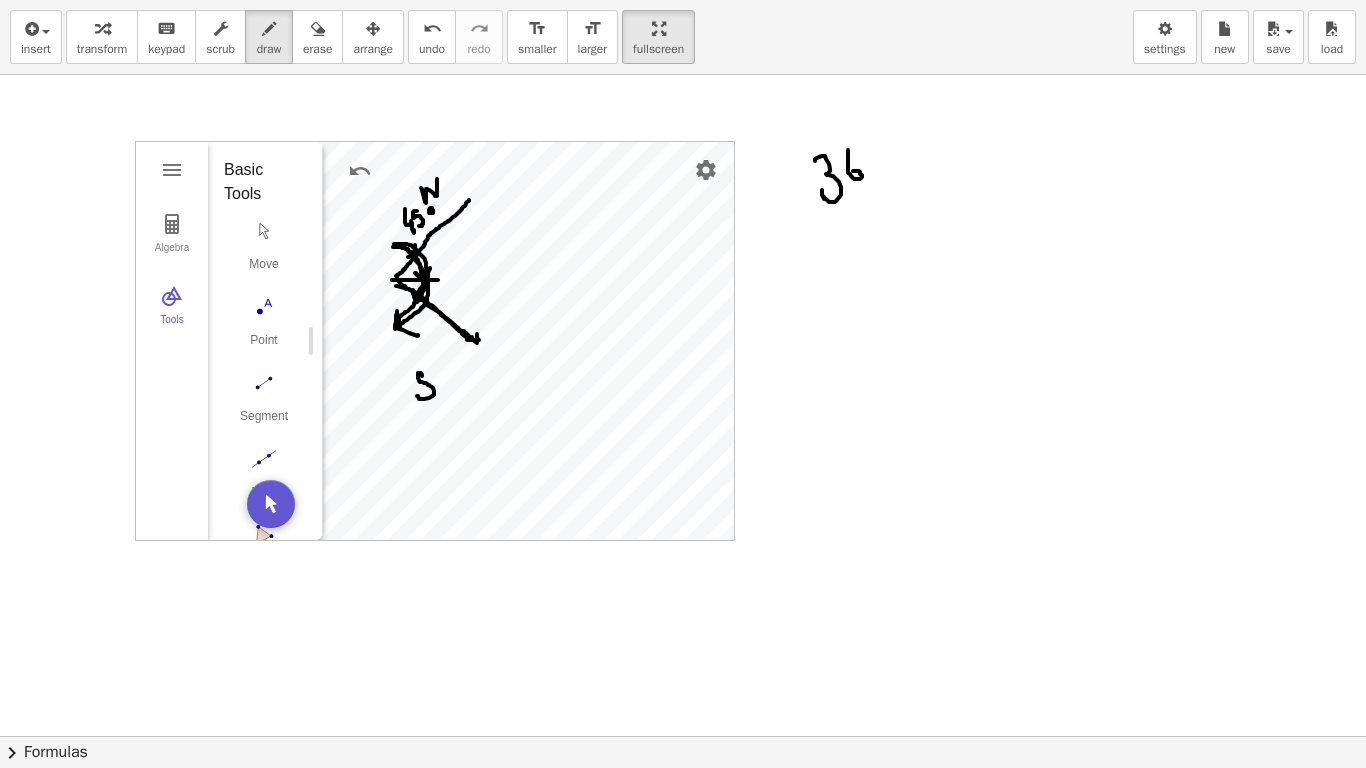 click at bounding box center [683, 736] 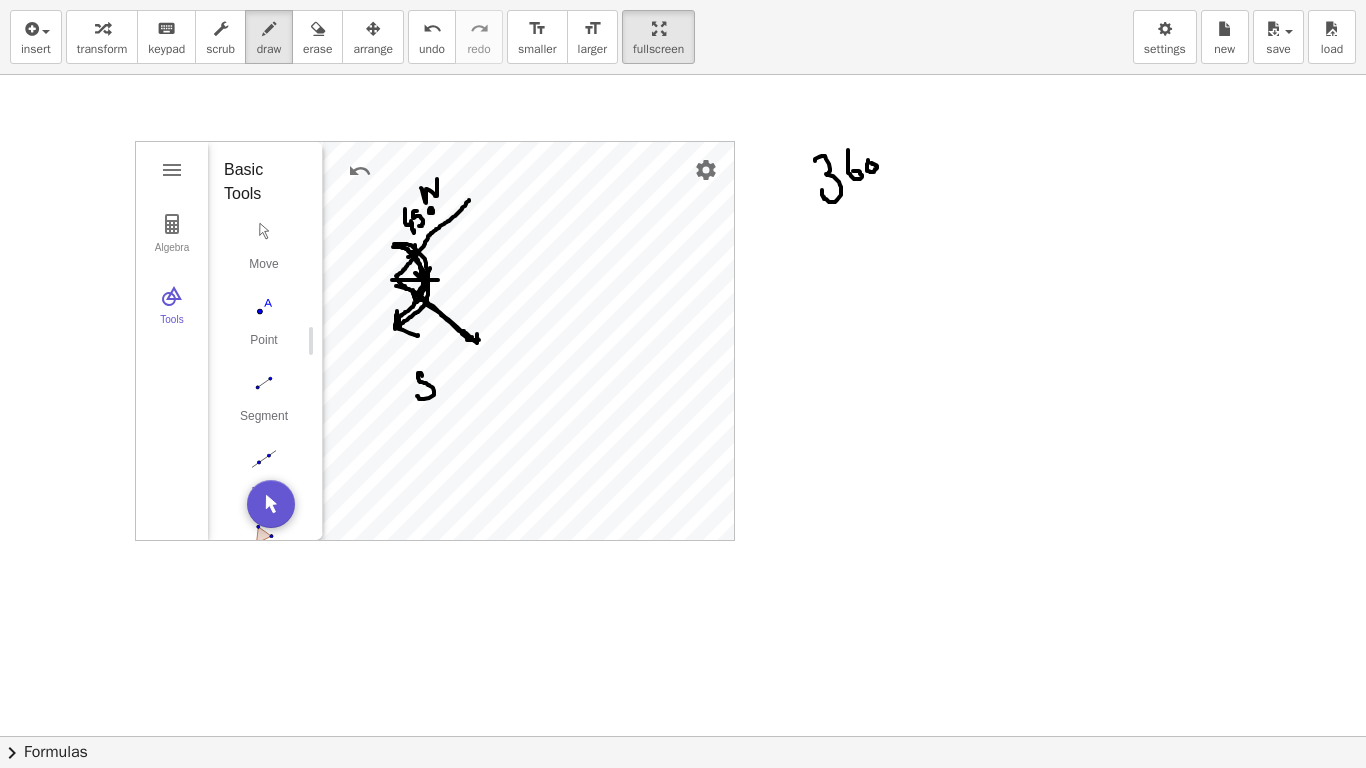 click at bounding box center [683, 736] 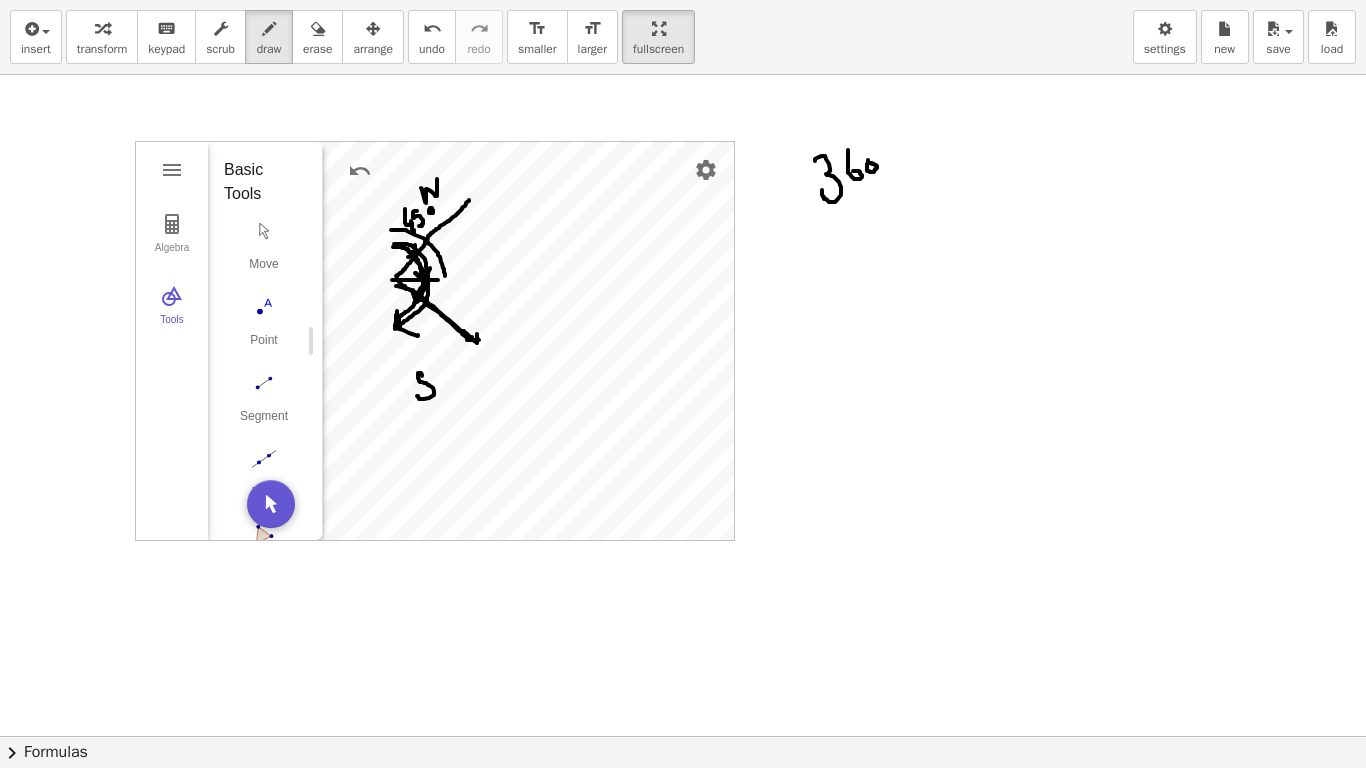 drag, startPoint x: 391, startPoint y: 230, endPoint x: 446, endPoint y: 222, distance: 55.578773 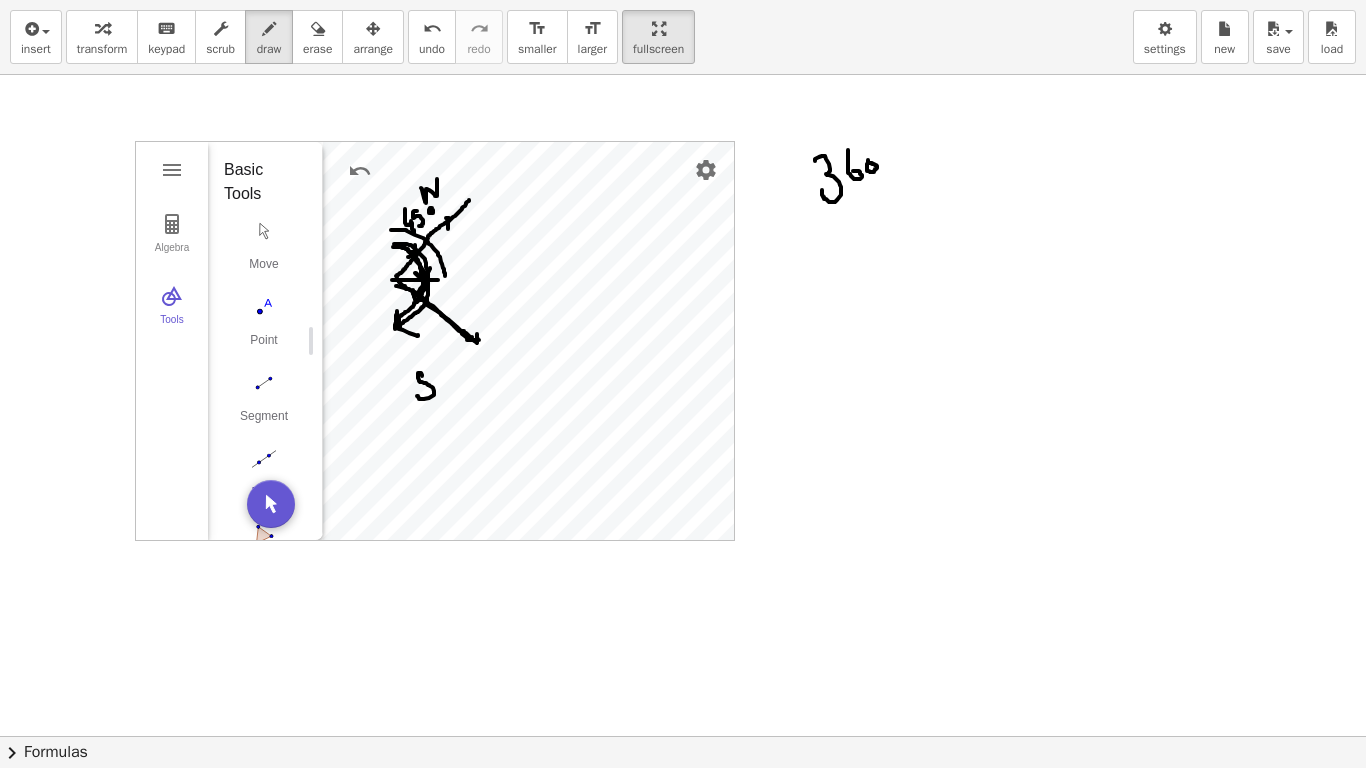 drag, startPoint x: 447, startPoint y: 218, endPoint x: 458, endPoint y: 229, distance: 15.556349 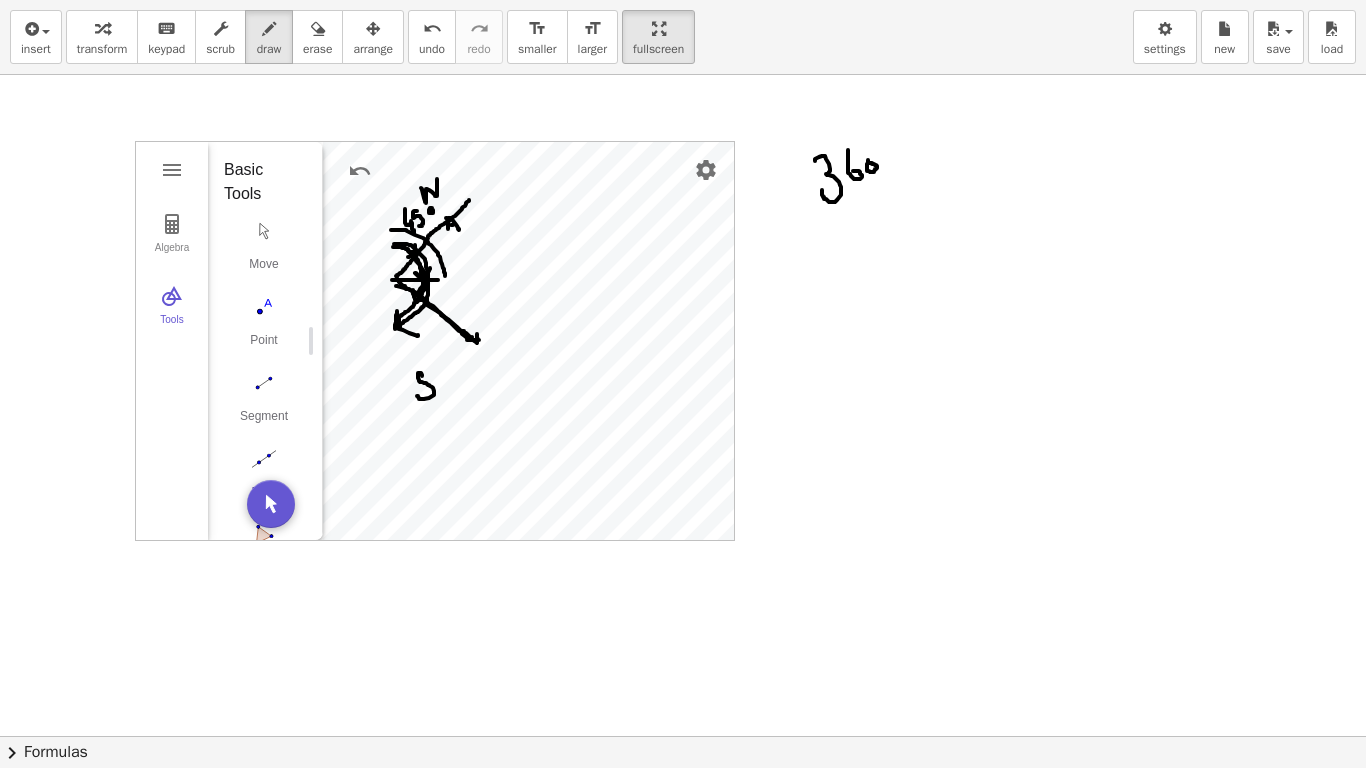 click at bounding box center (683, 736) 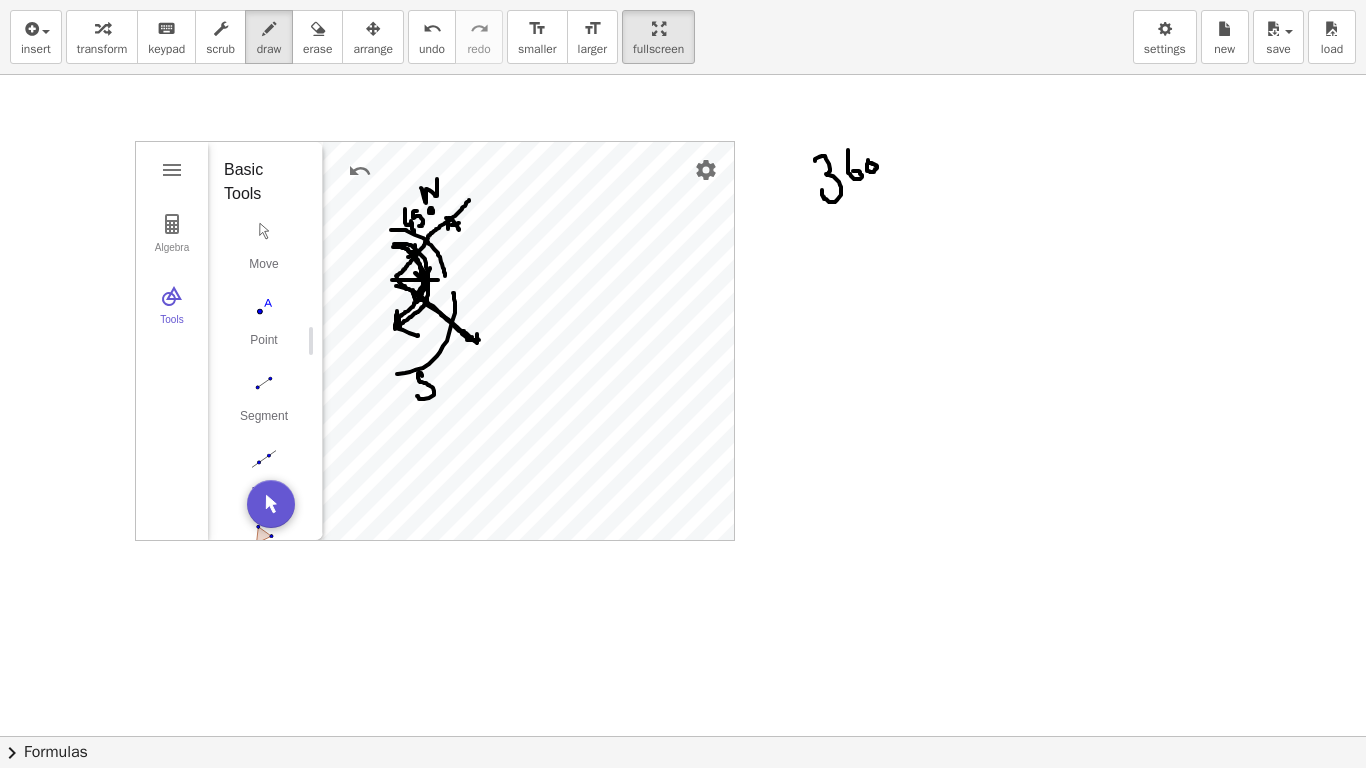 drag, startPoint x: 453, startPoint y: 293, endPoint x: 441, endPoint y: 363, distance: 71.021126 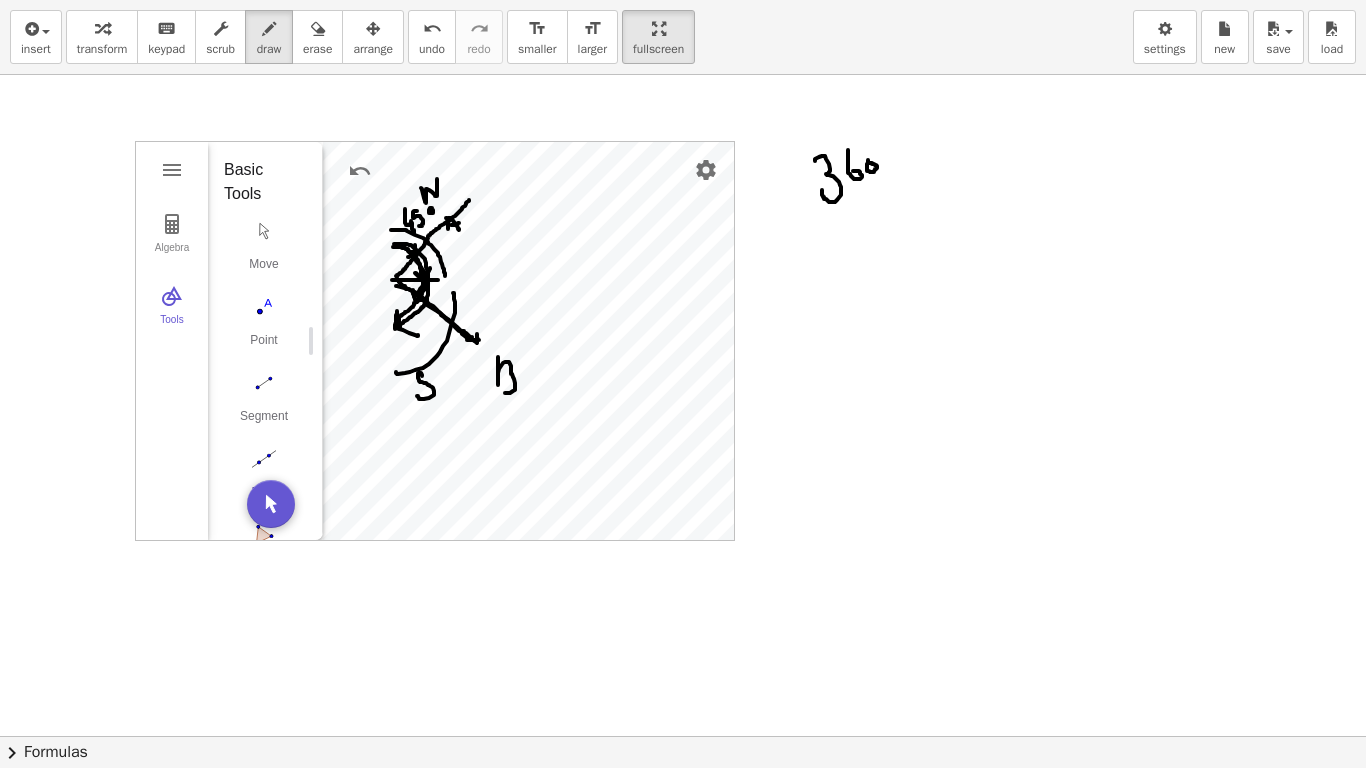 drag, startPoint x: 498, startPoint y: 370, endPoint x: 376, endPoint y: 380, distance: 122.40915 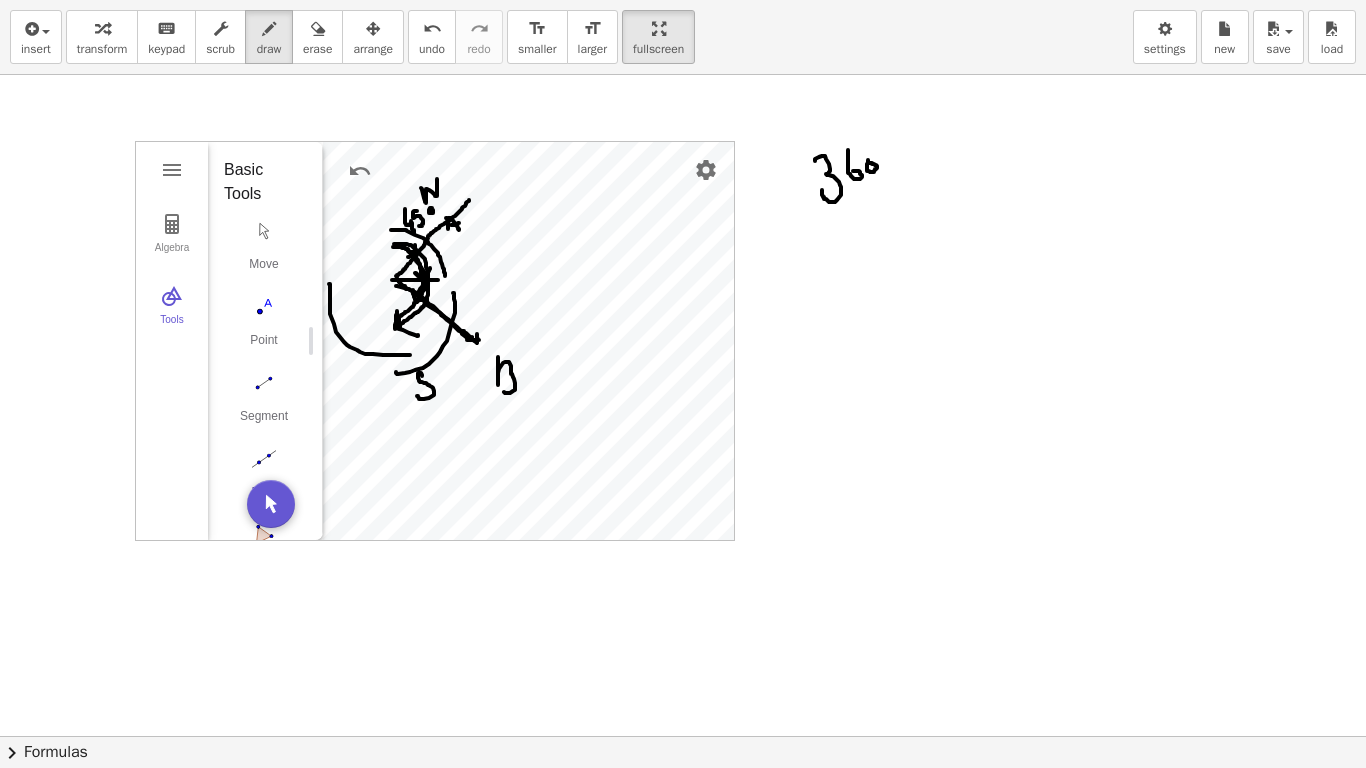 drag, startPoint x: 329, startPoint y: 284, endPoint x: 403, endPoint y: 351, distance: 99.824844 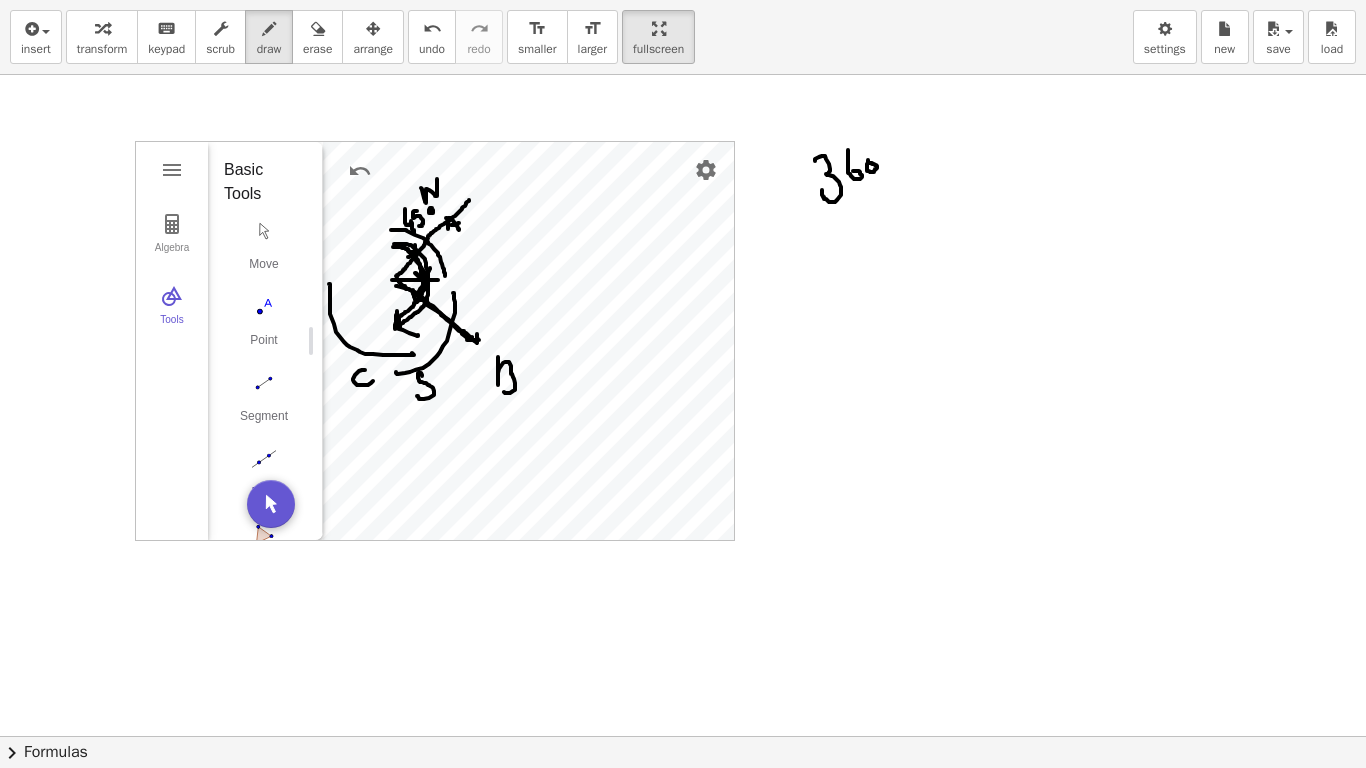drag, startPoint x: 365, startPoint y: 370, endPoint x: 355, endPoint y: 327, distance: 44.14748 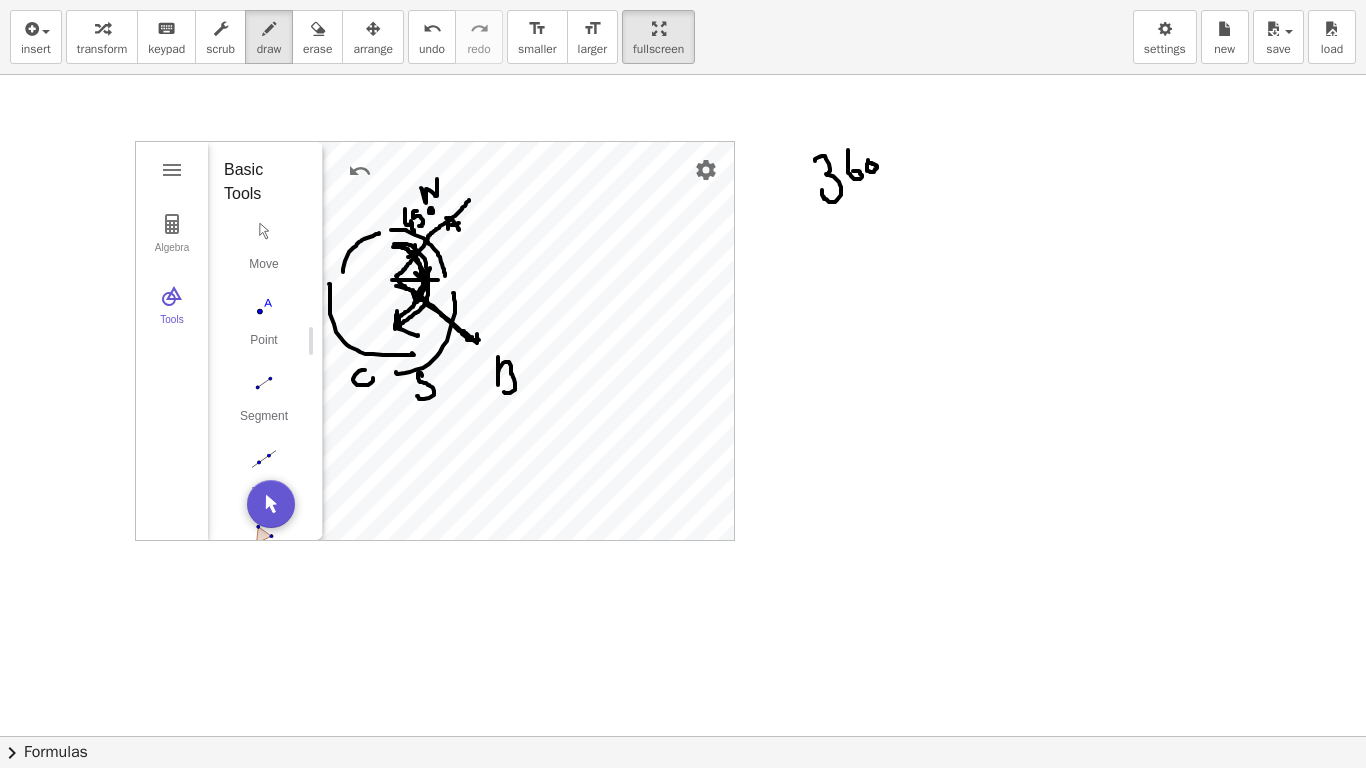 drag, startPoint x: 343, startPoint y: 272, endPoint x: 377, endPoint y: 233, distance: 51.739735 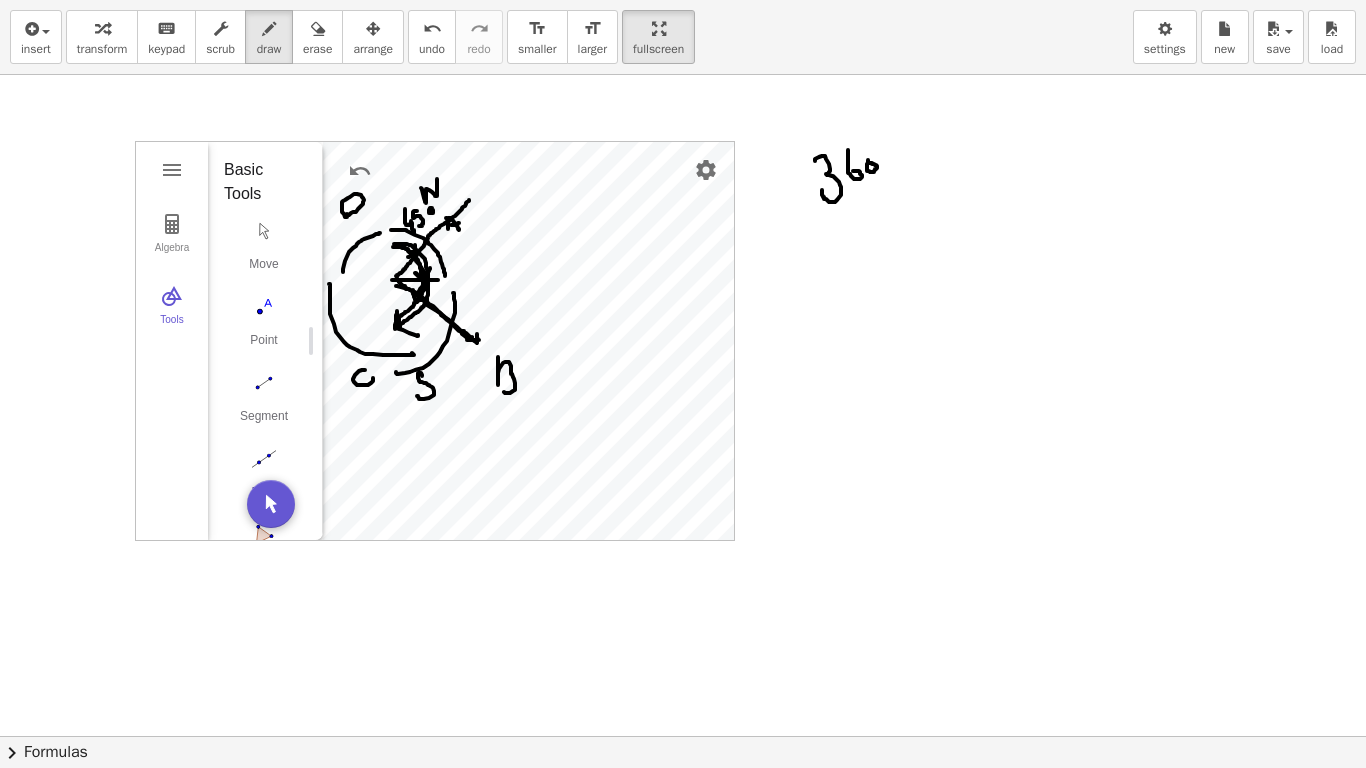 click at bounding box center (683, 736) 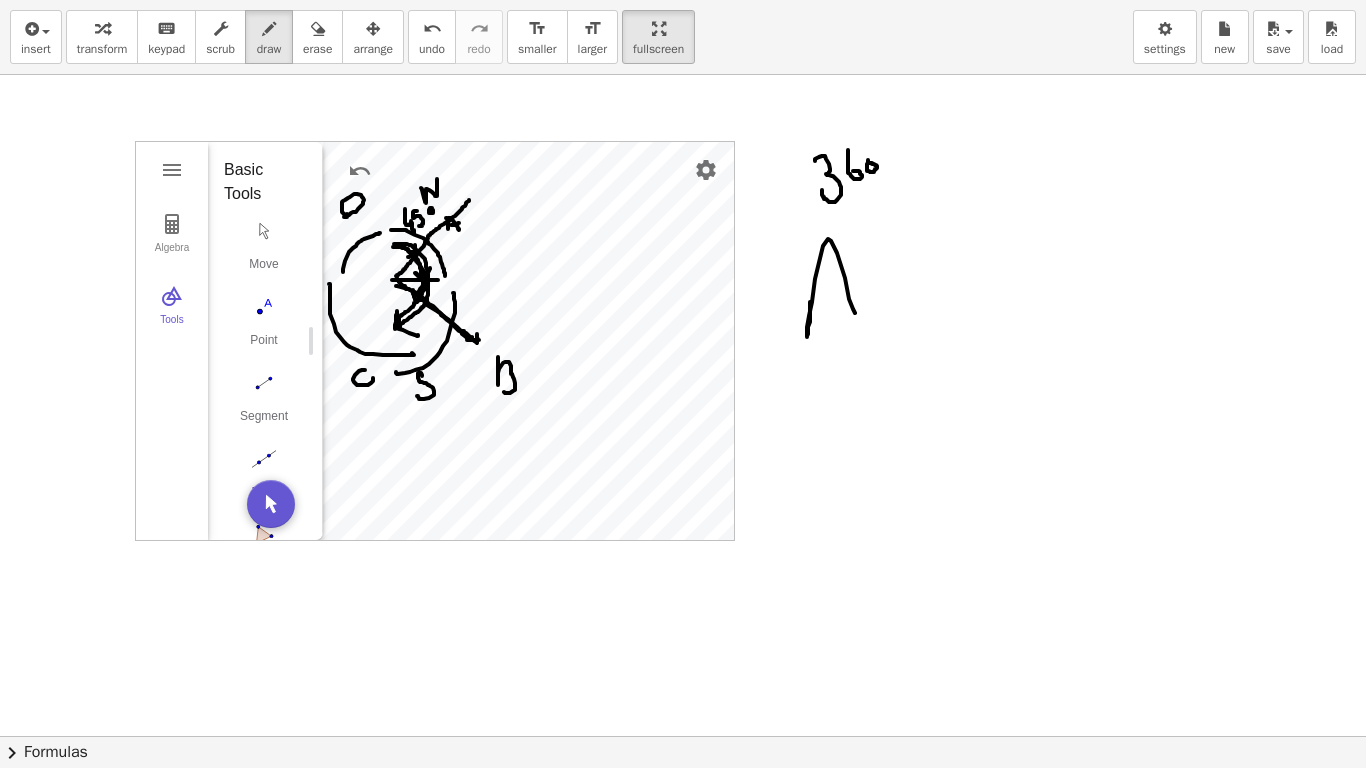 drag, startPoint x: 810, startPoint y: 302, endPoint x: 821, endPoint y: 301, distance: 11.045361 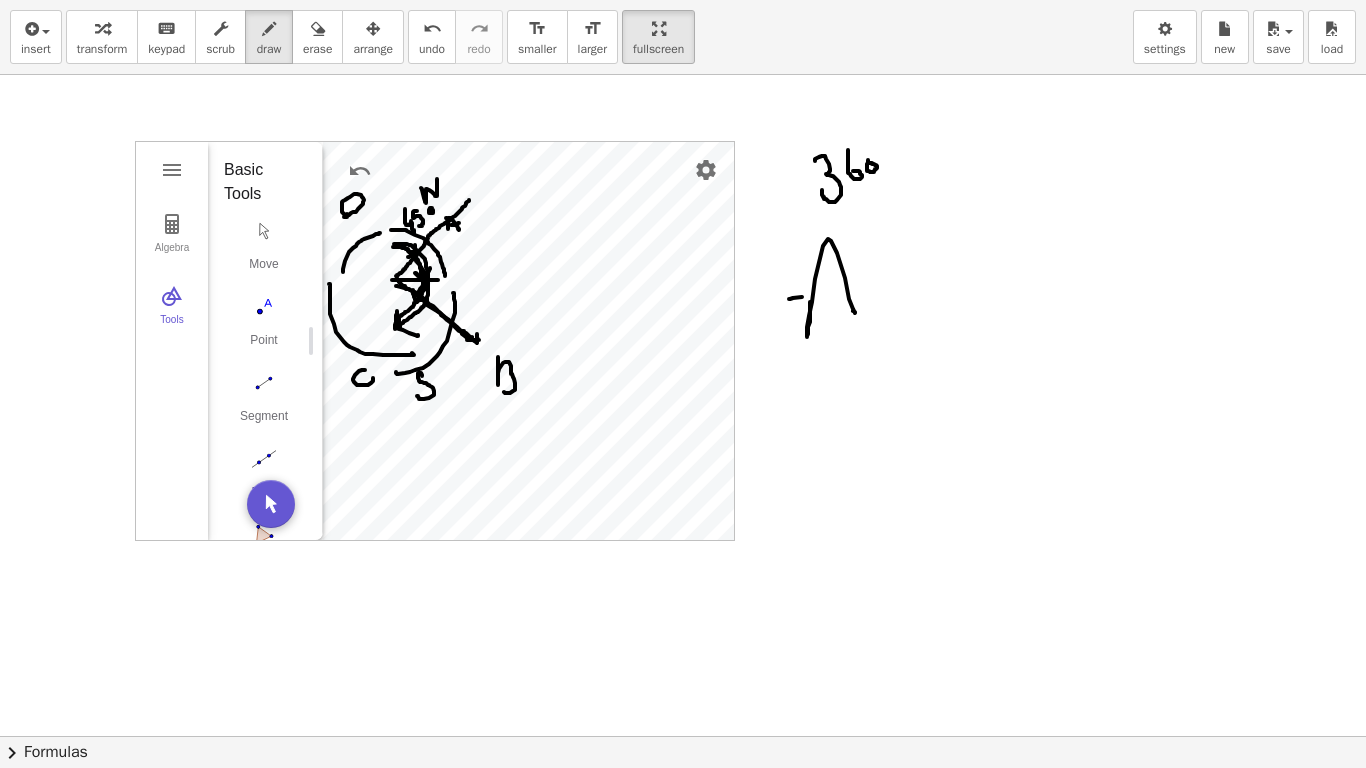 drag, startPoint x: 789, startPoint y: 299, endPoint x: 884, endPoint y: 291, distance: 95.33625 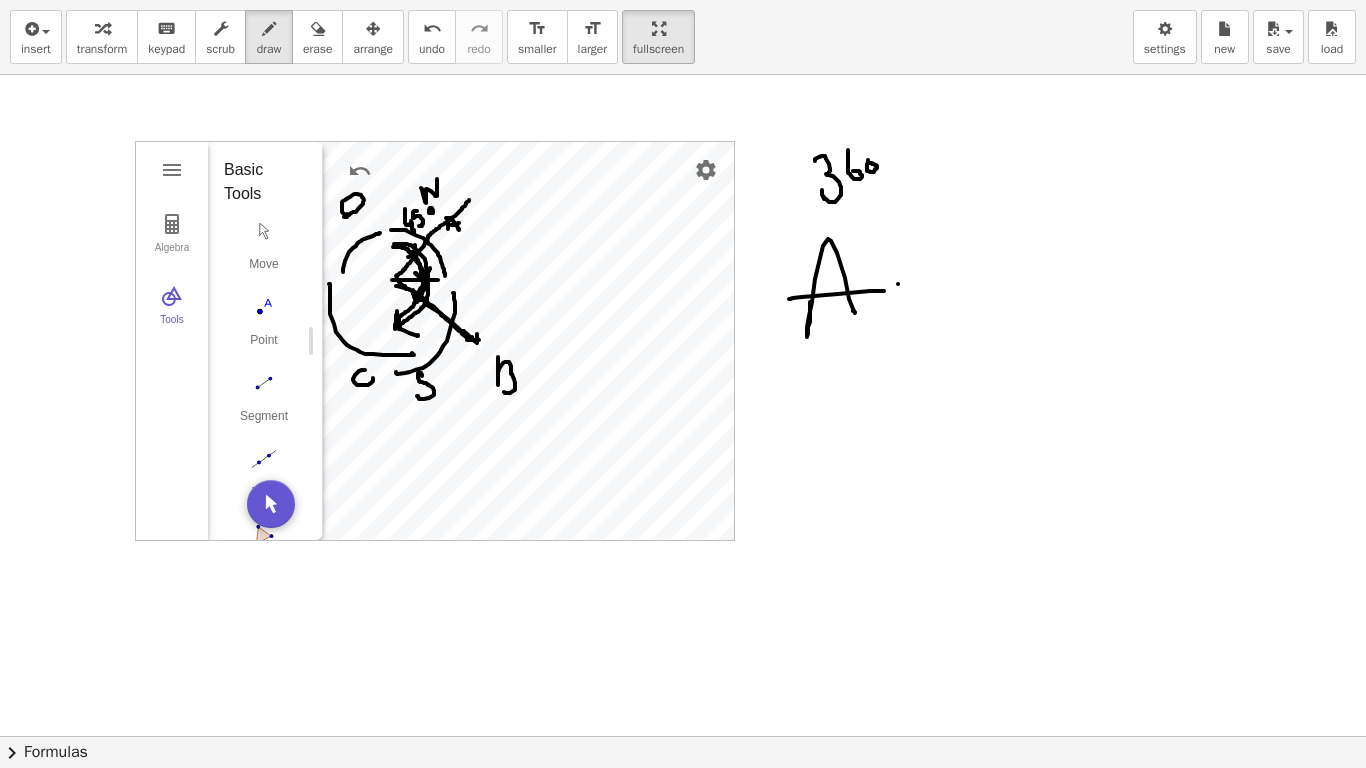 drag, startPoint x: 898, startPoint y: 284, endPoint x: 924, endPoint y: 274, distance: 27.856777 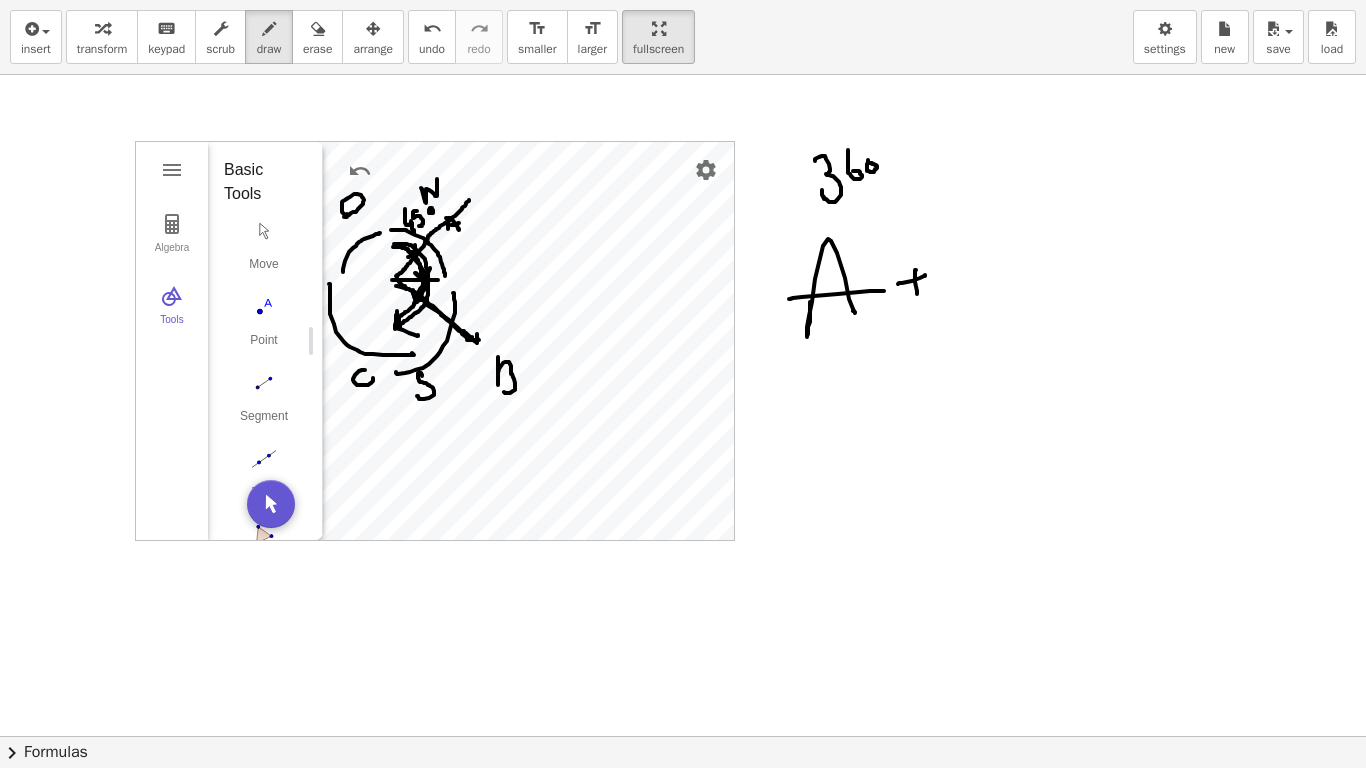 click at bounding box center (683, 736) 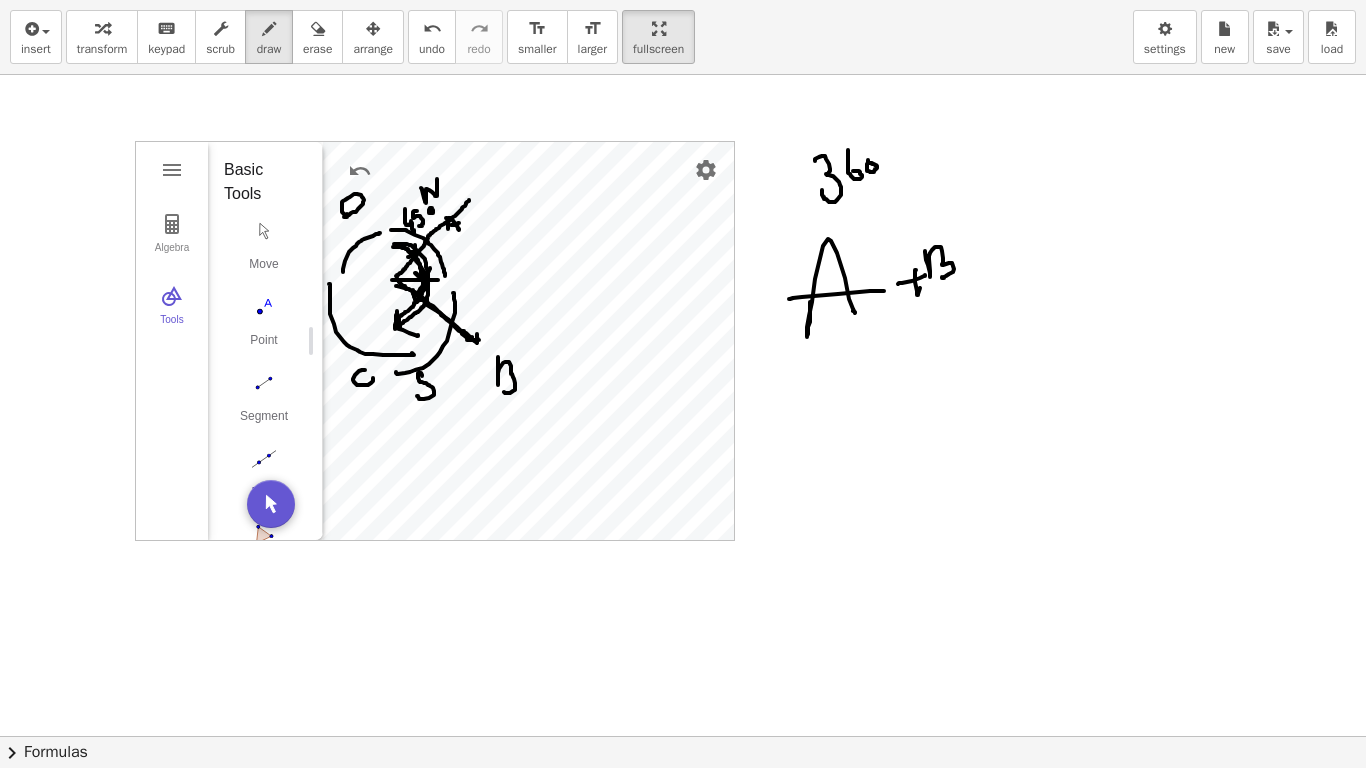 drag, startPoint x: 926, startPoint y: 260, endPoint x: 961, endPoint y: 273, distance: 37.336308 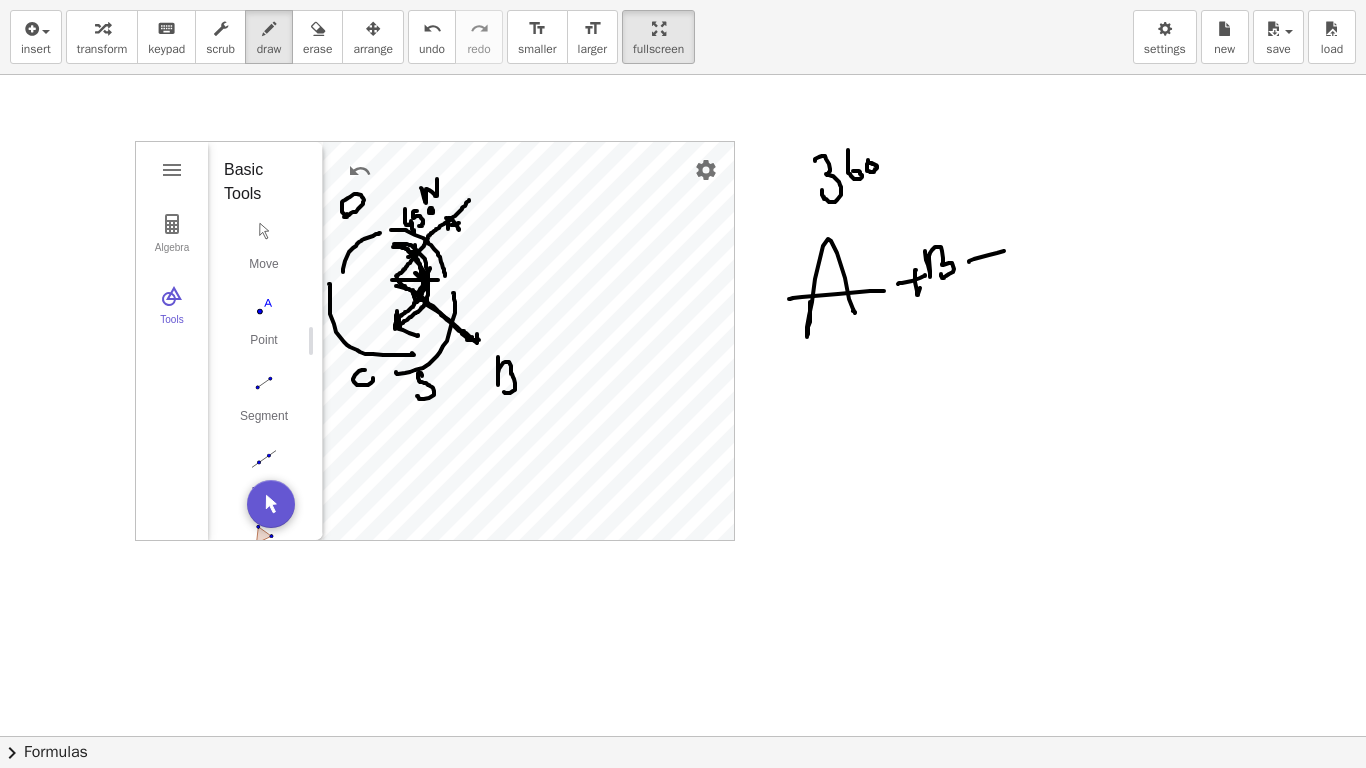 drag, startPoint x: 974, startPoint y: 259, endPoint x: 1005, endPoint y: 250, distance: 32.280025 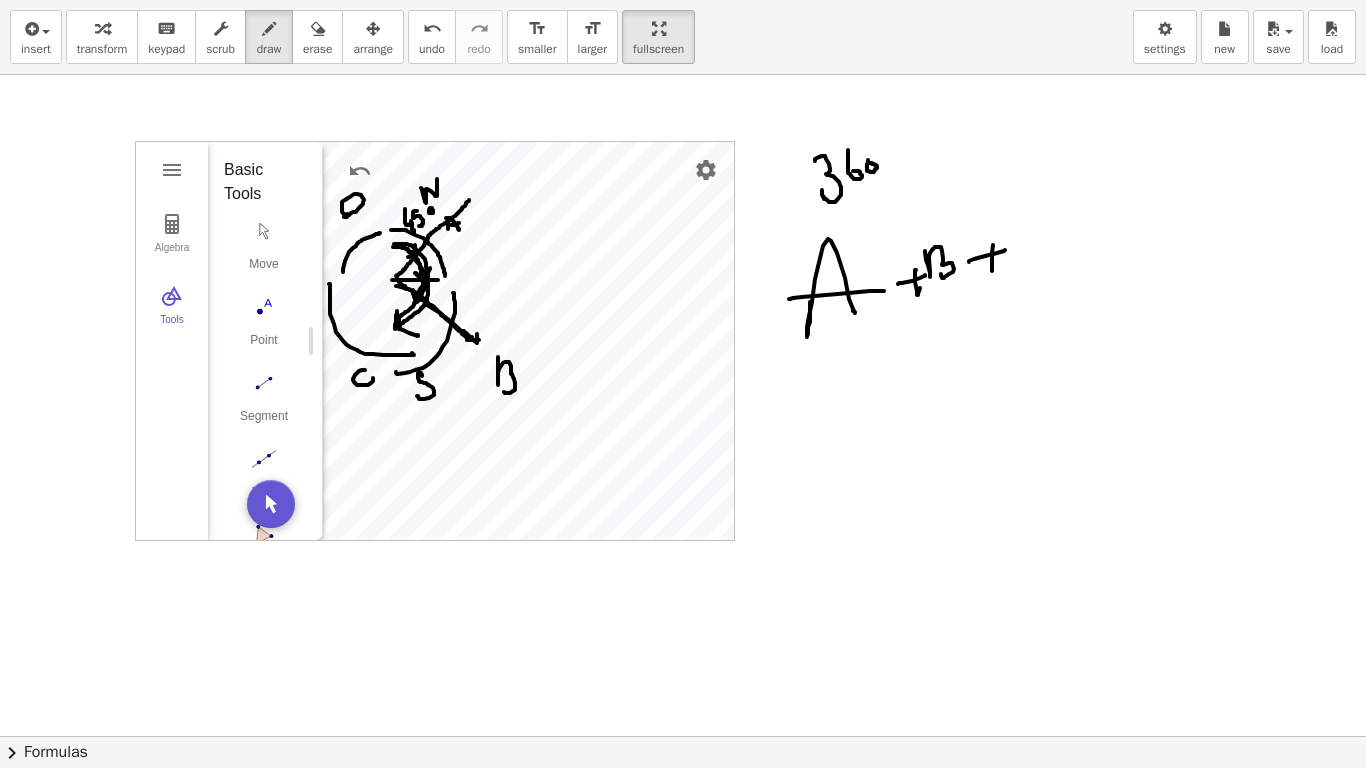 drag, startPoint x: 992, startPoint y: 266, endPoint x: 1007, endPoint y: 251, distance: 21.213203 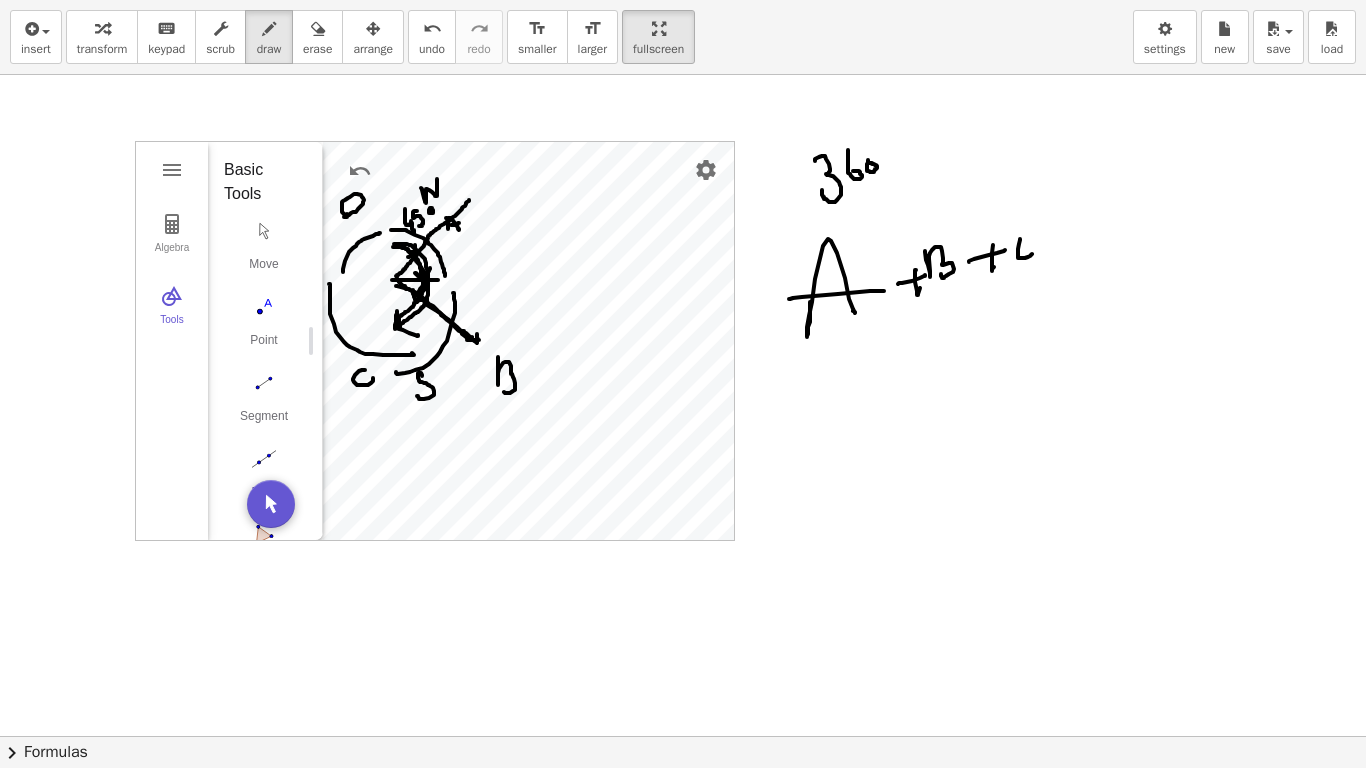 drag, startPoint x: 1020, startPoint y: 239, endPoint x: 1033, endPoint y: 253, distance: 19.104973 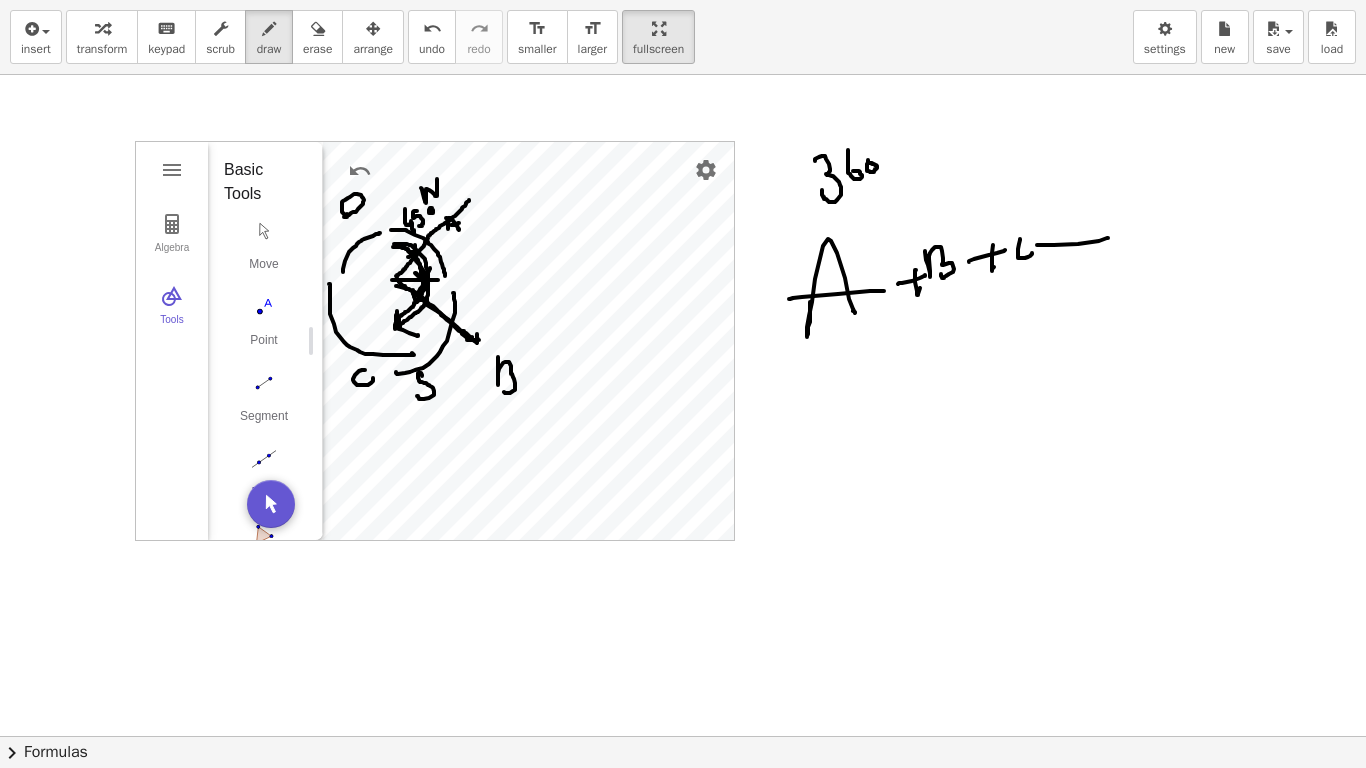 drag, startPoint x: 1050, startPoint y: 245, endPoint x: 1106, endPoint y: 237, distance: 56.568542 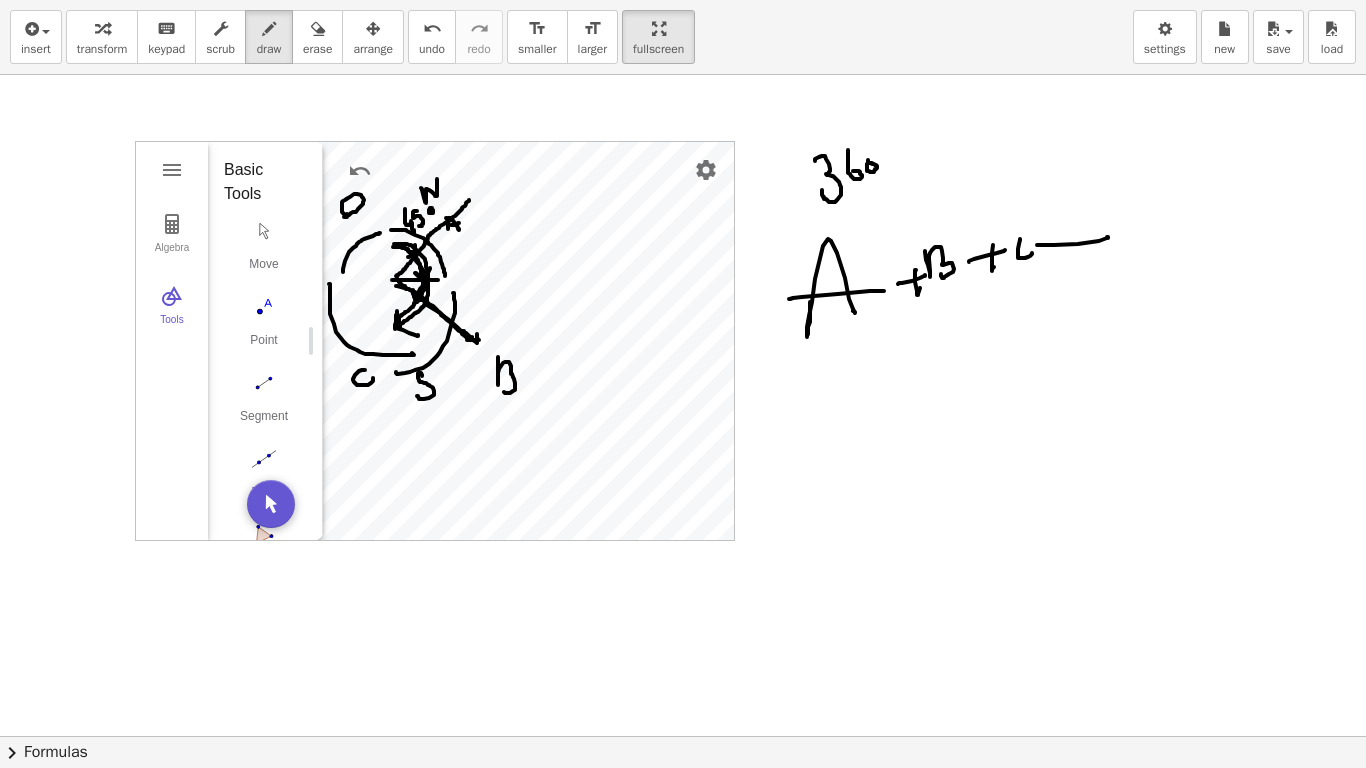 drag, startPoint x: 1077, startPoint y: 233, endPoint x: 1105, endPoint y: 252, distance: 33.83785 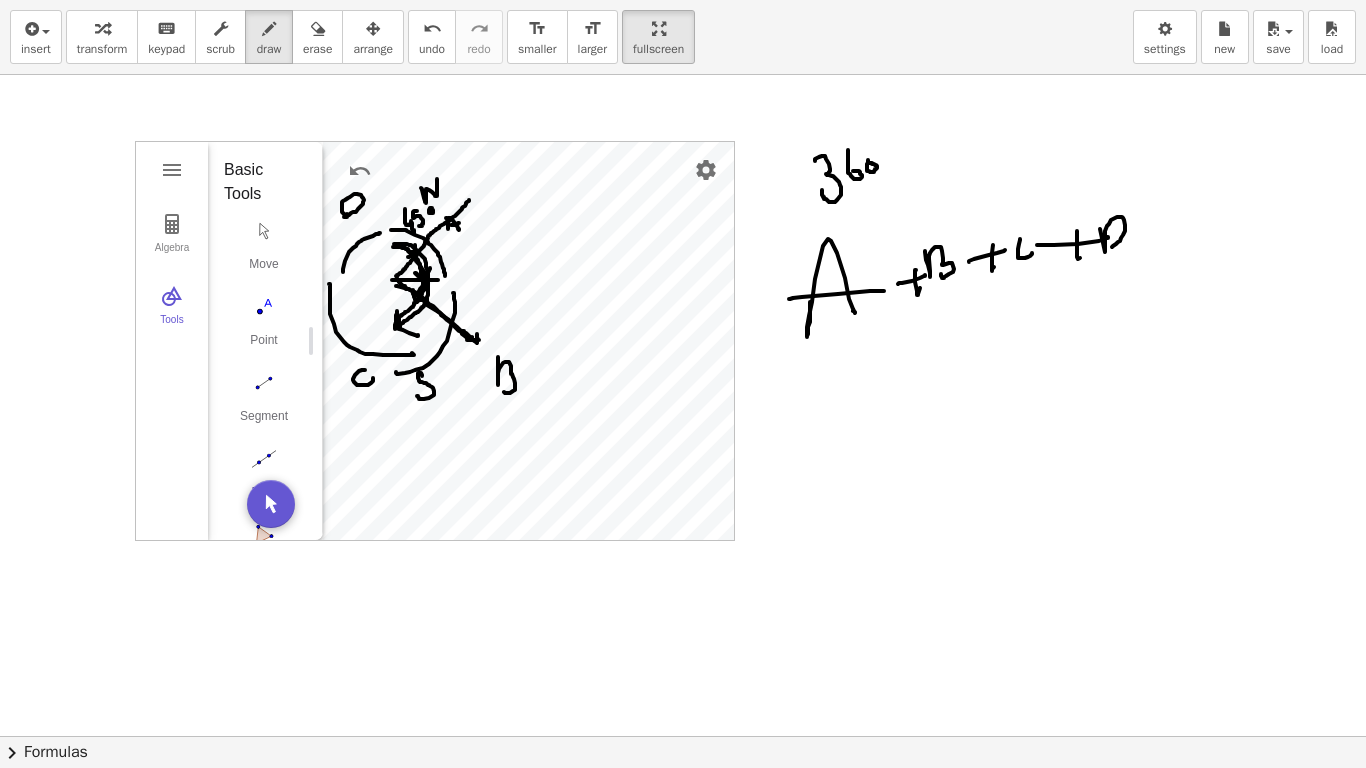 click at bounding box center (683, 736) 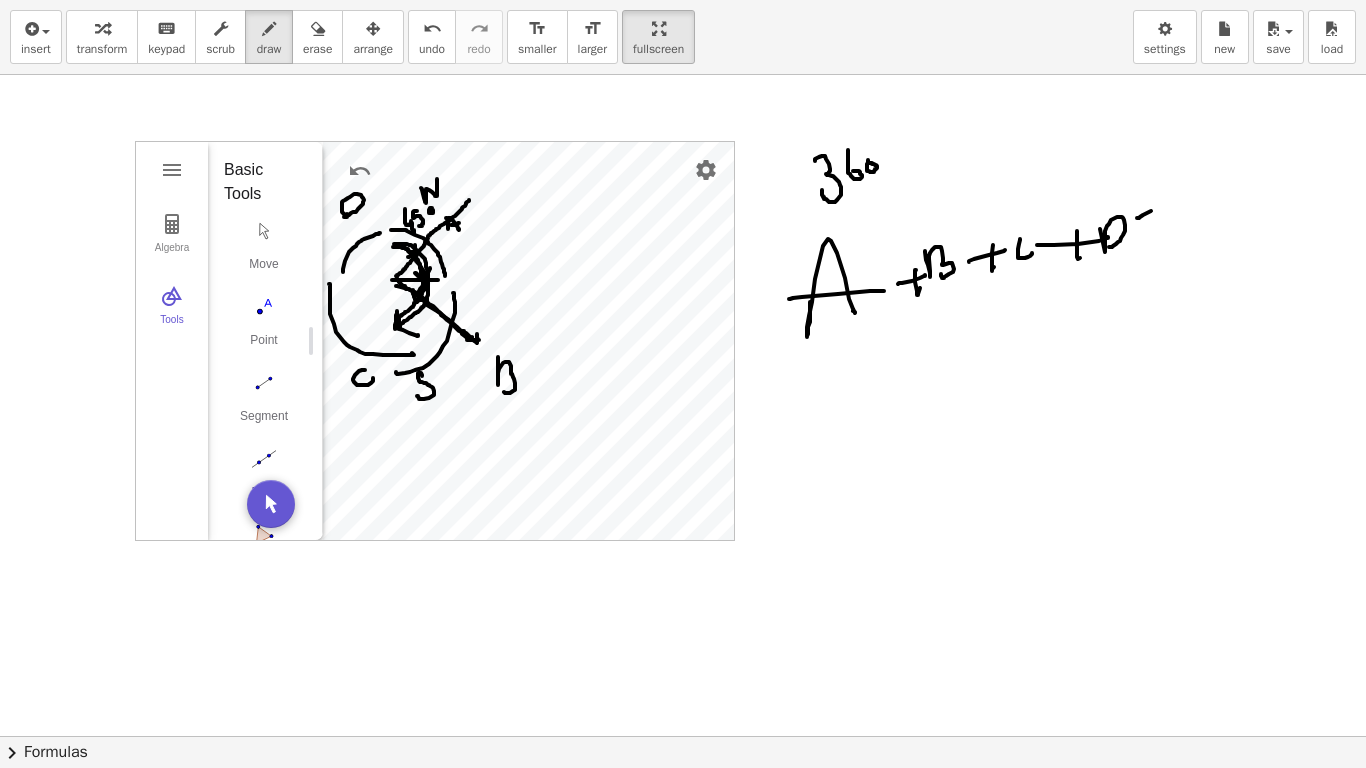 drag, startPoint x: 1137, startPoint y: 218, endPoint x: 1162, endPoint y: 206, distance: 27.730848 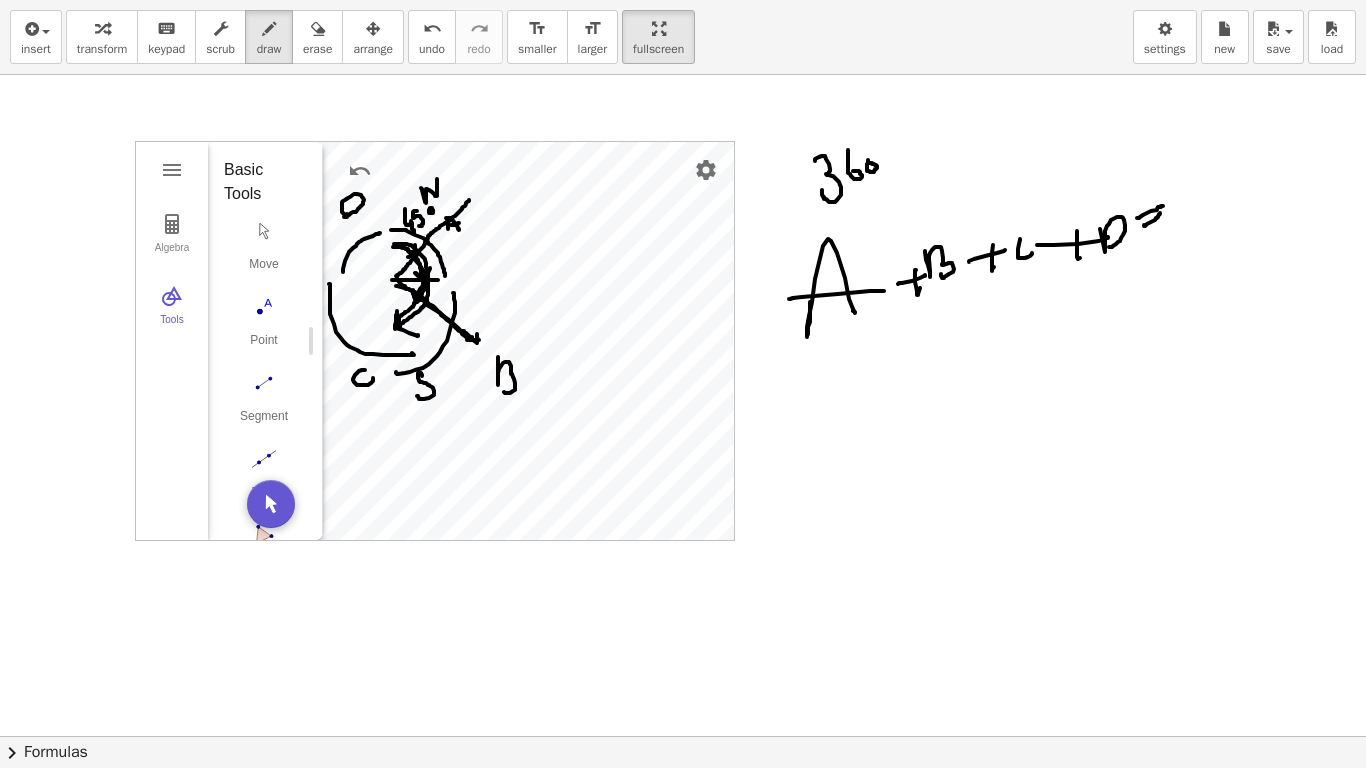drag, startPoint x: 1144, startPoint y: 225, endPoint x: 1162, endPoint y: 211, distance: 22.803509 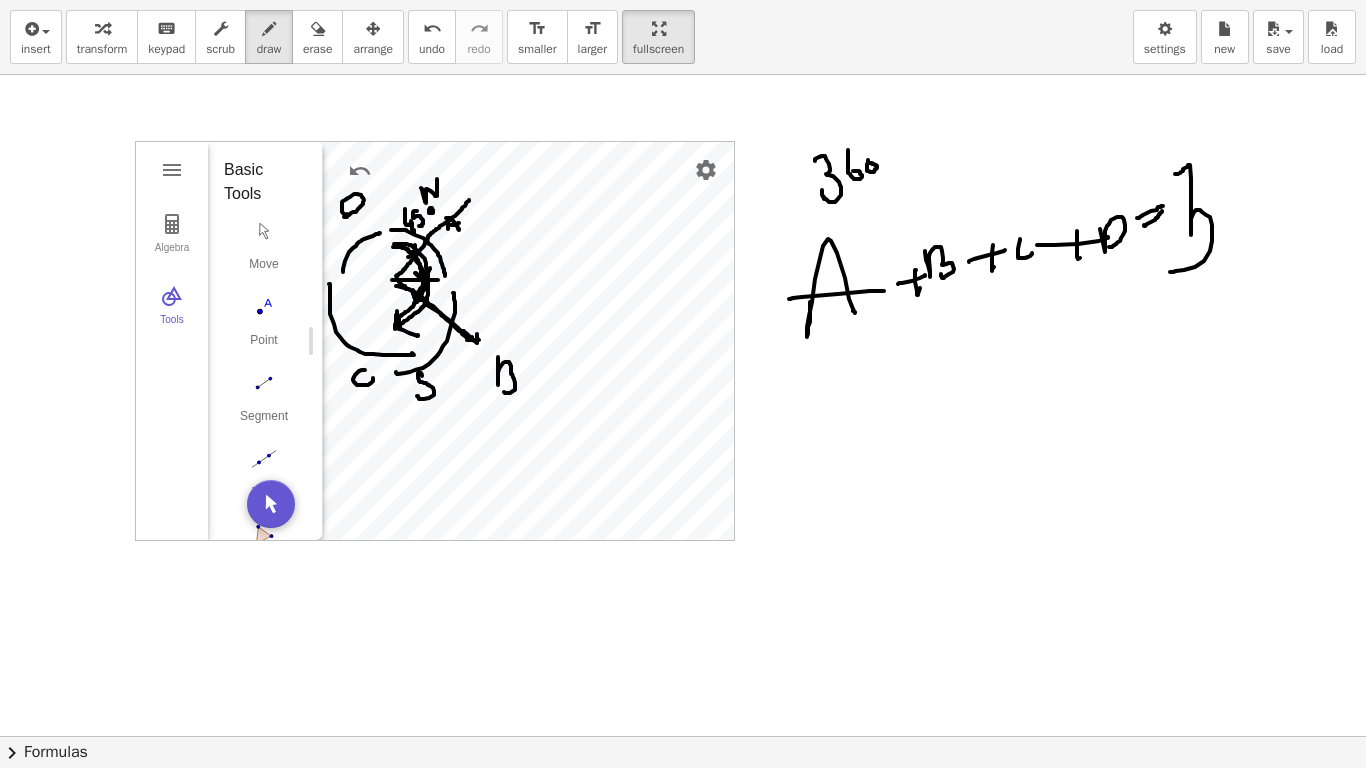 drag, startPoint x: 1175, startPoint y: 174, endPoint x: 1170, endPoint y: 256, distance: 82.1523 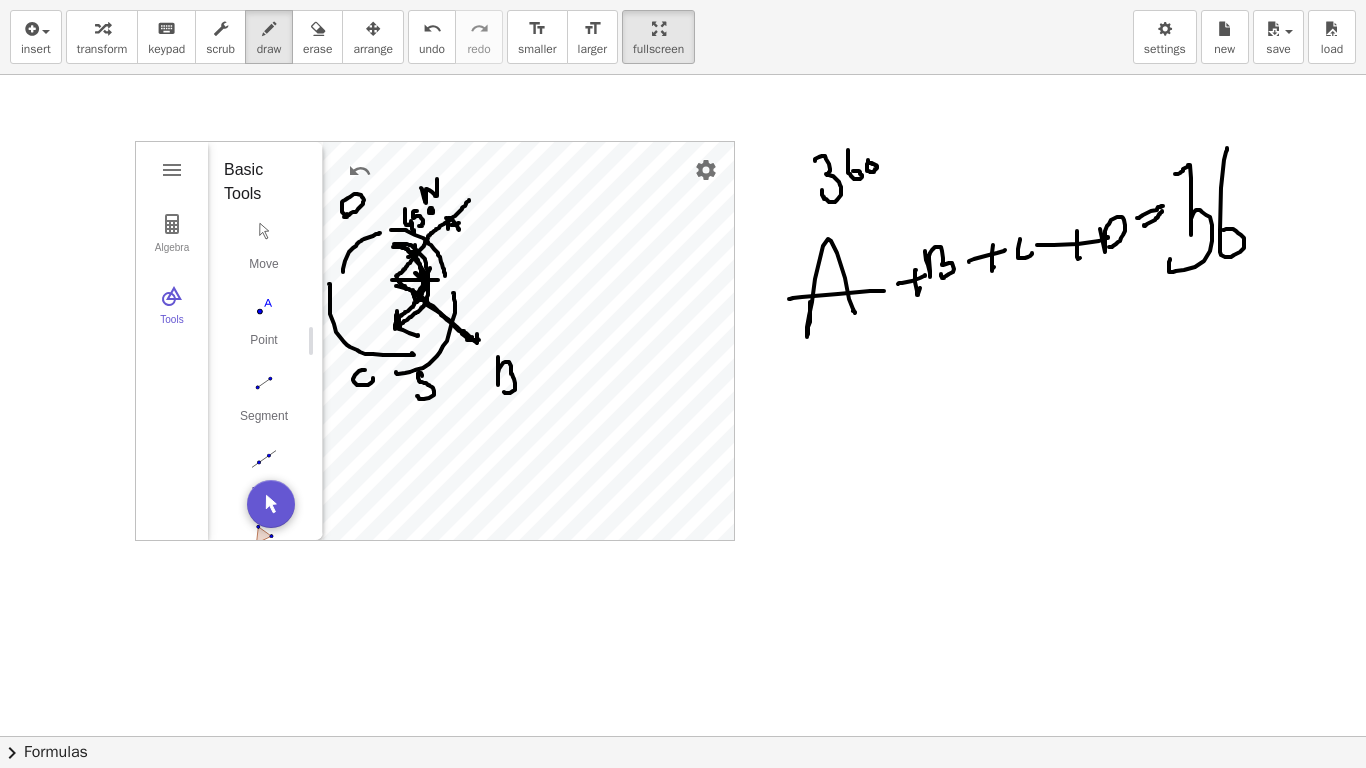 drag, startPoint x: 1227, startPoint y: 148, endPoint x: 1242, endPoint y: 211, distance: 64.7611 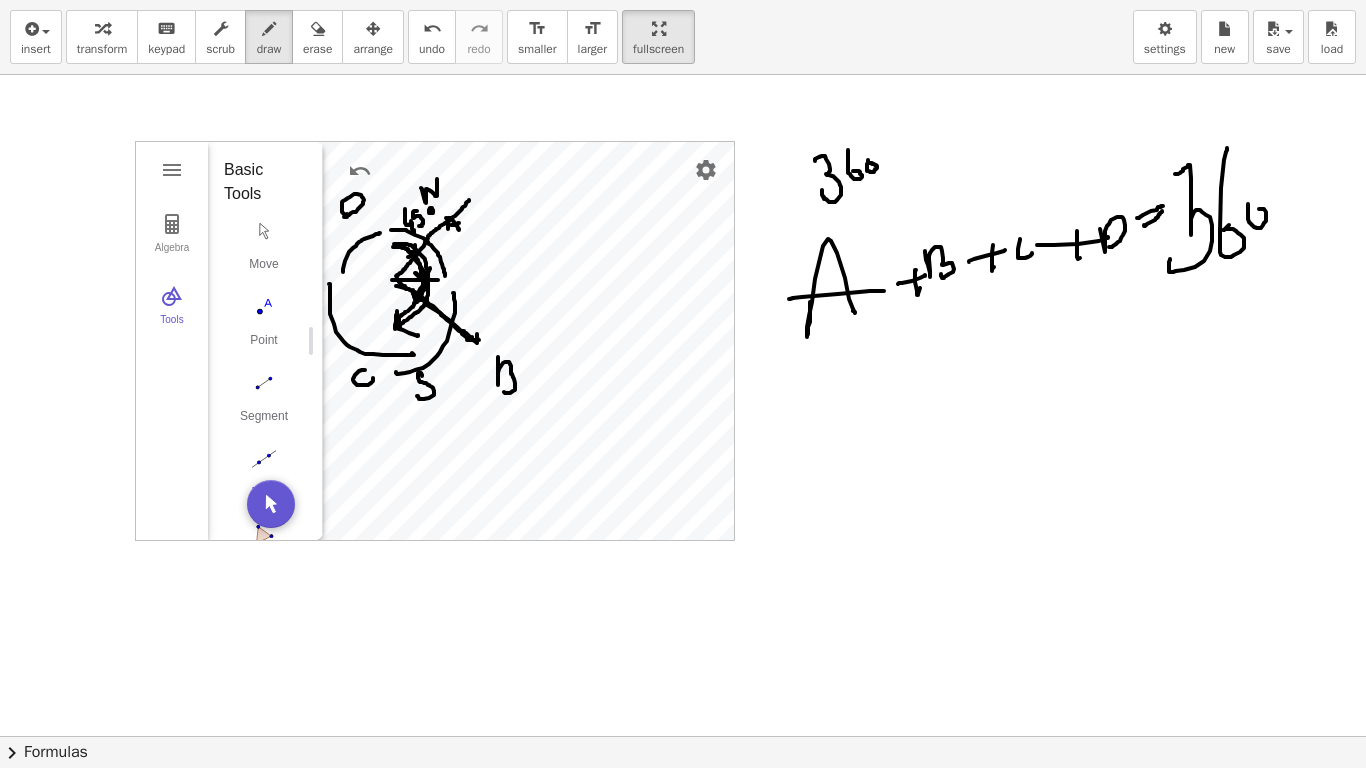 click at bounding box center [683, 736] 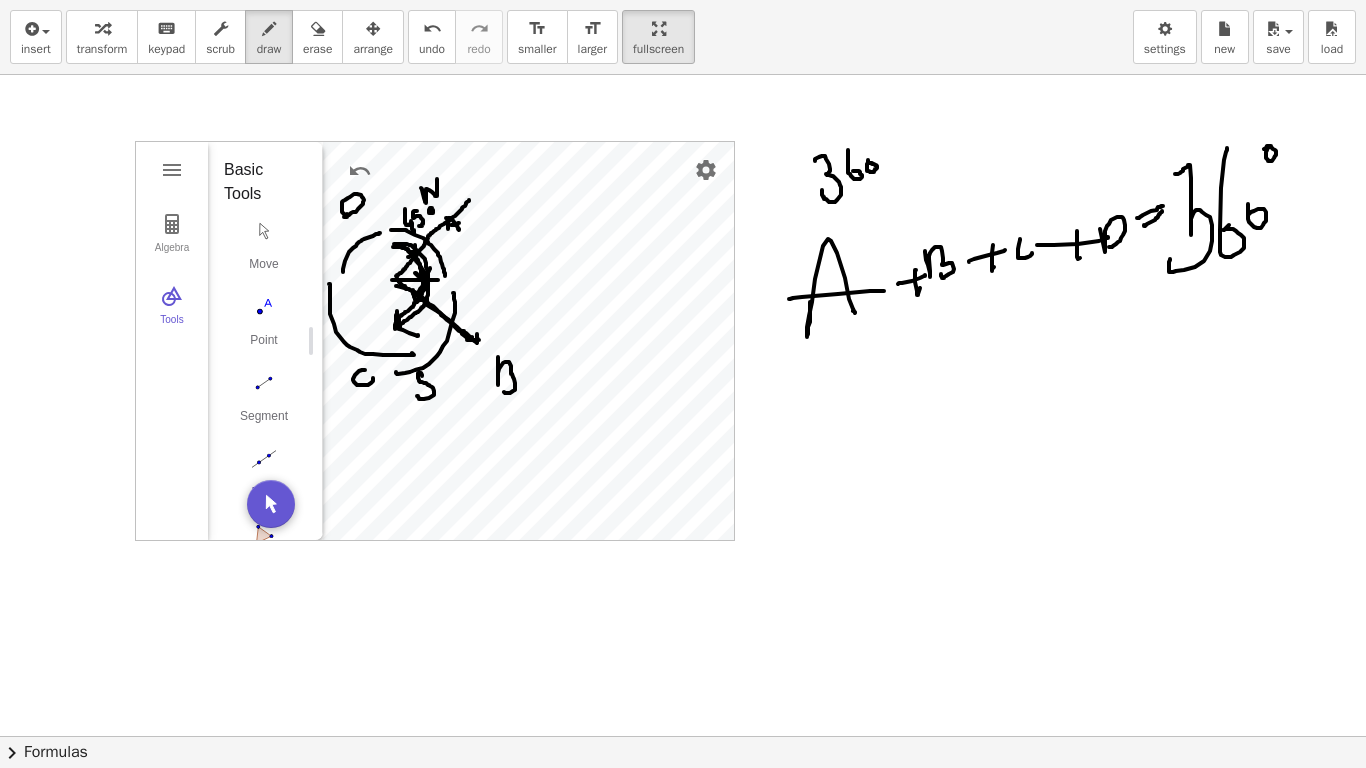 click at bounding box center [683, 736] 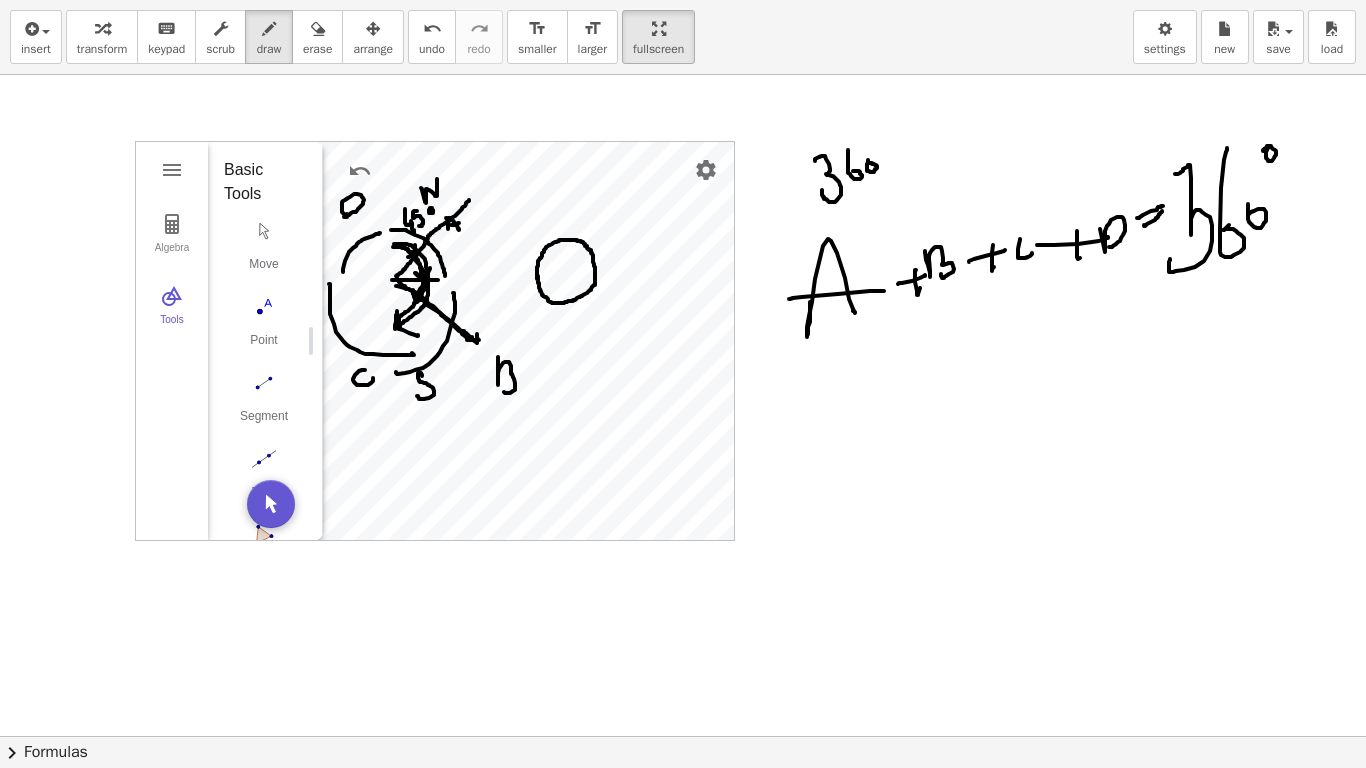 click at bounding box center (683, 736) 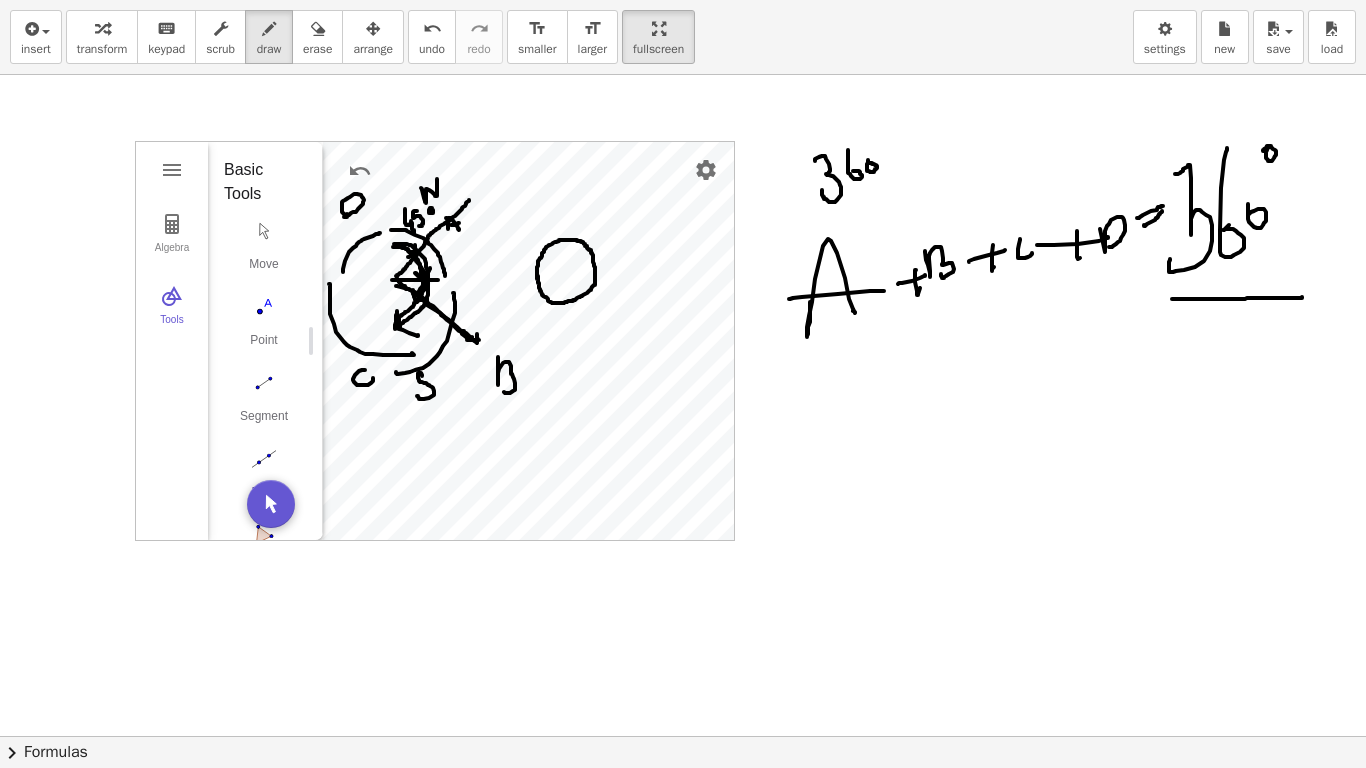 drag, startPoint x: 1219, startPoint y: 299, endPoint x: 1302, endPoint y: 297, distance: 83.02409 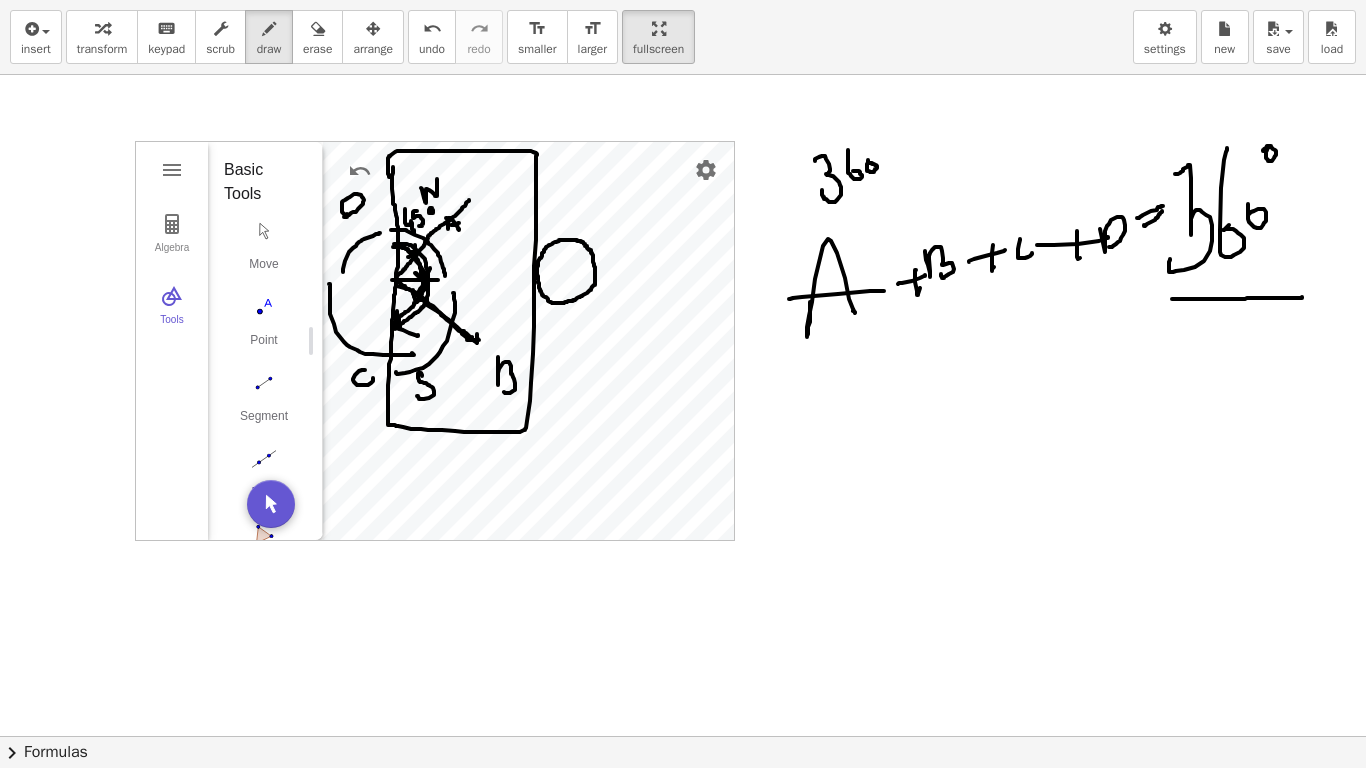 drag, startPoint x: 393, startPoint y: 167, endPoint x: 389, endPoint y: 177, distance: 10.770329 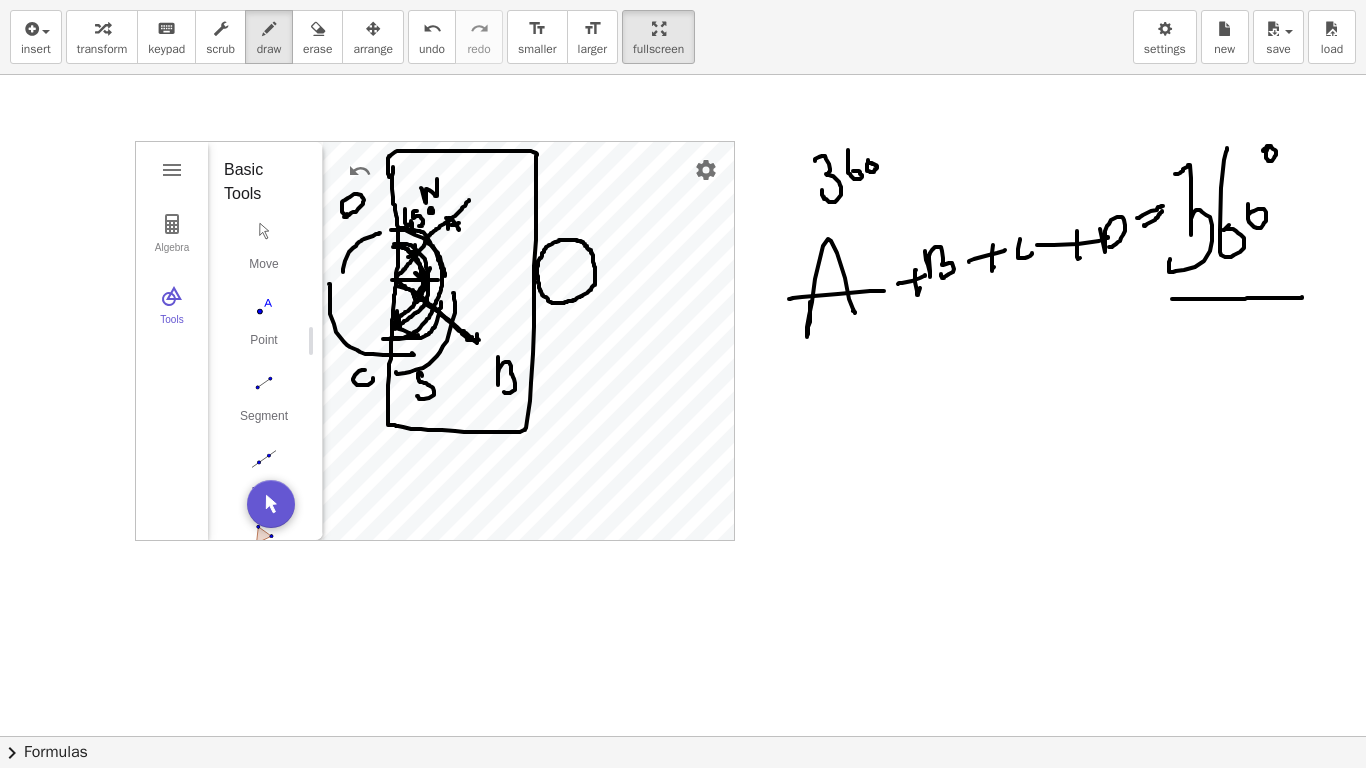 drag, startPoint x: 399, startPoint y: 228, endPoint x: 441, endPoint y: 302, distance: 85.08819 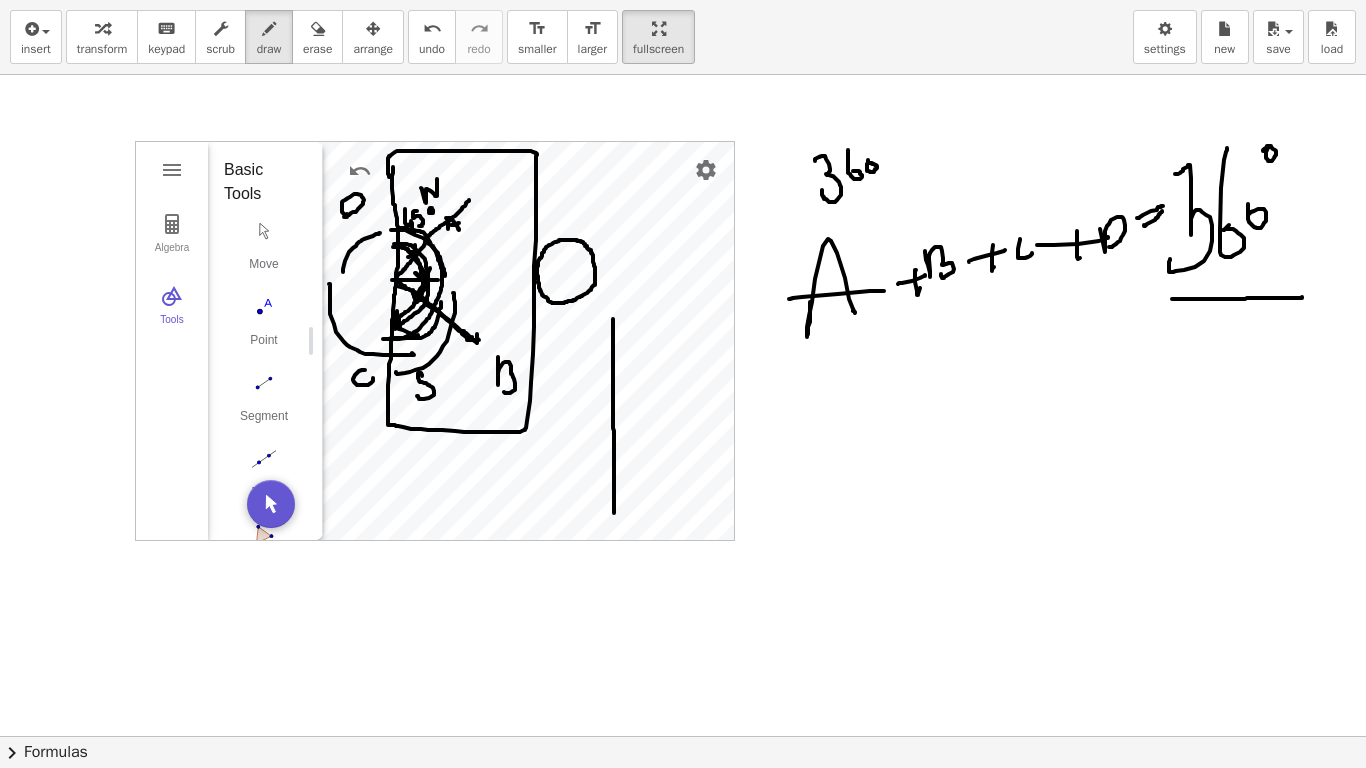 drag, startPoint x: 613, startPoint y: 319, endPoint x: 614, endPoint y: 513, distance: 194.00258 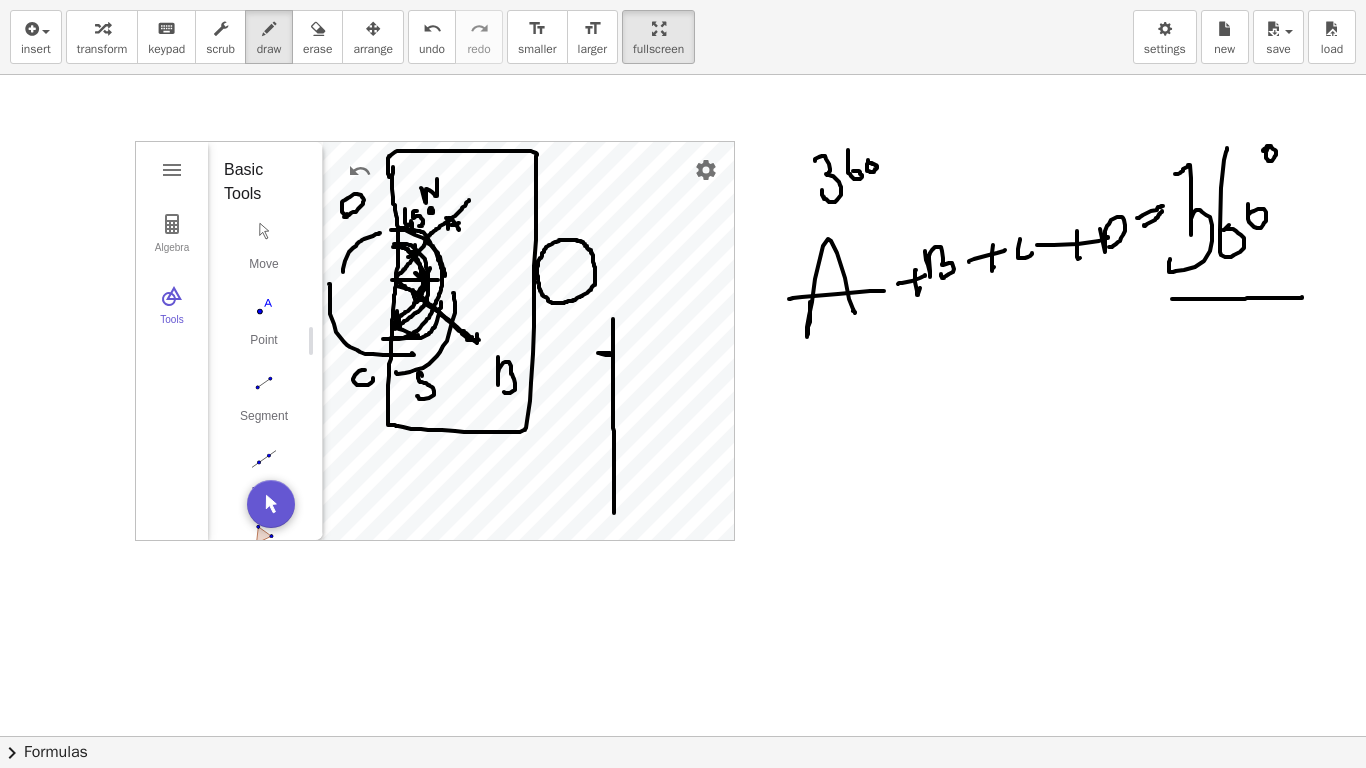 drag, startPoint x: 598, startPoint y: 353, endPoint x: 625, endPoint y: 353, distance: 27 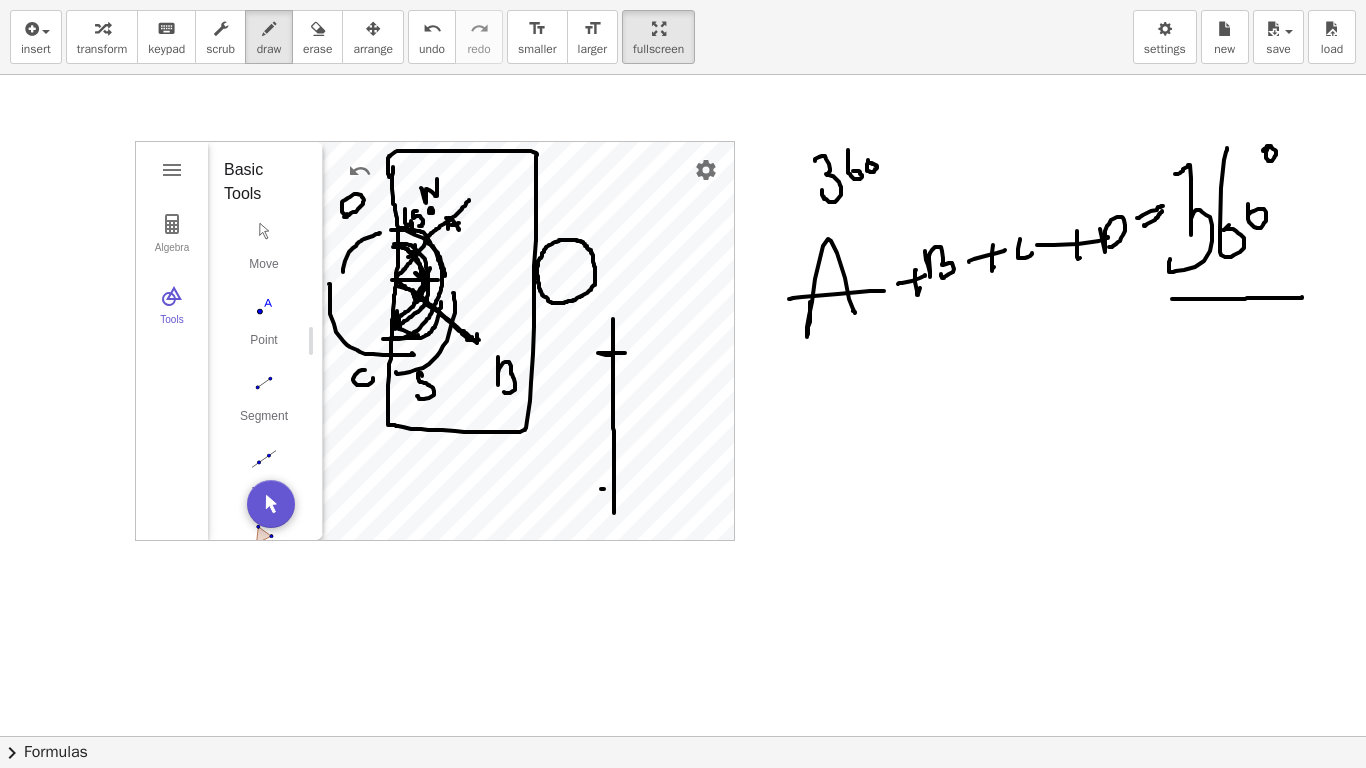 drag, startPoint x: 601, startPoint y: 489, endPoint x: 627, endPoint y: 303, distance: 187.80841 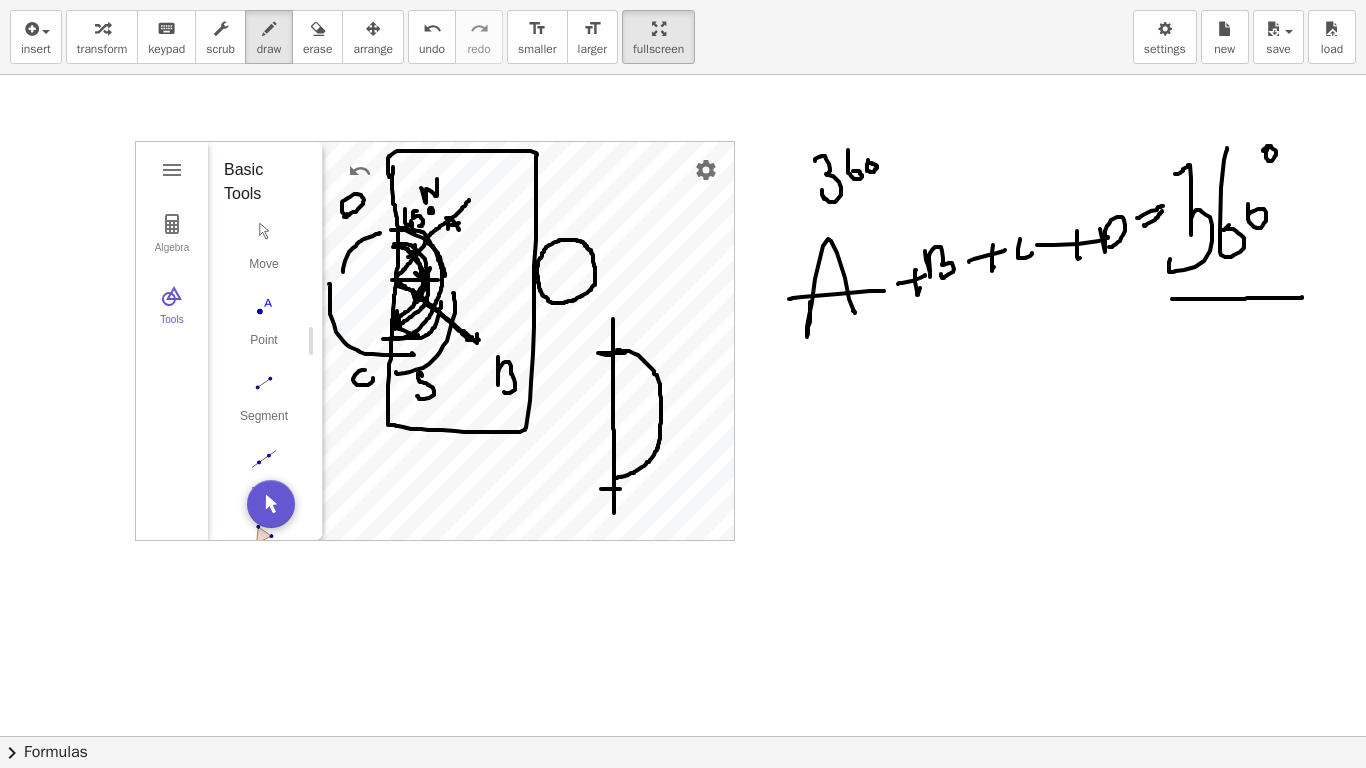 drag, startPoint x: 617, startPoint y: 350, endPoint x: 615, endPoint y: 478, distance: 128.01562 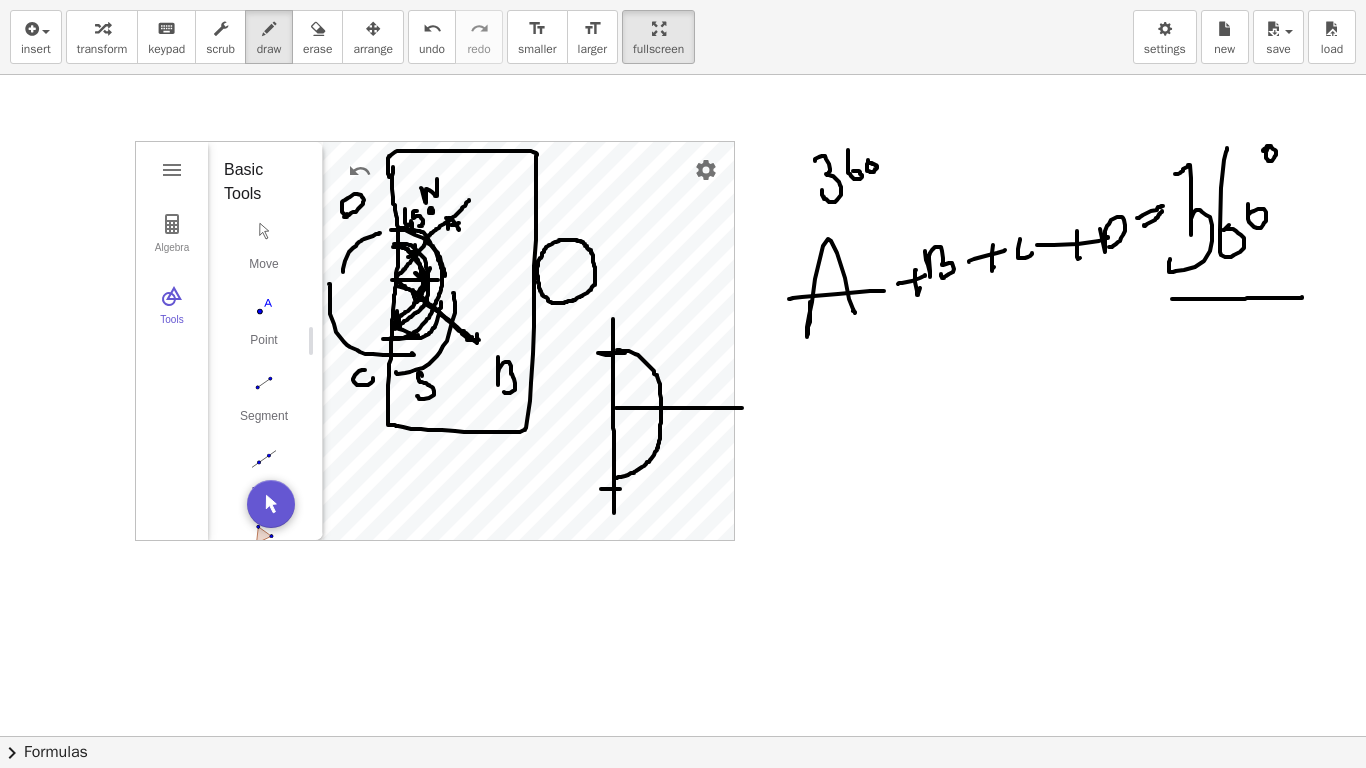 drag, startPoint x: 617, startPoint y: 408, endPoint x: 742, endPoint y: 408, distance: 125 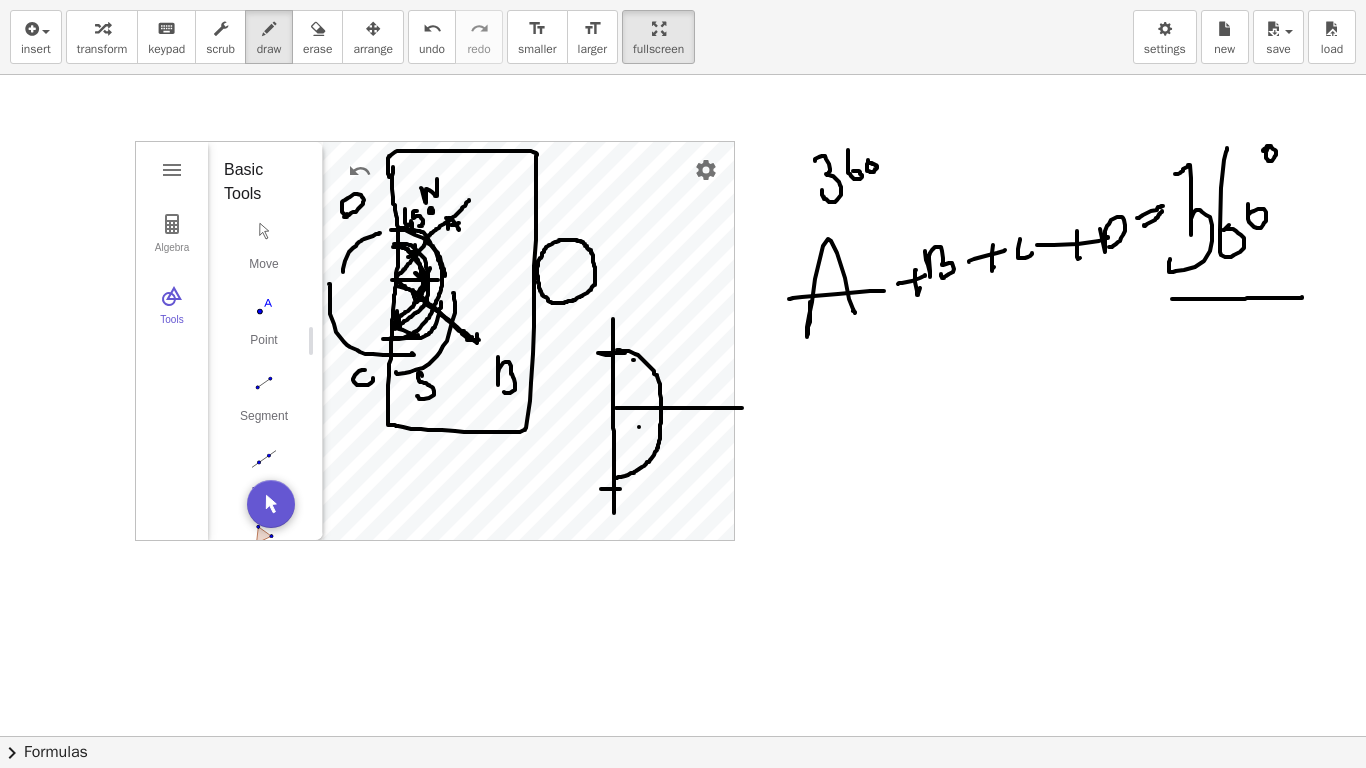 click at bounding box center [683, 736] 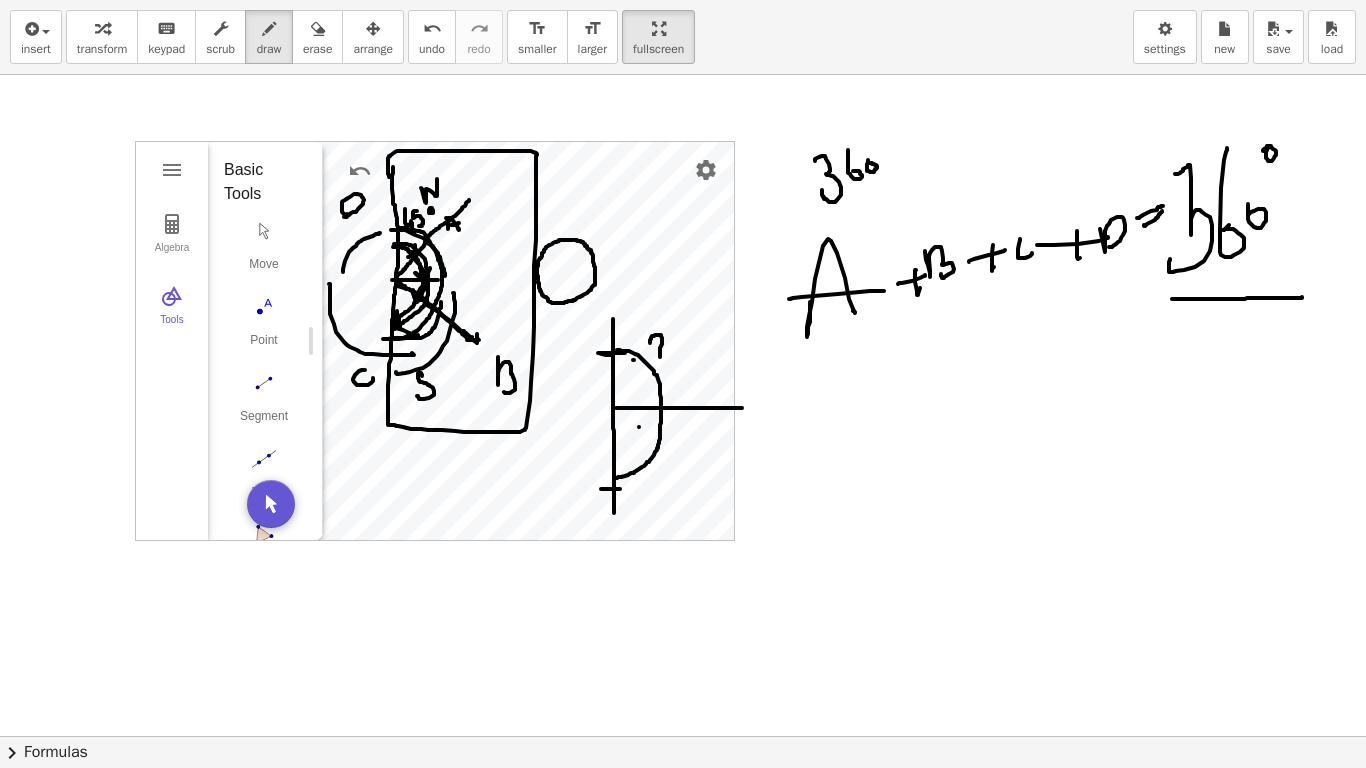 drag, startPoint x: 650, startPoint y: 343, endPoint x: 662, endPoint y: 354, distance: 16.27882 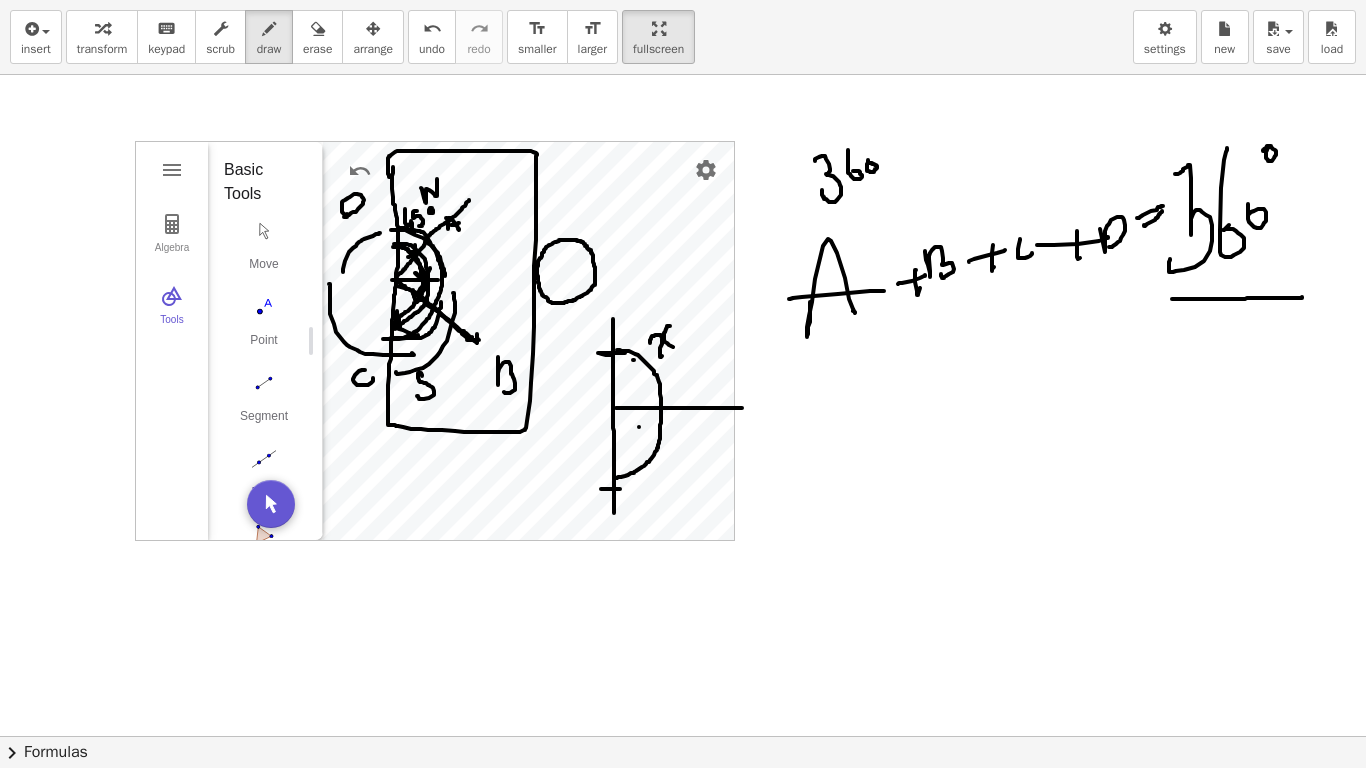 drag, startPoint x: 669, startPoint y: 326, endPoint x: 684, endPoint y: 343, distance: 22.671568 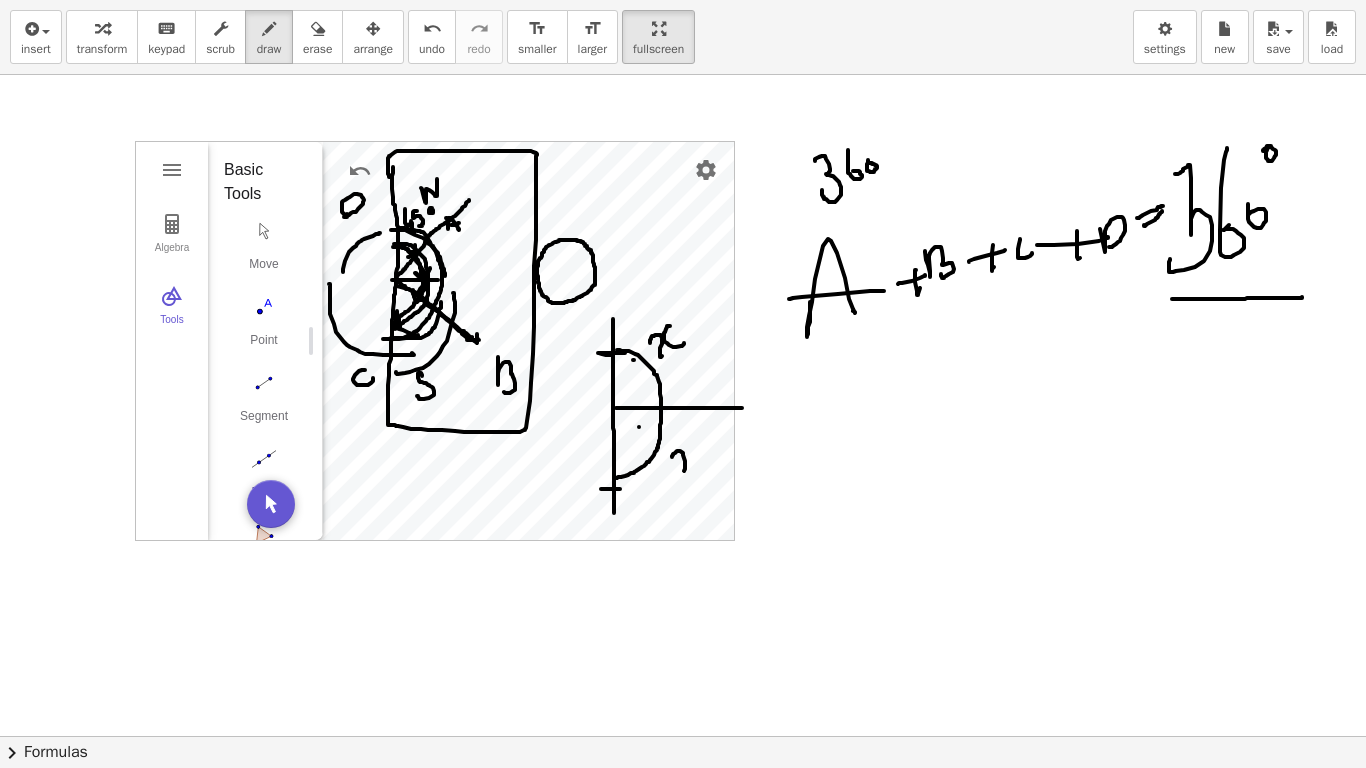 drag, startPoint x: 672, startPoint y: 456, endPoint x: 683, endPoint y: 478, distance: 24.596748 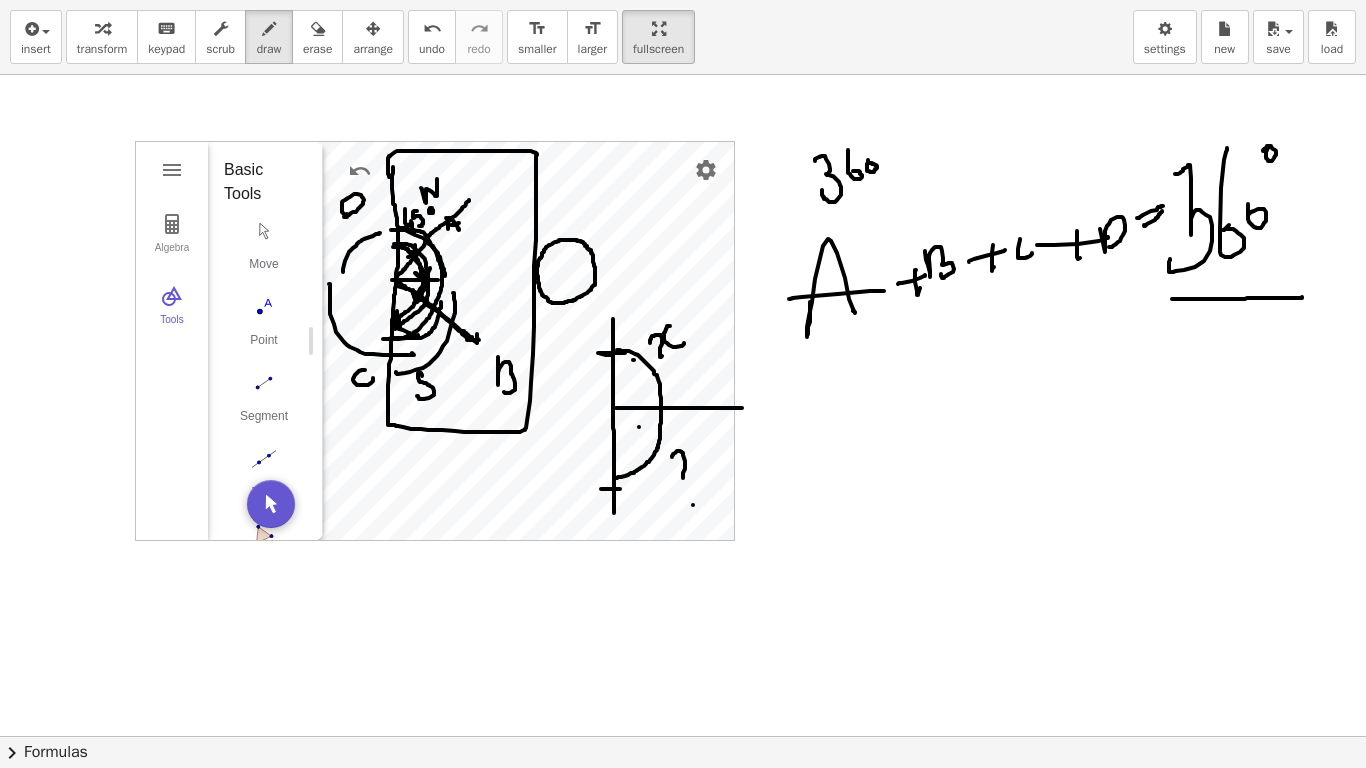 click at bounding box center (683, 736) 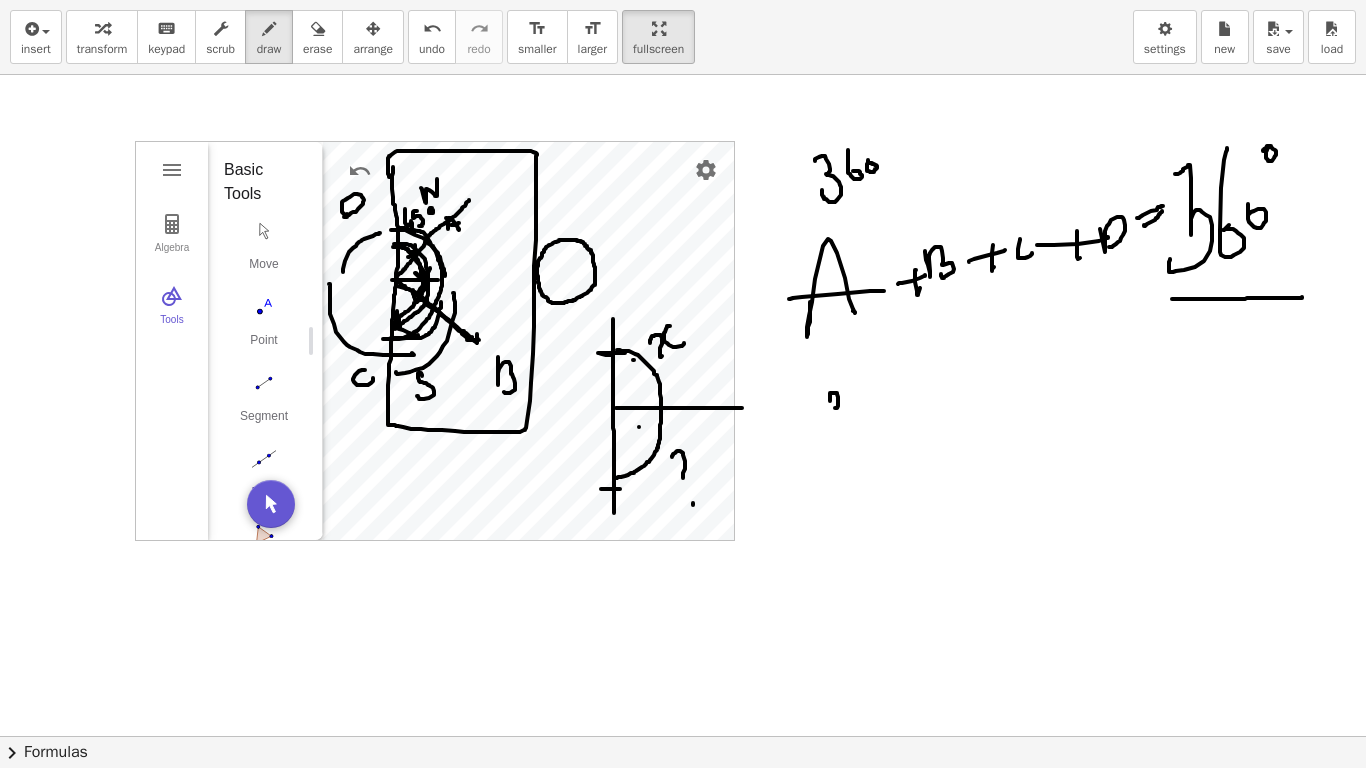 drag, startPoint x: 830, startPoint y: 393, endPoint x: 834, endPoint y: 410, distance: 17.464249 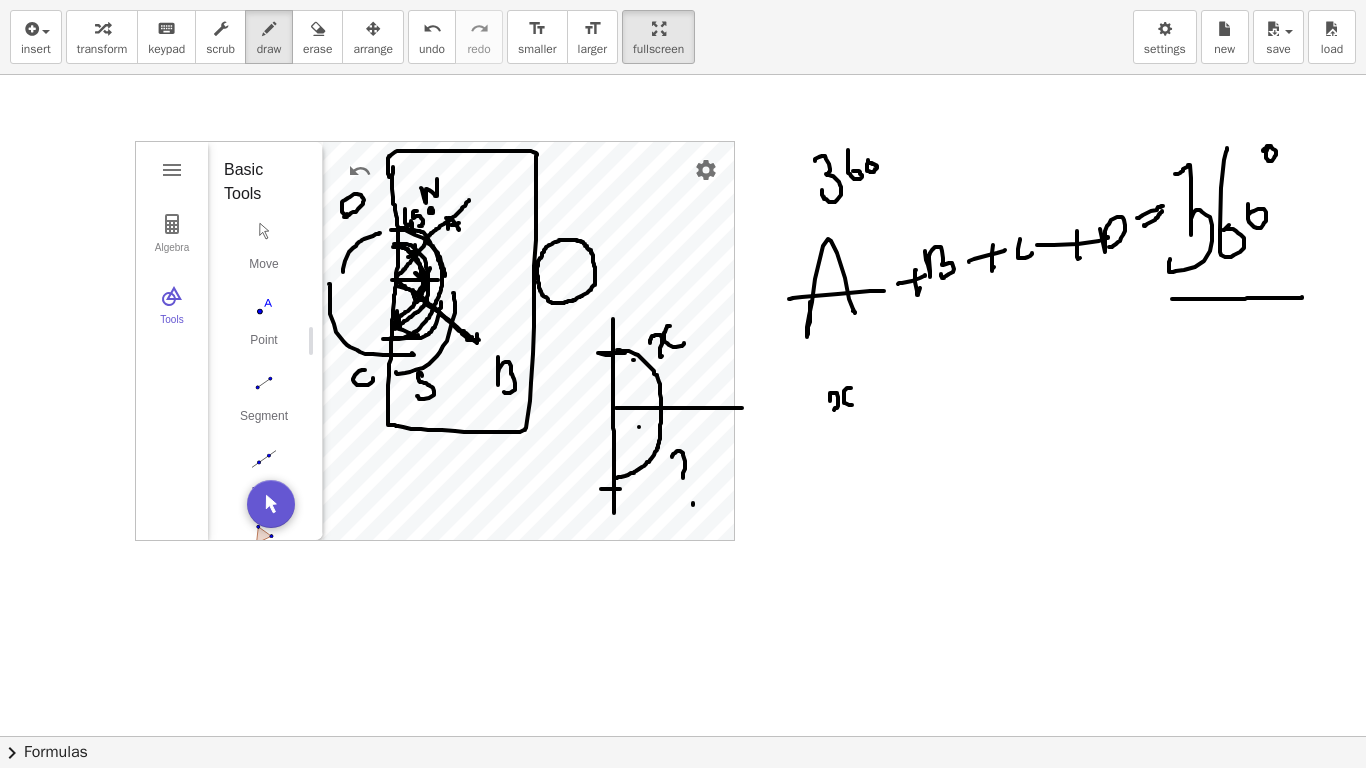 drag, startPoint x: 851, startPoint y: 388, endPoint x: 870, endPoint y: 397, distance: 21.023796 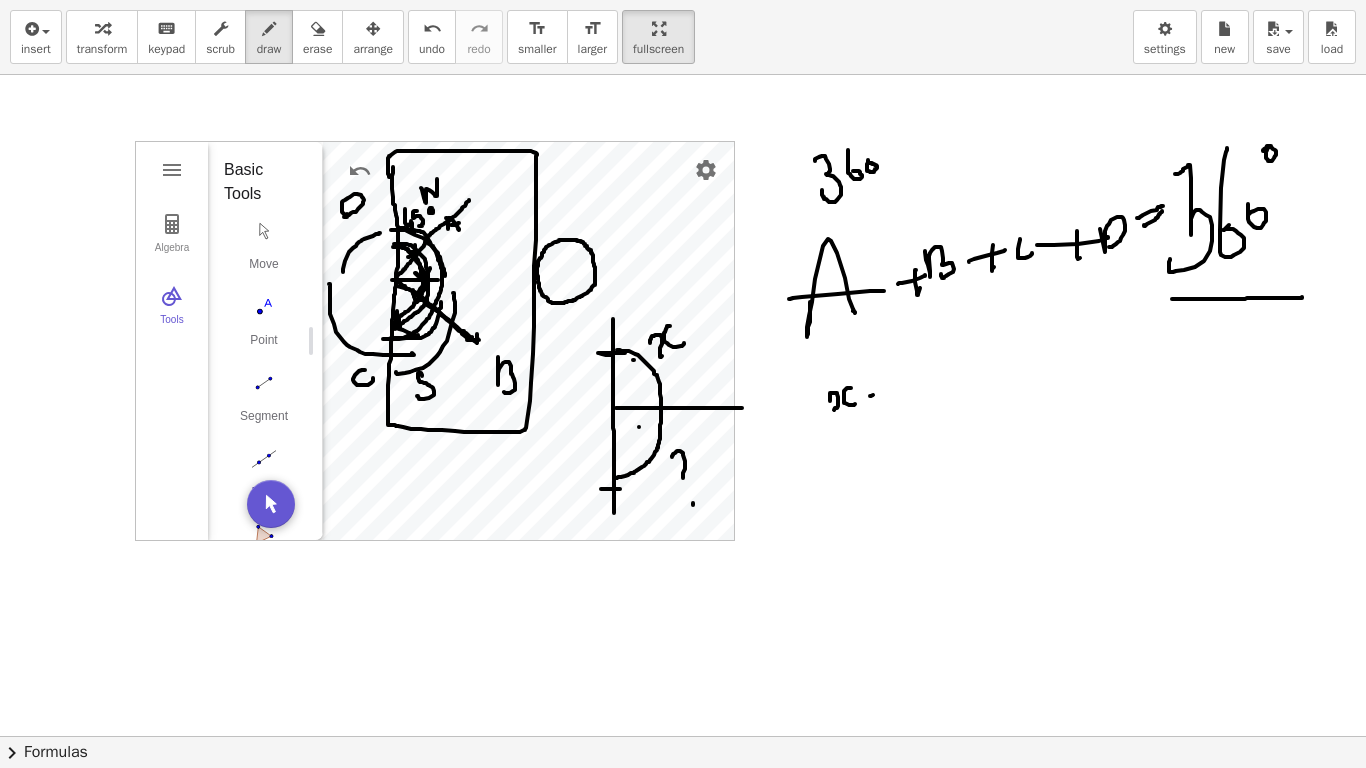 click at bounding box center (683, 736) 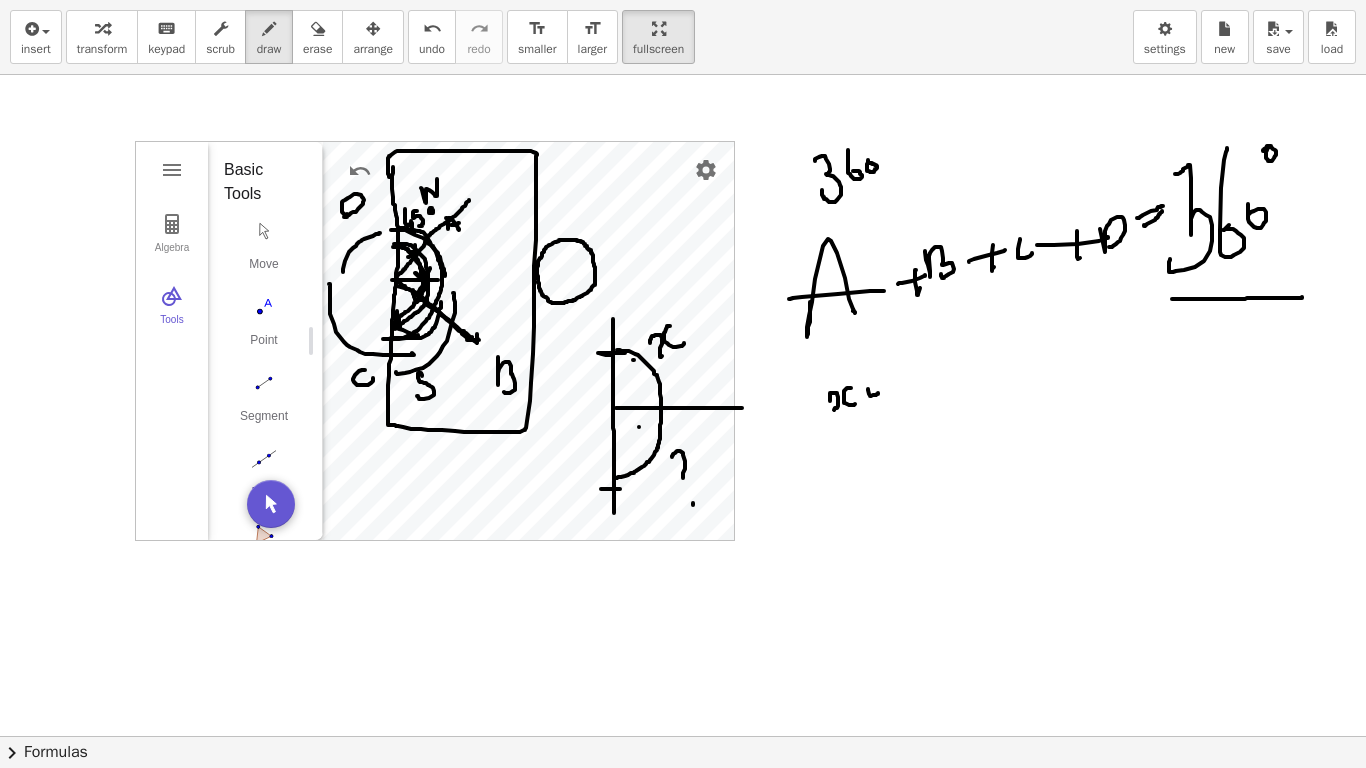 drag, startPoint x: 868, startPoint y: 389, endPoint x: 874, endPoint y: 408, distance: 19.924858 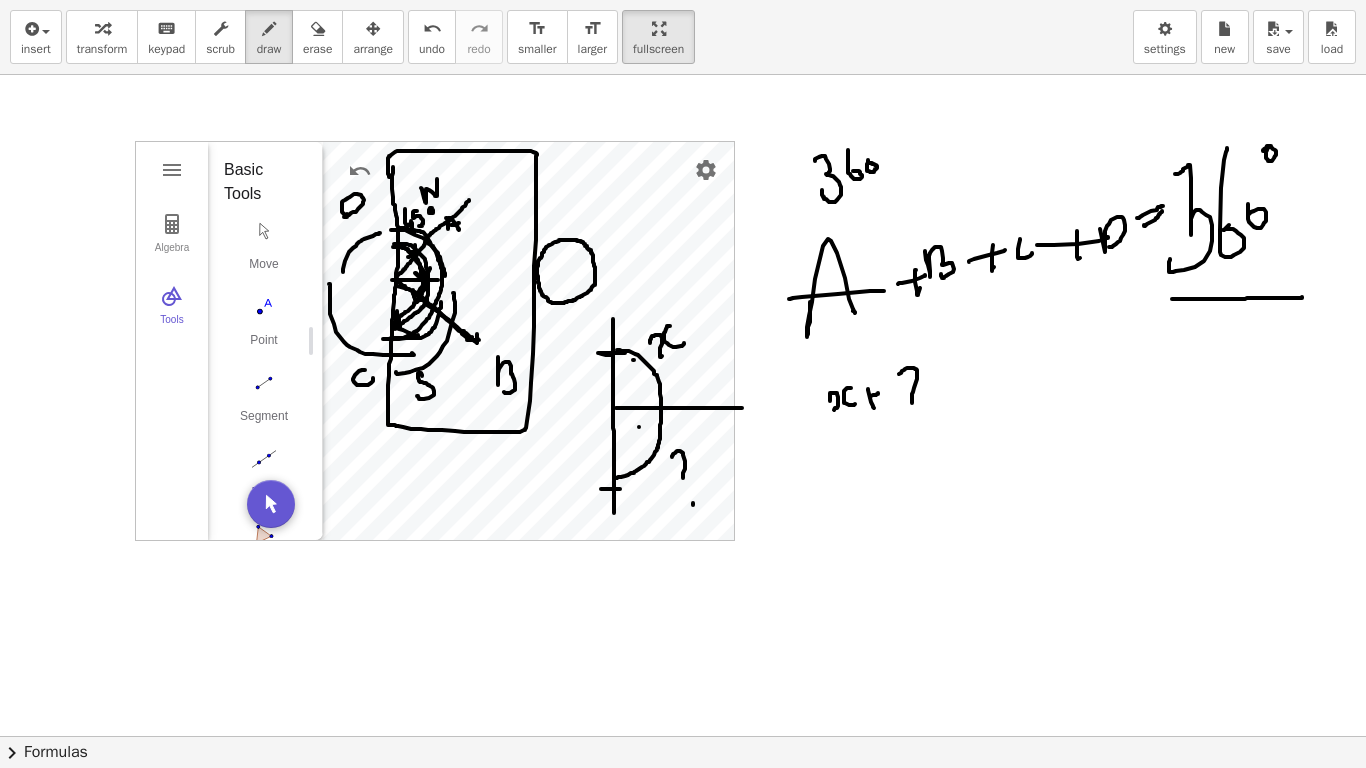 drag, startPoint x: 899, startPoint y: 374, endPoint x: 912, endPoint y: 403, distance: 31.780497 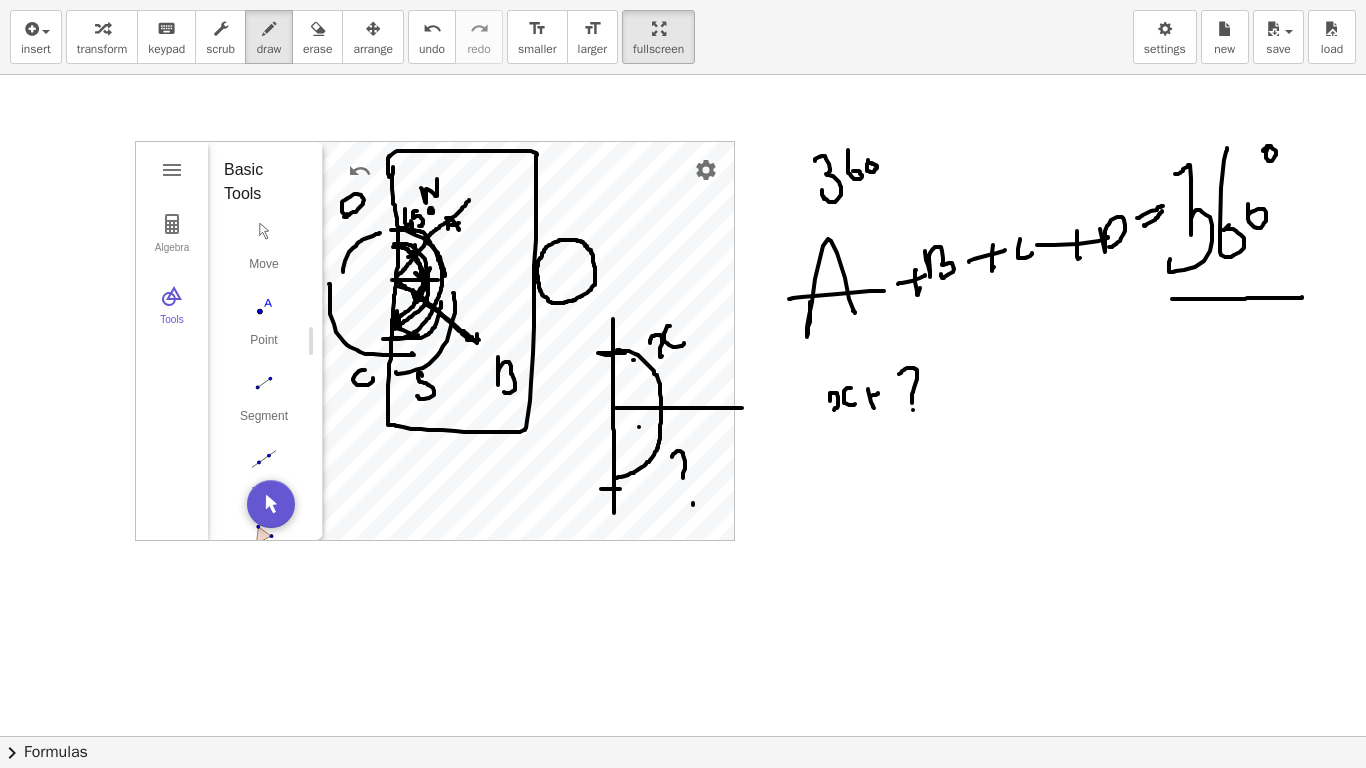 click at bounding box center (683, 736) 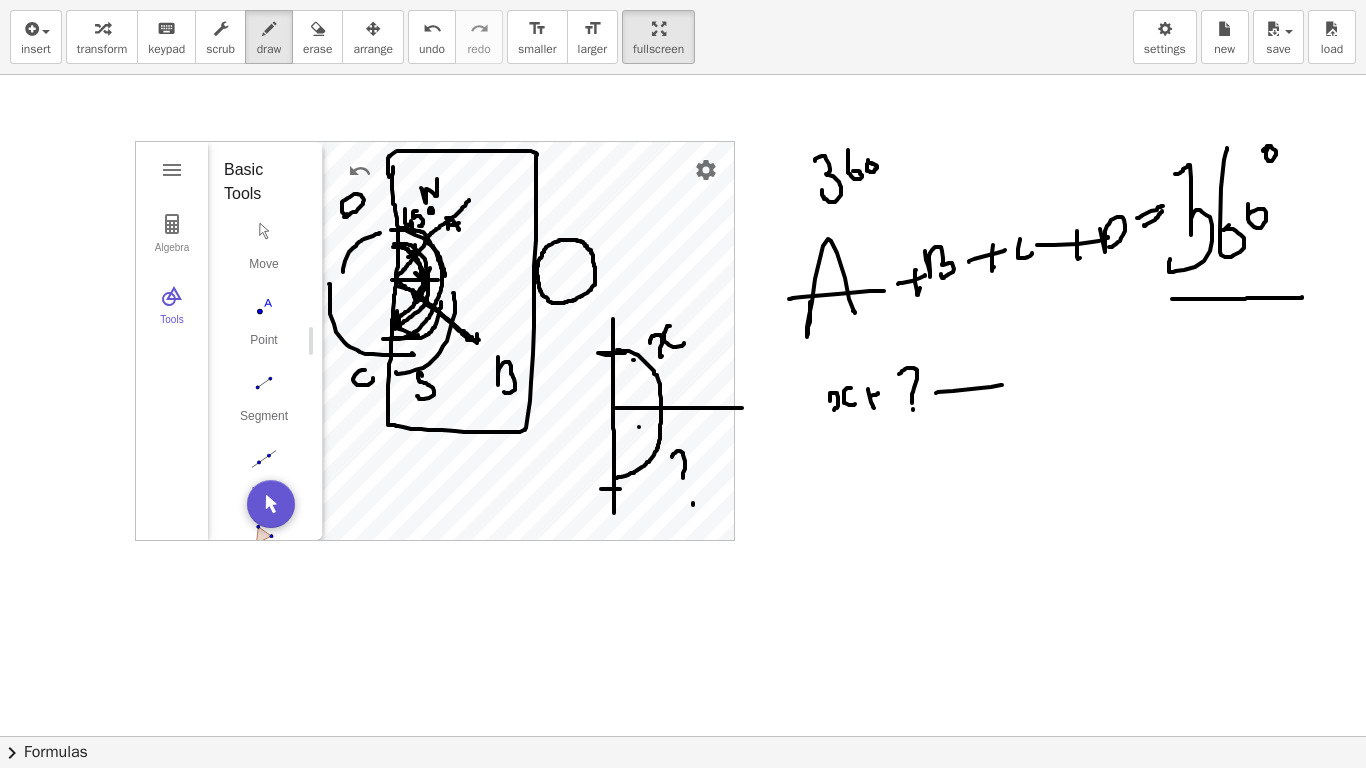 drag, startPoint x: 936, startPoint y: 393, endPoint x: 1002, endPoint y: 385, distance: 66.48308 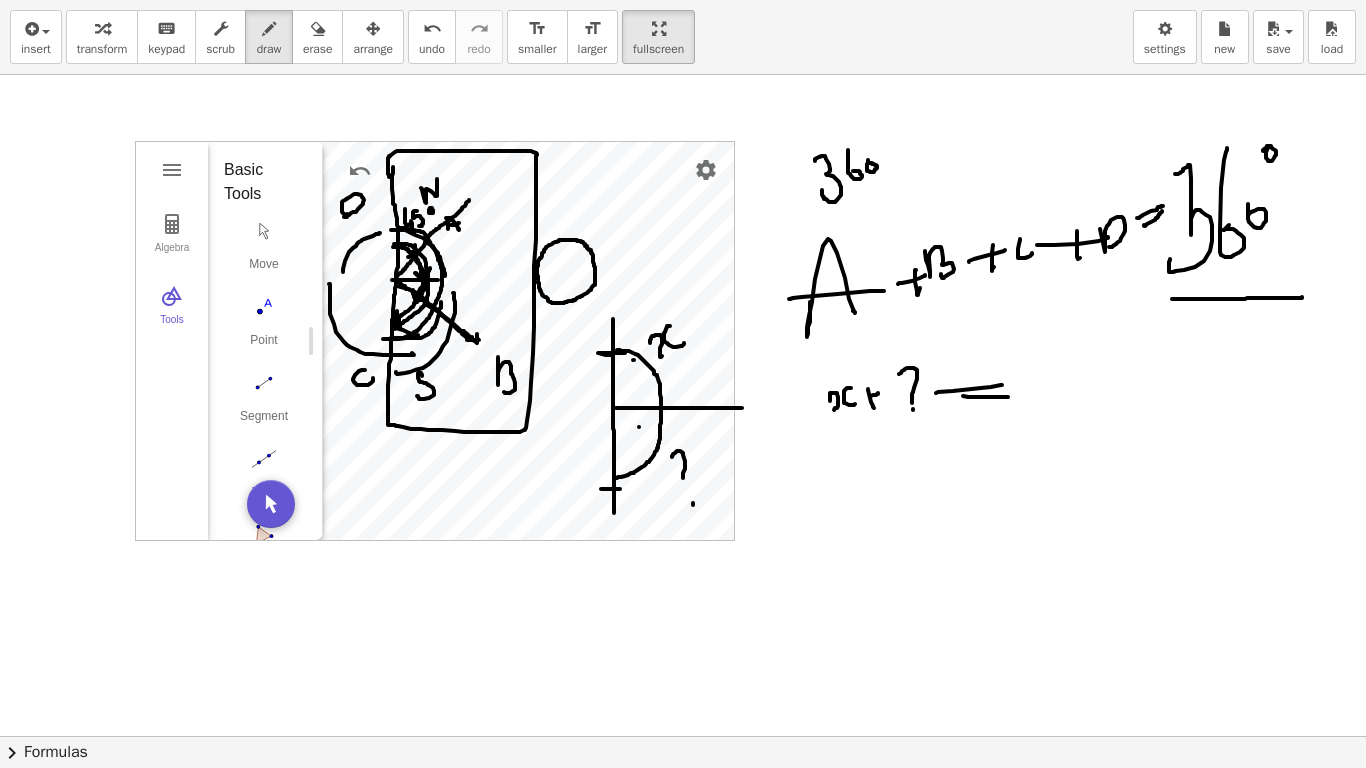 drag, startPoint x: 985, startPoint y: 397, endPoint x: 1043, endPoint y: 395, distance: 58.034473 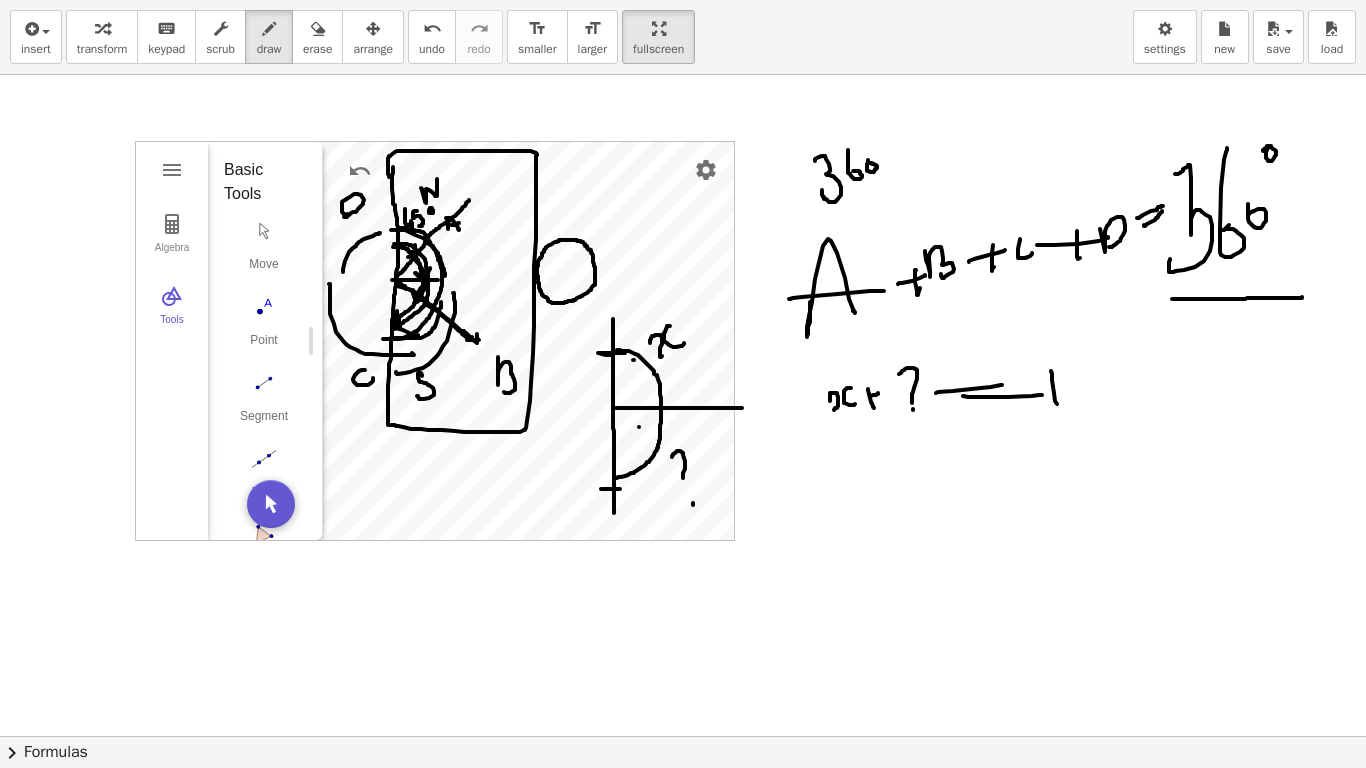 drag, startPoint x: 1052, startPoint y: 380, endPoint x: 1057, endPoint y: 404, distance: 24.5153 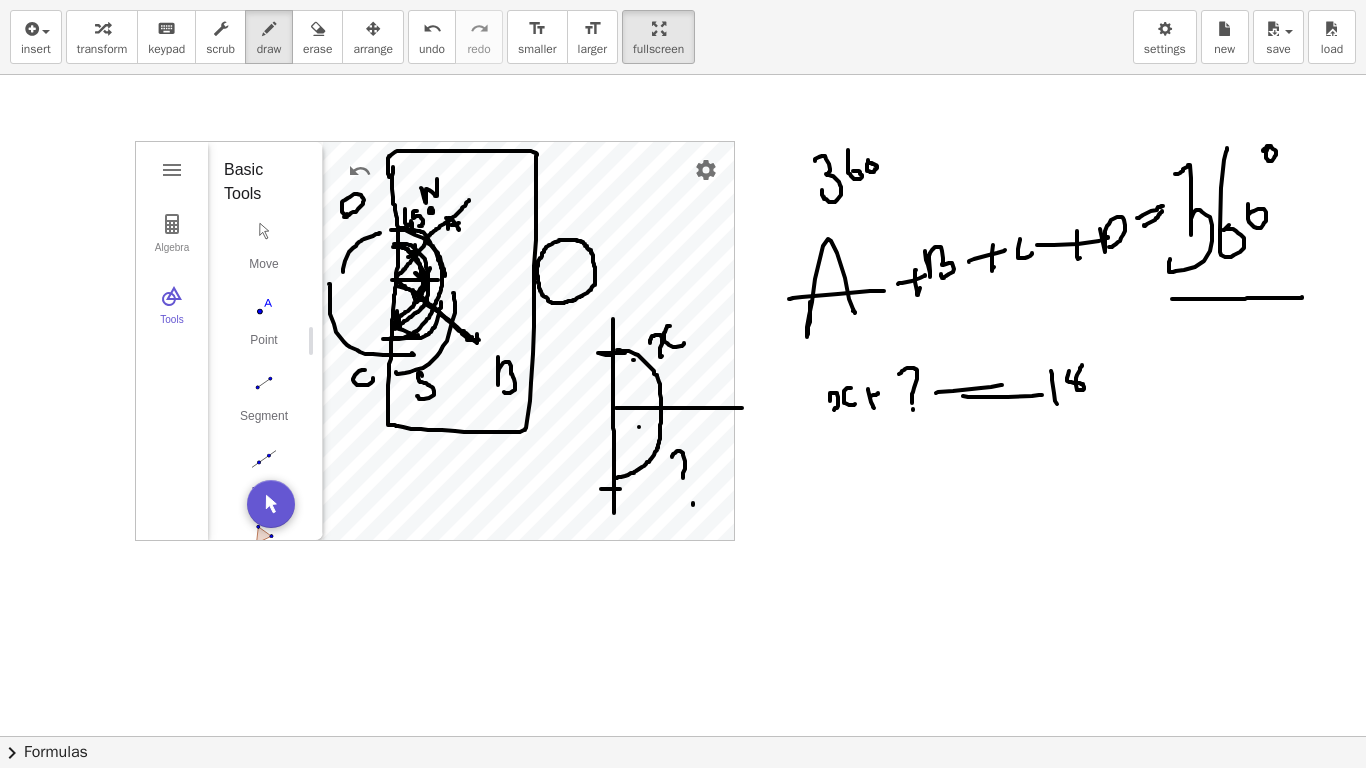 drag, startPoint x: 1067, startPoint y: 380, endPoint x: 1080, endPoint y: 364, distance: 20.615528 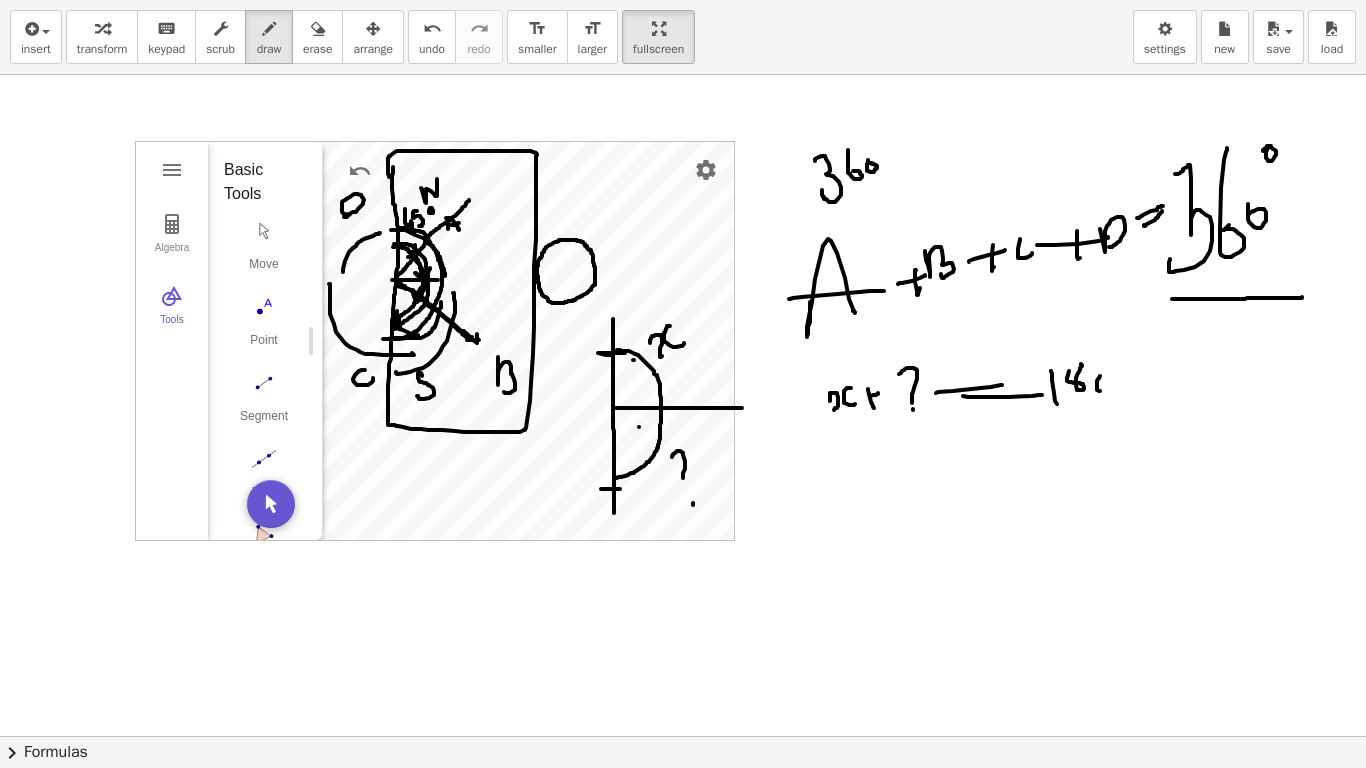 click at bounding box center (683, 736) 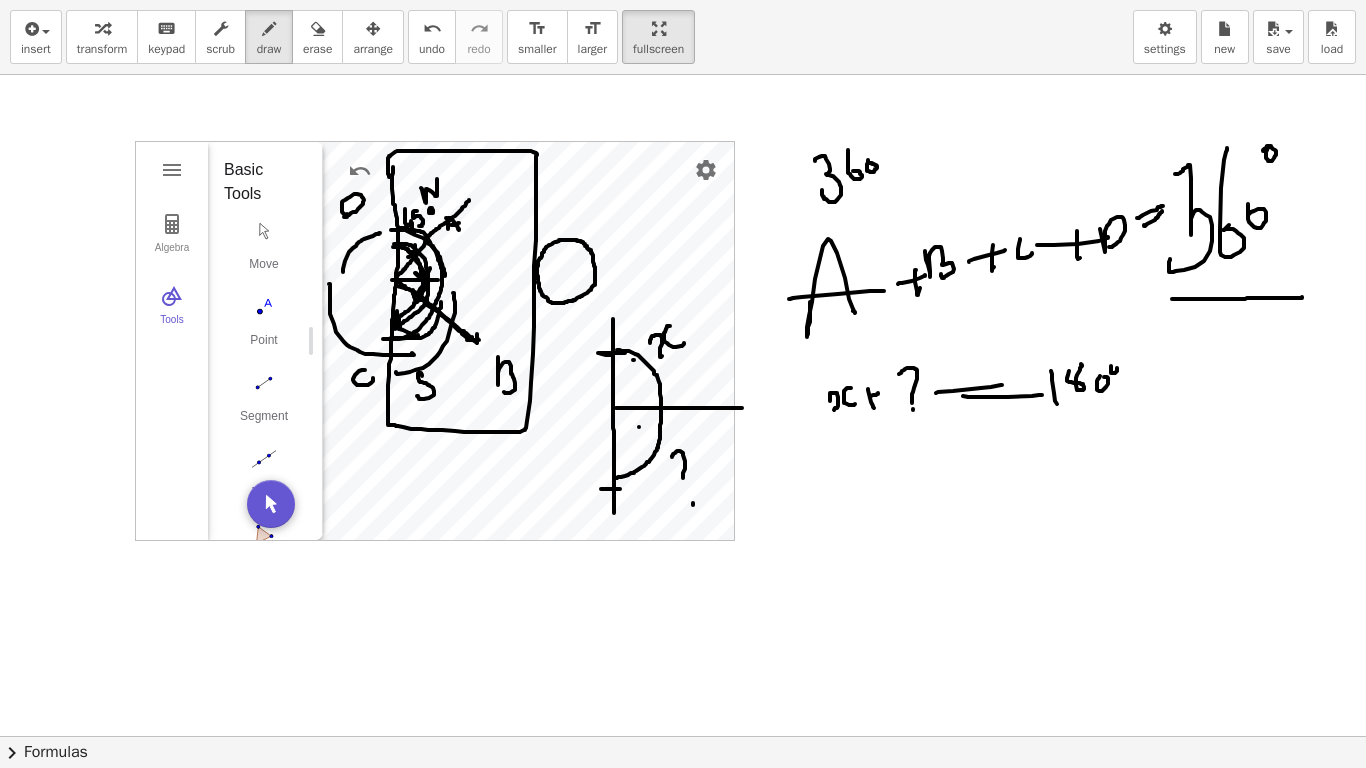 click at bounding box center (683, 736) 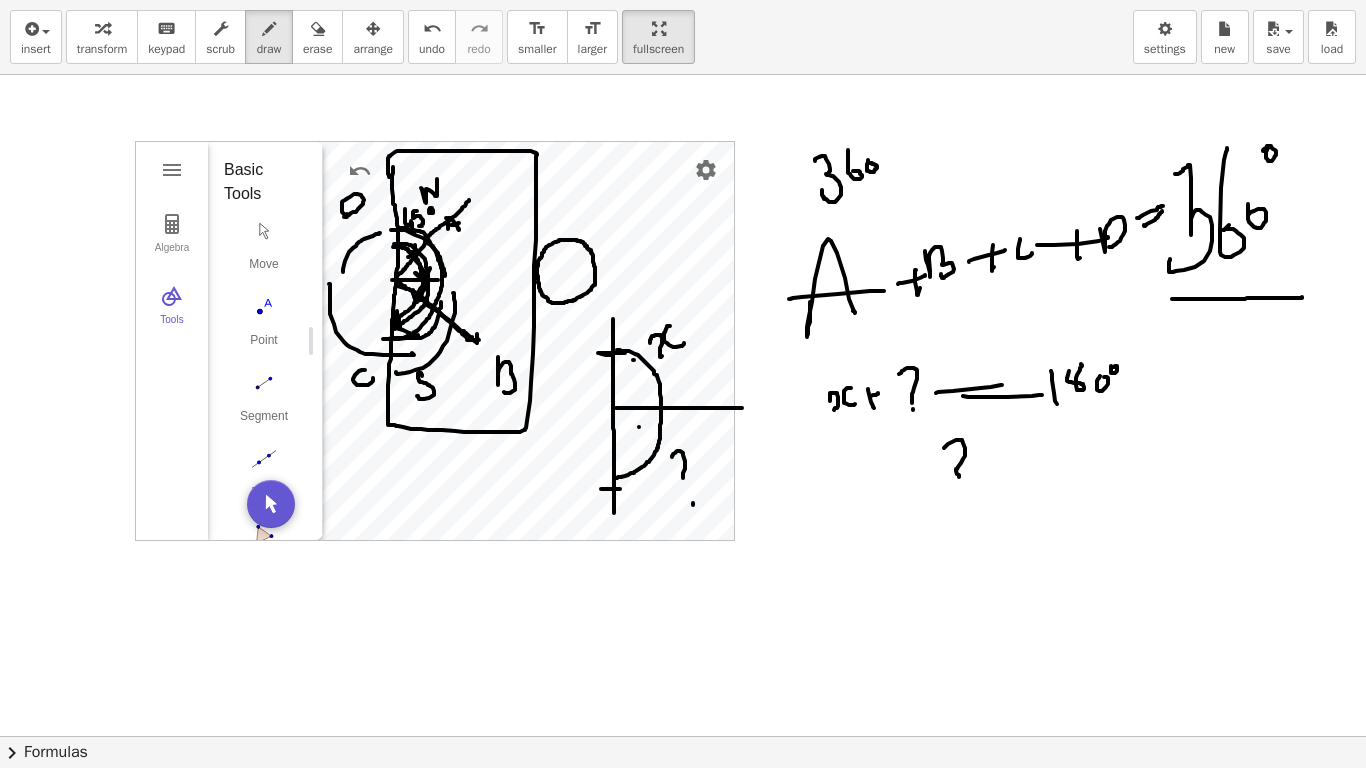 drag, startPoint x: 963, startPoint y: 443, endPoint x: 962, endPoint y: 485, distance: 42.0119 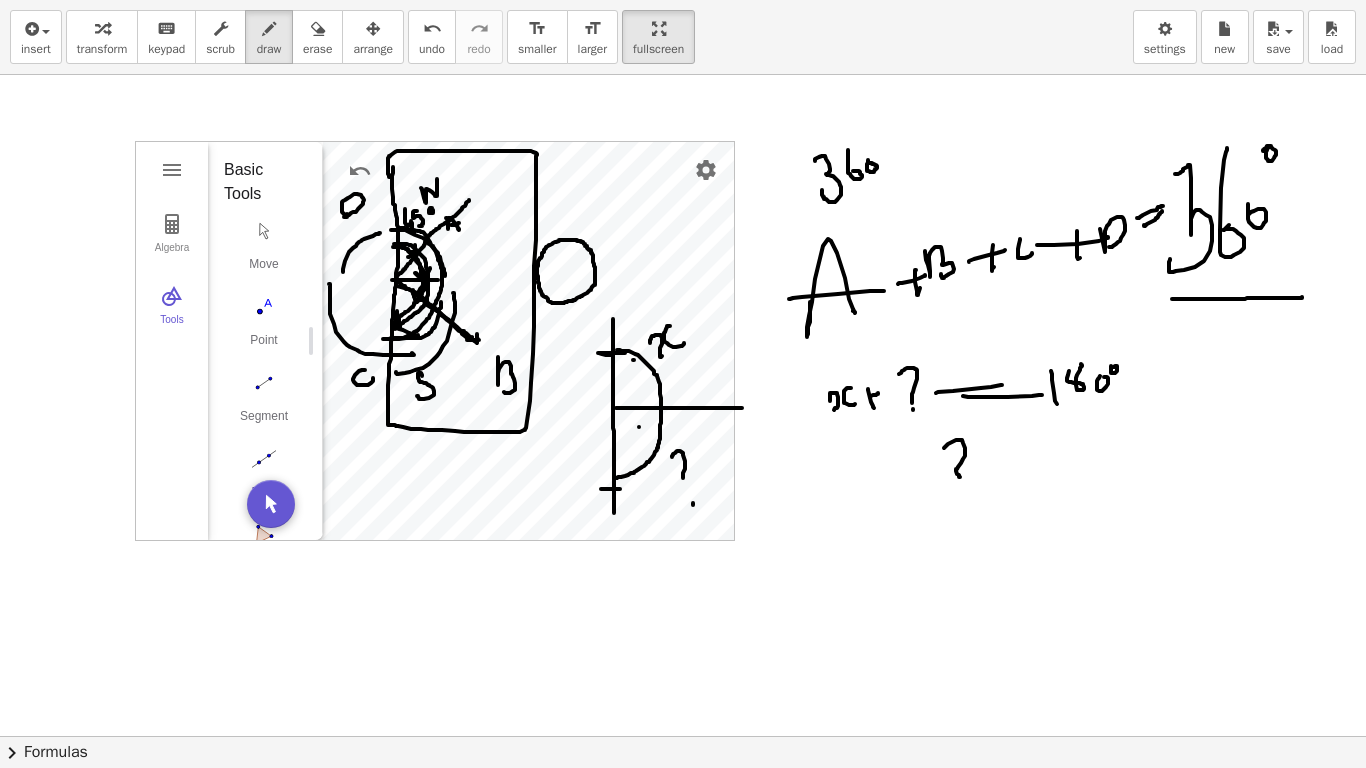 click at bounding box center [683, 736] 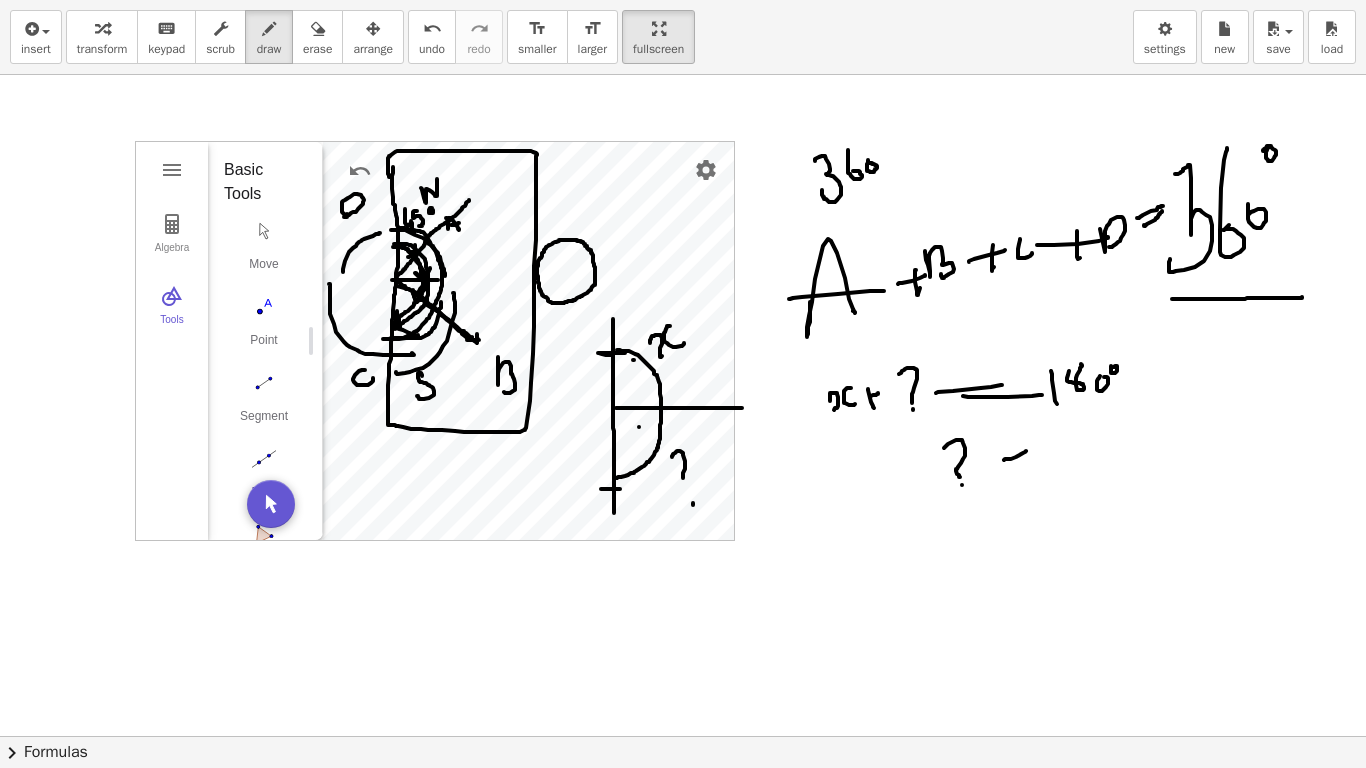 drag, startPoint x: 1004, startPoint y: 460, endPoint x: 1026, endPoint y: 451, distance: 23.769728 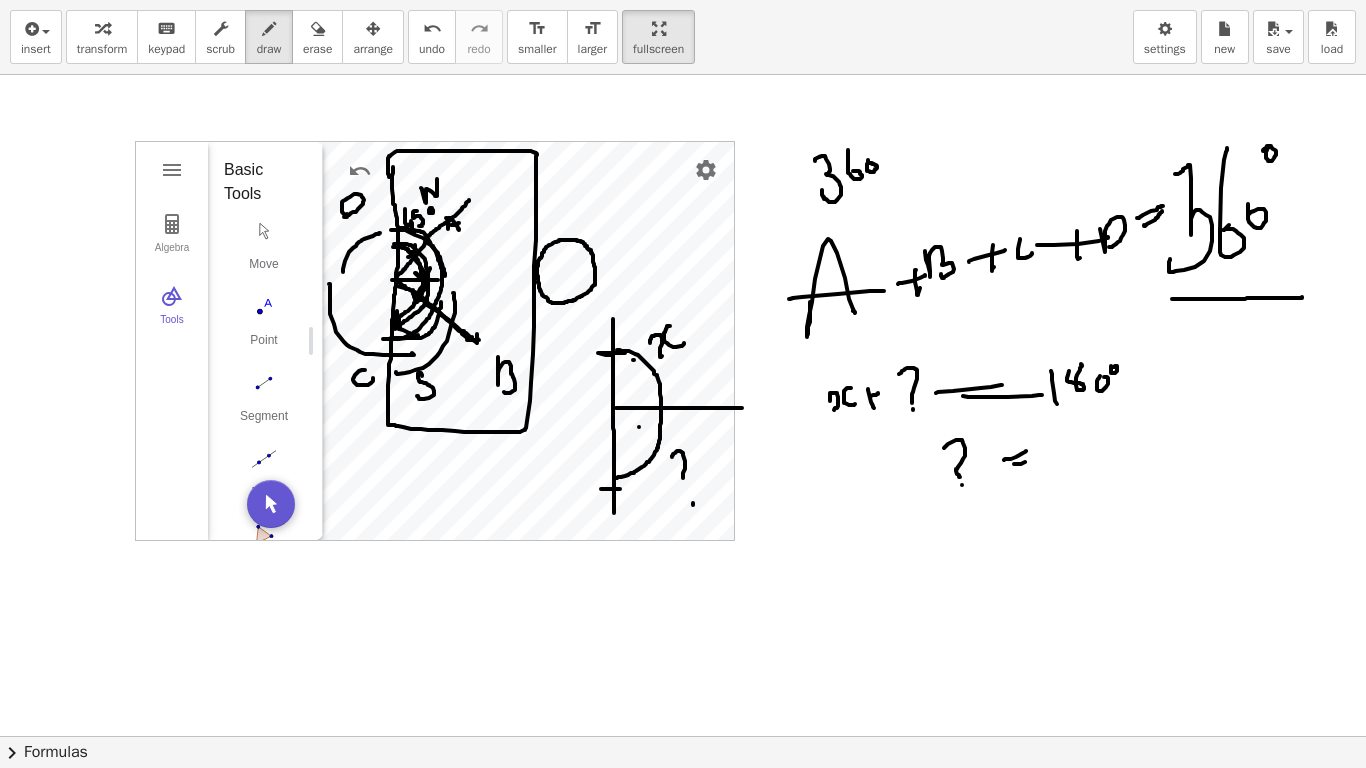 drag, startPoint x: 1044, startPoint y: 442, endPoint x: 1044, endPoint y: 453, distance: 11 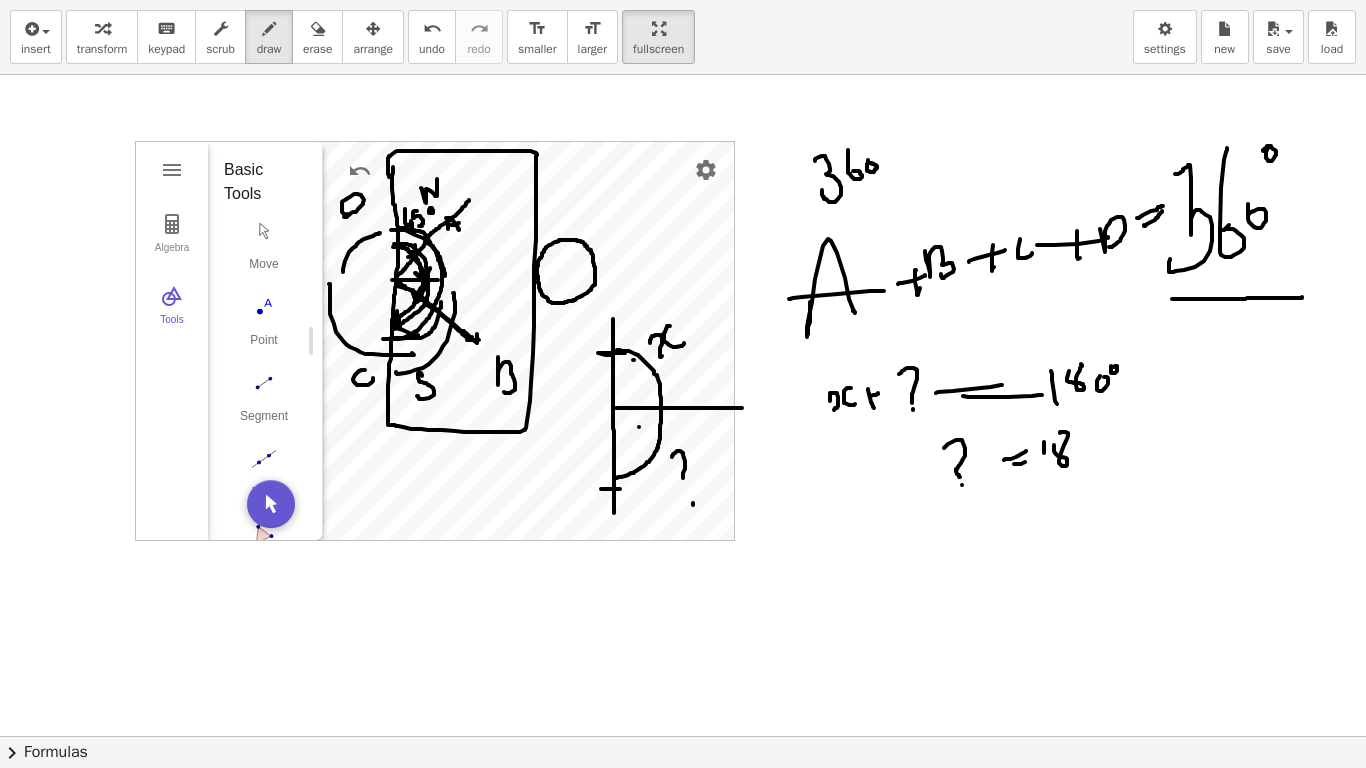 drag, startPoint x: 1061, startPoint y: 457, endPoint x: 1058, endPoint y: 434, distance: 23.194826 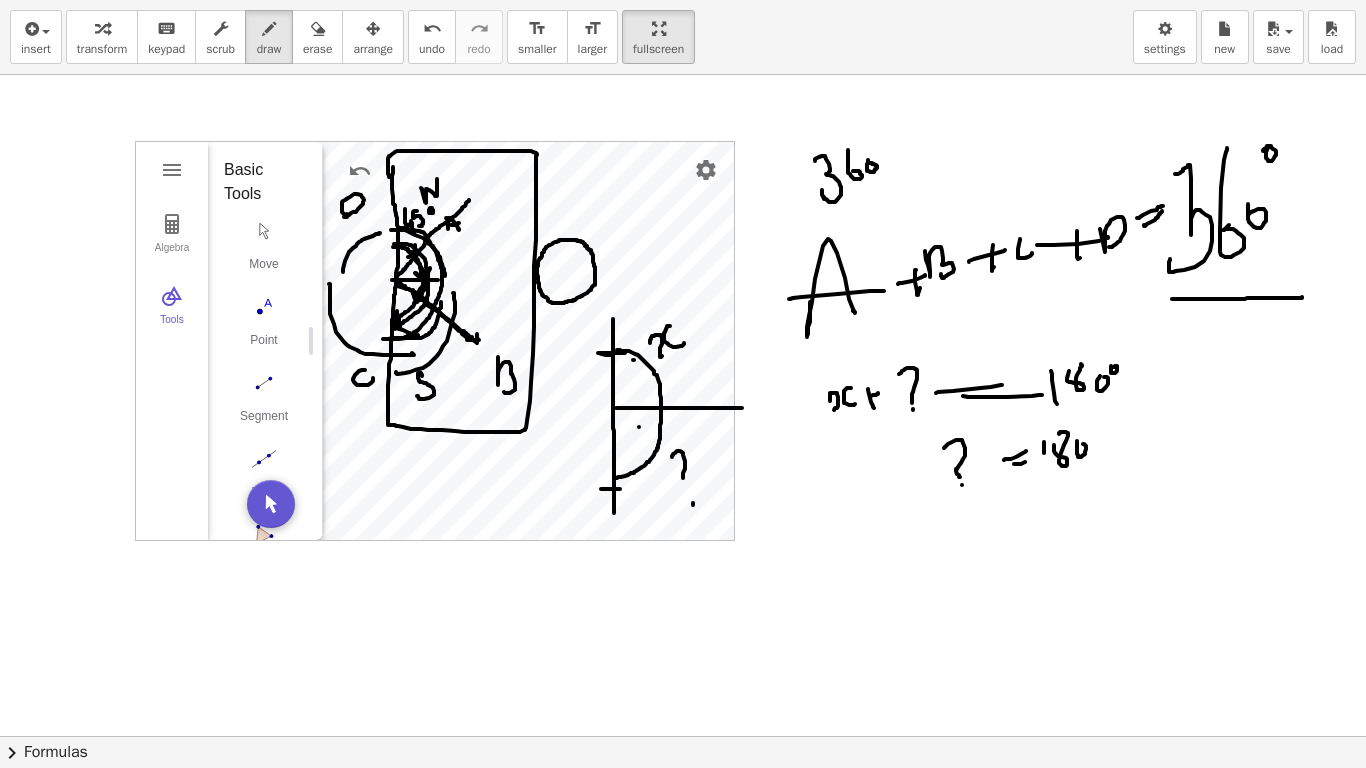 click at bounding box center [683, 736] 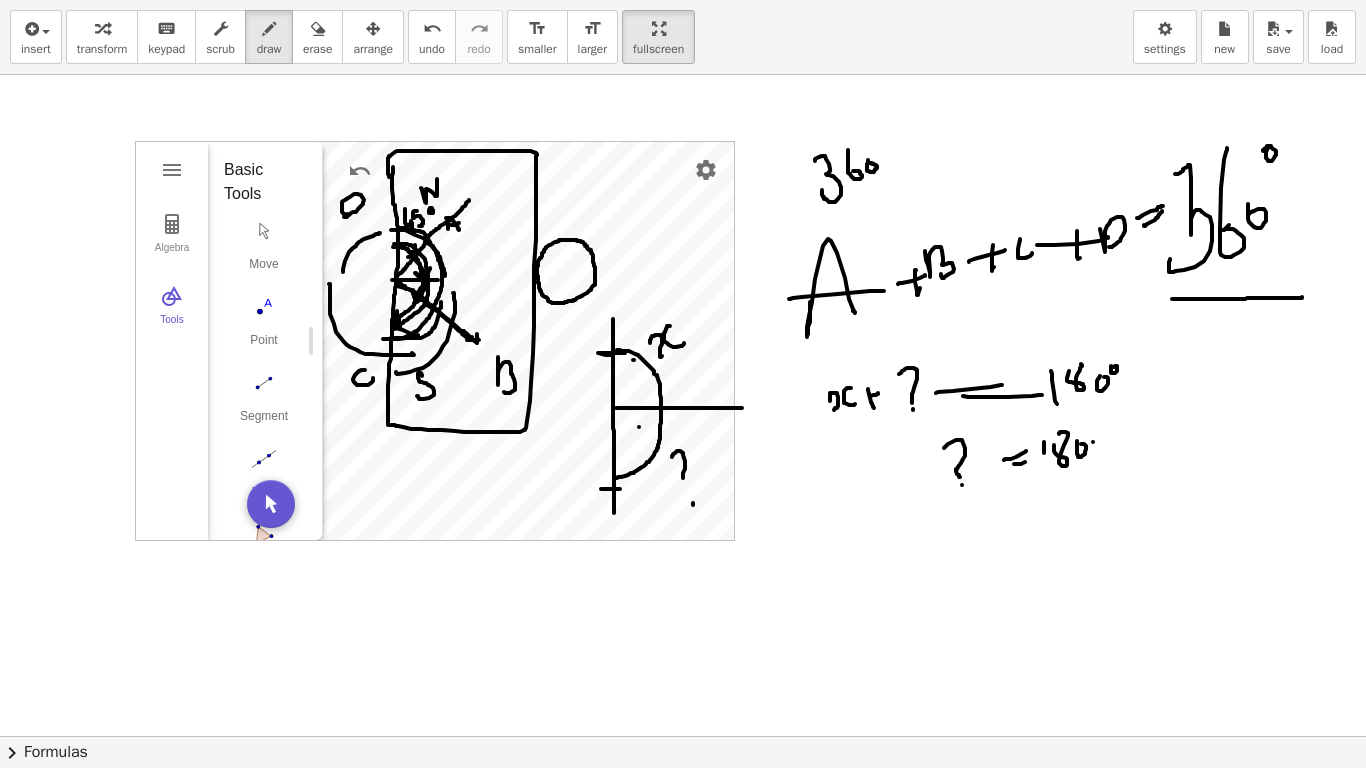 click at bounding box center [683, 736] 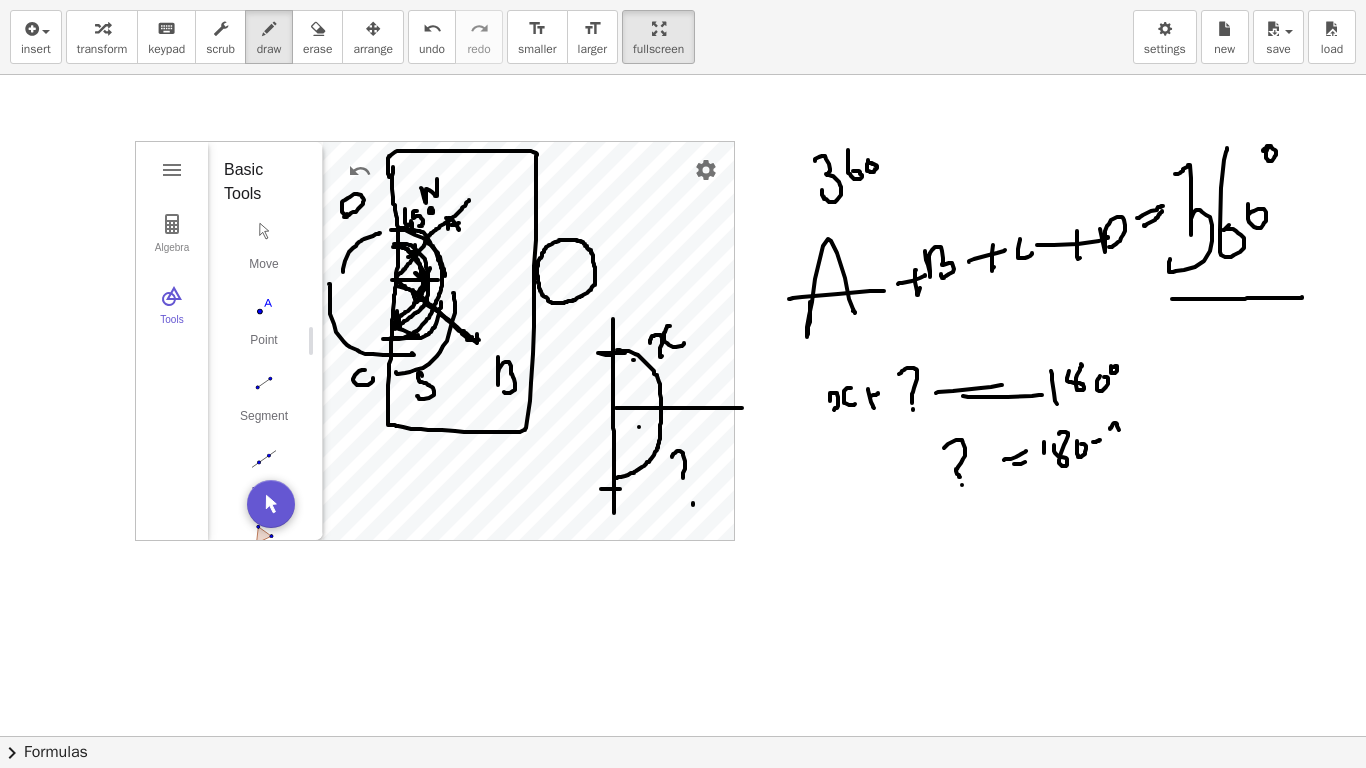 drag, startPoint x: 1115, startPoint y: 423, endPoint x: 1115, endPoint y: 437, distance: 14 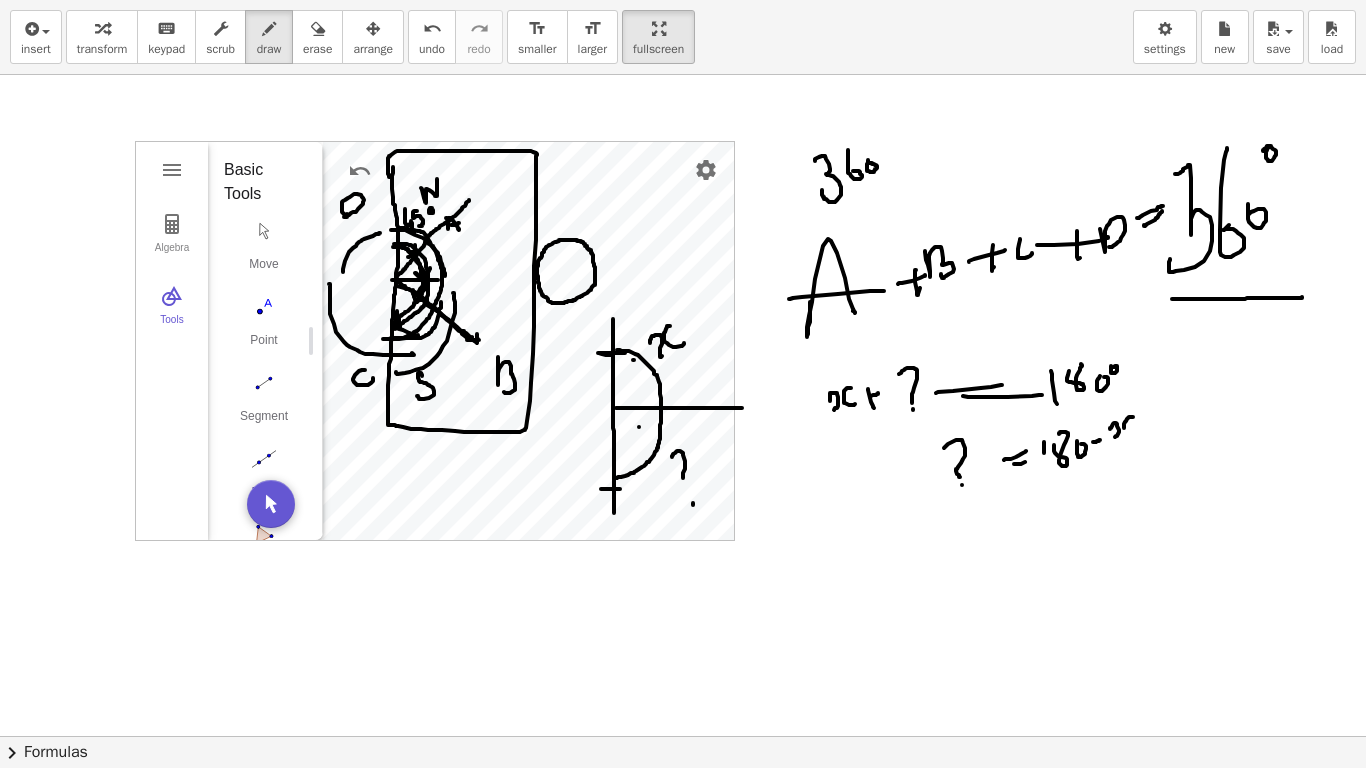 drag, startPoint x: 1133, startPoint y: 417, endPoint x: 1134, endPoint y: 432, distance: 15.033297 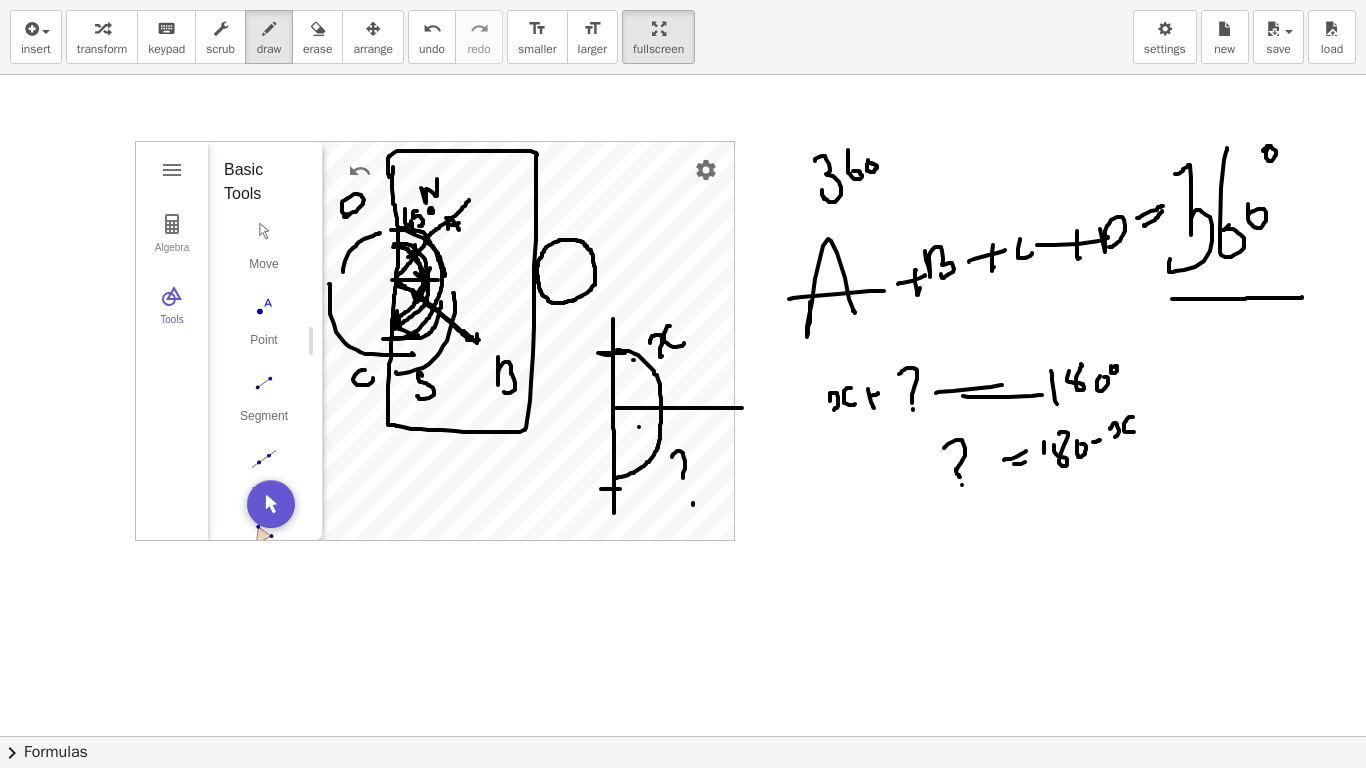 click at bounding box center [683, 736] 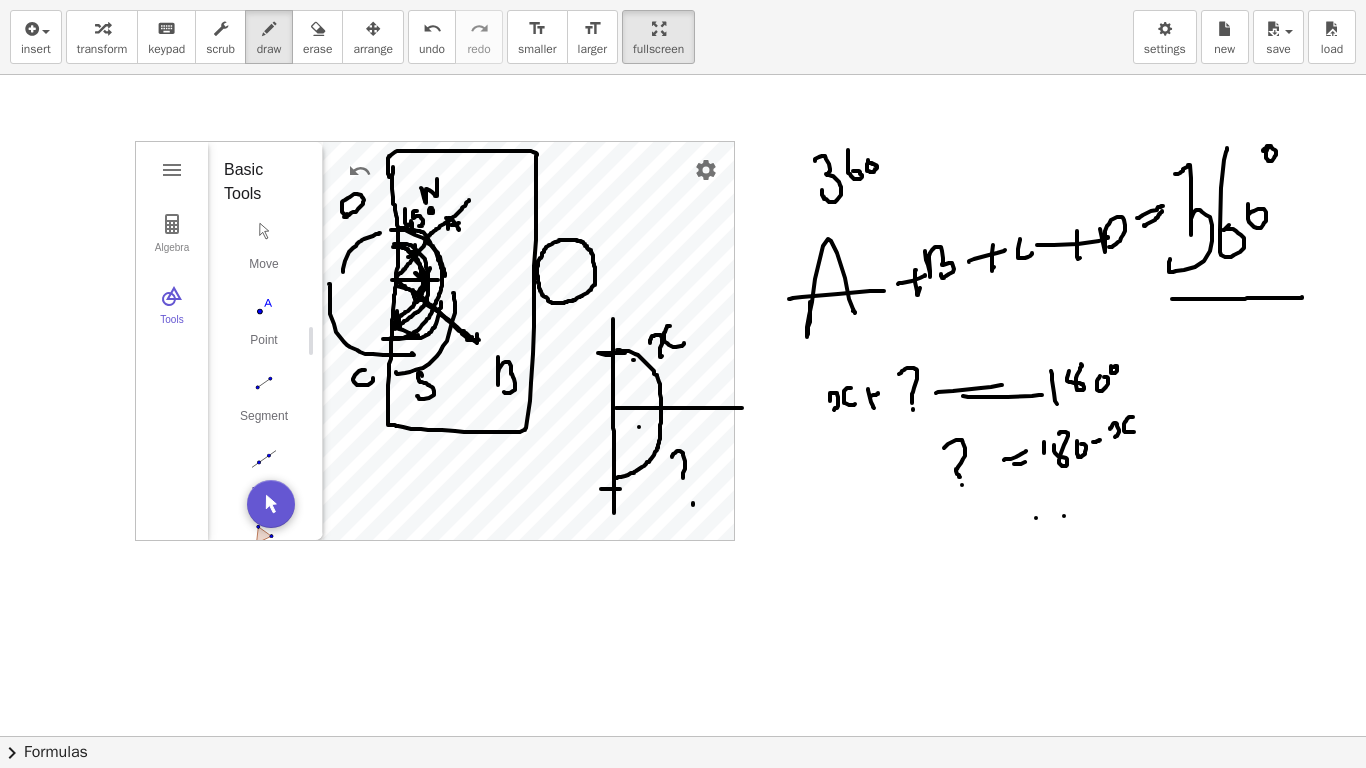 drag, startPoint x: 1036, startPoint y: 518, endPoint x: 1068, endPoint y: 512, distance: 32.55764 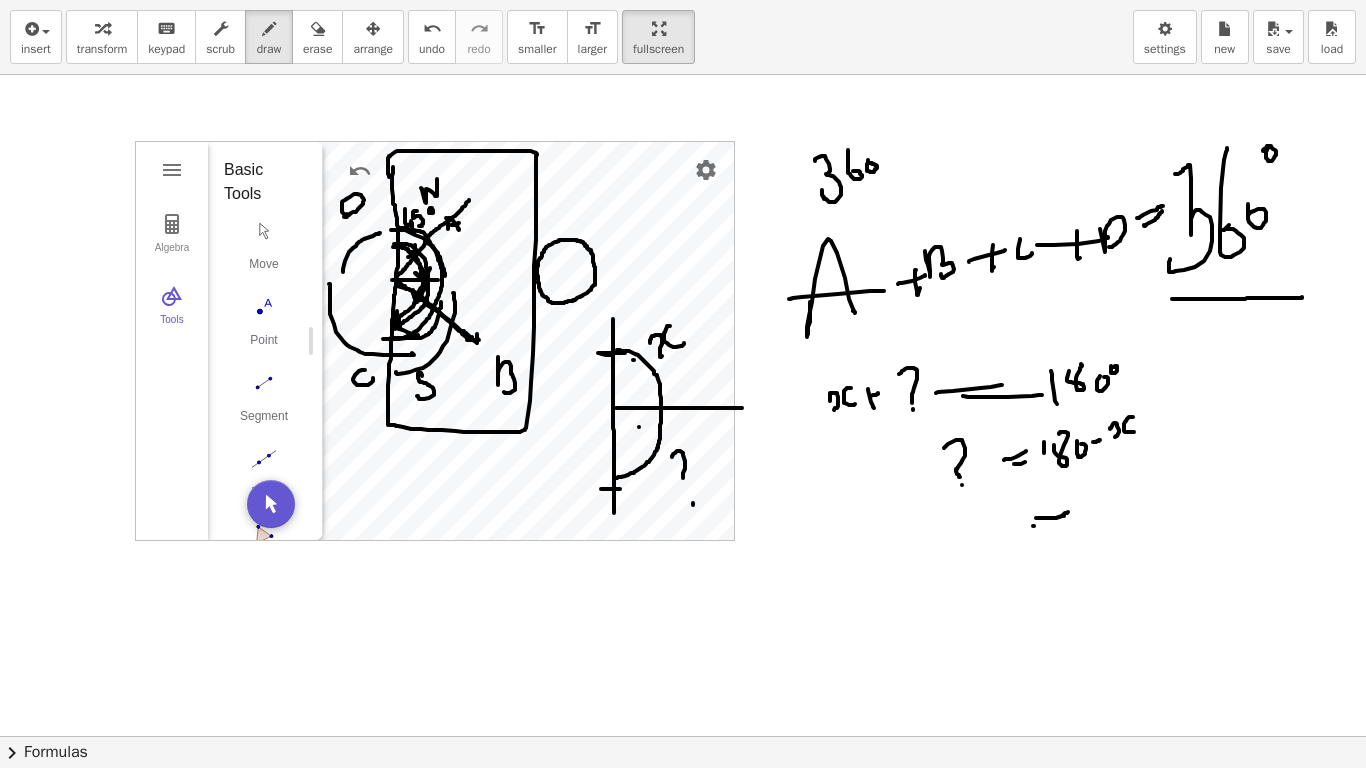 drag, startPoint x: 1033, startPoint y: 526, endPoint x: 1093, endPoint y: 522, distance: 60.133186 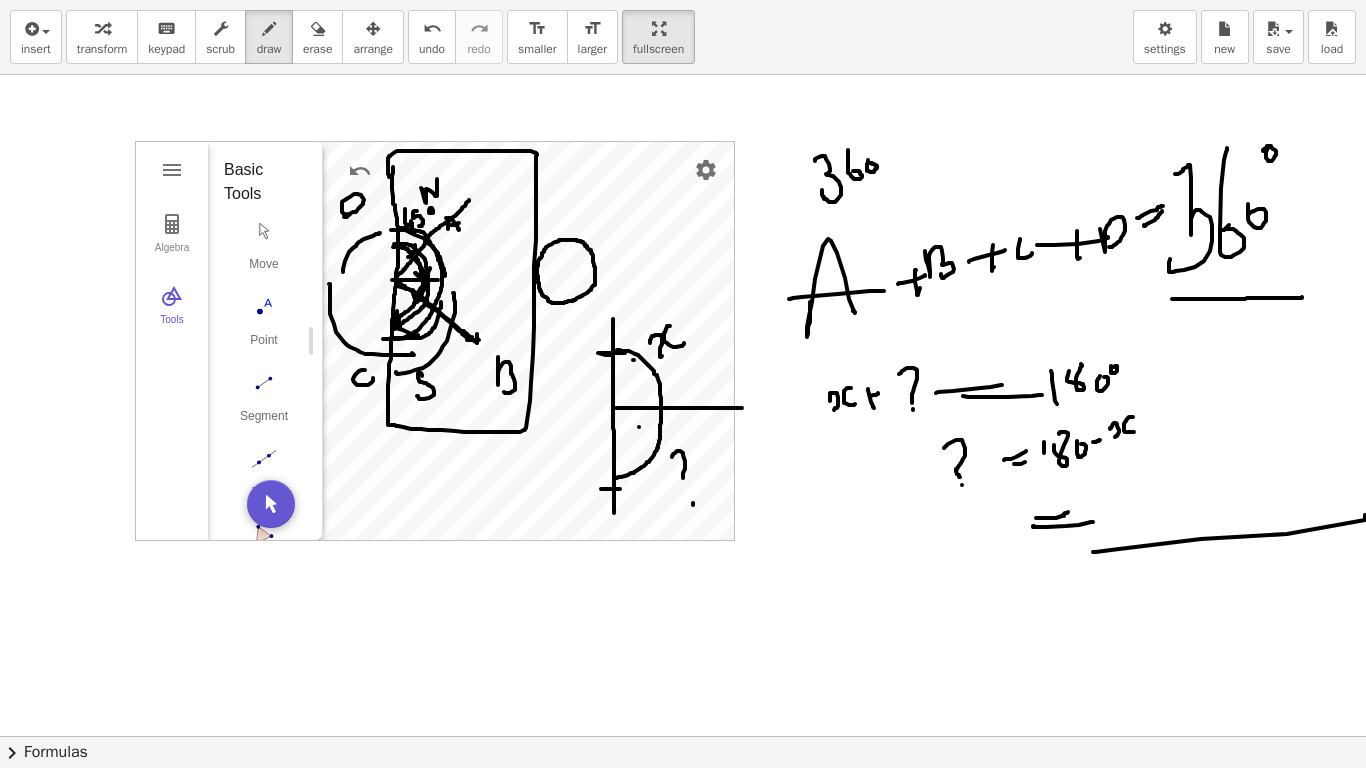drag, startPoint x: 1093, startPoint y: 552, endPoint x: 1365, endPoint y: 515, distance: 274.505 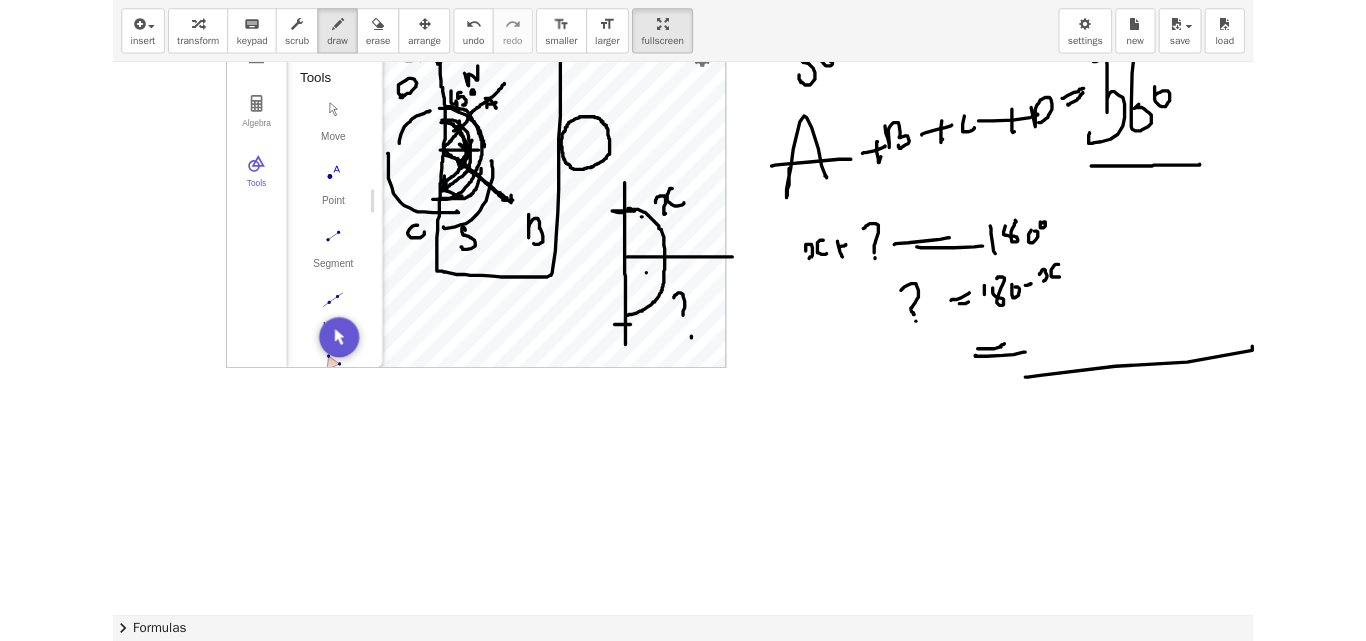 scroll, scrollTop: 0, scrollLeft: 0, axis: both 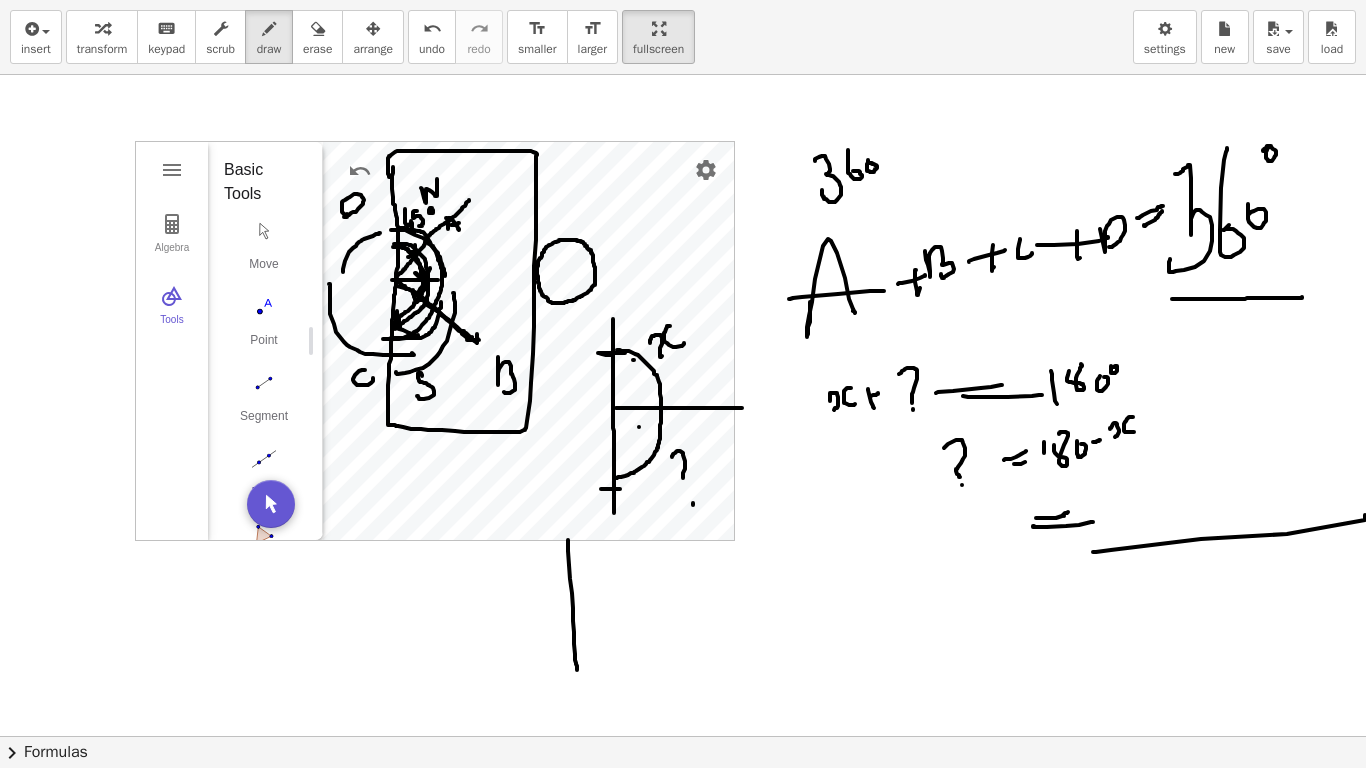 drag, startPoint x: 568, startPoint y: 540, endPoint x: 578, endPoint y: 671, distance: 131.38112 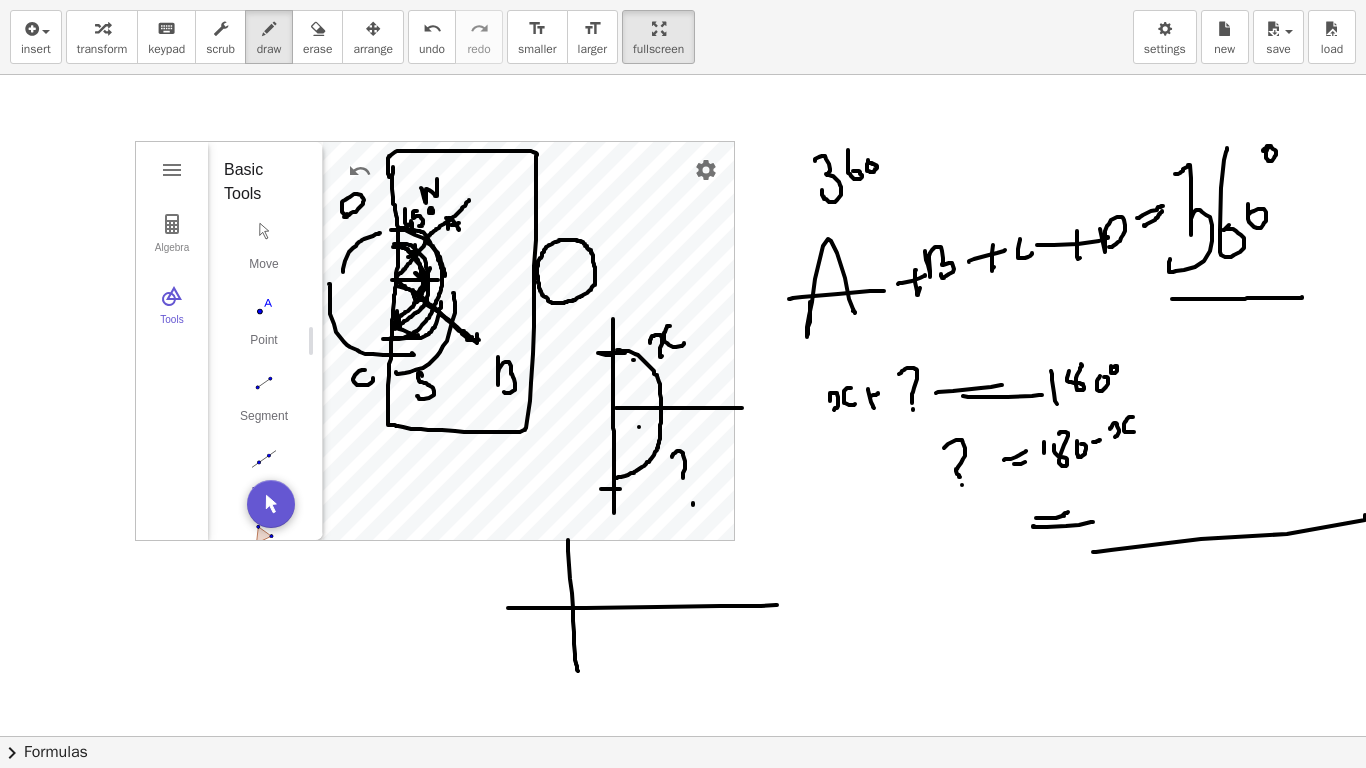 drag, startPoint x: 508, startPoint y: 608, endPoint x: 777, endPoint y: 605, distance: 269.01672 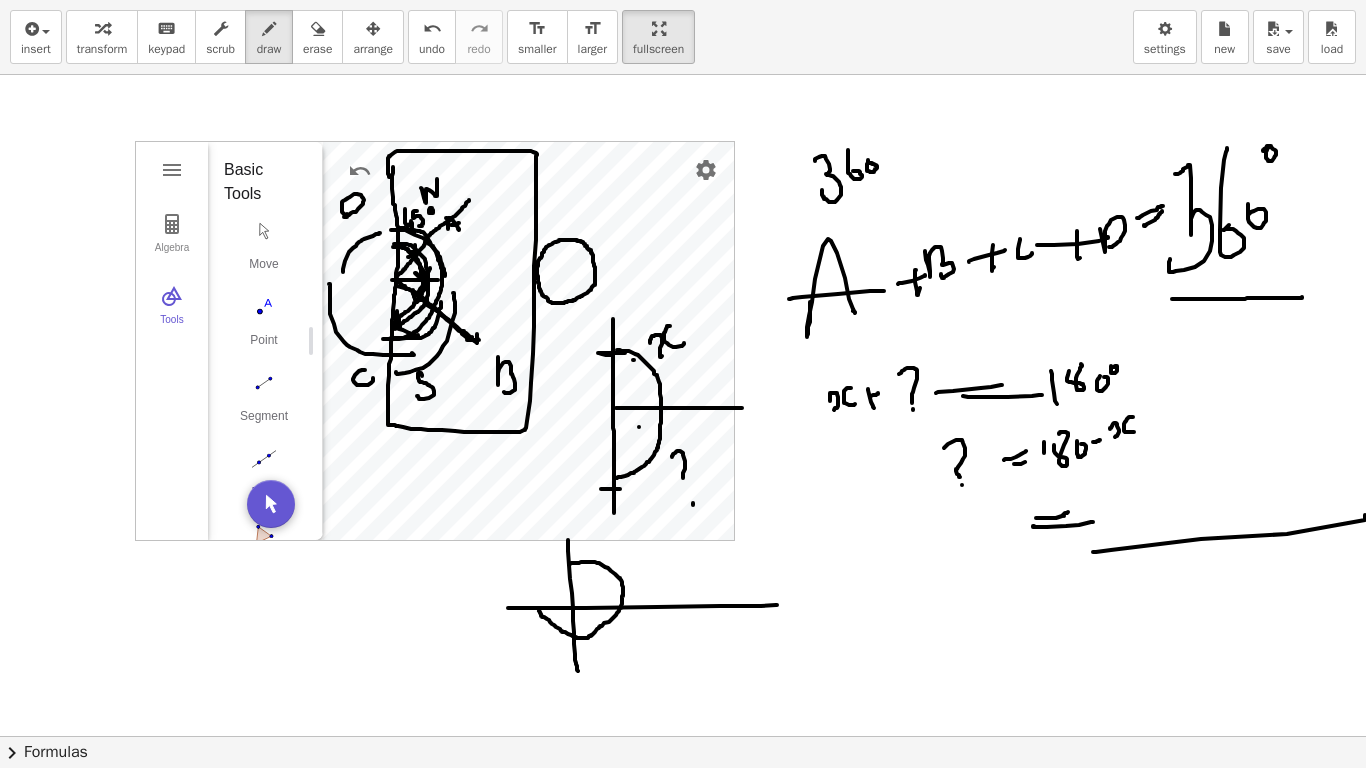 drag, startPoint x: 578, startPoint y: 563, endPoint x: 539, endPoint y: 611, distance: 61.846584 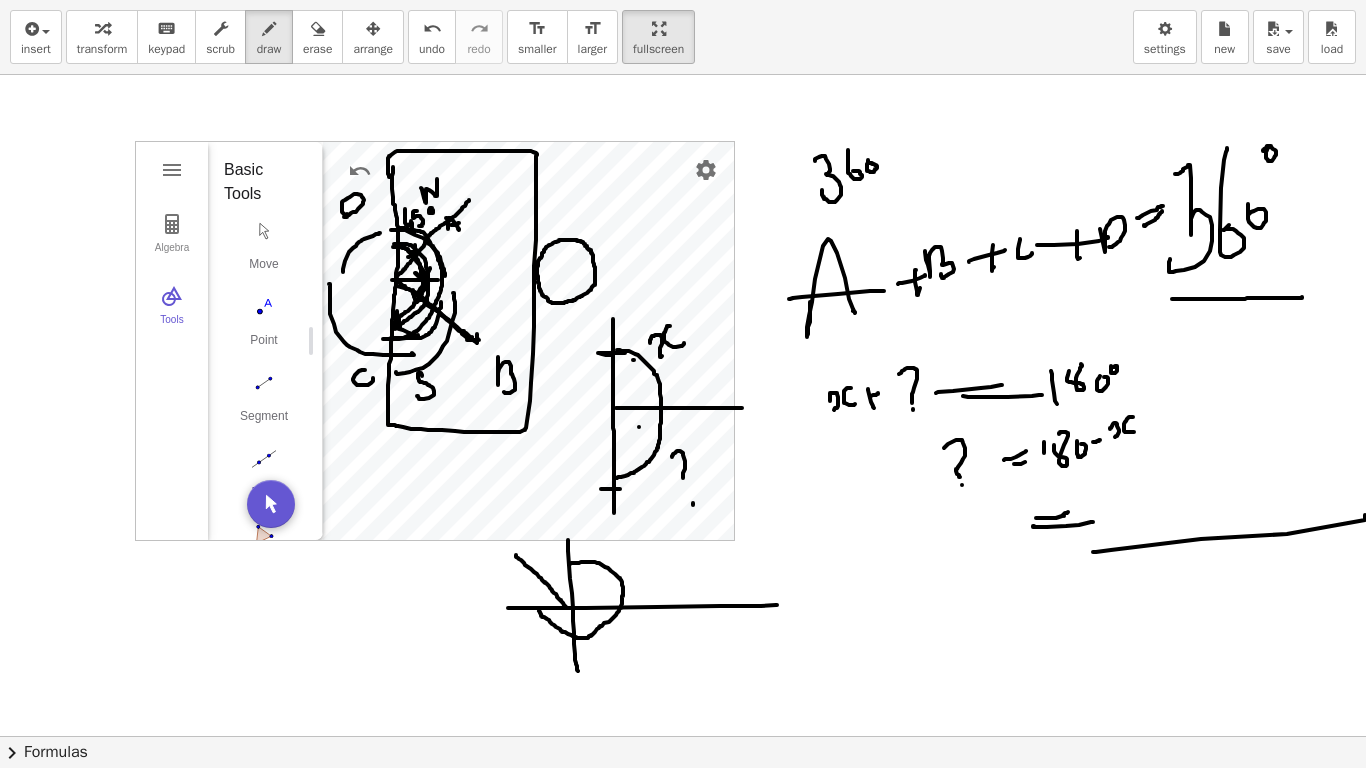 drag 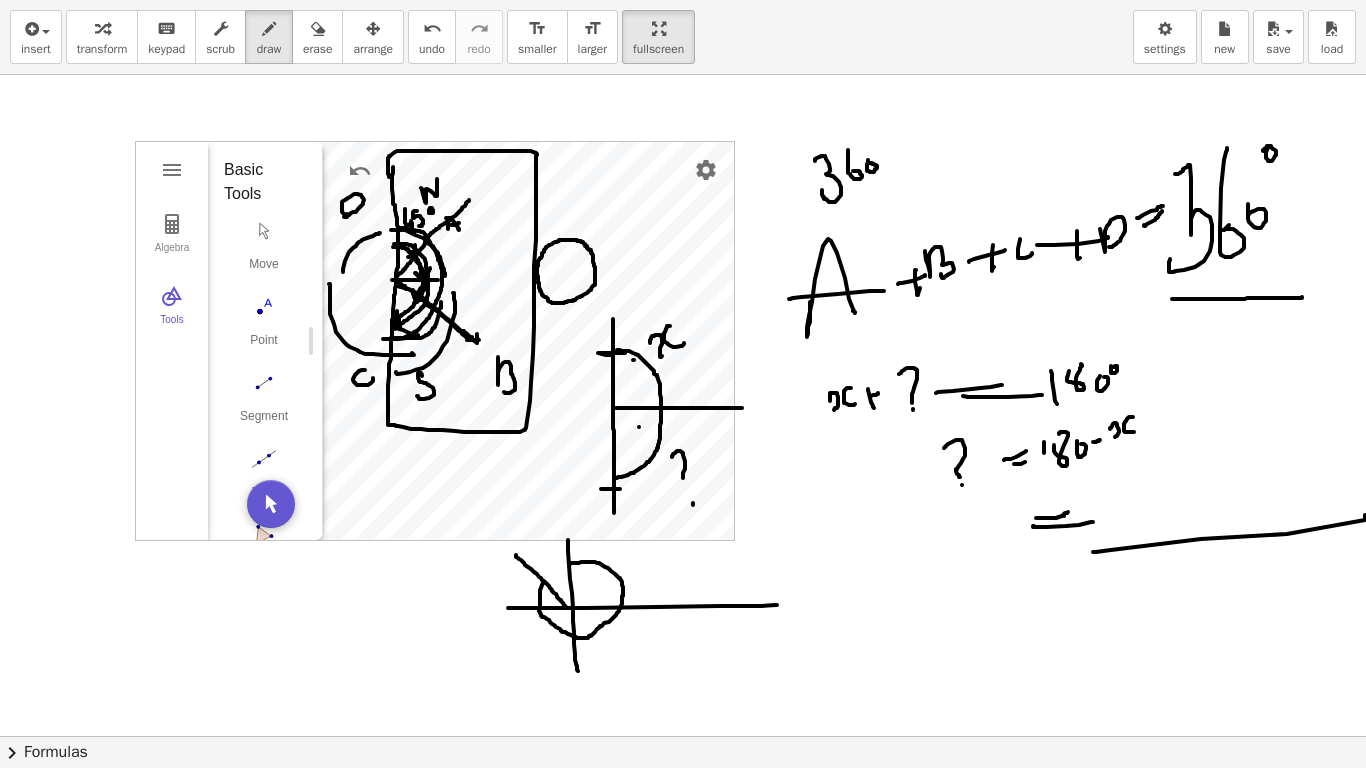 click at bounding box center [686, 736] 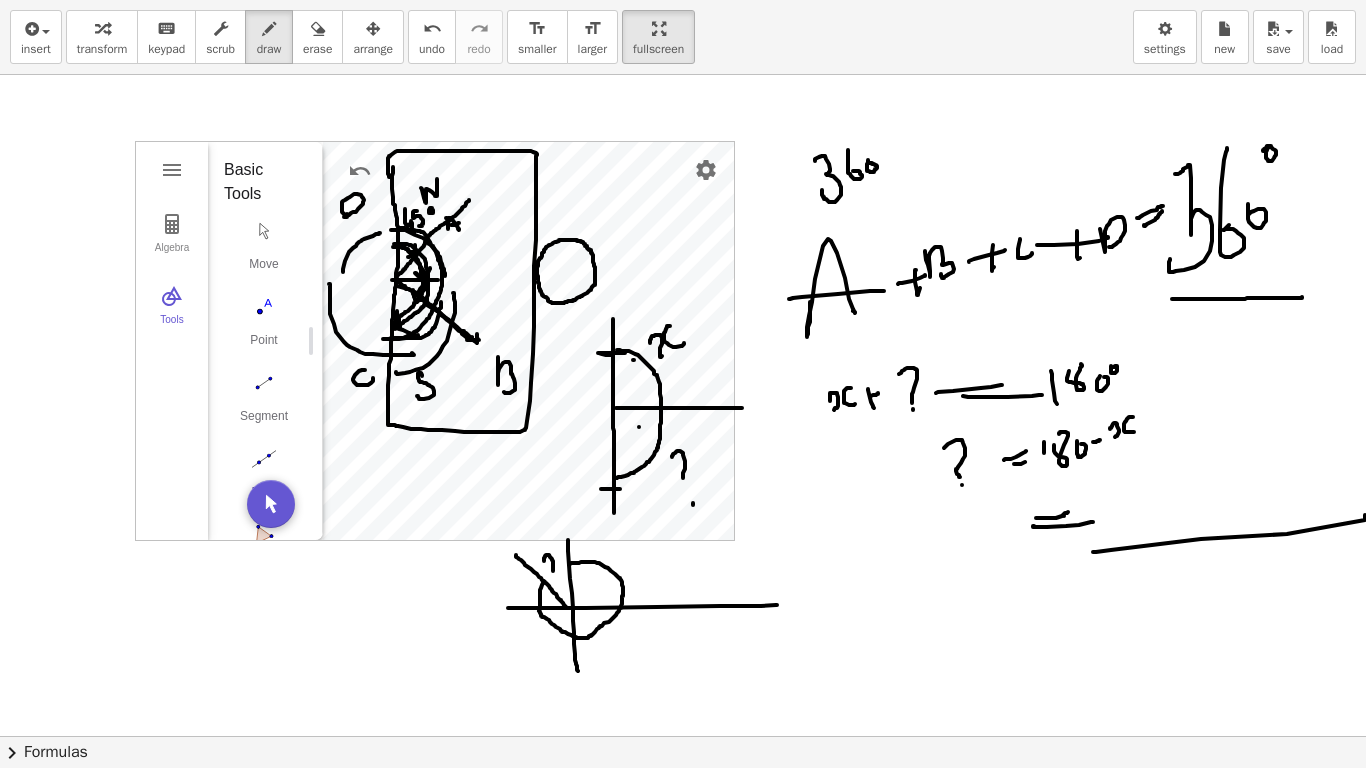 click at bounding box center (686, 736) 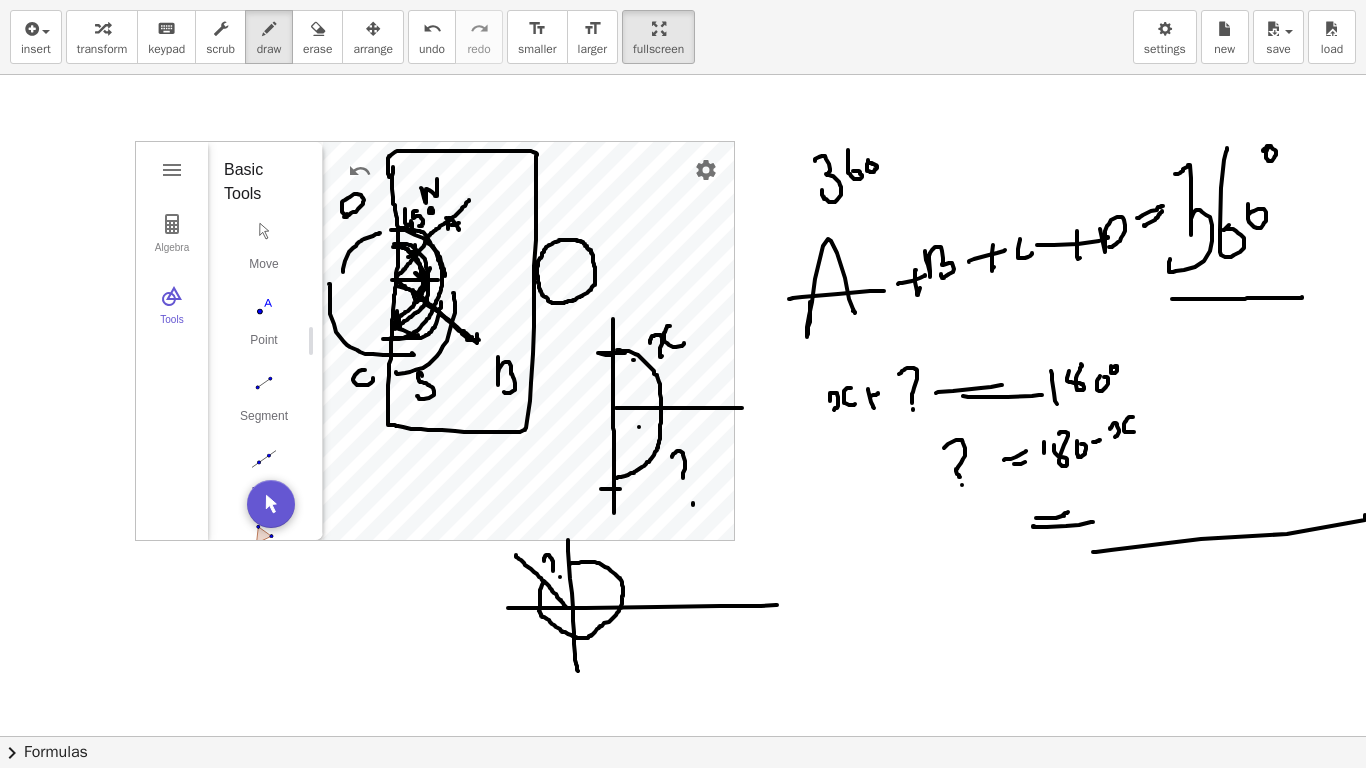 click at bounding box center [686, 736] 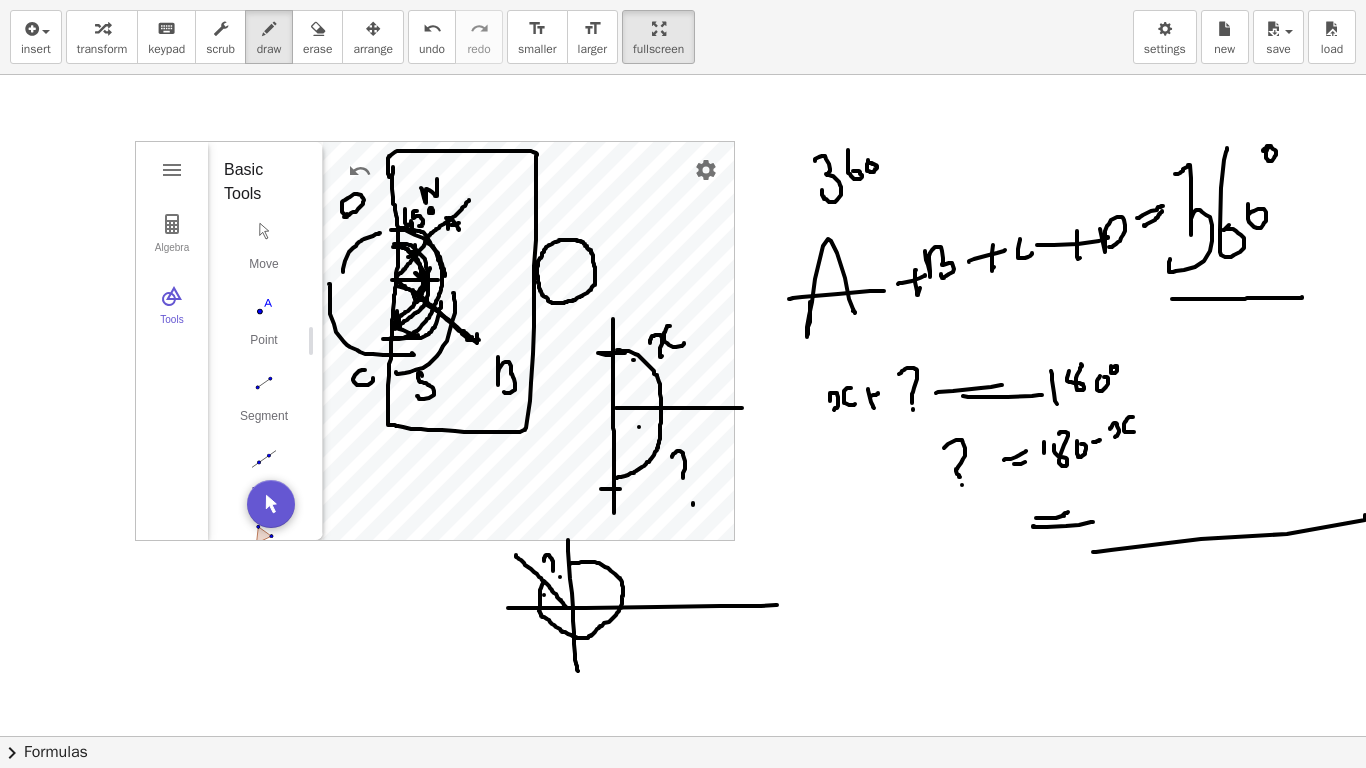 click at bounding box center [686, 736] 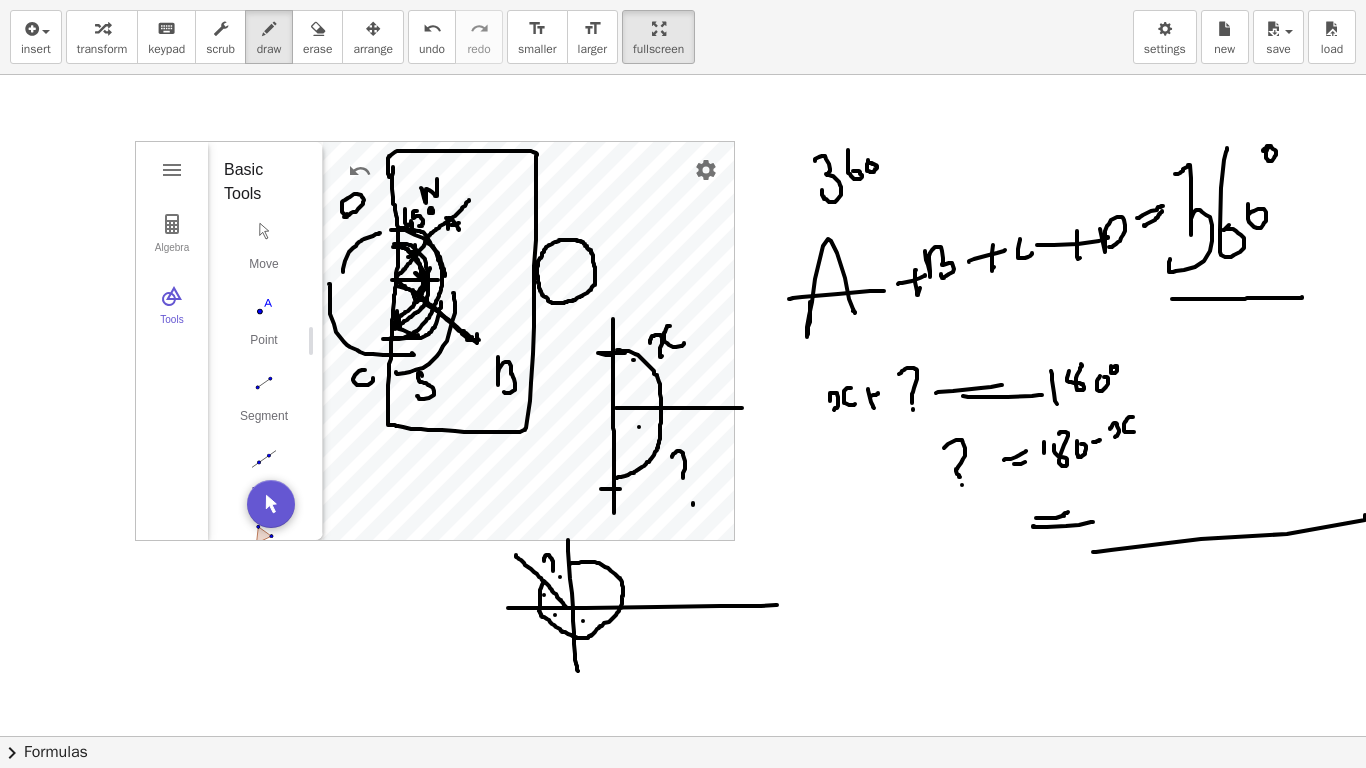 click at bounding box center [686, 736] 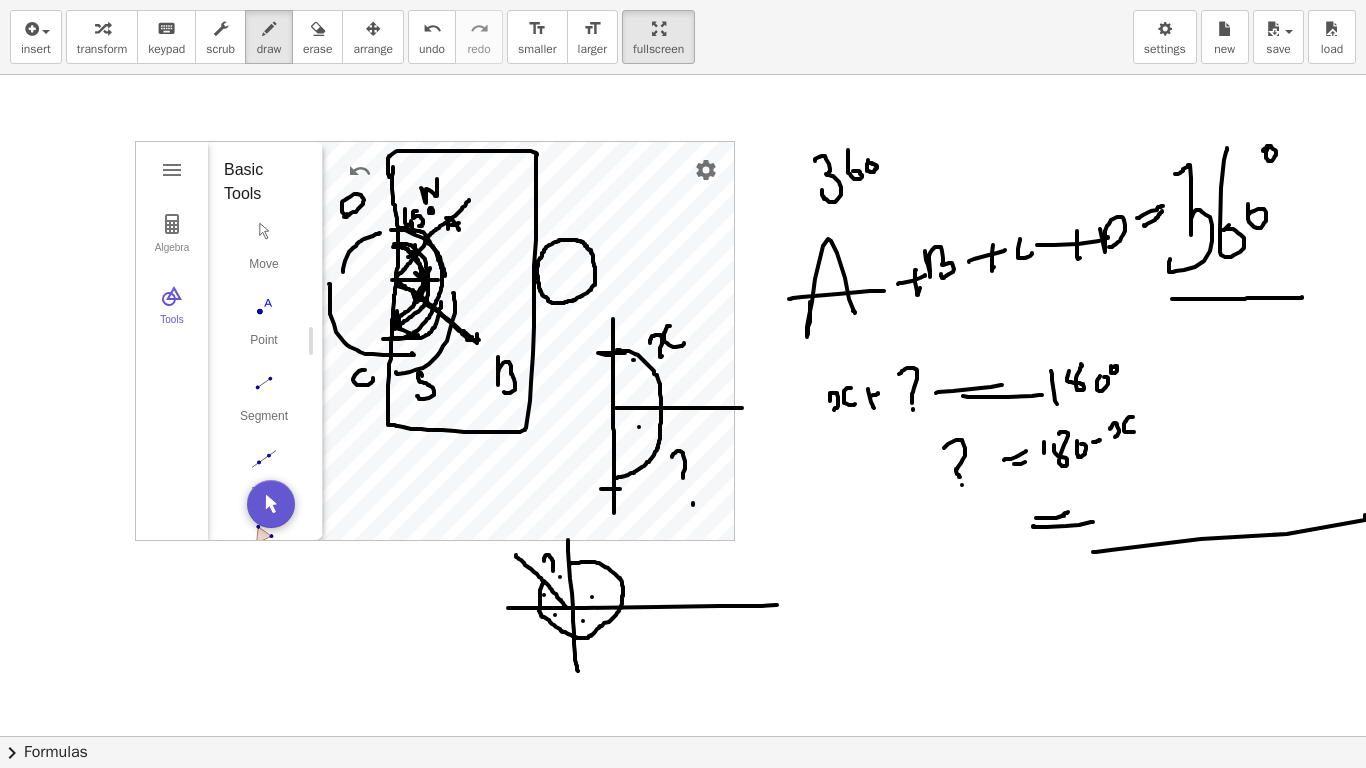 click at bounding box center [686, 736] 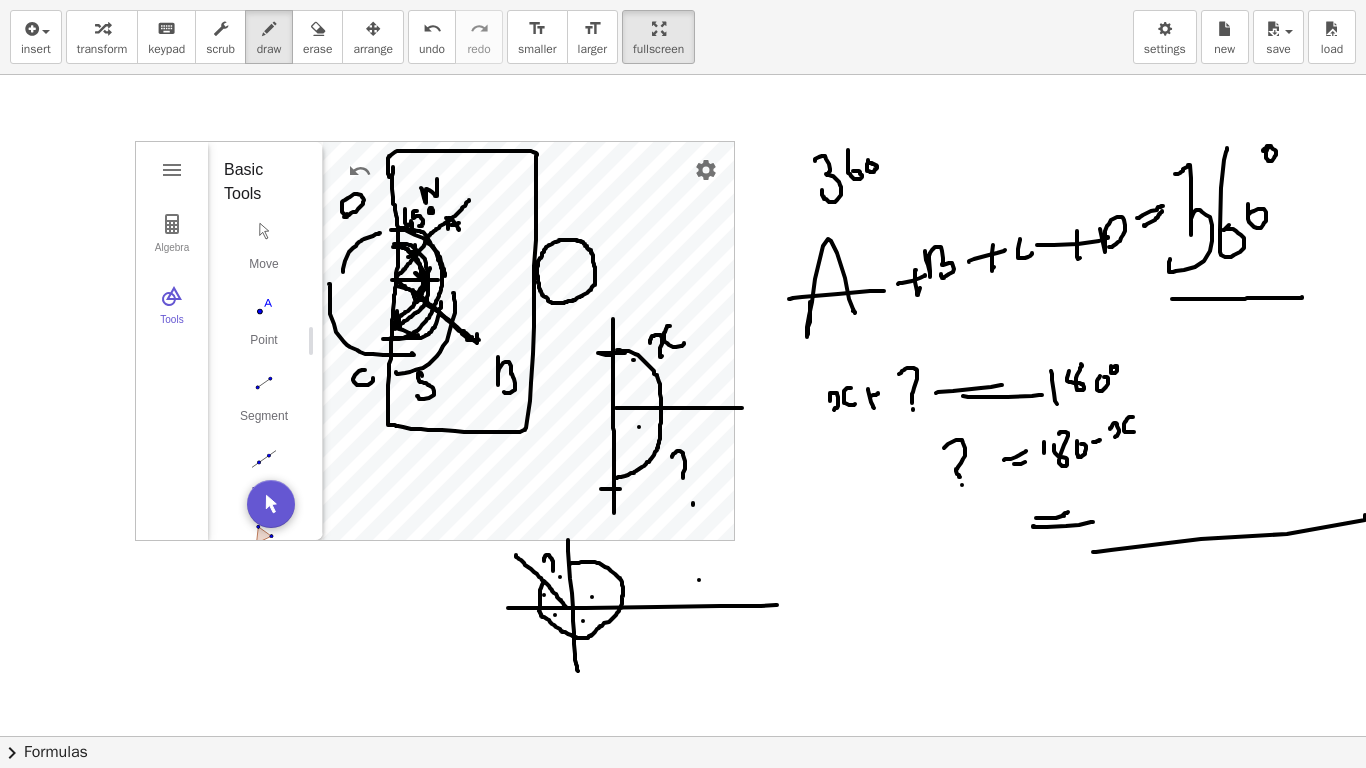 click at bounding box center [686, 736] 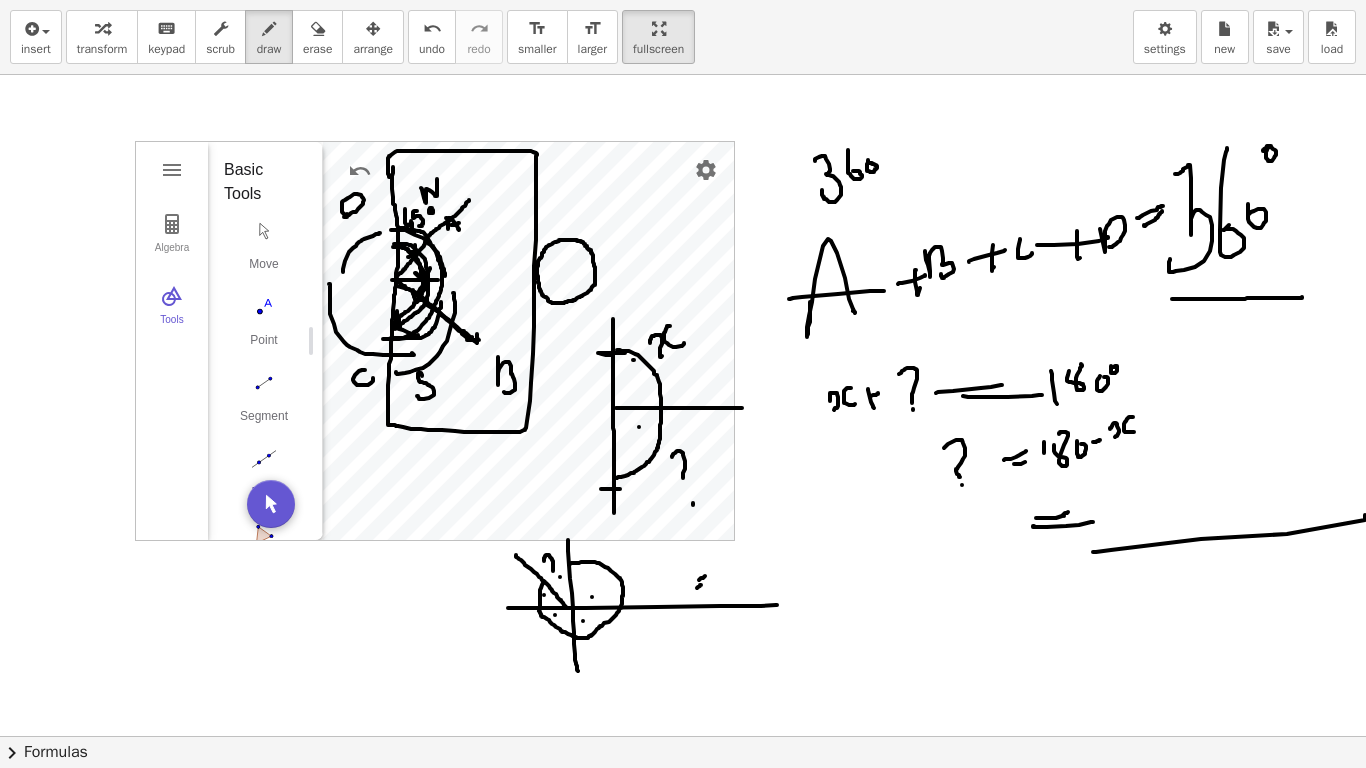 click at bounding box center [686, 736] 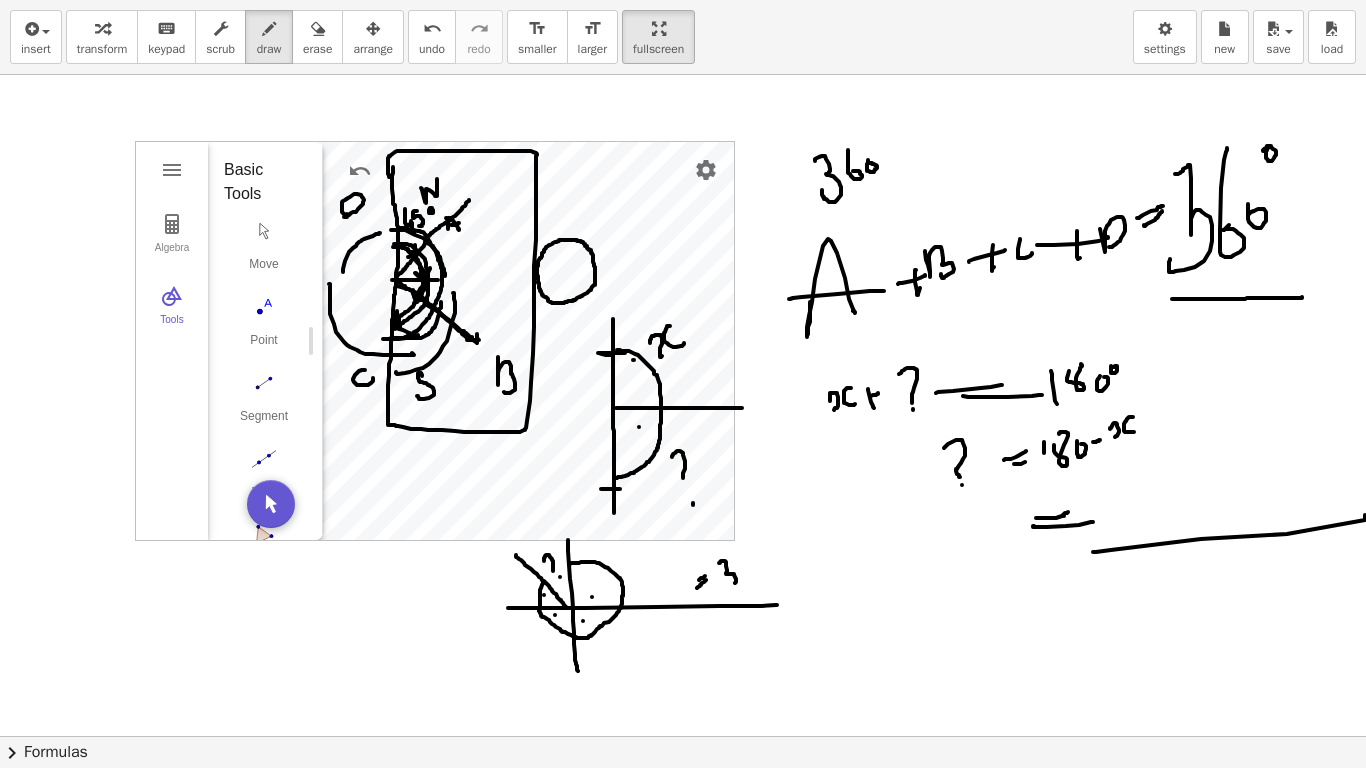drag, startPoint x: 719, startPoint y: 563, endPoint x: 727, endPoint y: 584, distance: 22.472204 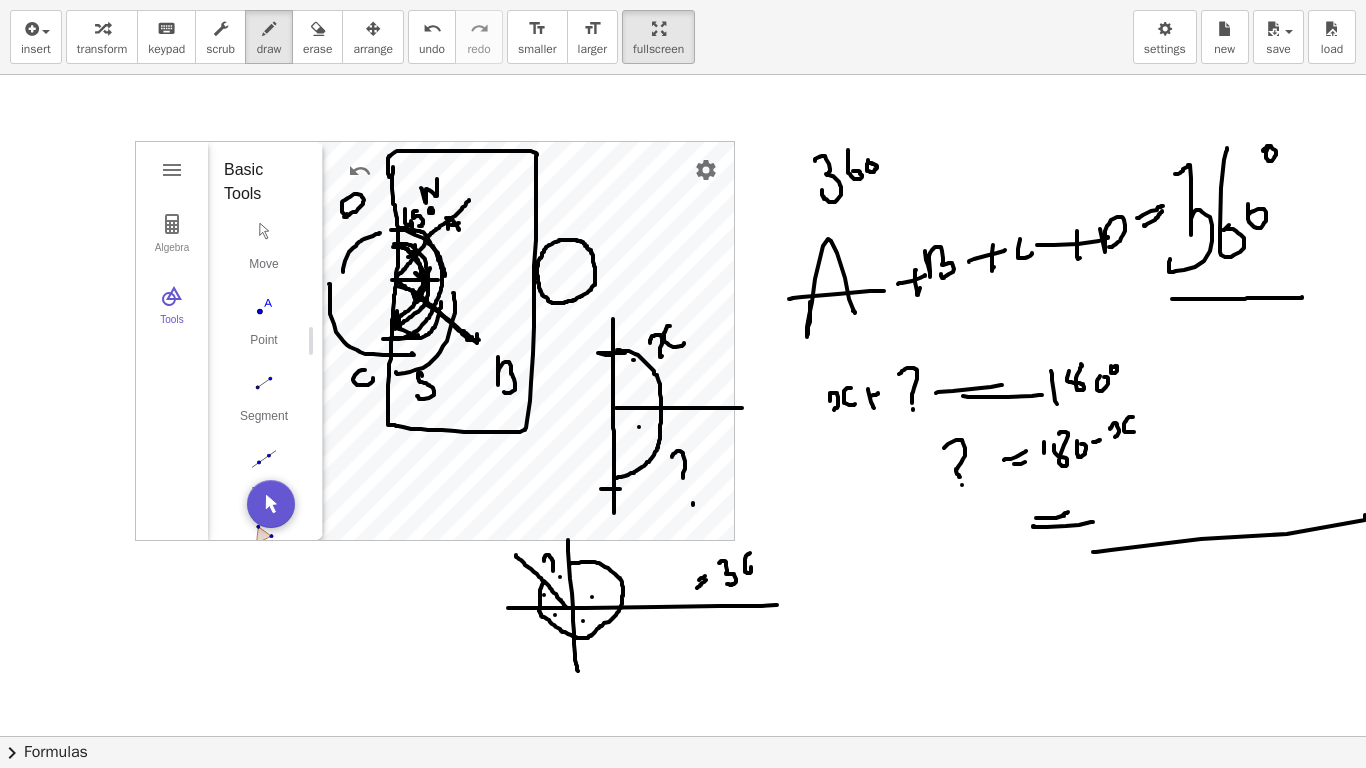 click at bounding box center (686, 736) 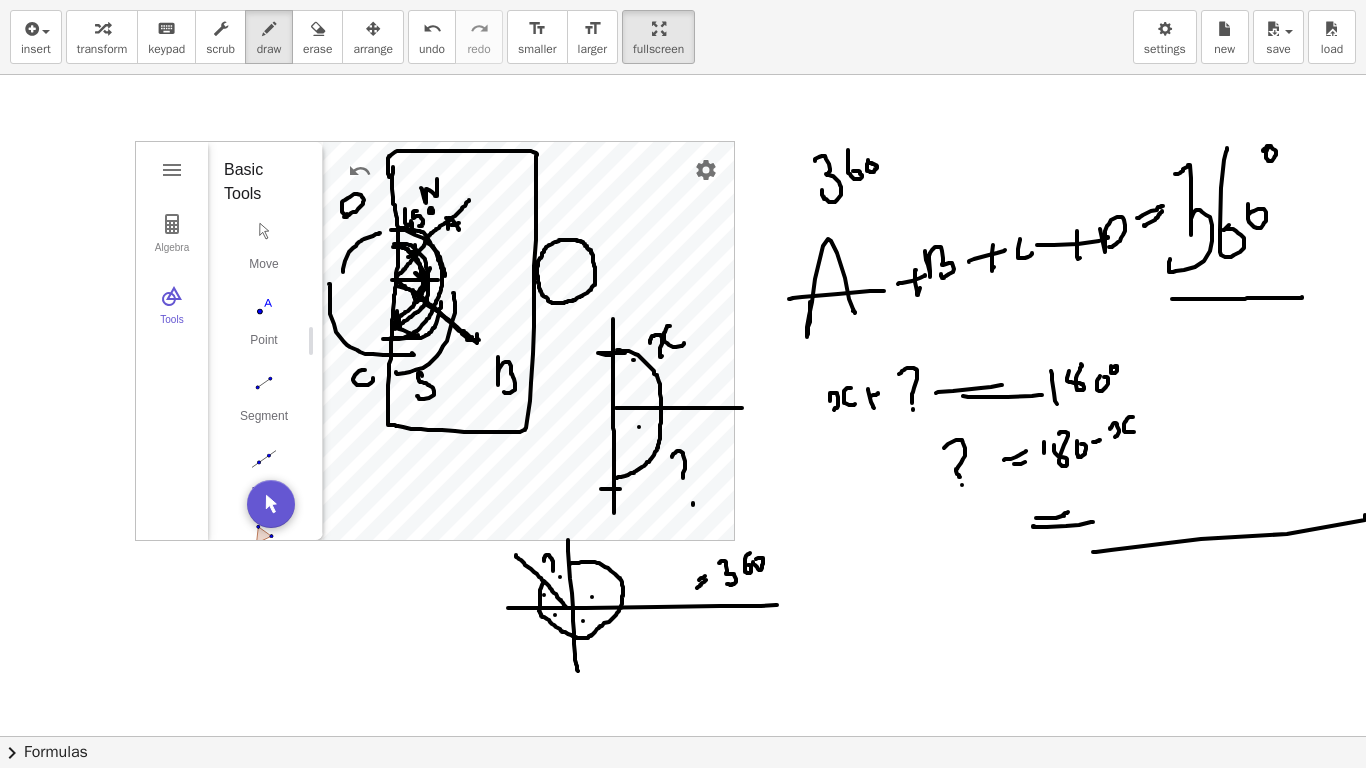 click at bounding box center (686, 736) 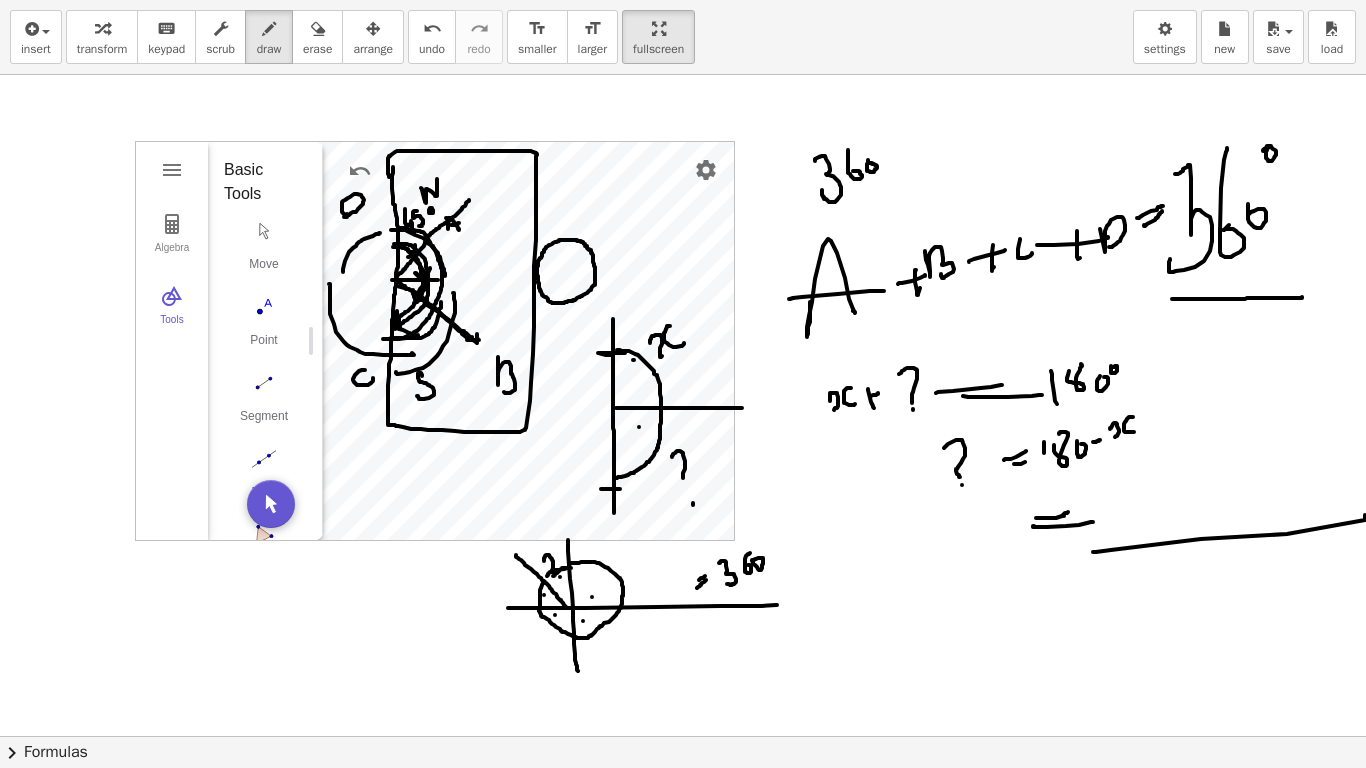 click at bounding box center (686, 736) 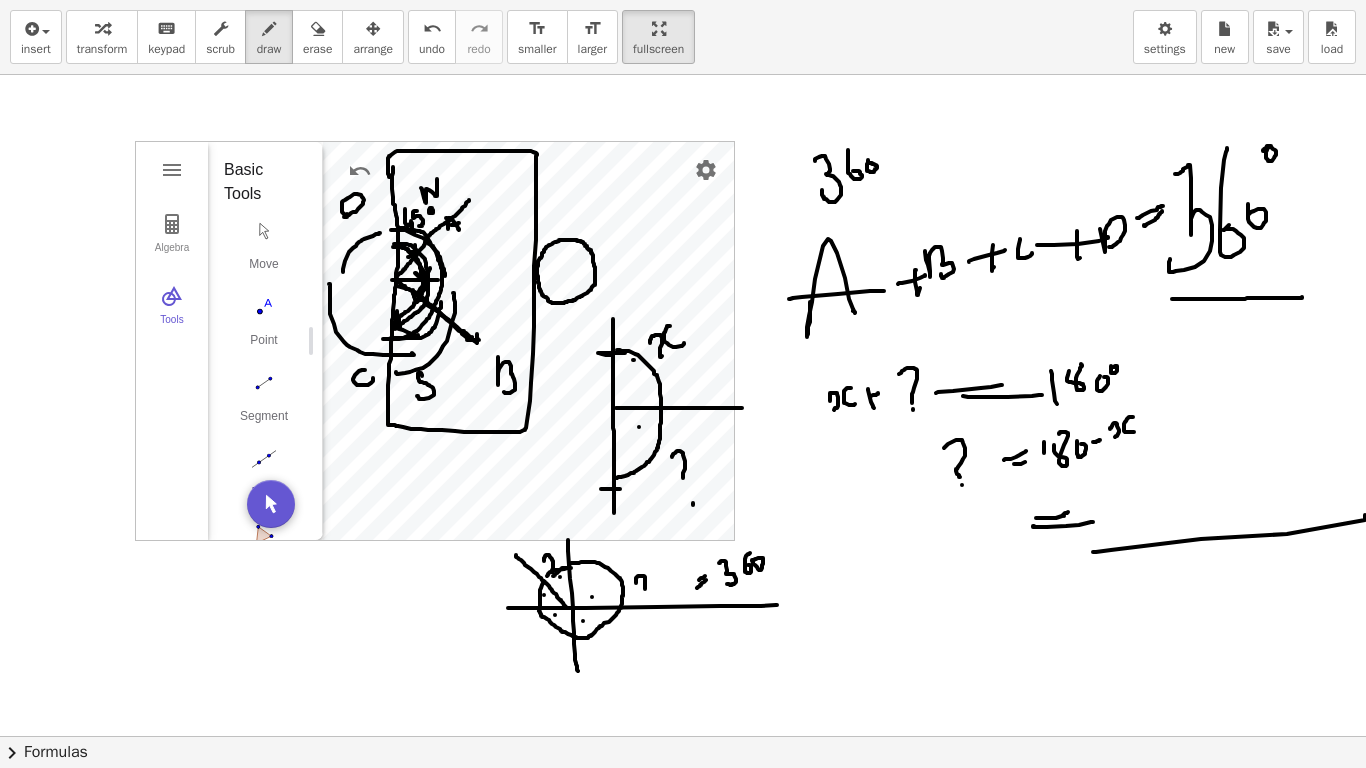 drag, startPoint x: 636, startPoint y: 583, endPoint x: 645, endPoint y: 591, distance: 12.0415945 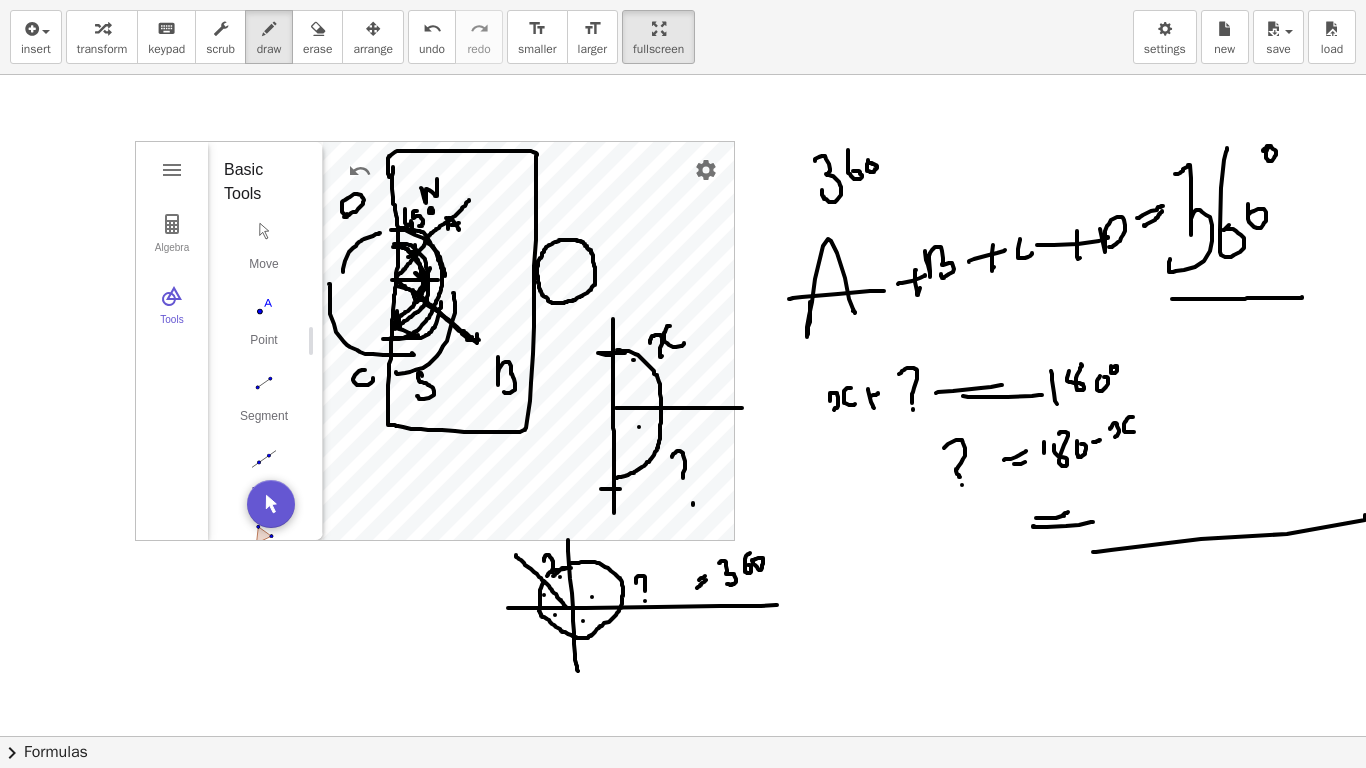 click at bounding box center (686, 736) 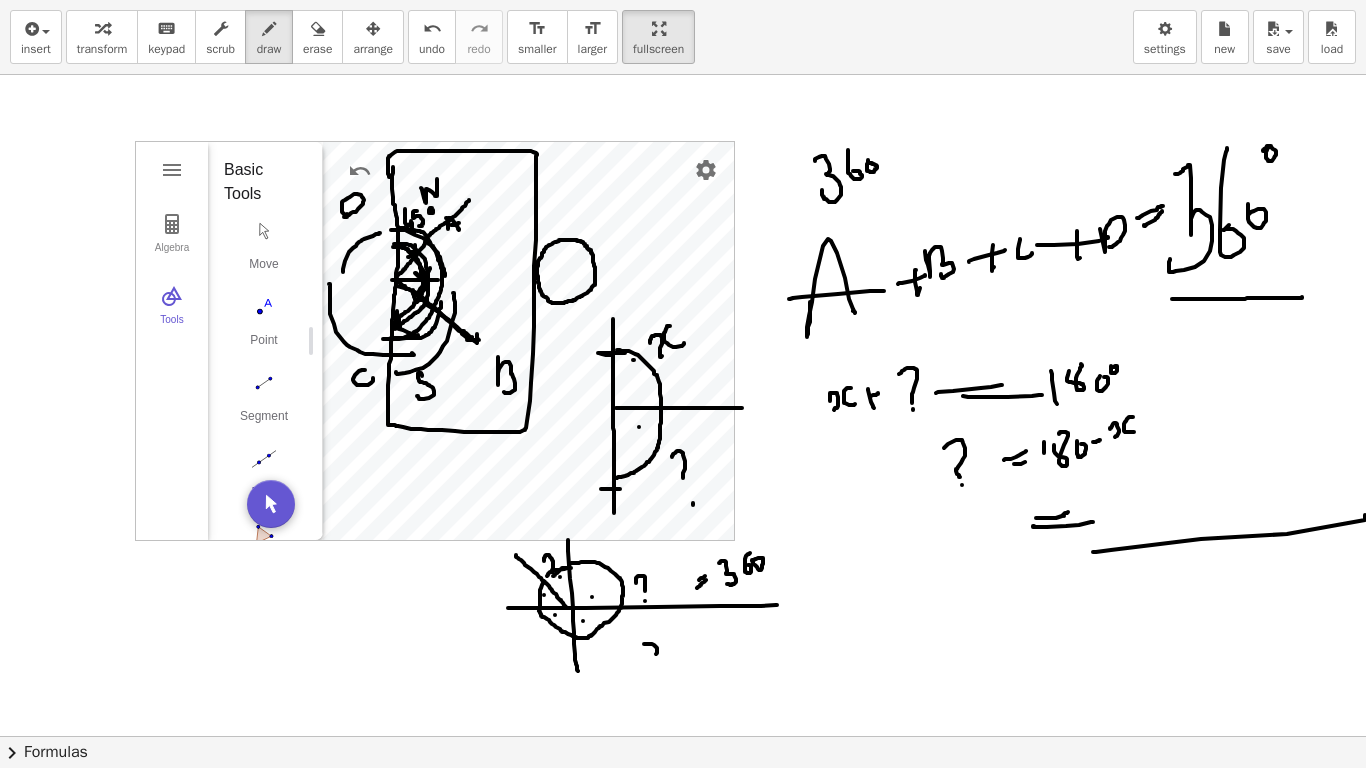 drag, startPoint x: 644, startPoint y: 644, endPoint x: 655, endPoint y: 665, distance: 23.70654 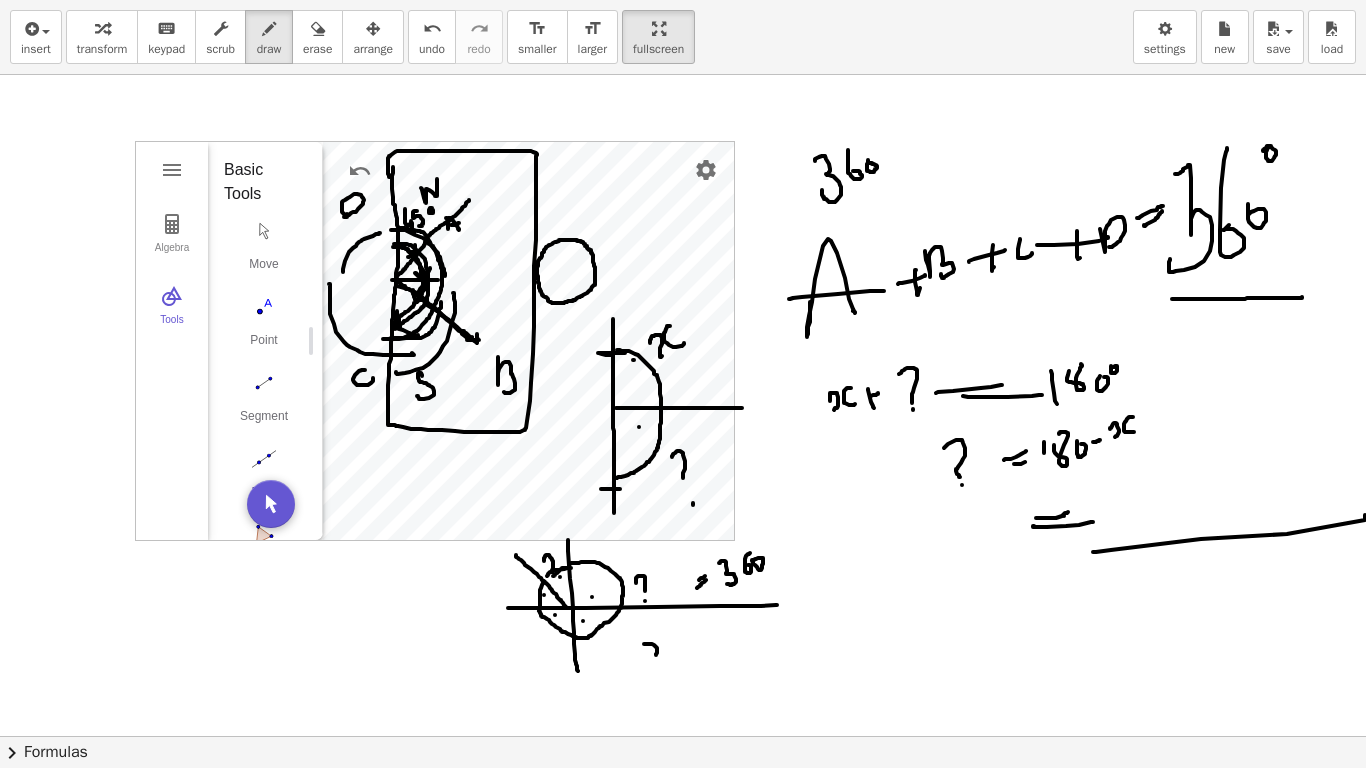click at bounding box center [686, 736] 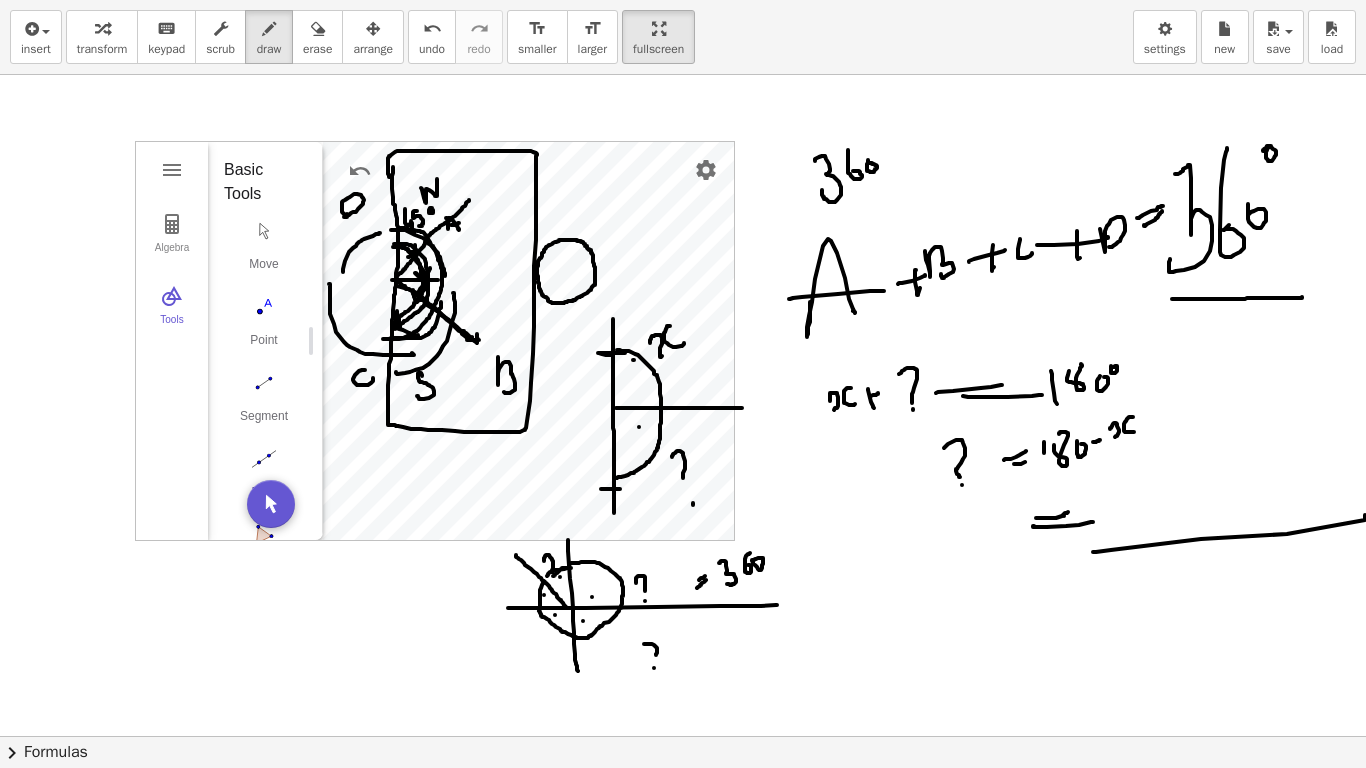 click at bounding box center [686, 736] 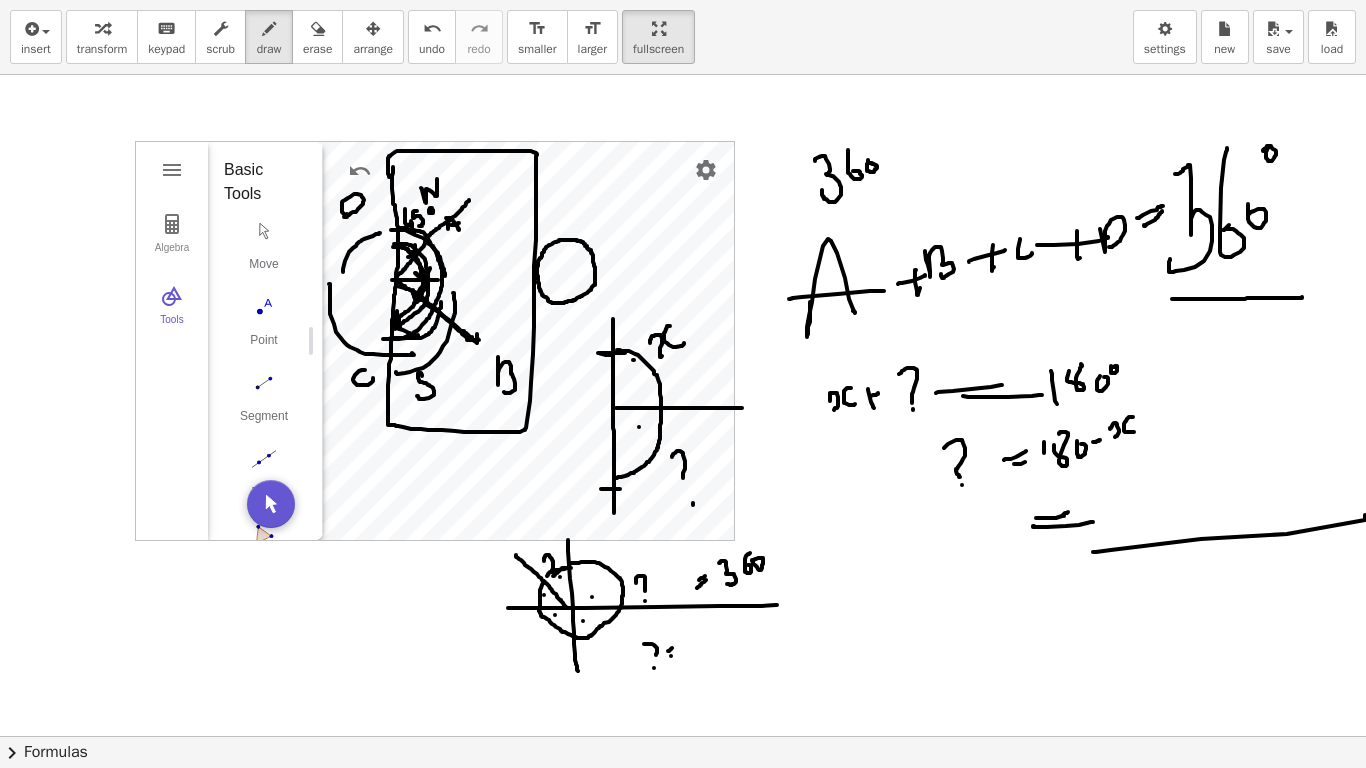 click at bounding box center (686, 736) 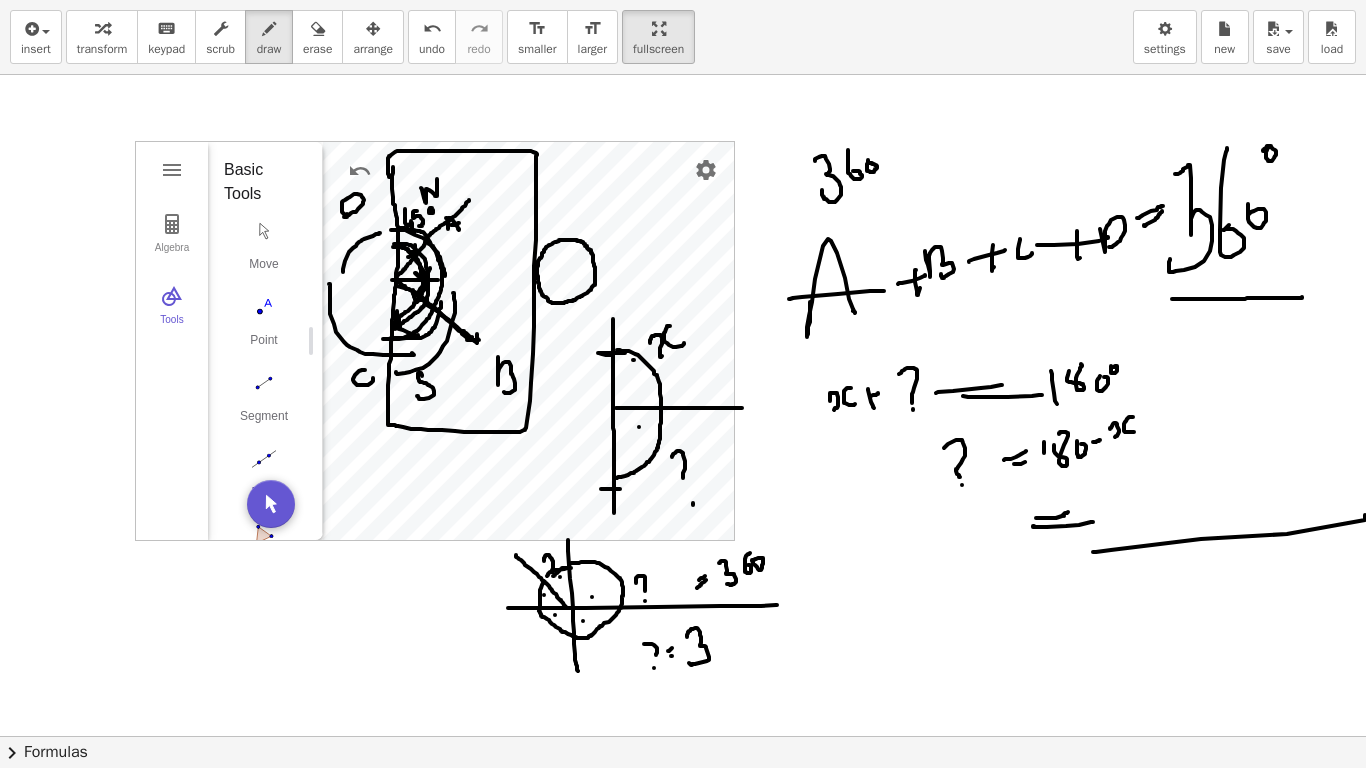 drag, startPoint x: 688, startPoint y: 633, endPoint x: 702, endPoint y: 645, distance: 18.439089 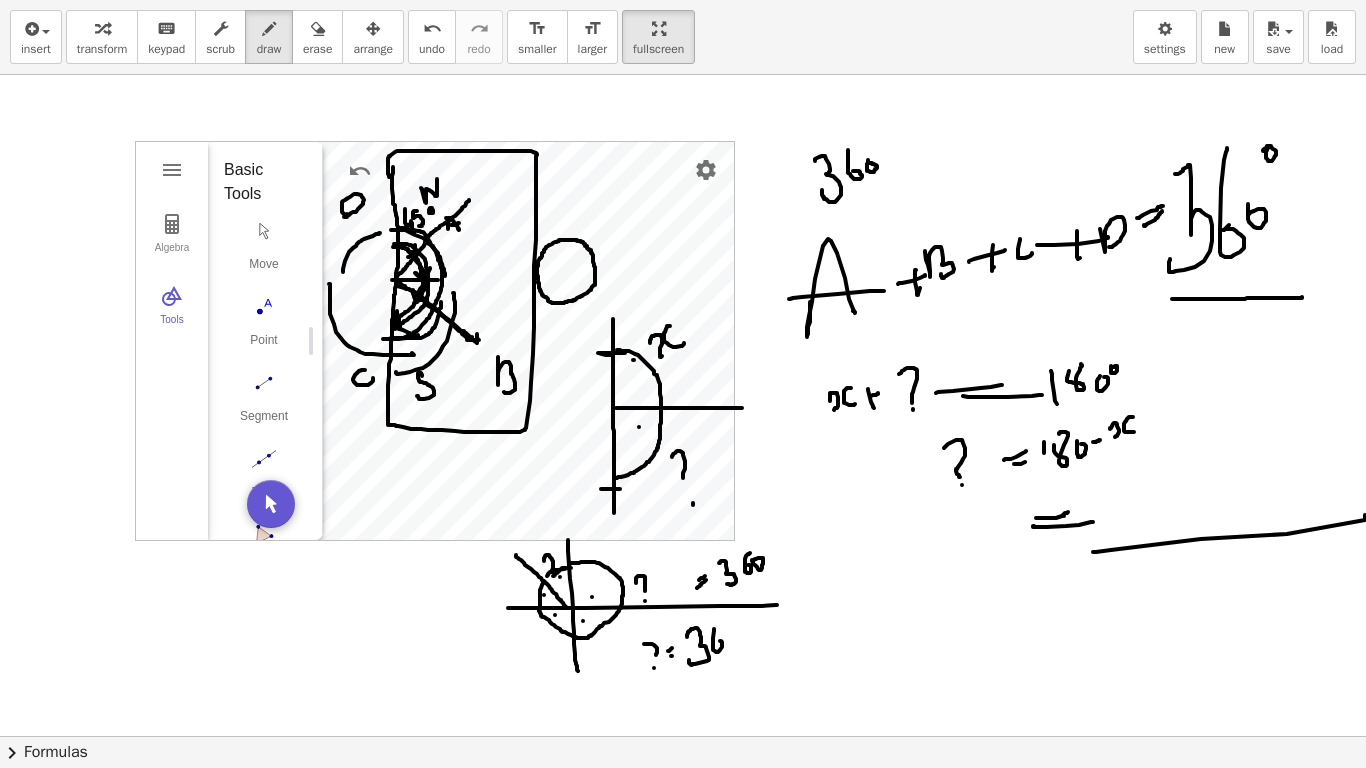 click at bounding box center [686, 736] 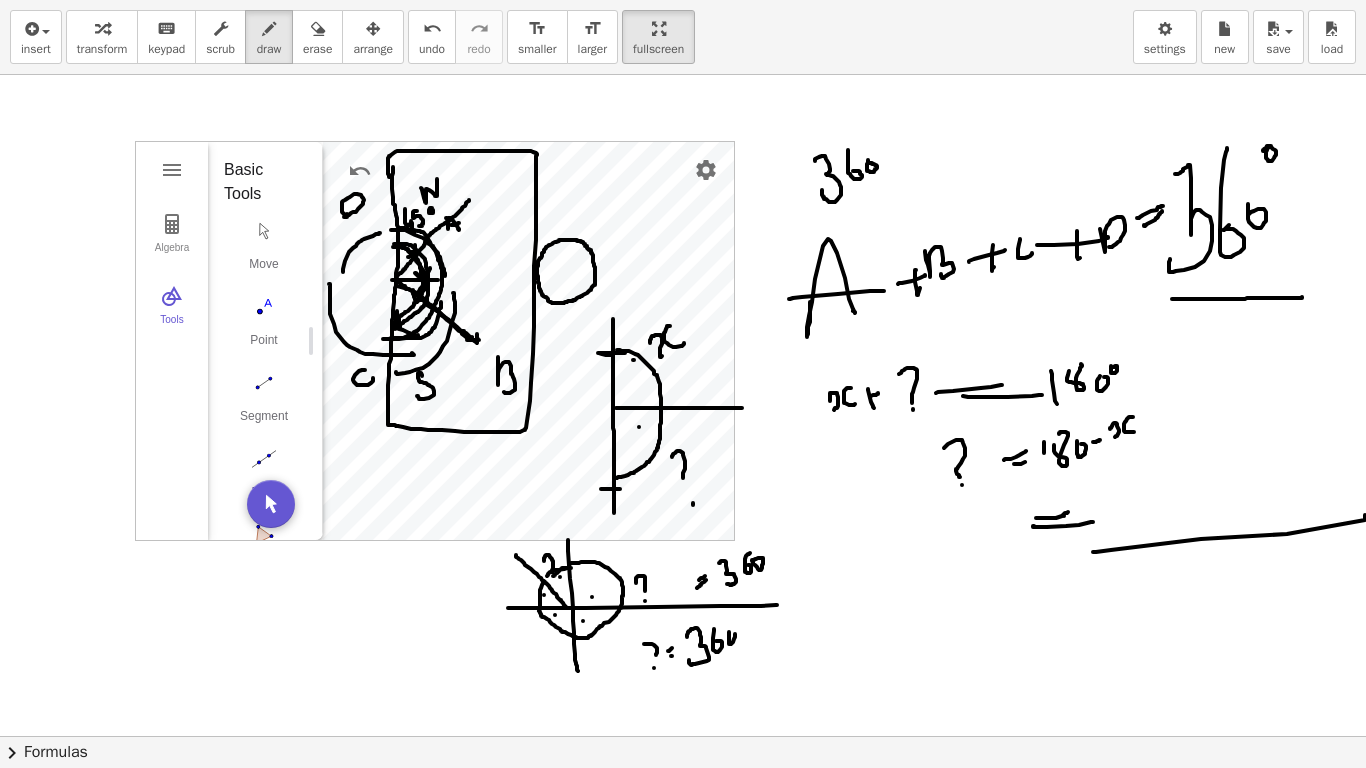 click at bounding box center (686, 736) 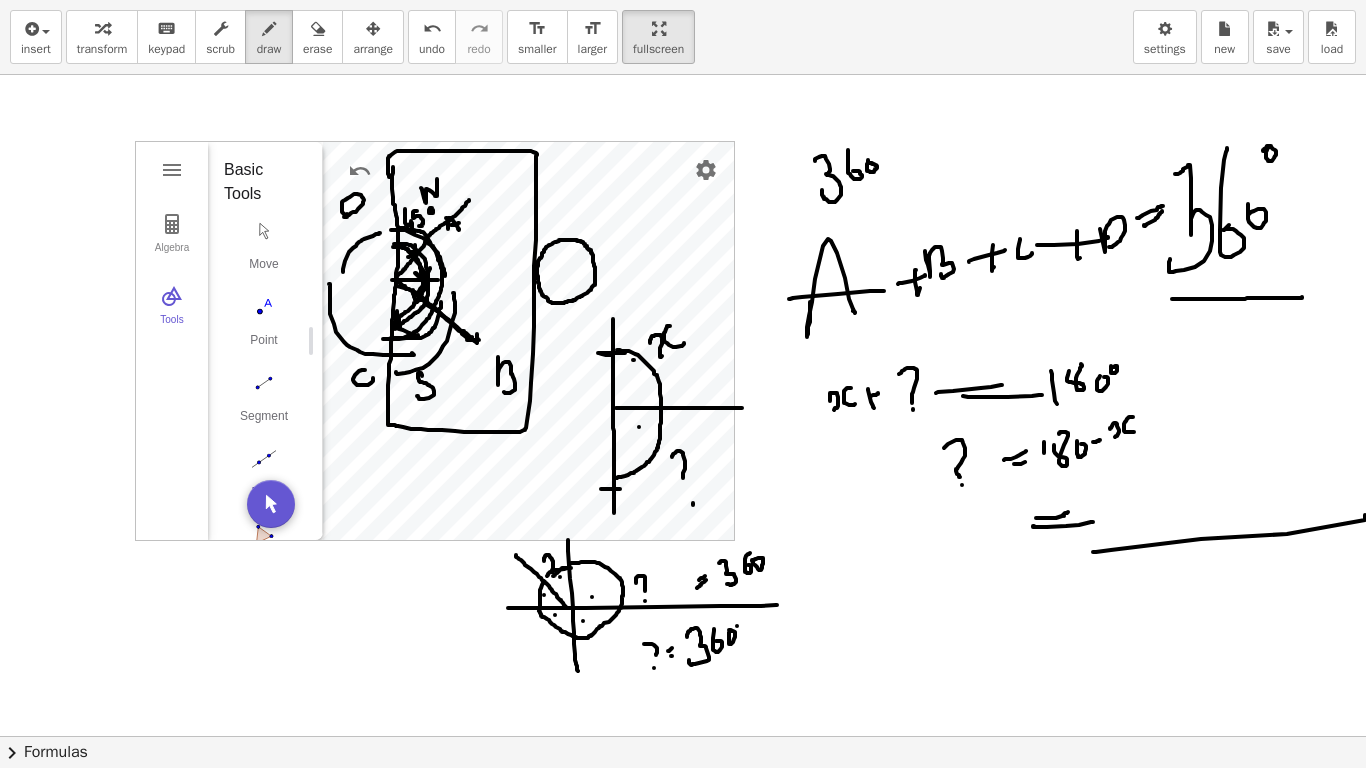 drag, startPoint x: 737, startPoint y: 626, endPoint x: 752, endPoint y: 617, distance: 17.492855 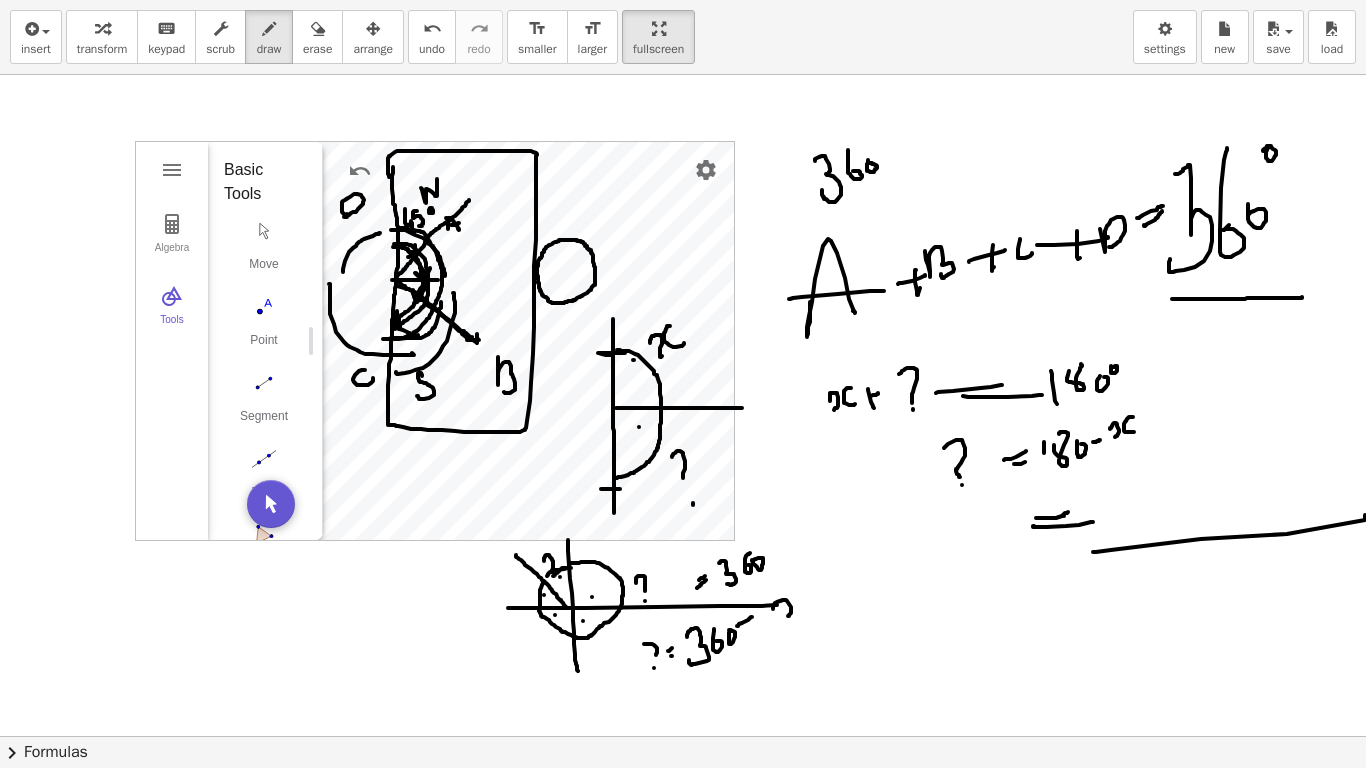 drag, startPoint x: 775, startPoint y: 603, endPoint x: 788, endPoint y: 616, distance: 18.384777 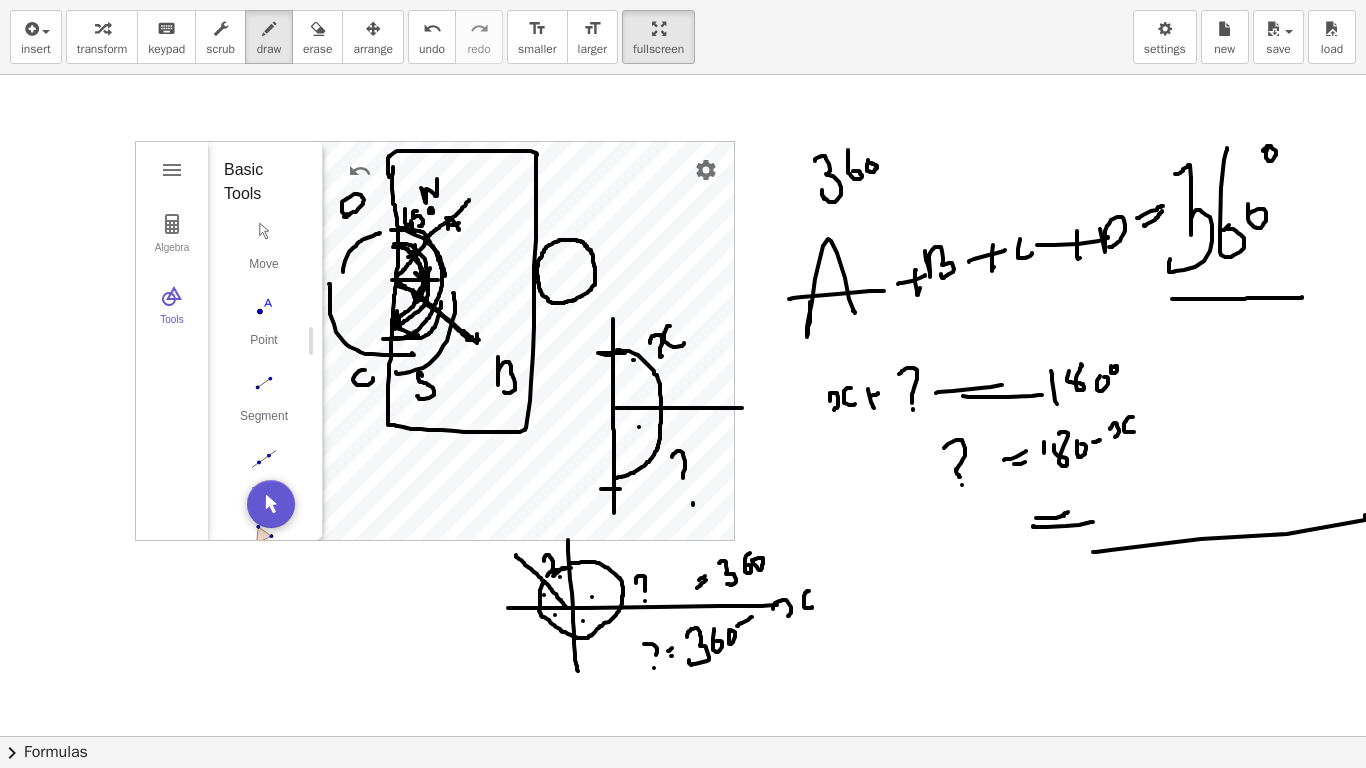 drag, startPoint x: 805, startPoint y: 593, endPoint x: 812, endPoint y: 607, distance: 15.652476 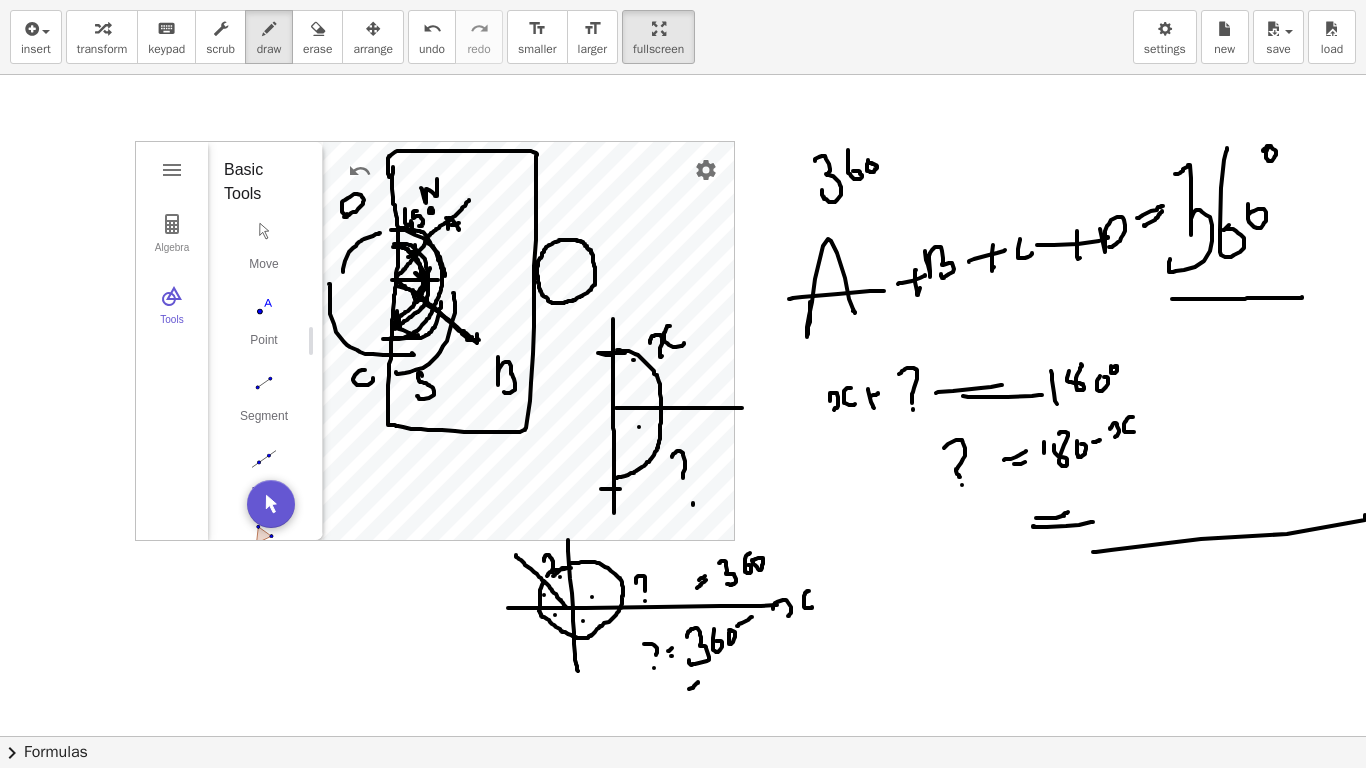 drag, startPoint x: 689, startPoint y: 689, endPoint x: 698, endPoint y: 682, distance: 11.401754 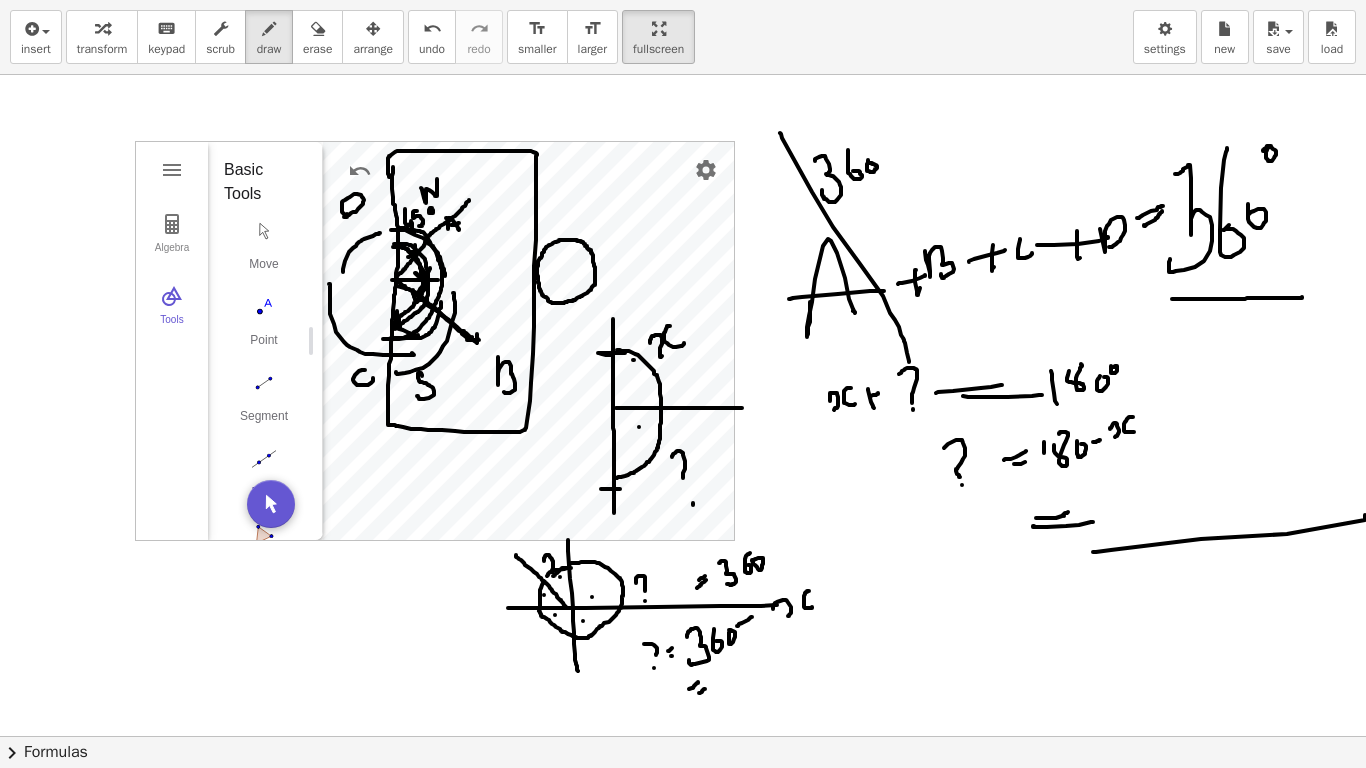 drag, startPoint x: 780, startPoint y: 133, endPoint x: 909, endPoint y: 362, distance: 262.83453 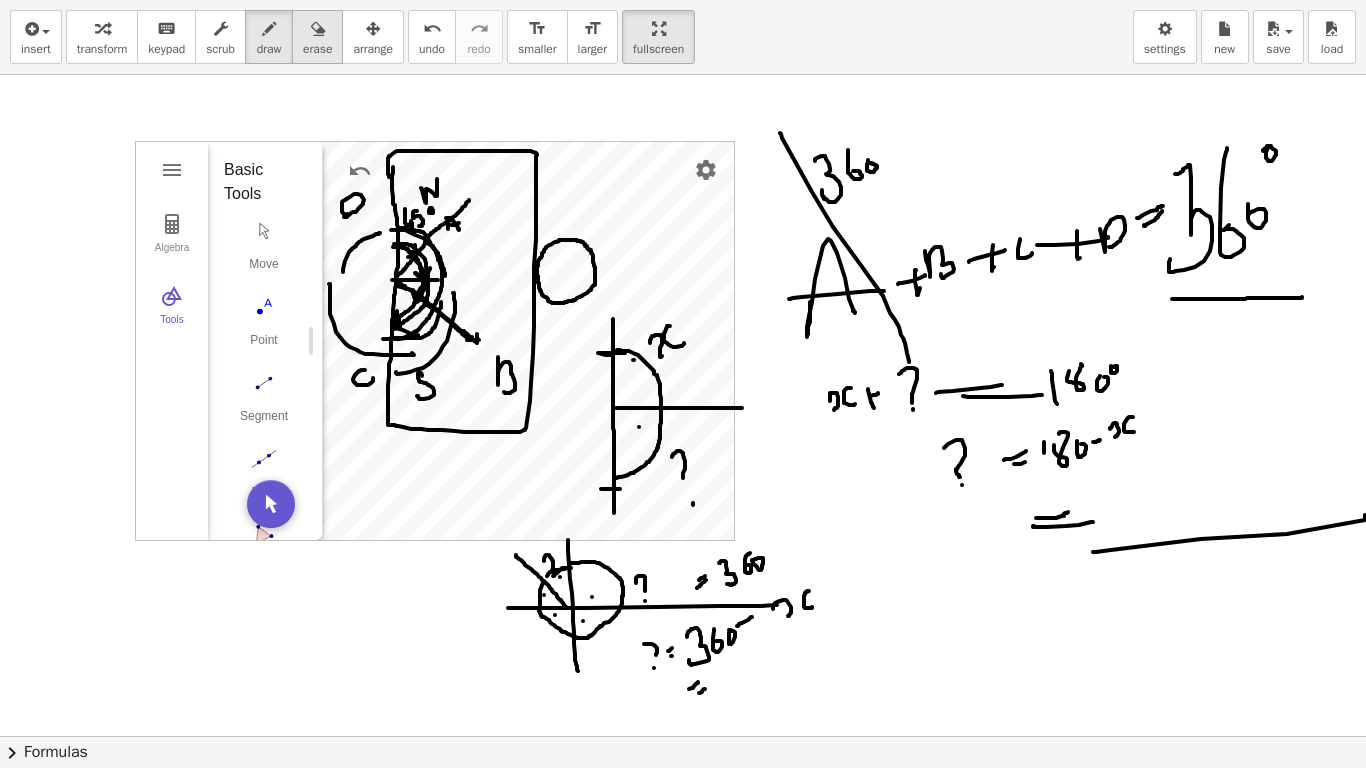 click on "erase" at bounding box center [317, 49] 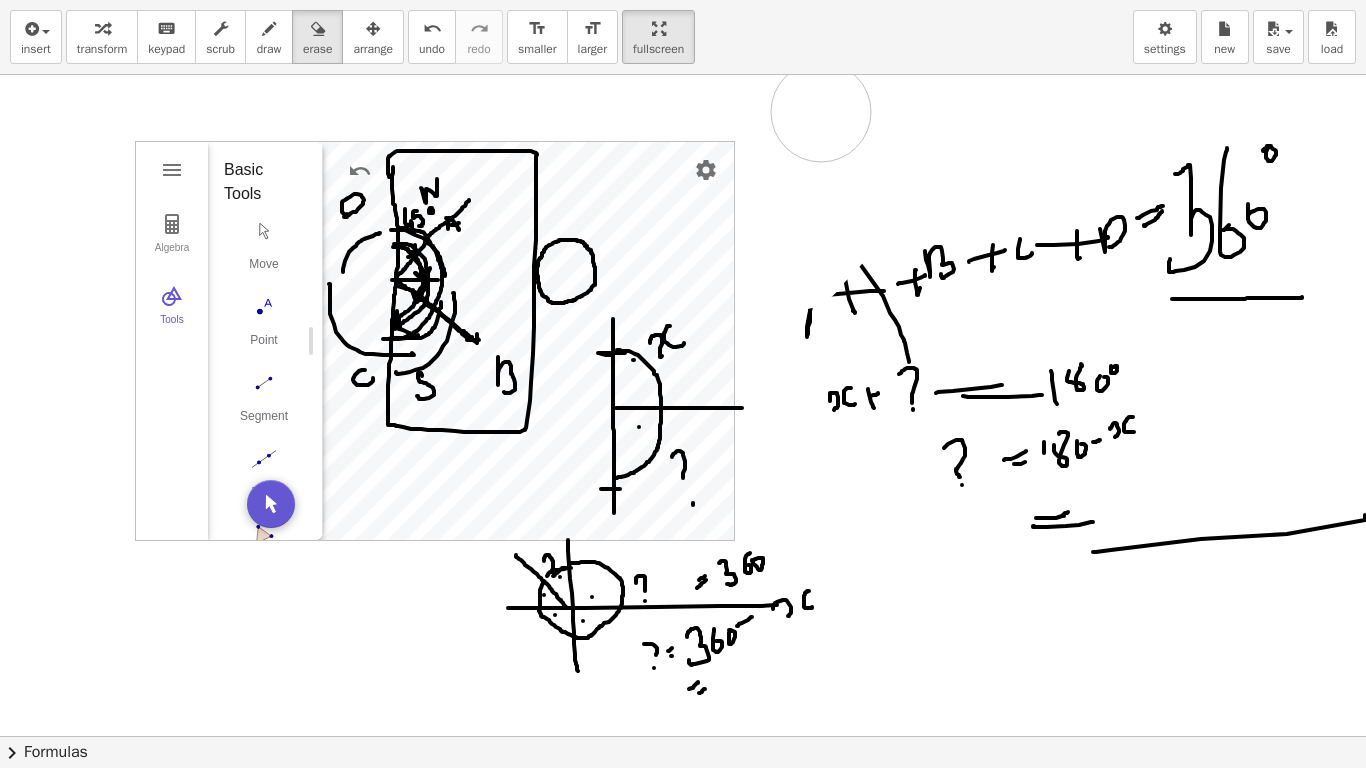 drag, startPoint x: 811, startPoint y: 245, endPoint x: 879, endPoint y: 378, distance: 149.37537 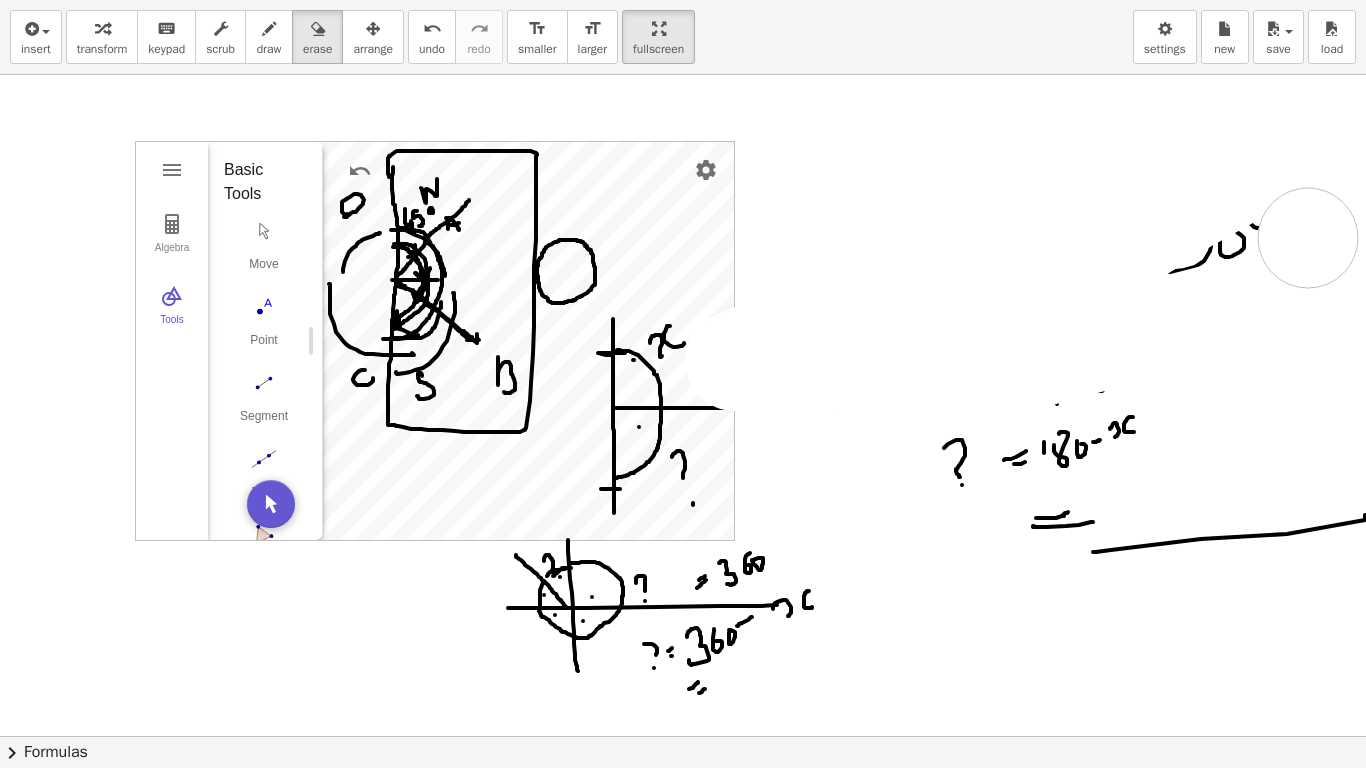 drag, startPoint x: 879, startPoint y: 378, endPoint x: 1279, endPoint y: 208, distance: 434.62628 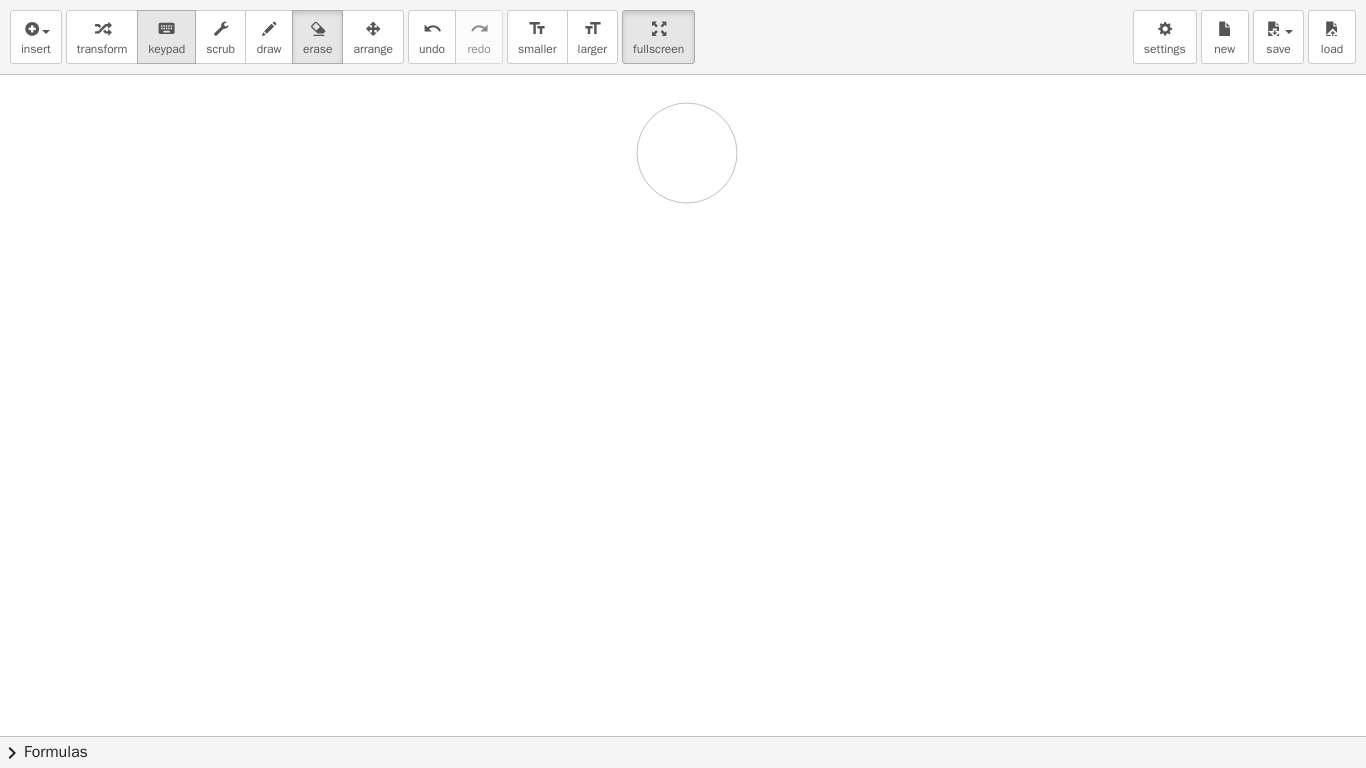 drag, startPoint x: 1279, startPoint y: 208, endPoint x: 190, endPoint y: 28, distance: 1103.7758 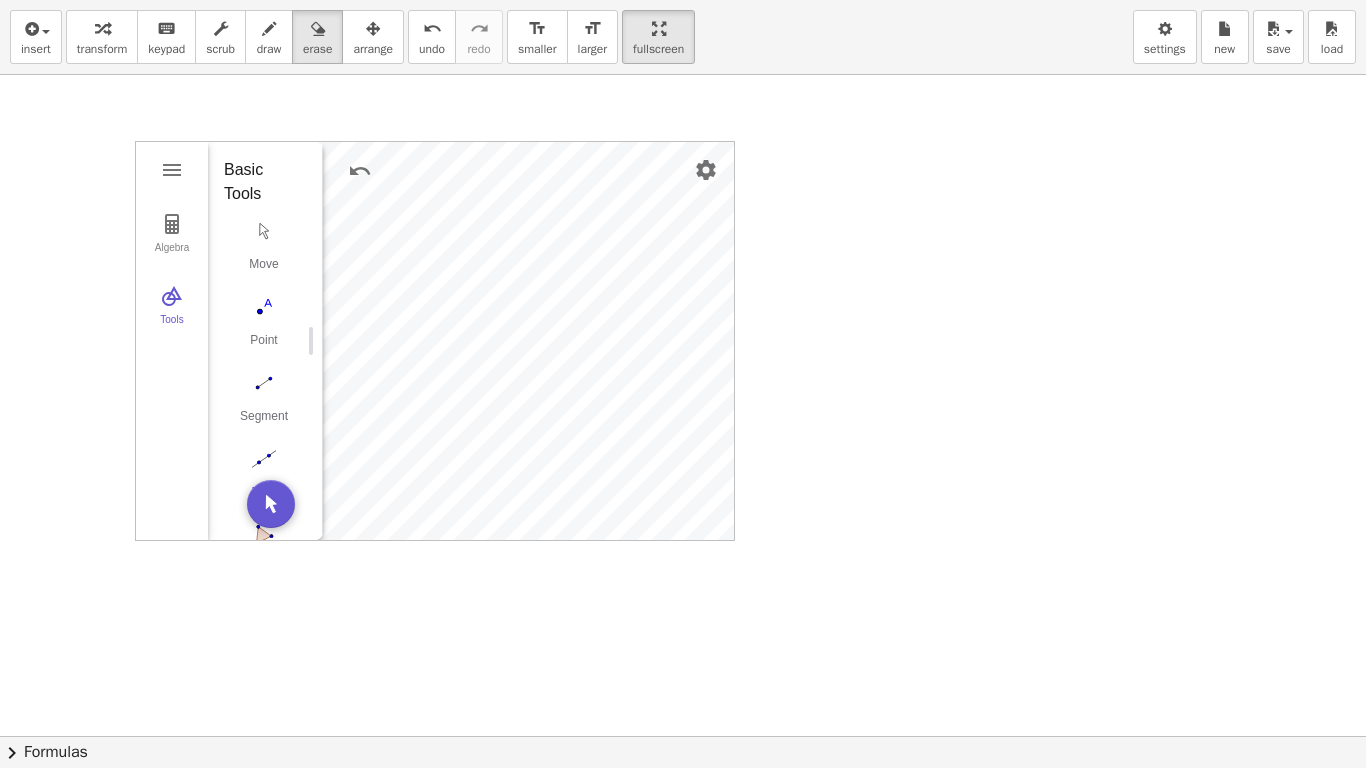 click at bounding box center [686, 736] 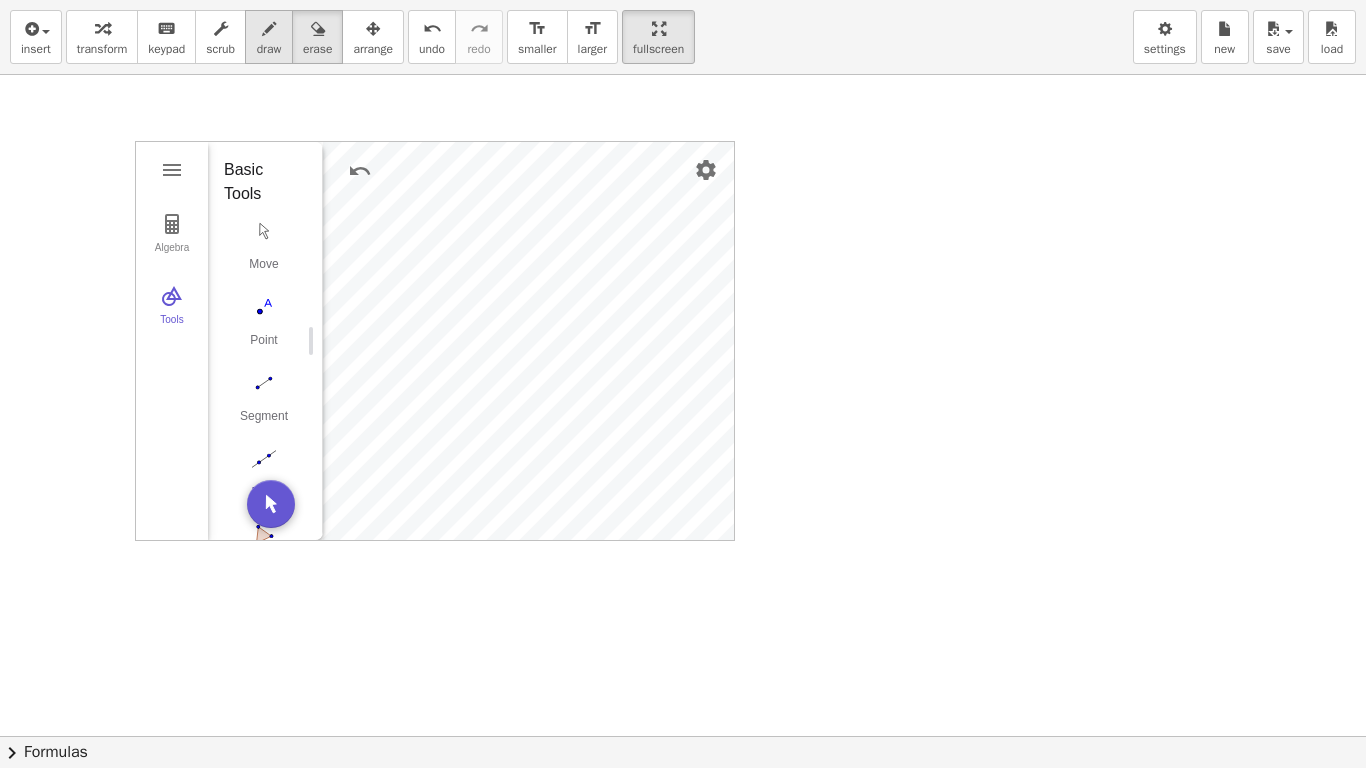 click on "draw" at bounding box center (269, 37) 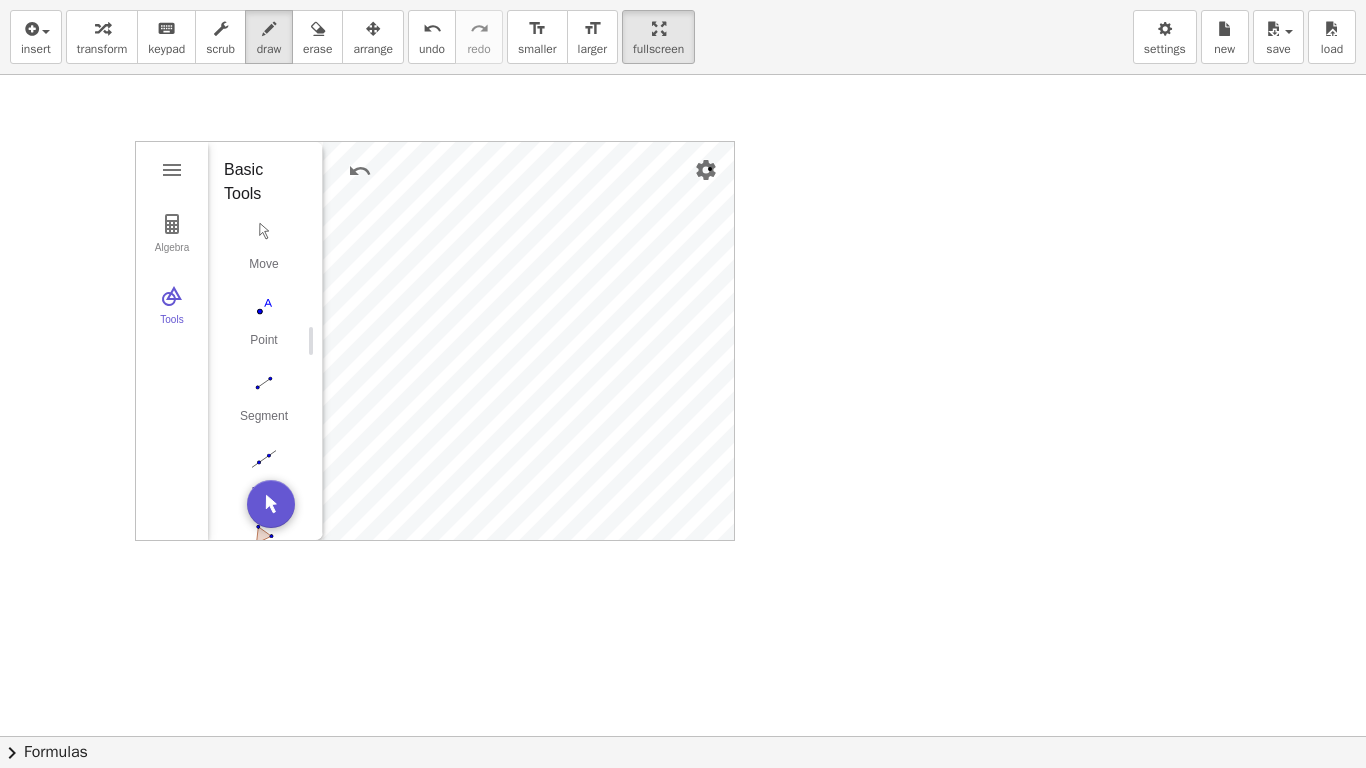 click at bounding box center (686, 736) 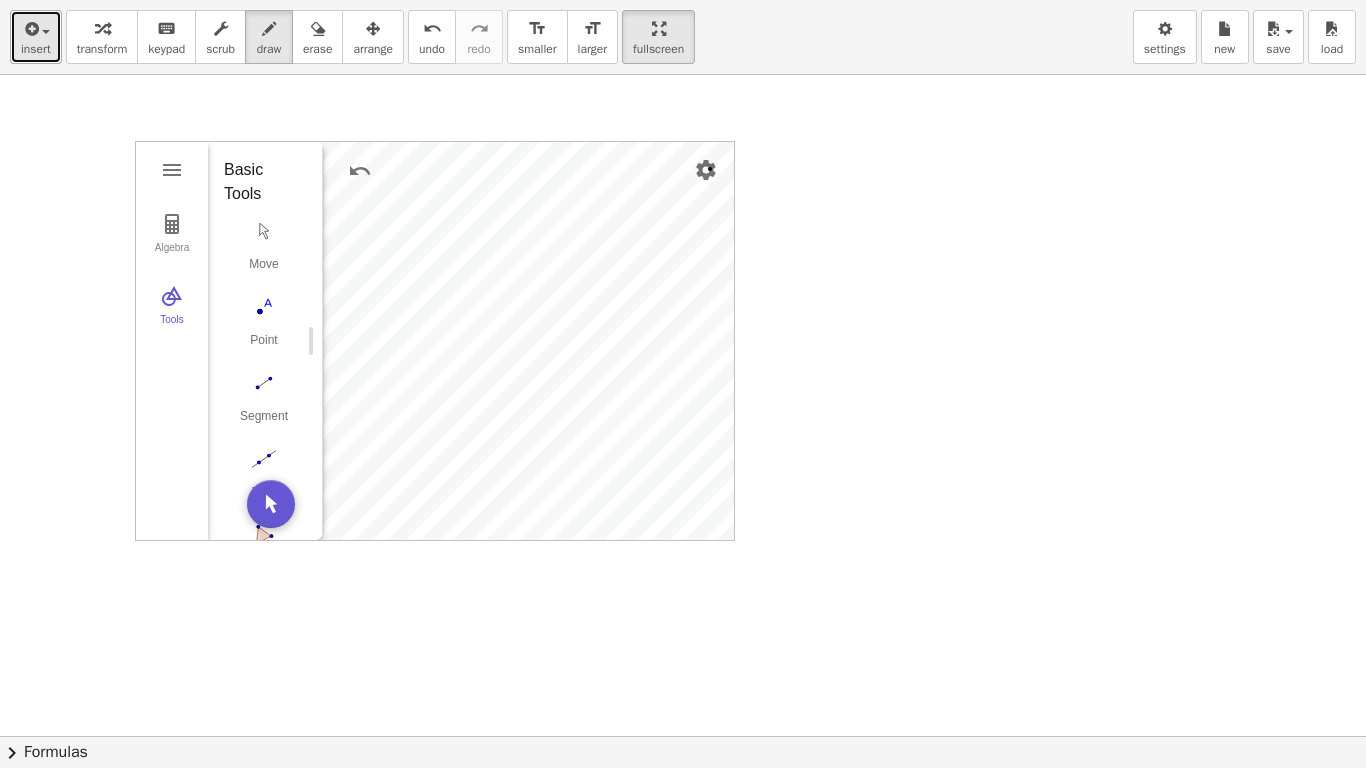 click at bounding box center [30, 29] 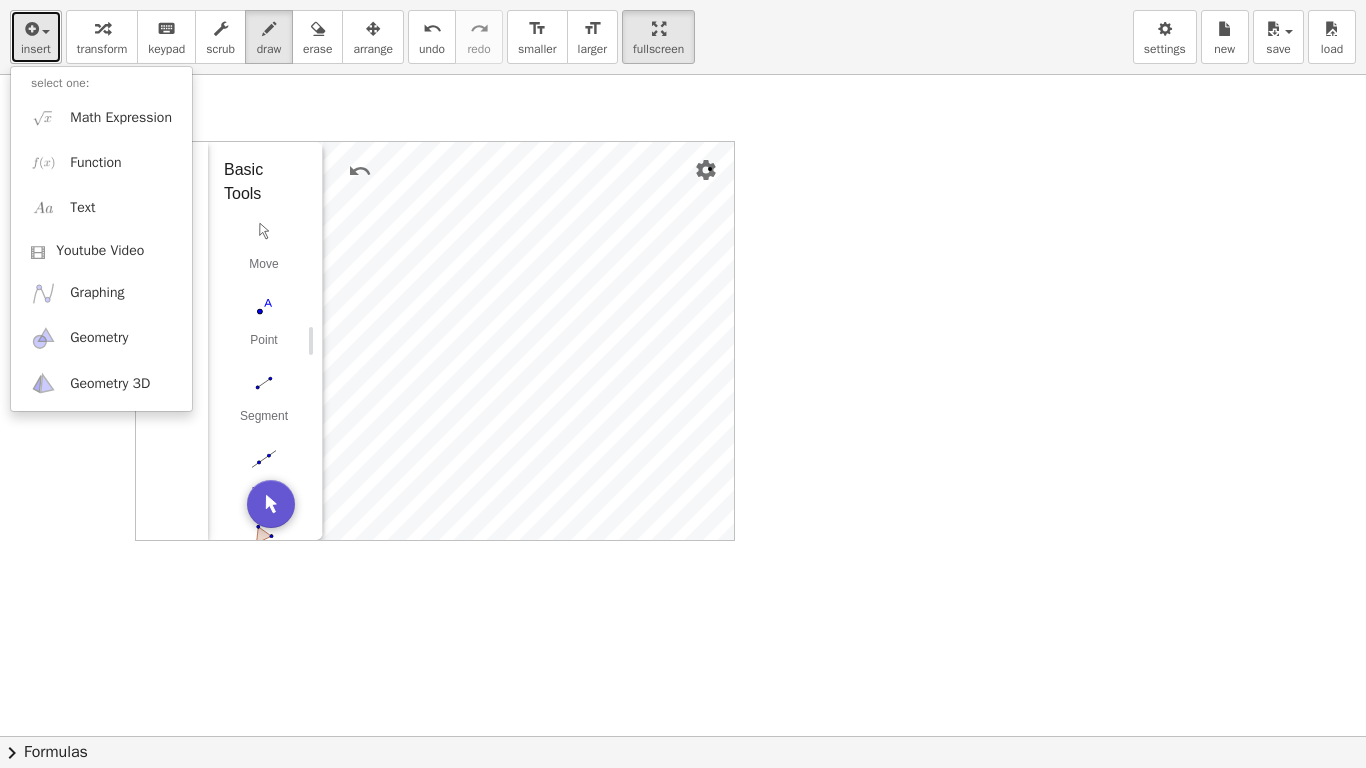 click at bounding box center (36, 28) 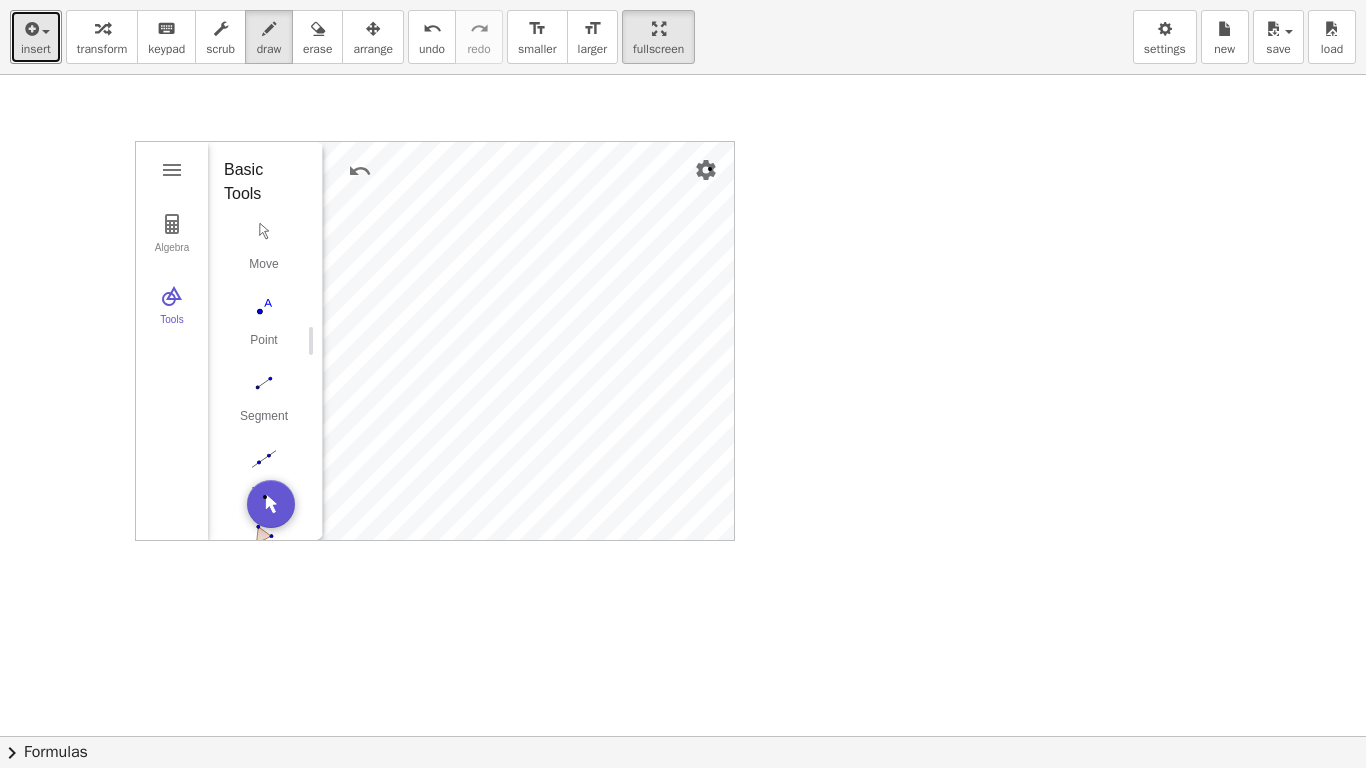 click at bounding box center [686, 736] 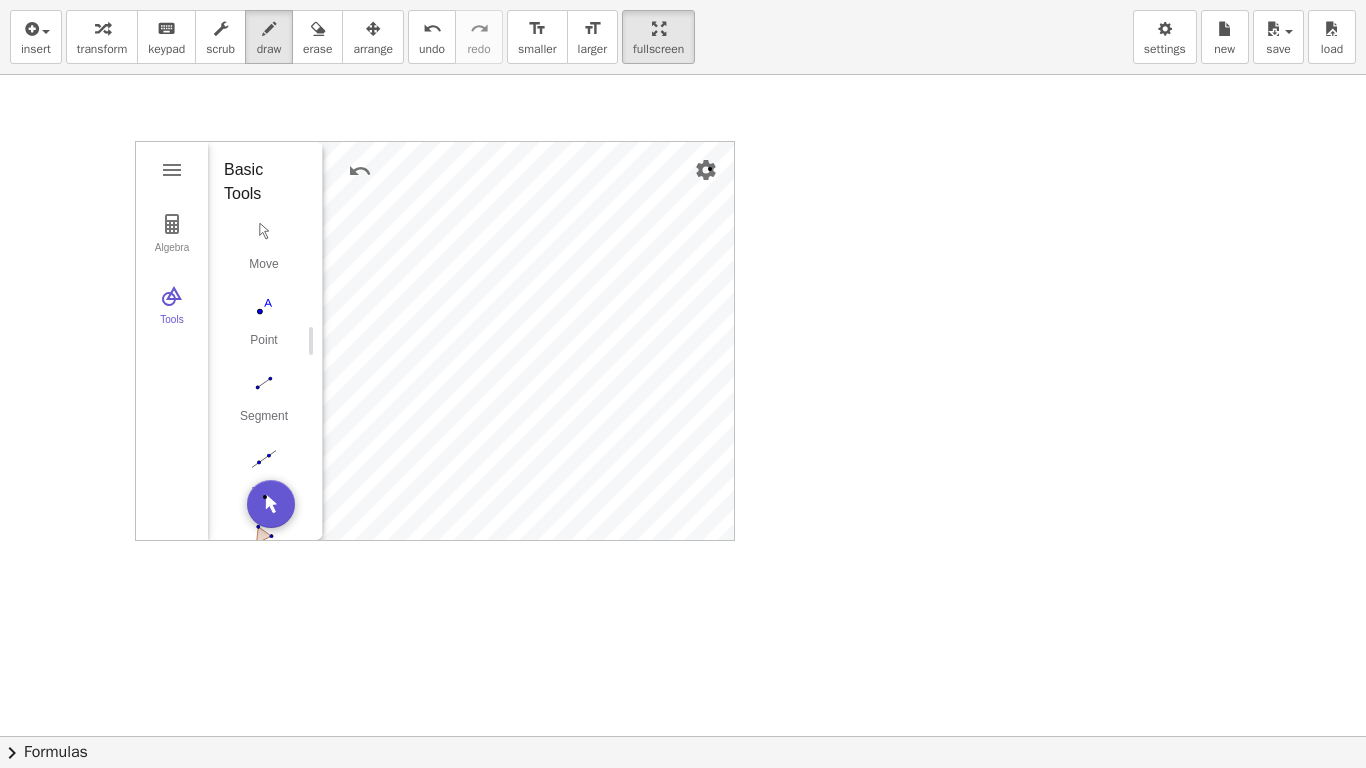 drag, startPoint x: 171, startPoint y: 161, endPoint x: 168, endPoint y: 173, distance: 12.369317 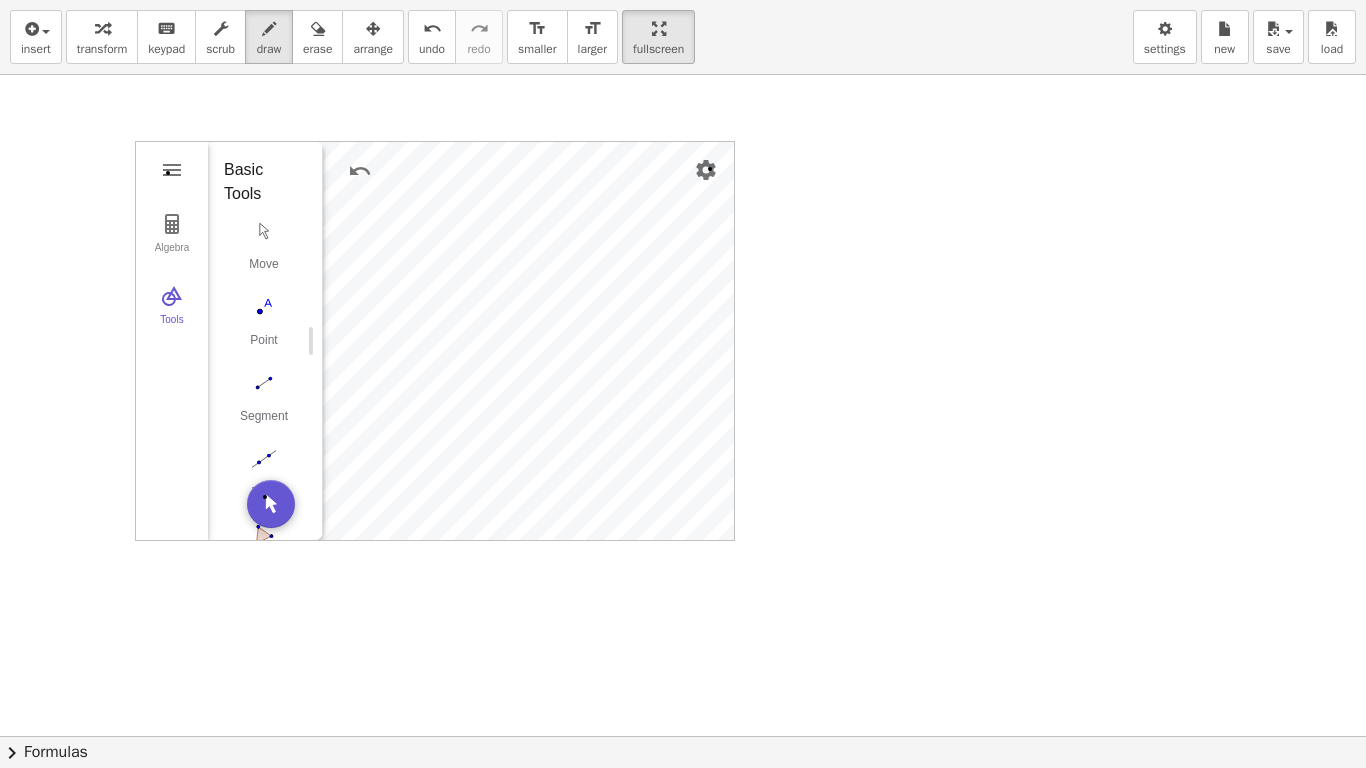 click at bounding box center [686, 736] 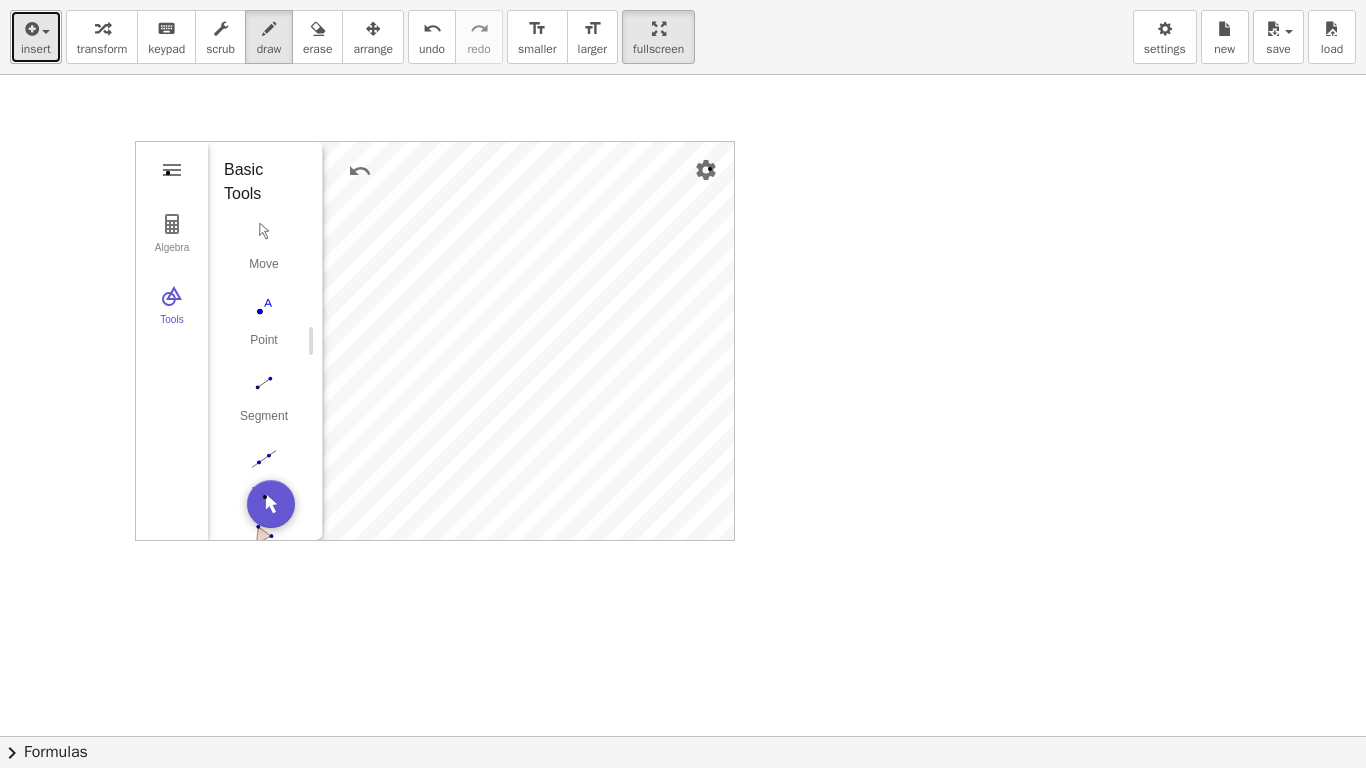 click at bounding box center (36, 28) 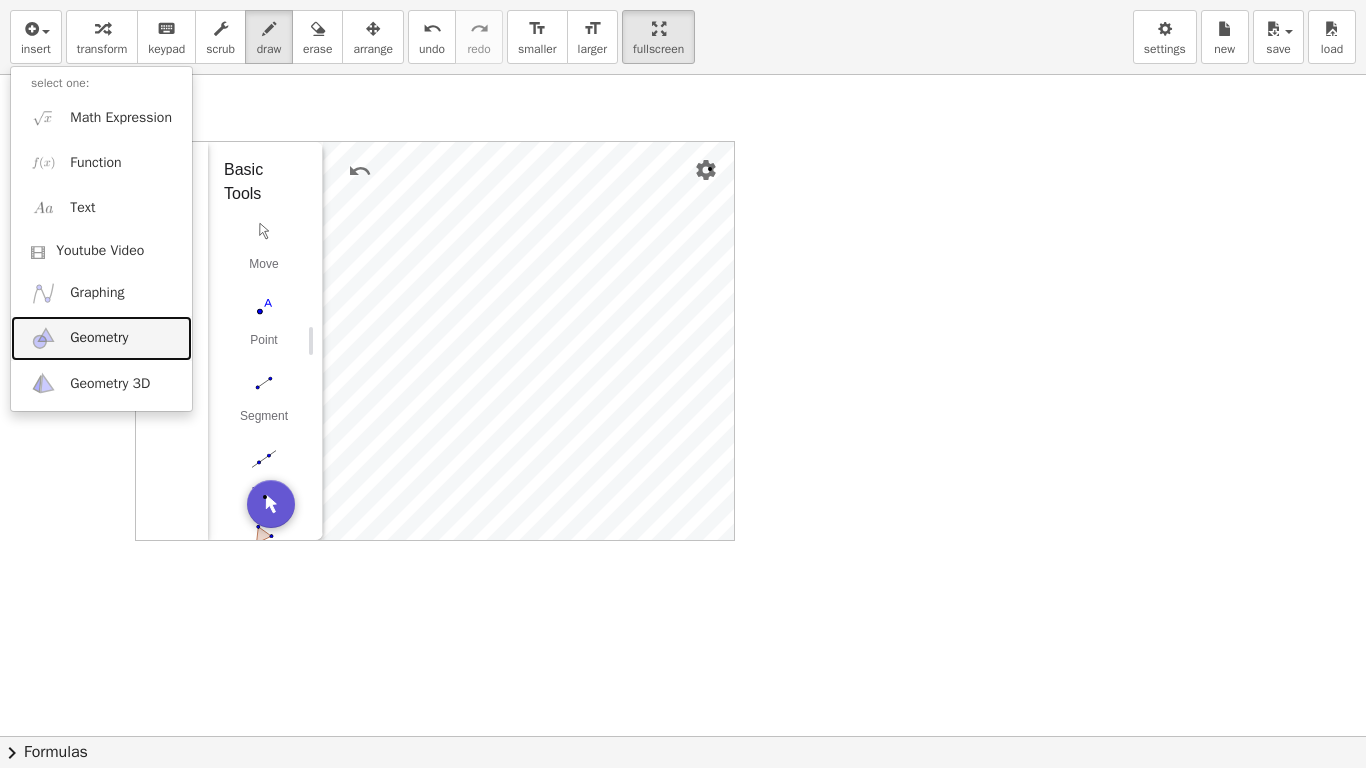click on "Geometry" at bounding box center (101, 338) 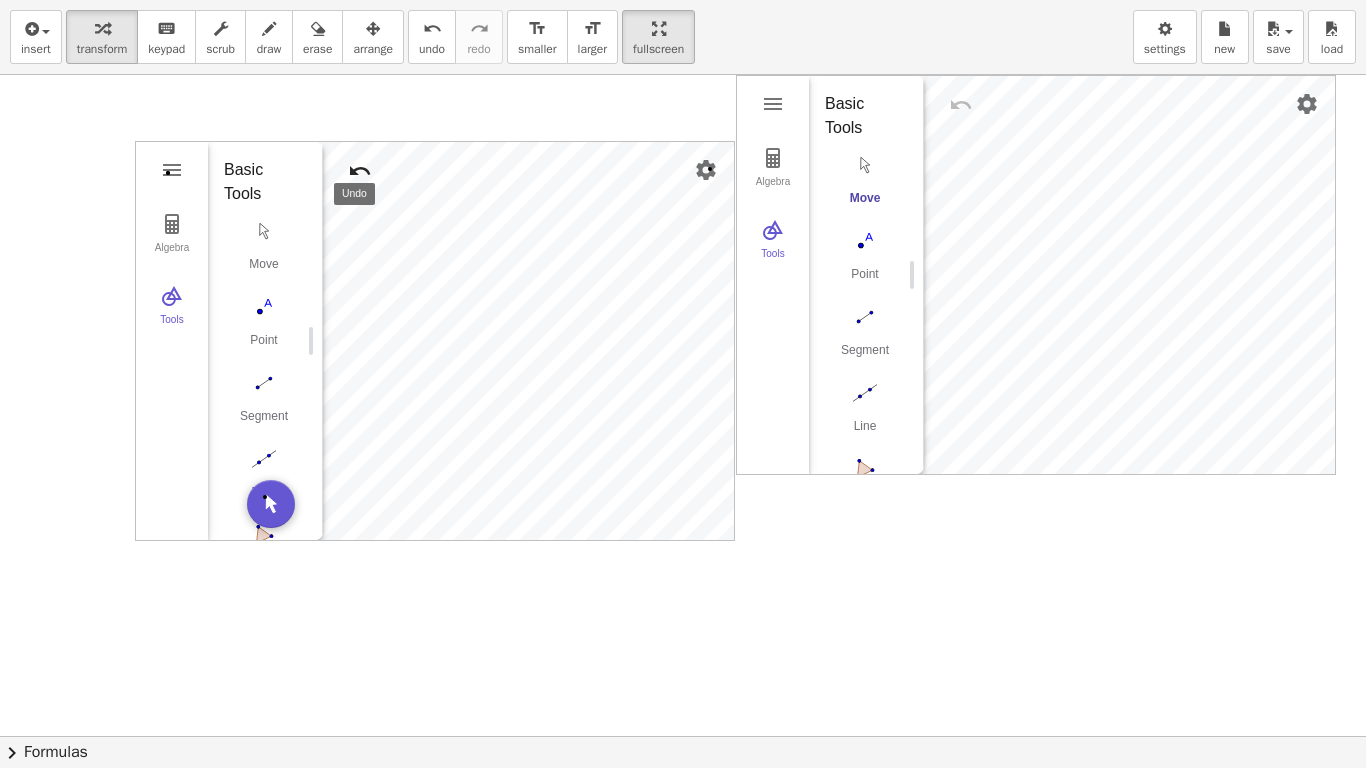 click at bounding box center (360, 171) 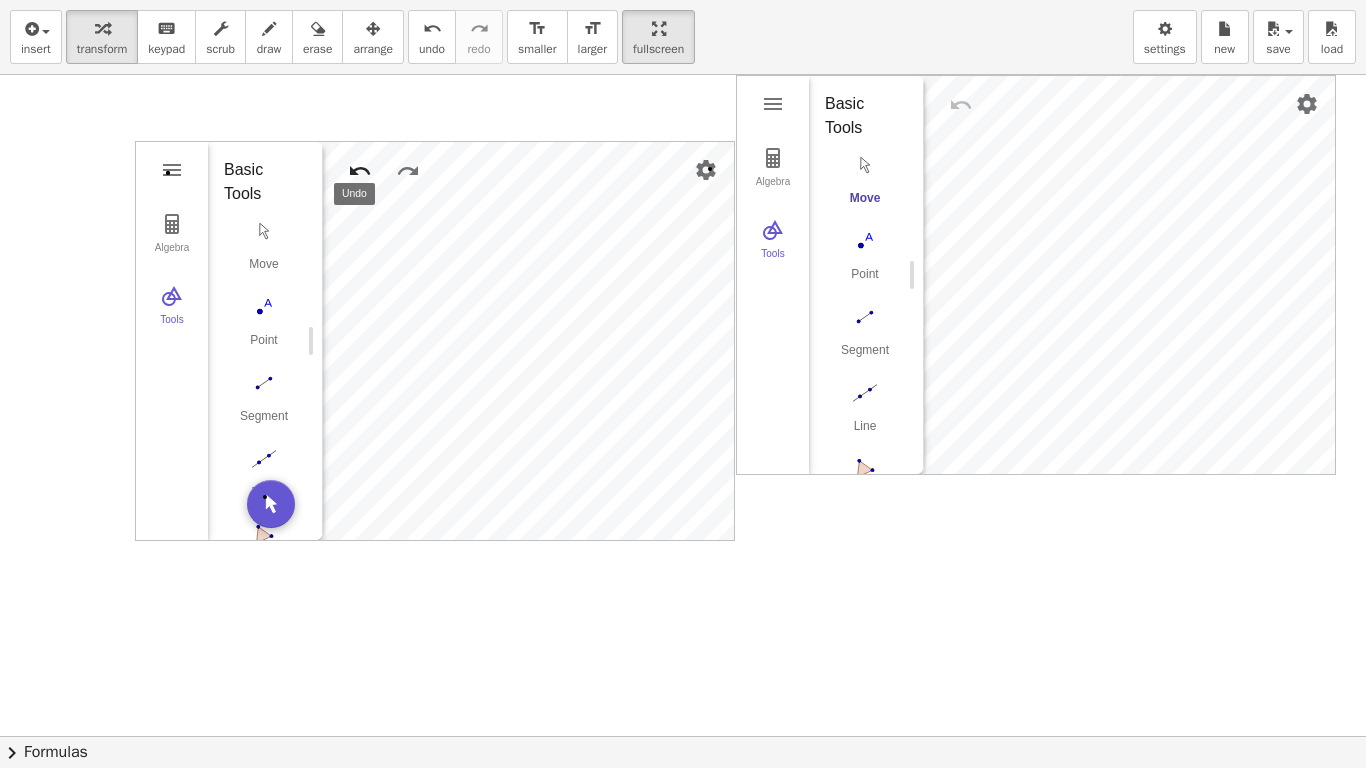 click at bounding box center (360, 171) 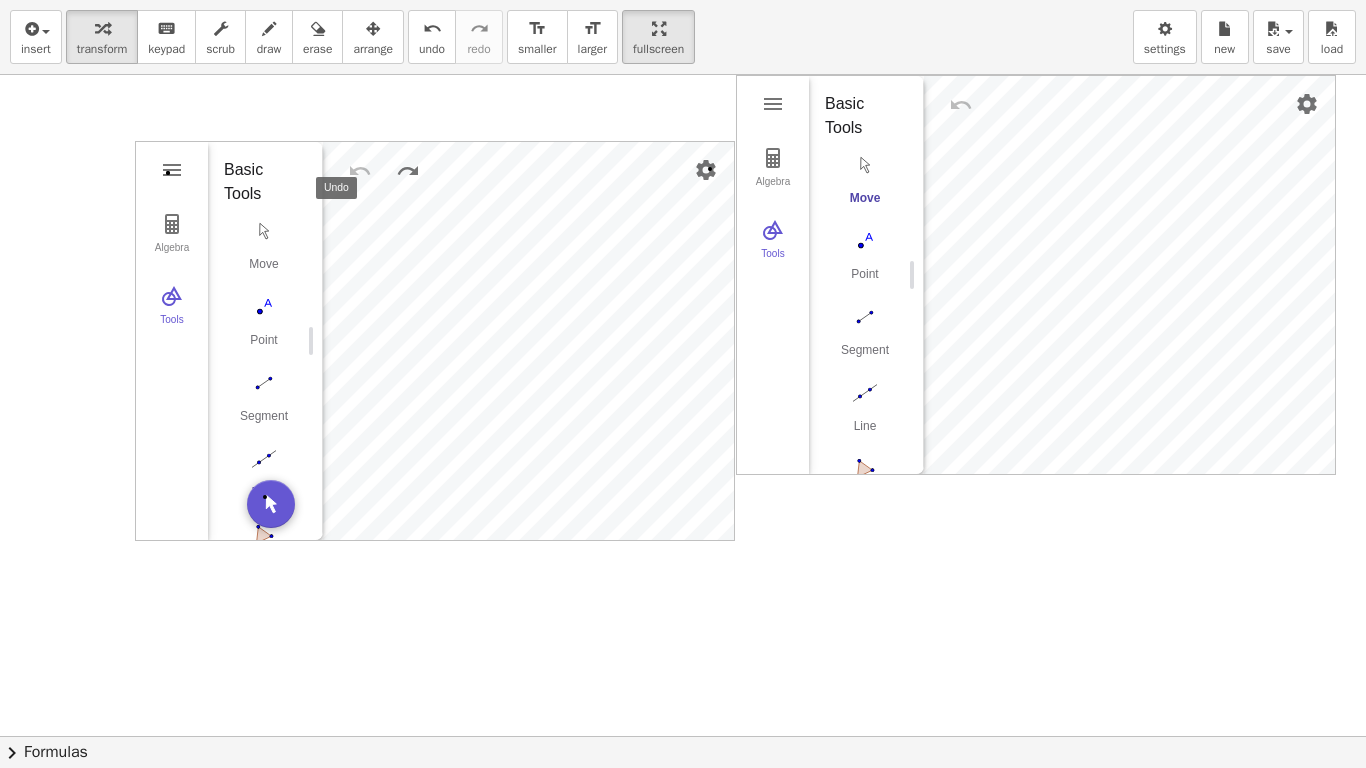 click at bounding box center (360, 171) 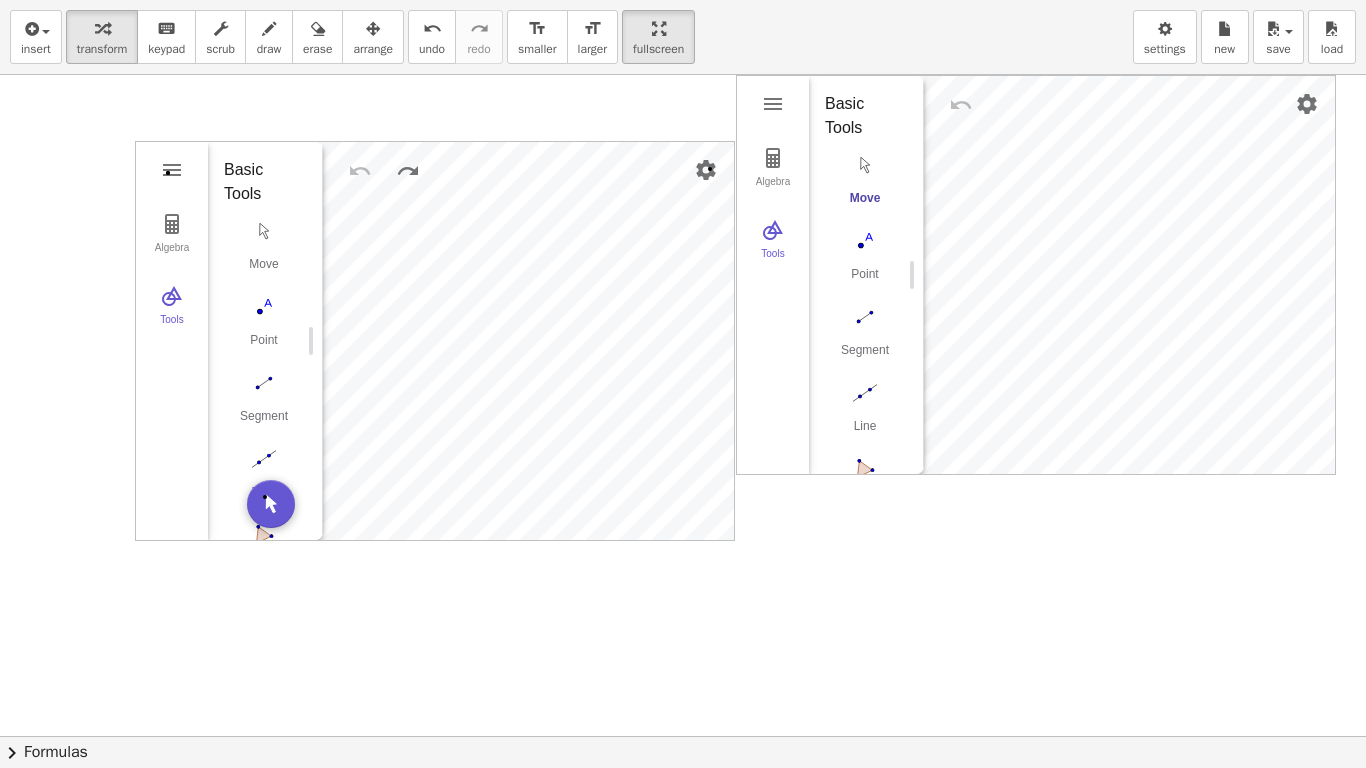 click on "Graspable Math Activities Get Started Activity Bank Assigned Work Classes Whiteboards Reference v1.28.3 | Privacy policy © 2025 | Graspable, Inc. Whiteboards Untitled Whiteboard Collaborate Live  Log in    insert select one: Math Expression Function Text Youtube Video Graphing Geometry Geometry 3D transform keyboard keypad scrub draw erase arrange undo undo redo redo format_size smaller format_size larger fullscreen load   save new settings     Algebra Tools Input… GeoGebra Geometry Basic Tools Move Point Segment Line Polygon Circle with Center through Point More       Algebra Tools GeoGebra Geometry Basic Tools Move Point Segment Line Polygon Circle with Center through Point More   × chevron_right  Formulas
Drag one side of a formula onto a highlighted expression on the canvas to apply it.
Quadratic Formula
+ · a · x 2 + · b · x + c = 0
⇔" at bounding box center [683, 384] 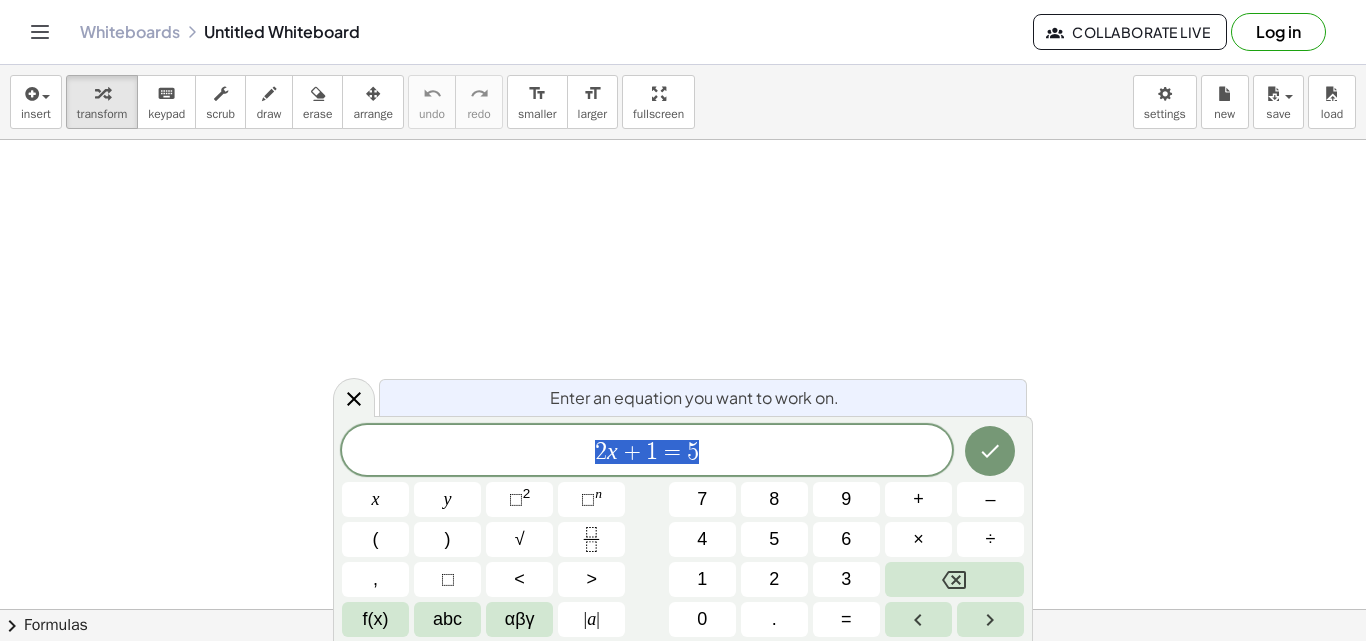 scroll, scrollTop: 0, scrollLeft: 0, axis: both 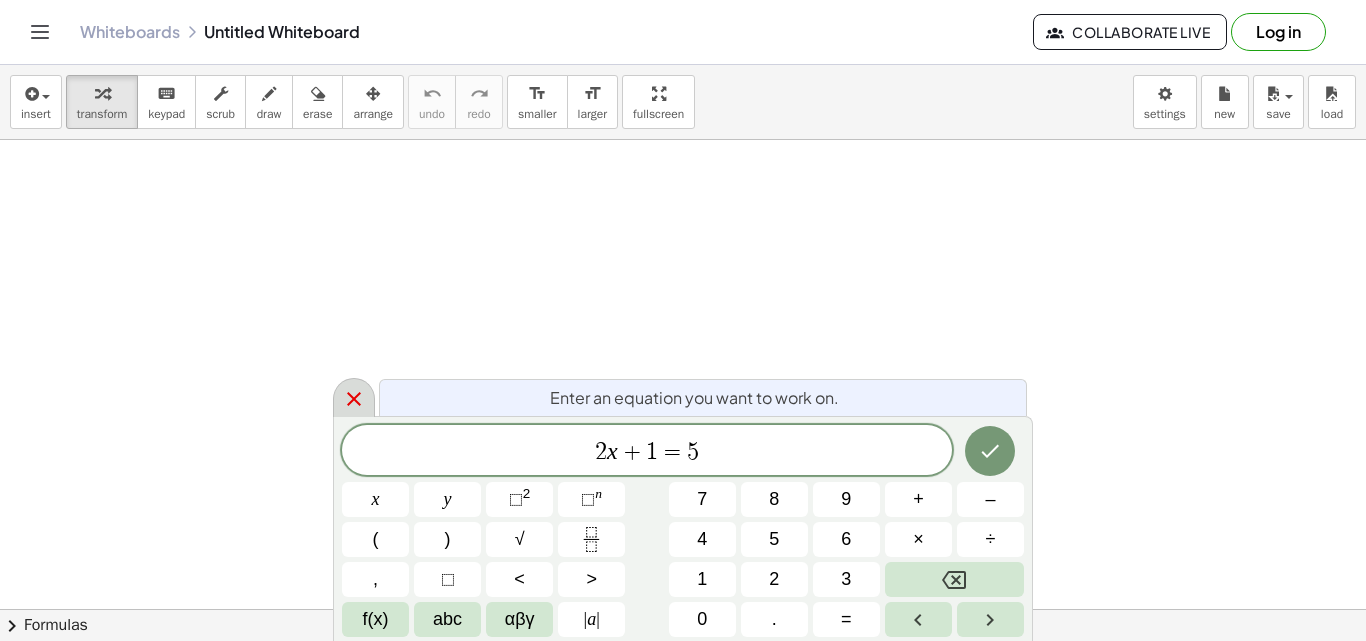 click 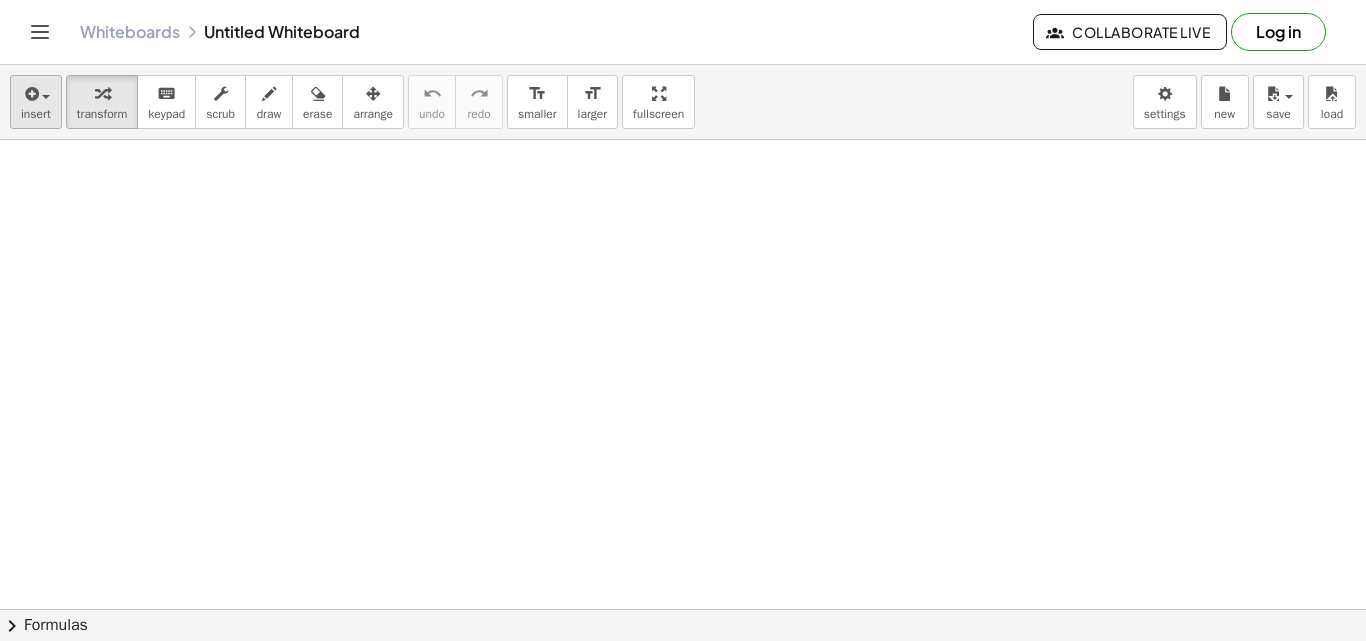 scroll, scrollTop: 300, scrollLeft: 0, axis: vertical 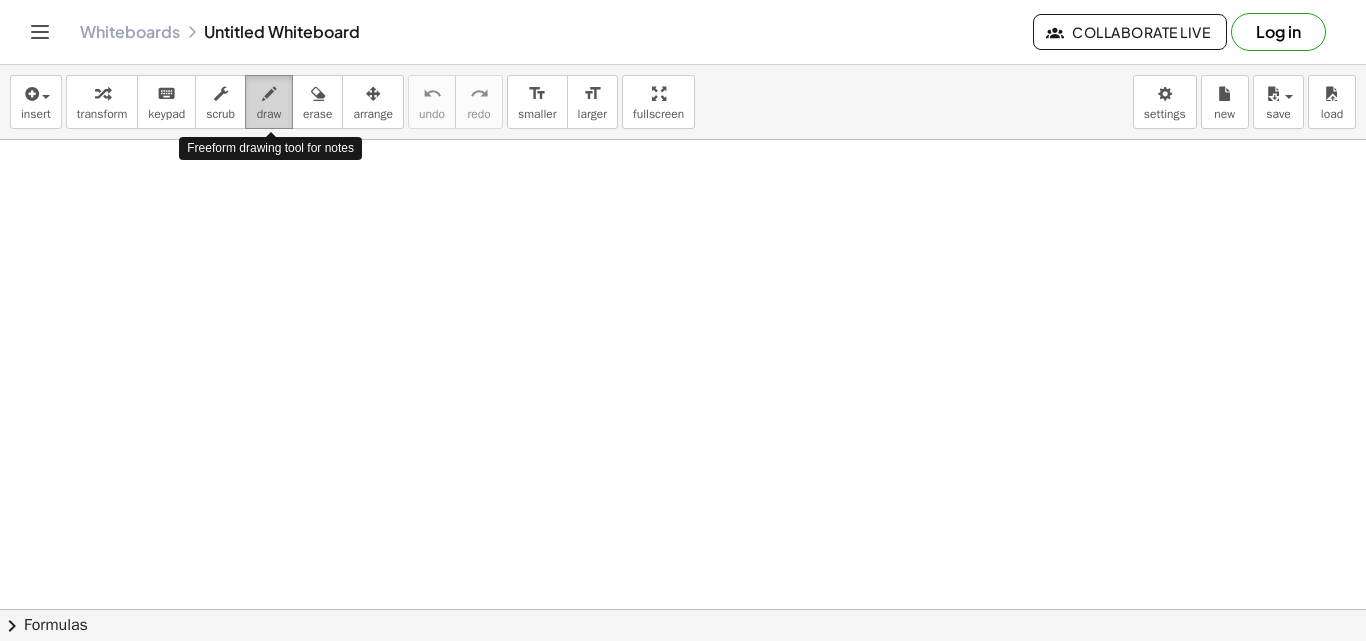 drag, startPoint x: 251, startPoint y: 101, endPoint x: 251, endPoint y: 90, distance: 11 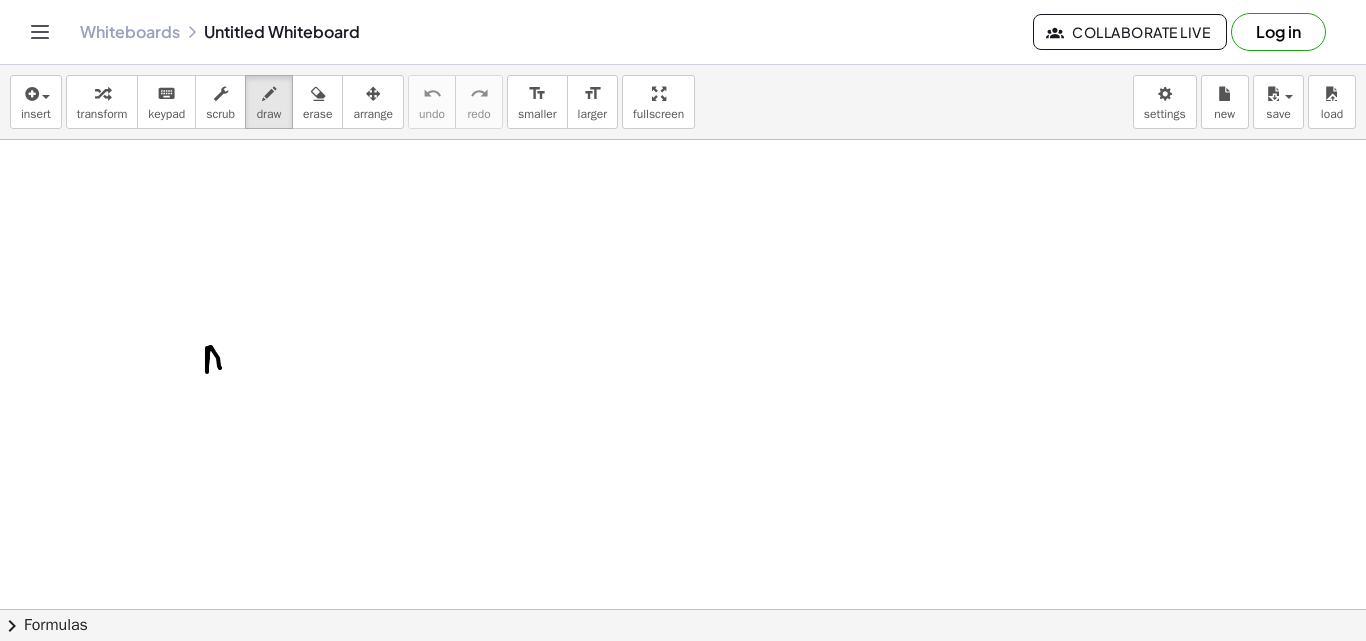 drag, startPoint x: 207, startPoint y: 348, endPoint x: 220, endPoint y: 369, distance: 24.698177 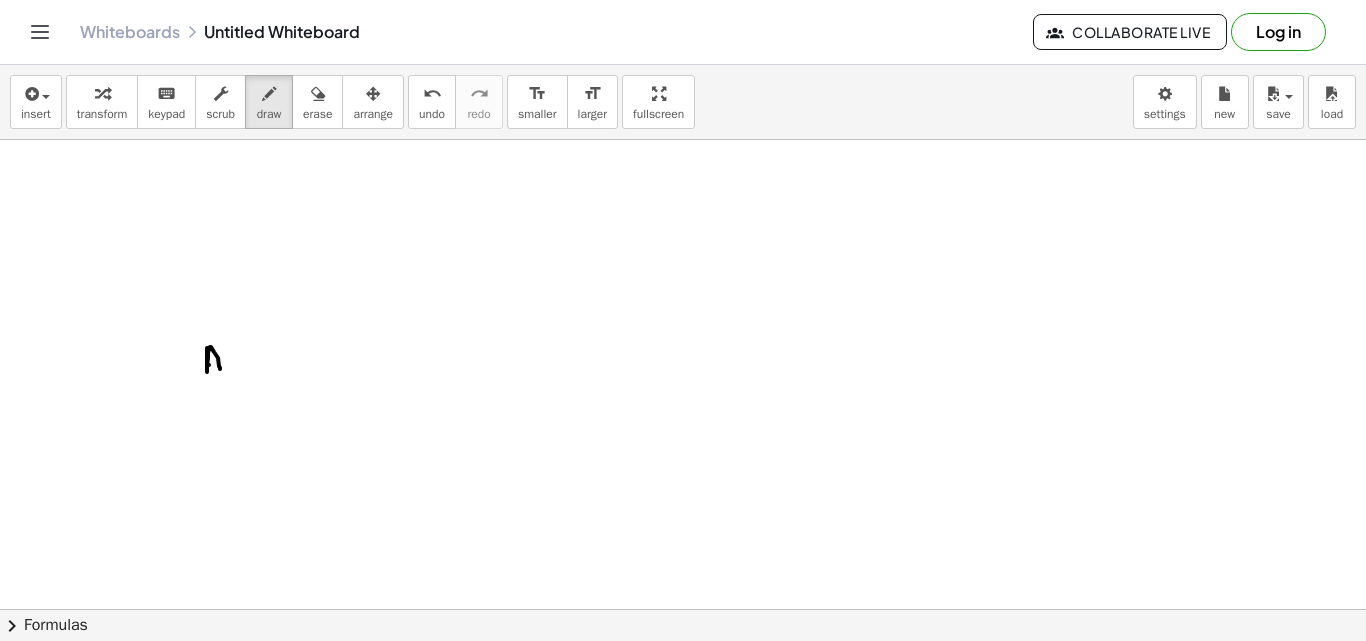 drag, startPoint x: 209, startPoint y: 365, endPoint x: 235, endPoint y: 352, distance: 29.068884 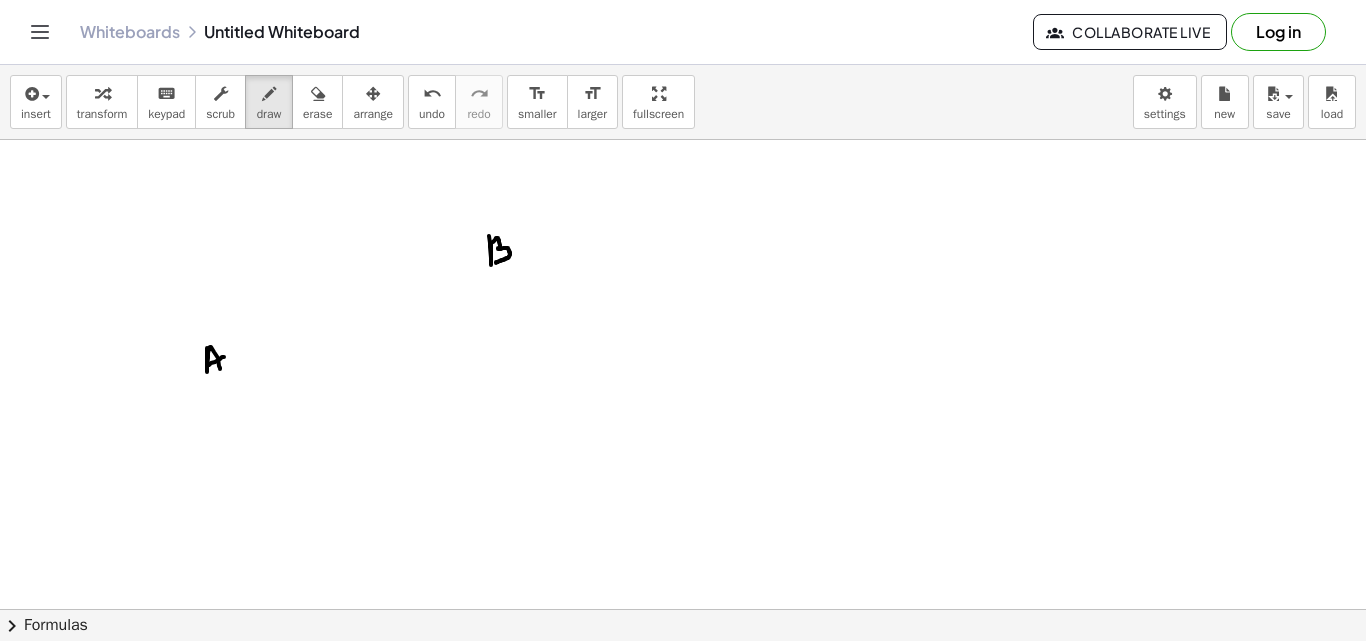 drag, startPoint x: 489, startPoint y: 236, endPoint x: 495, endPoint y: 263, distance: 27.658634 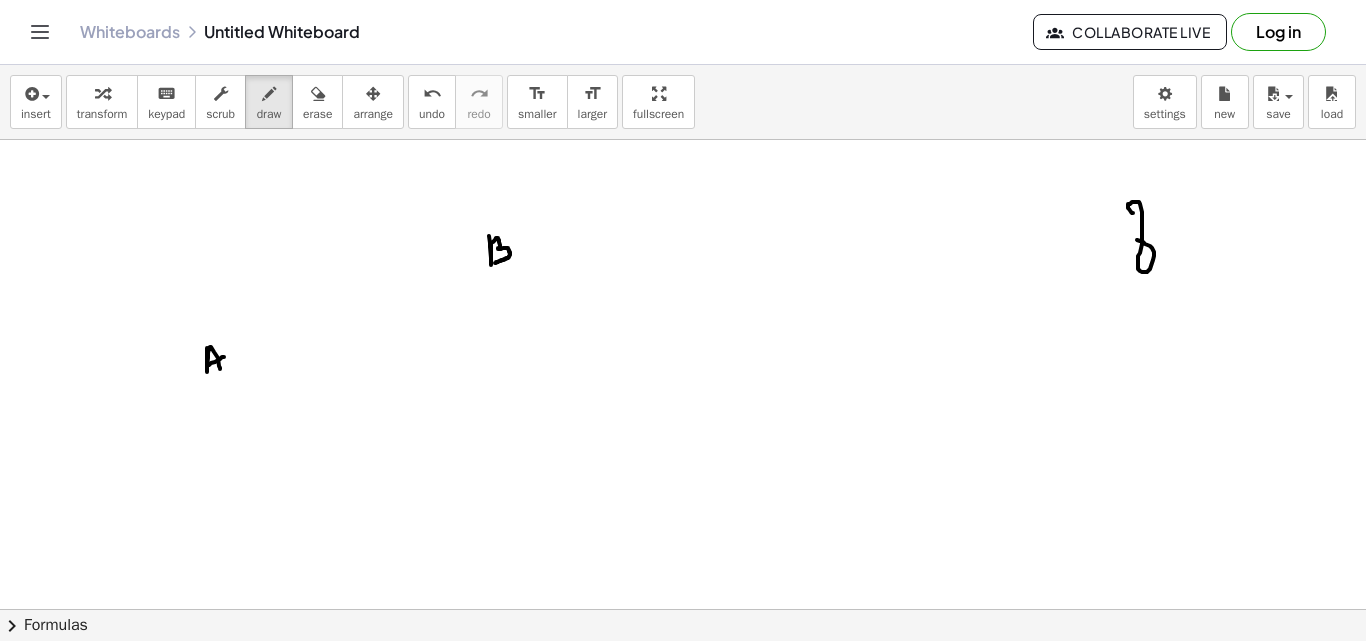 drag, startPoint x: 1133, startPoint y: 213, endPoint x: 1139, endPoint y: 239, distance: 26.683329 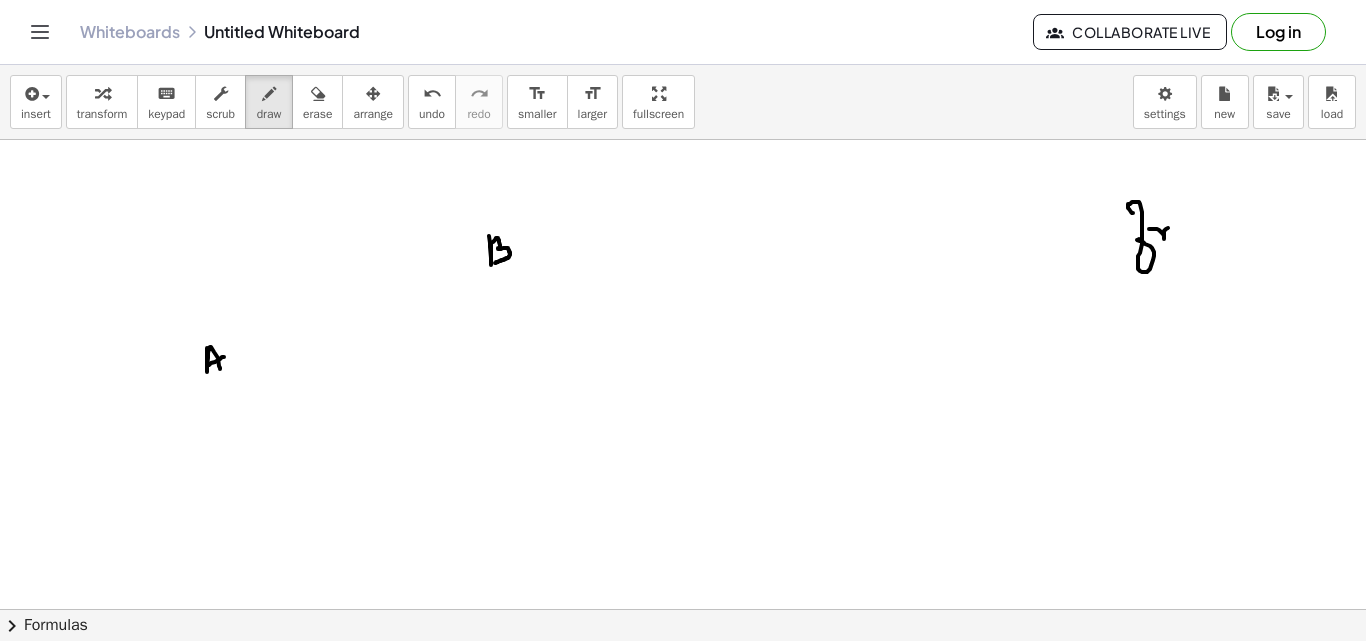 drag, startPoint x: 1163, startPoint y: 234, endPoint x: 1170, endPoint y: 226, distance: 10.630146 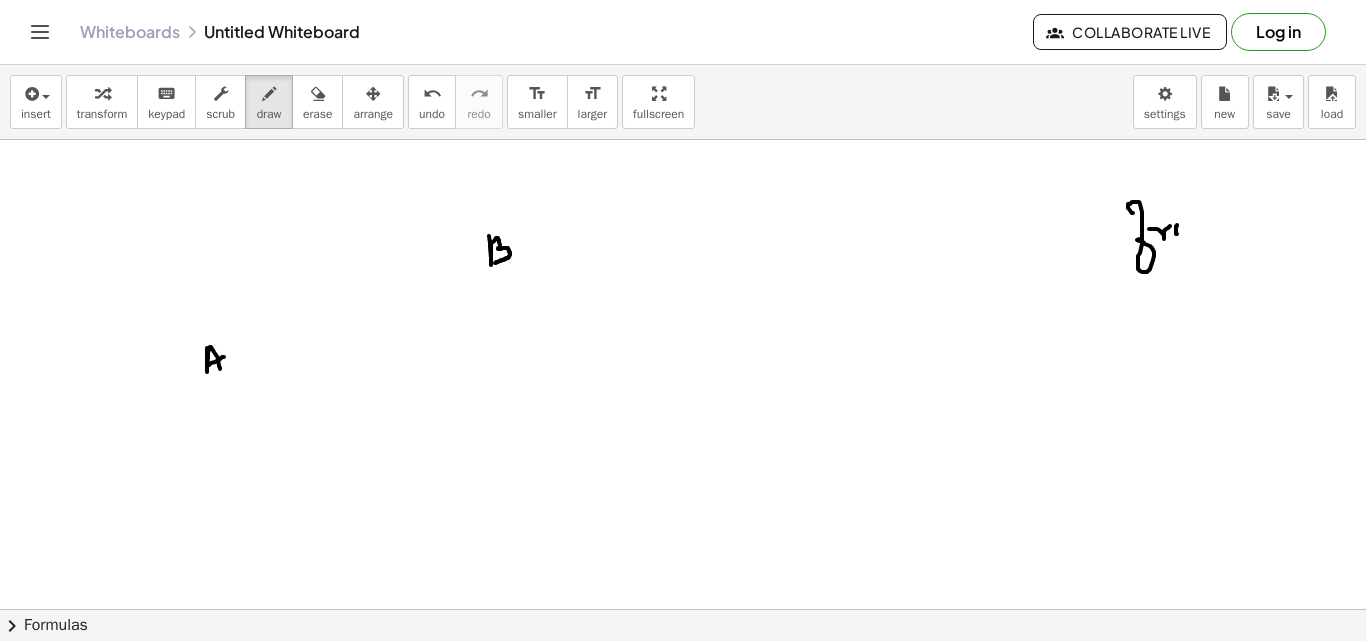 click at bounding box center (683, 374) 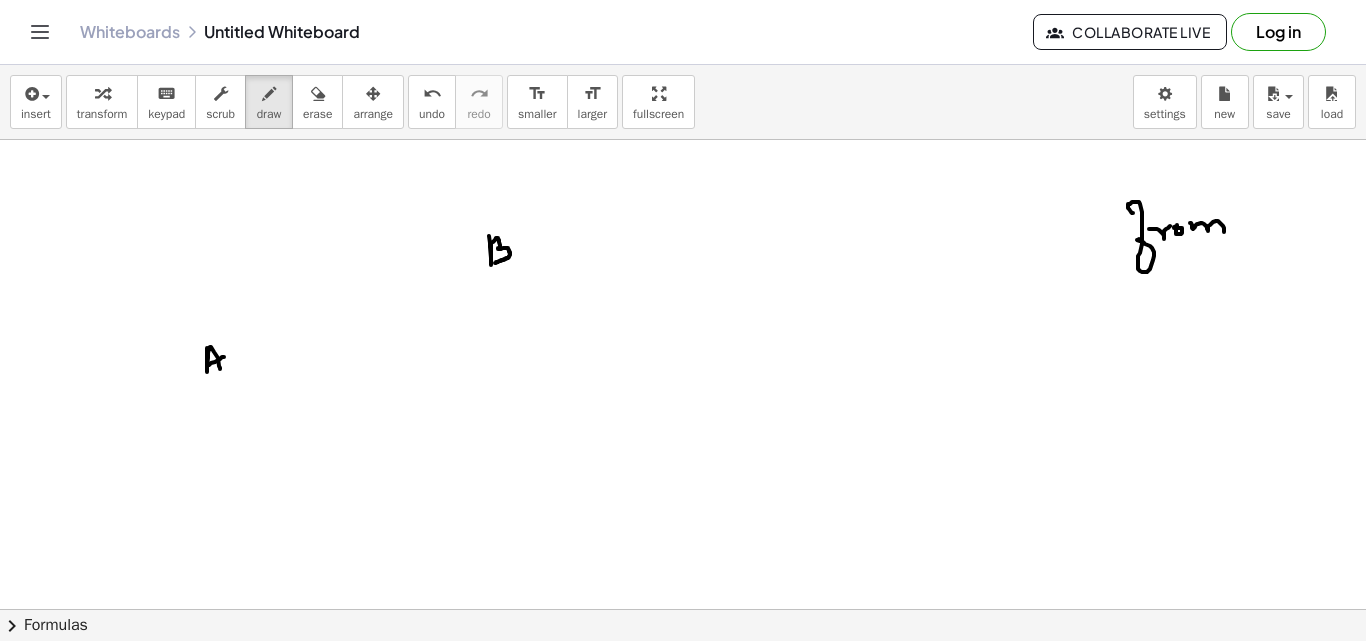 drag, startPoint x: 1190, startPoint y: 223, endPoint x: 1222, endPoint y: 231, distance: 32.984844 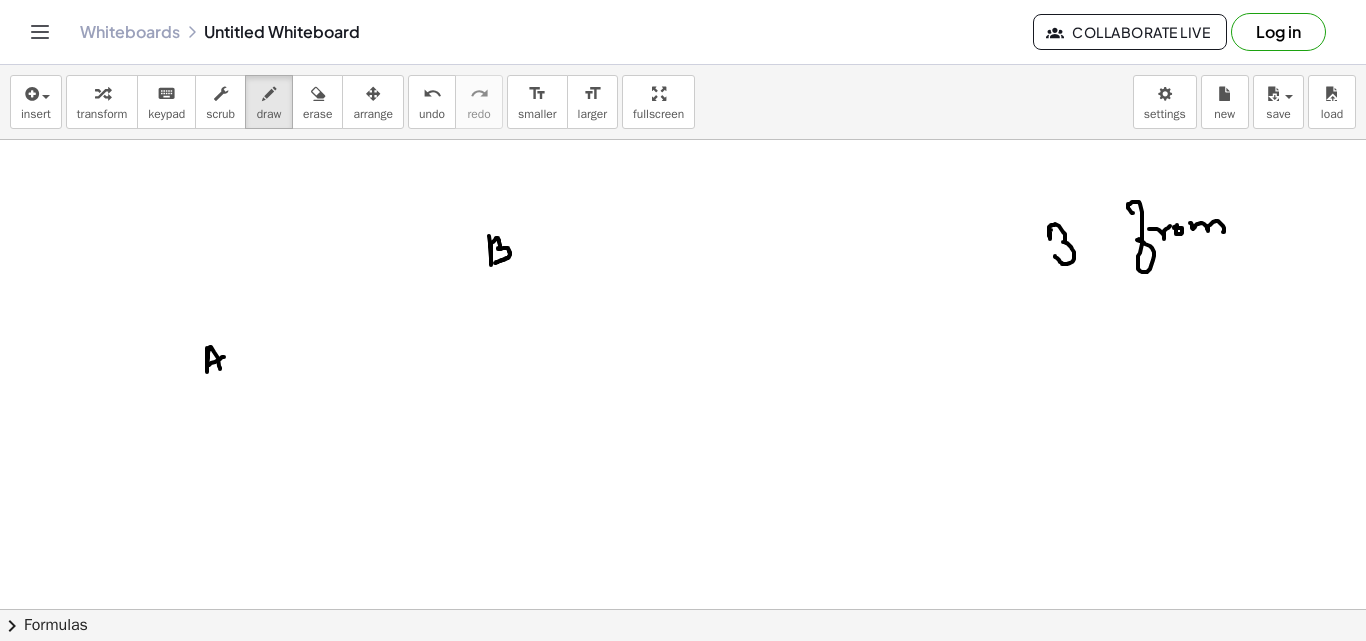 drag, startPoint x: 1051, startPoint y: 230, endPoint x: 1055, endPoint y: 256, distance: 26.305893 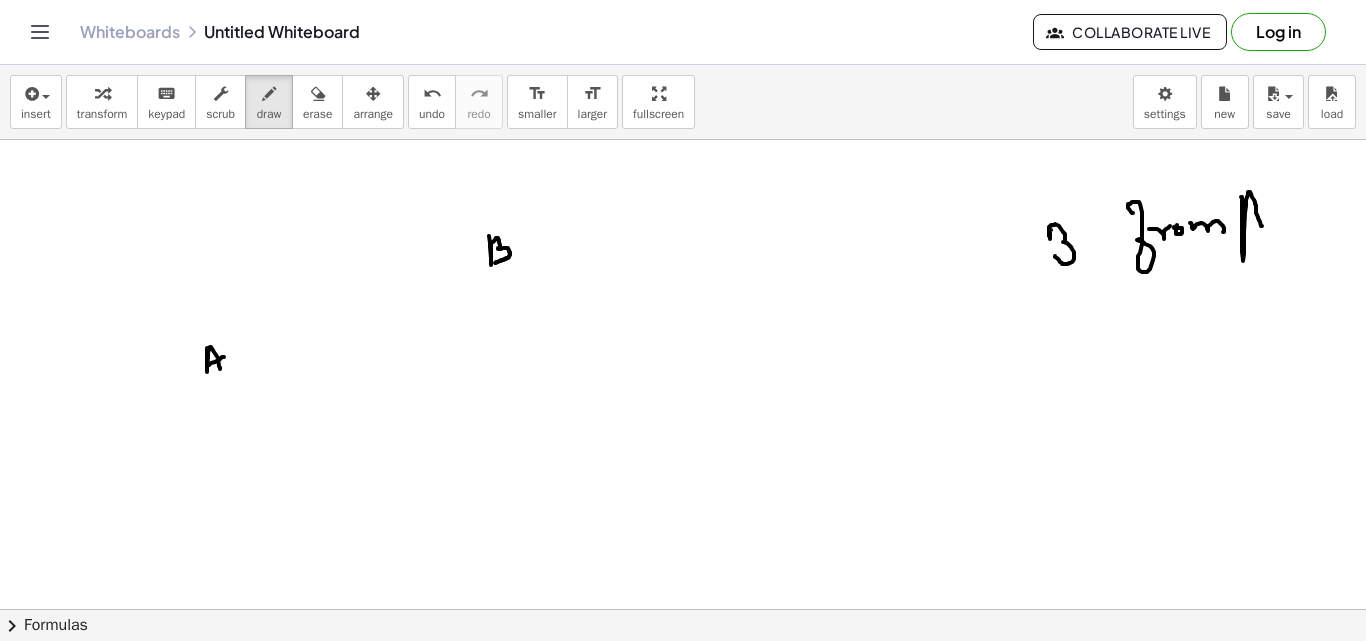 drag, startPoint x: 1241, startPoint y: 197, endPoint x: 1262, endPoint y: 227, distance: 36.619667 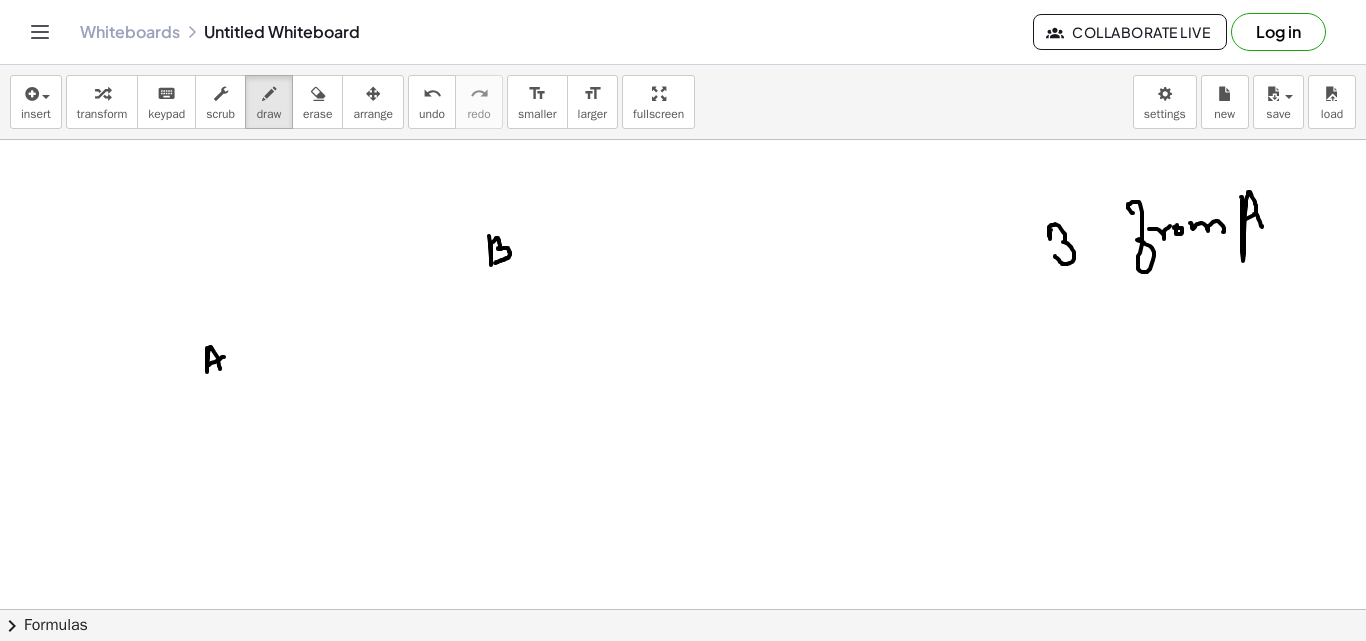 drag, startPoint x: 1242, startPoint y: 221, endPoint x: 1235, endPoint y: 254, distance: 33.734257 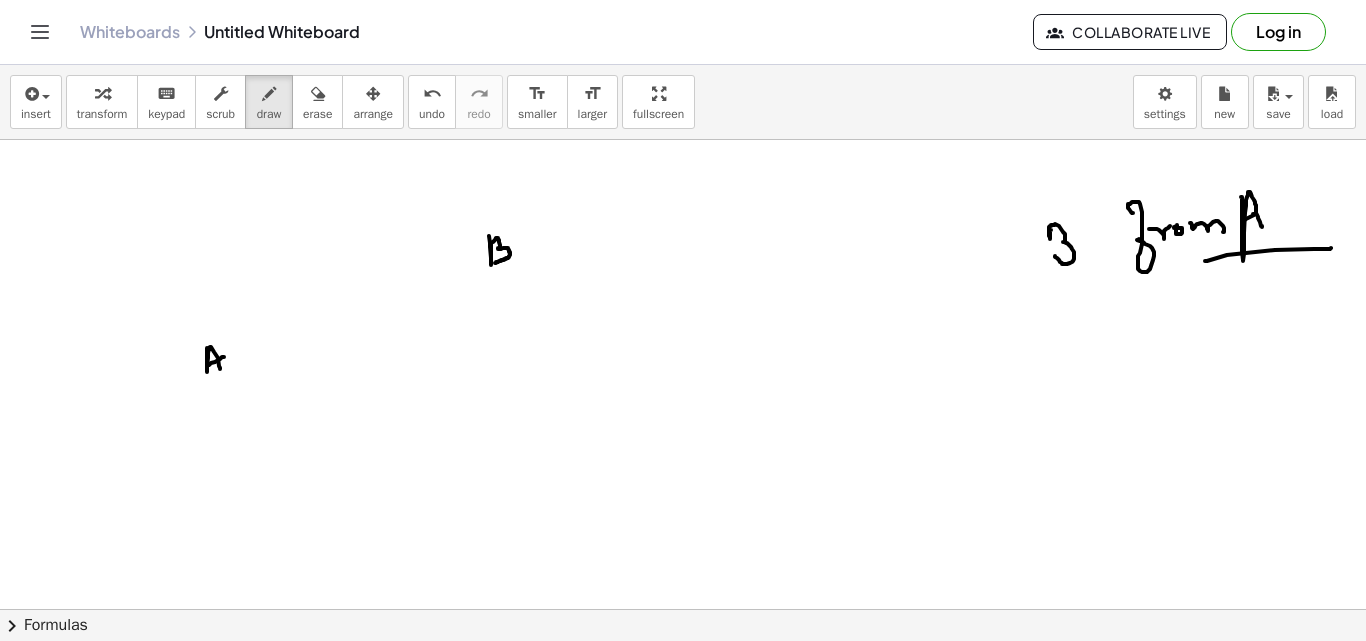 drag, startPoint x: 1205, startPoint y: 261, endPoint x: 1331, endPoint y: 248, distance: 126.66886 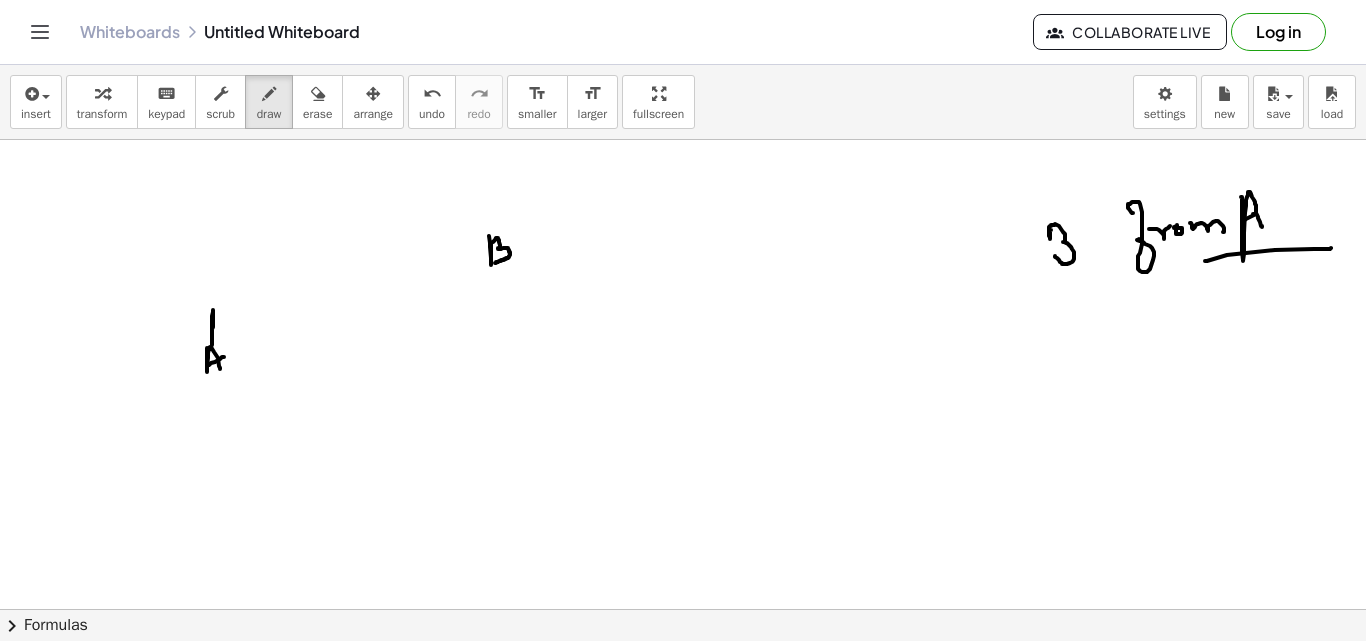 click at bounding box center (683, 374) 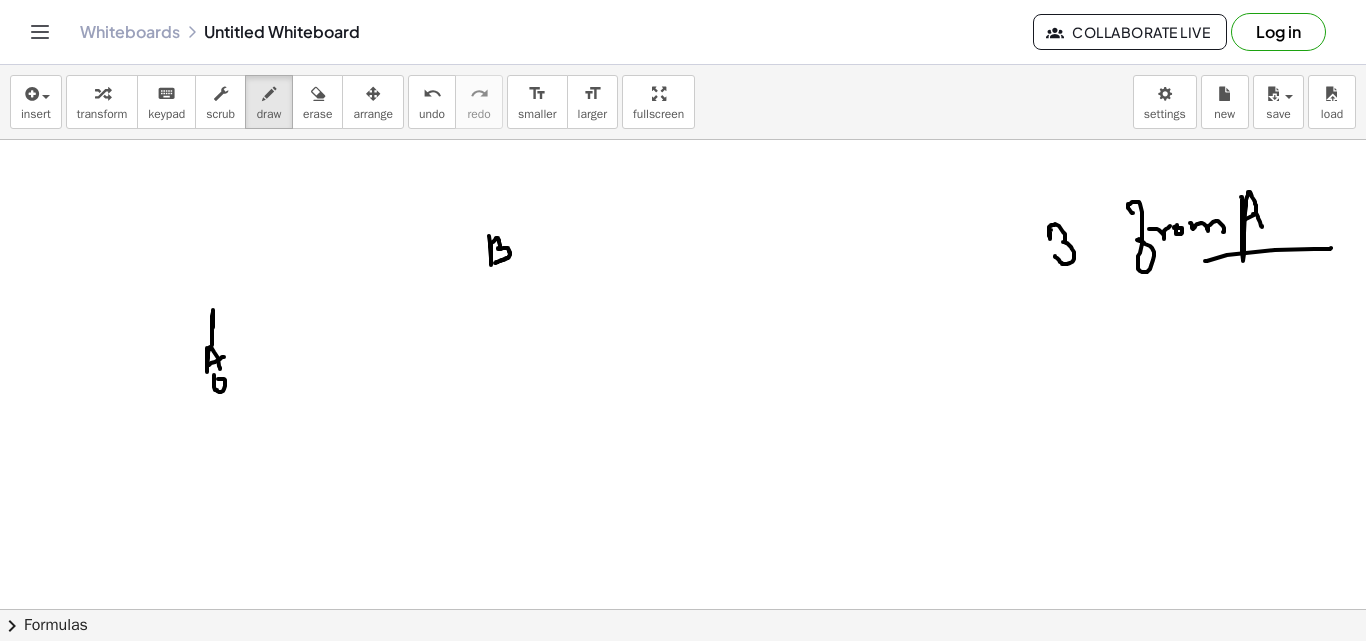 drag, startPoint x: 214, startPoint y: 375, endPoint x: 218, endPoint y: 391, distance: 16.492422 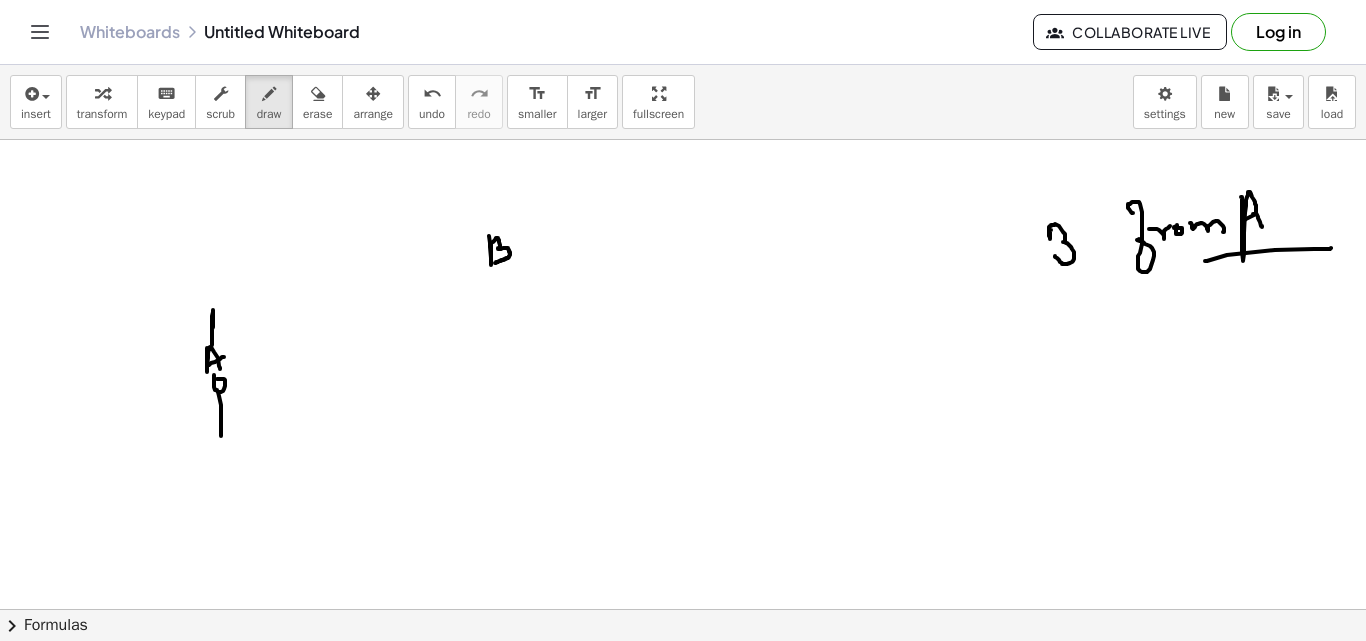 drag, startPoint x: 218, startPoint y: 392, endPoint x: 216, endPoint y: 425, distance: 33.06055 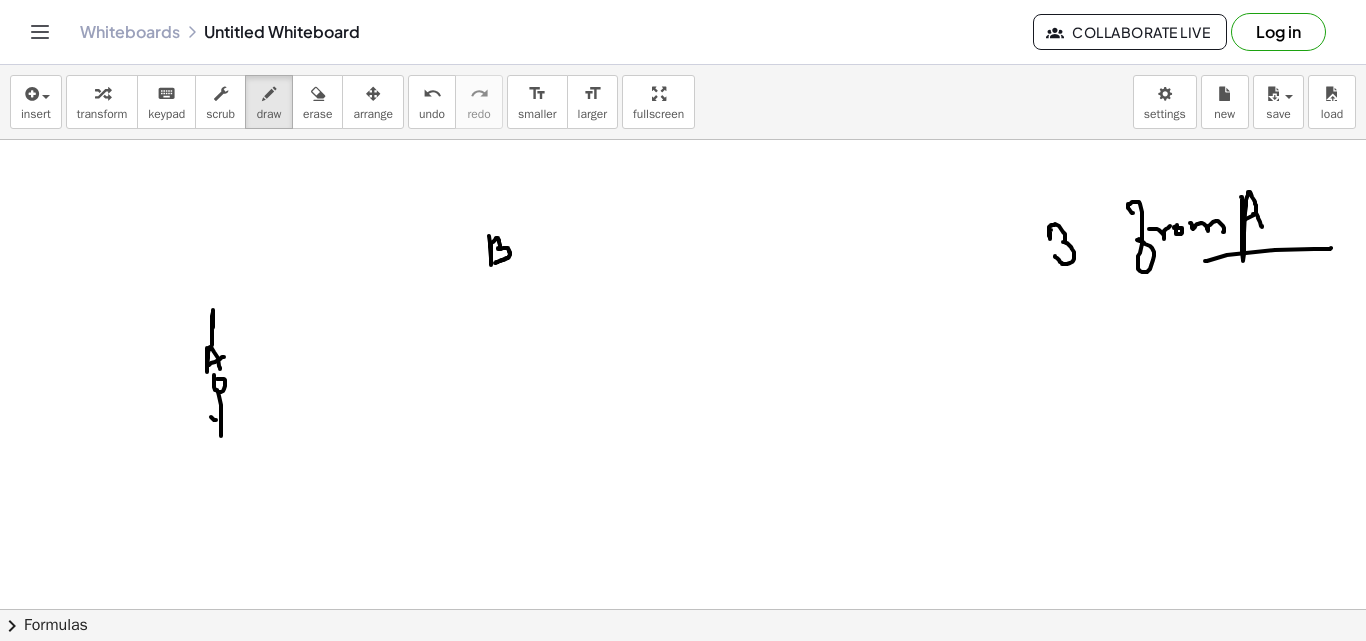 click at bounding box center [683, 374] 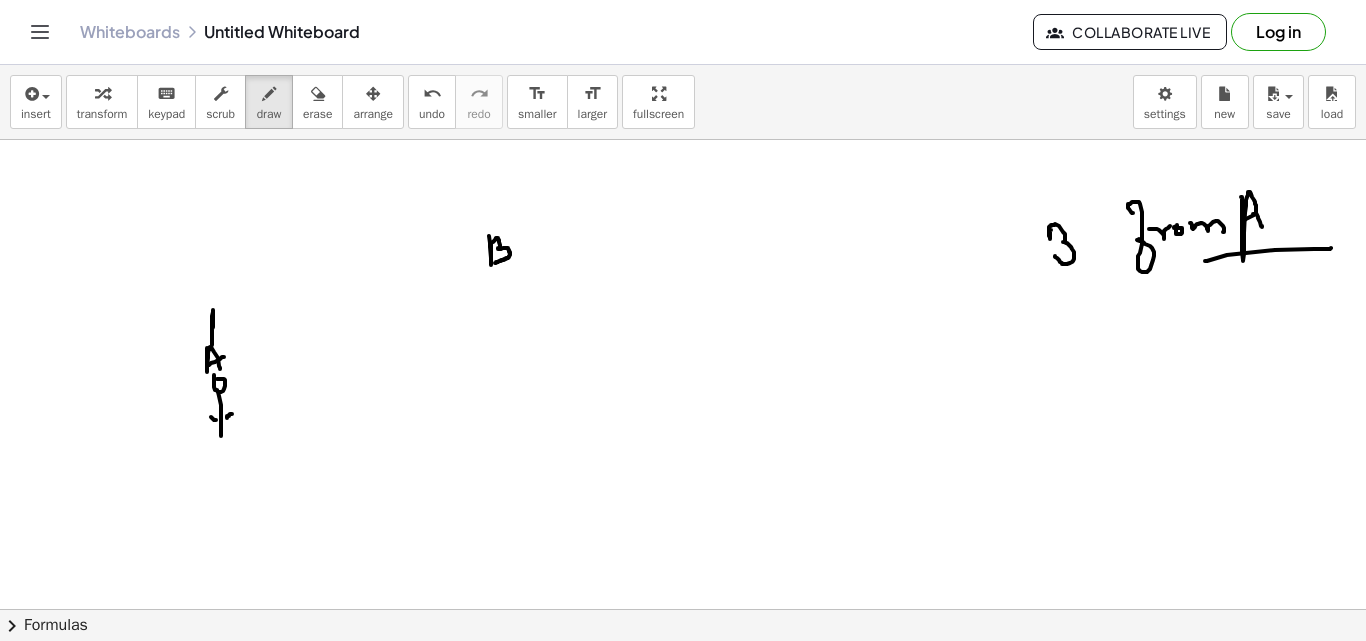 click at bounding box center [683, 374] 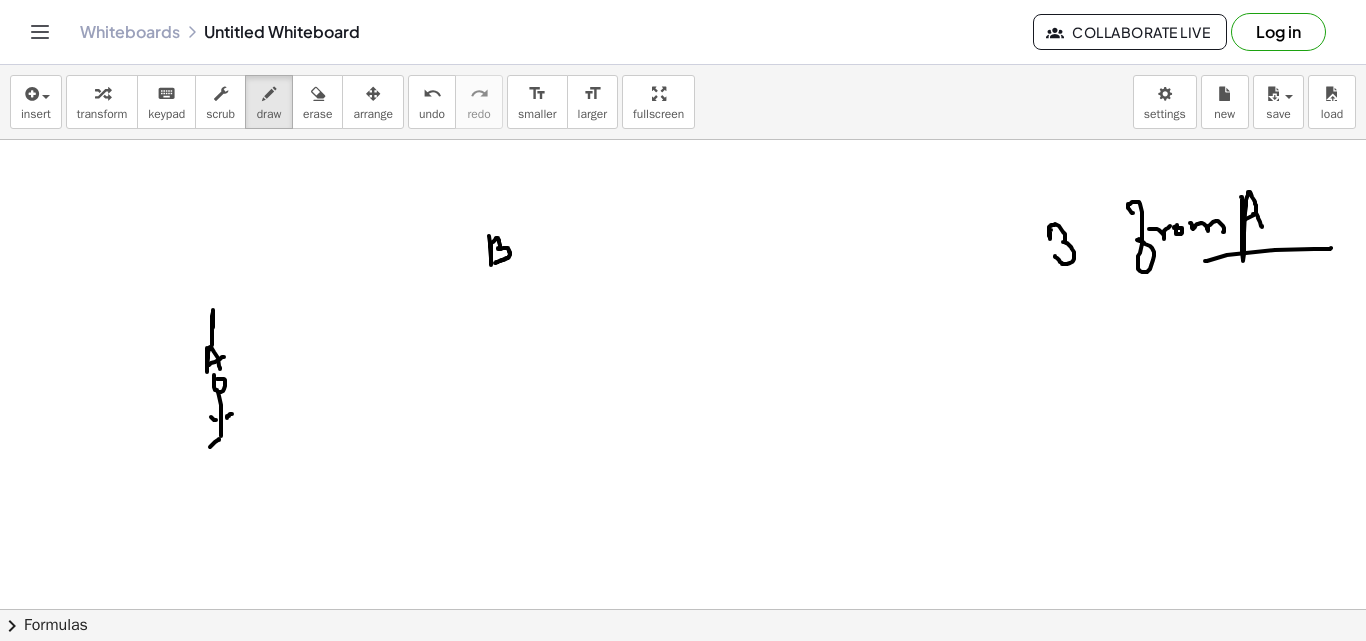 click at bounding box center [683, 374] 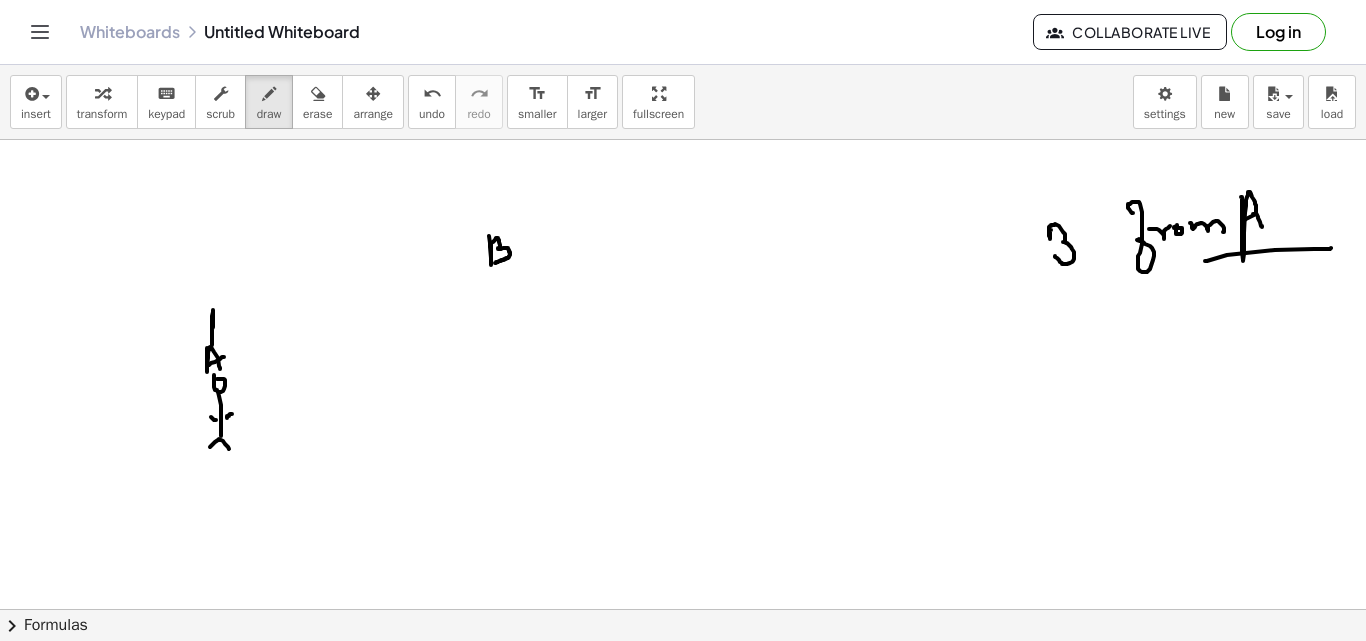 drag, startPoint x: 220, startPoint y: 440, endPoint x: 229, endPoint y: 449, distance: 12.727922 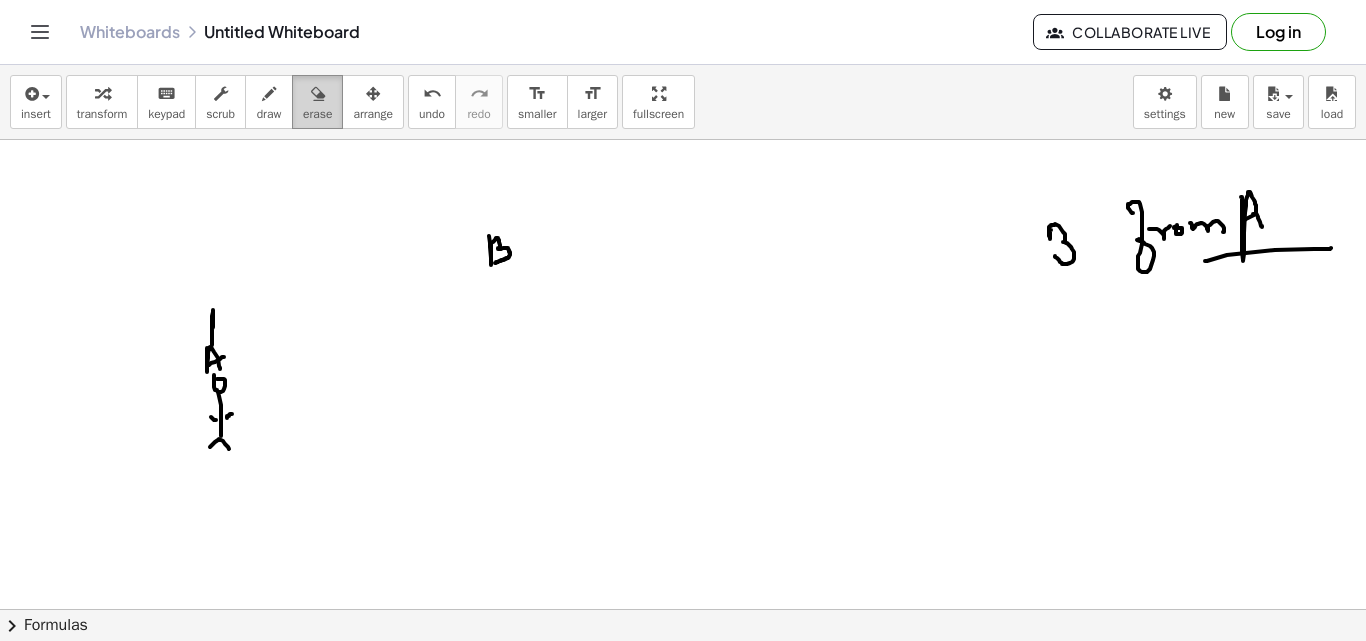 click on "erase" at bounding box center [317, 114] 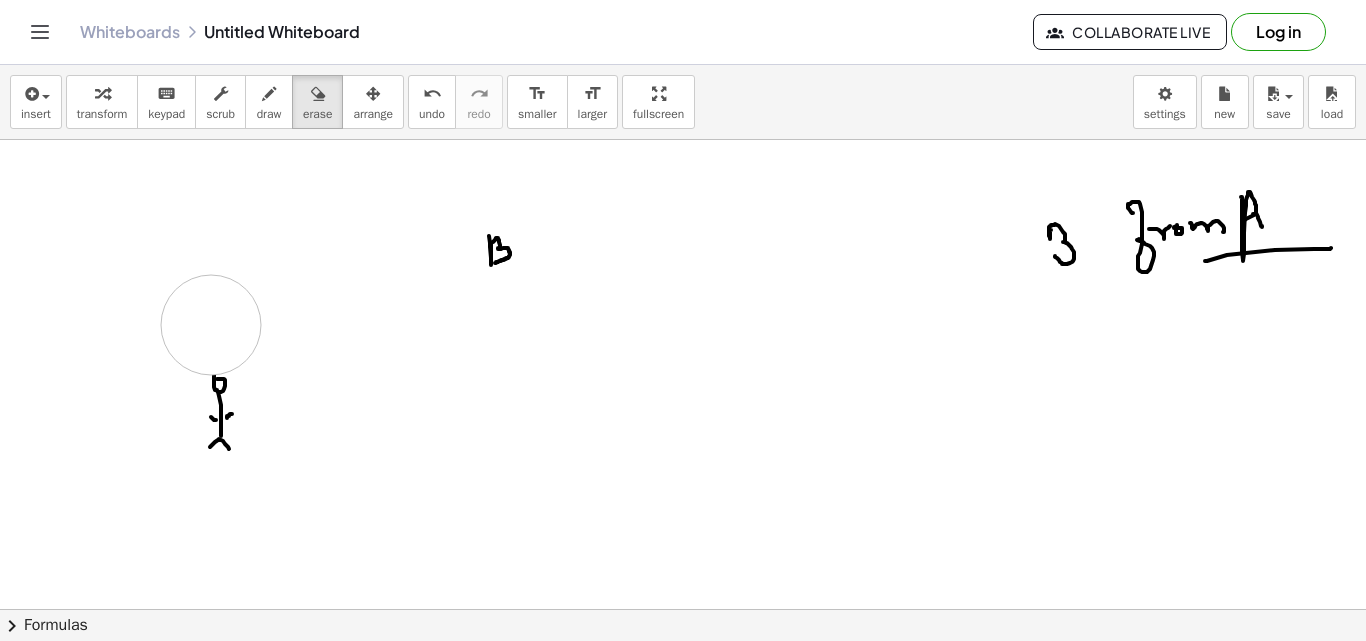 click at bounding box center (683, 374) 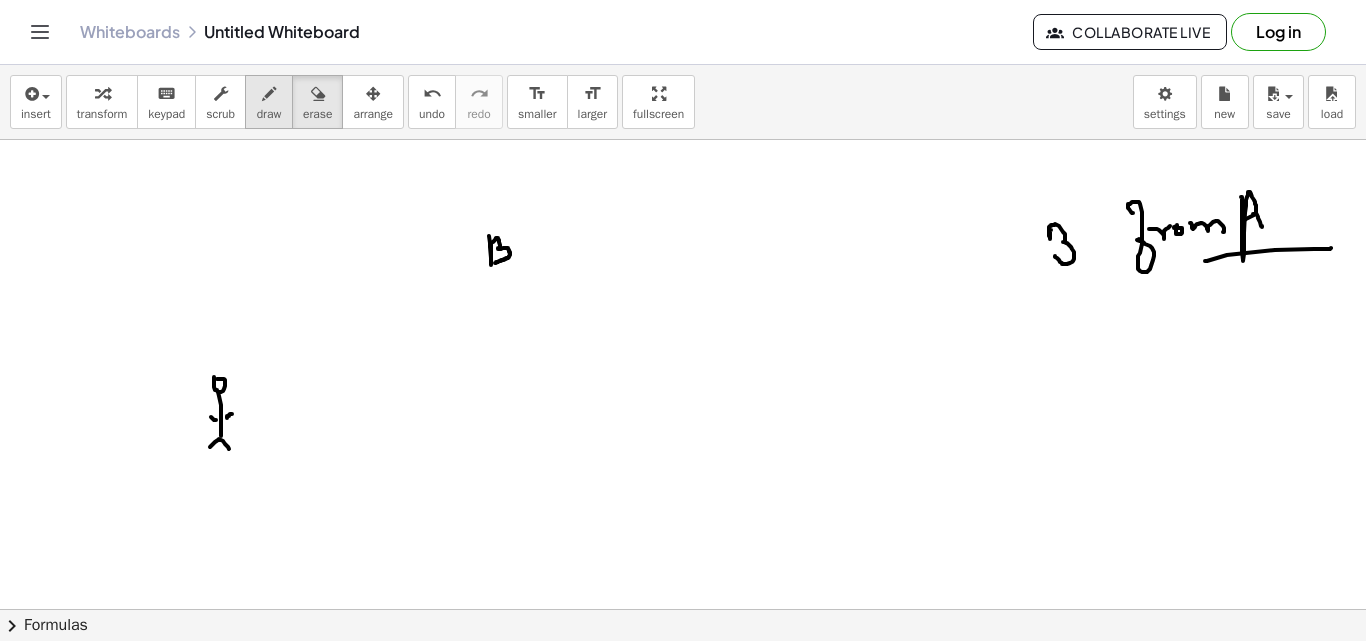 click on "draw" at bounding box center (269, 114) 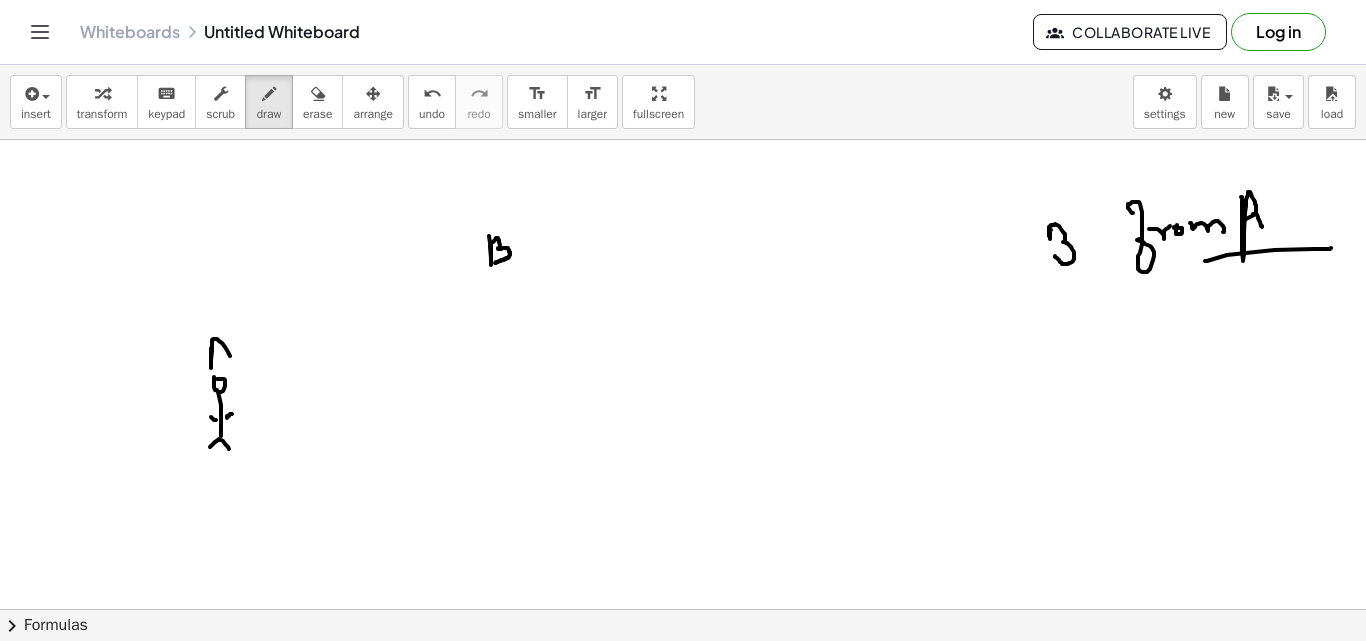 drag, startPoint x: 211, startPoint y: 348, endPoint x: 230, endPoint y: 356, distance: 20.615528 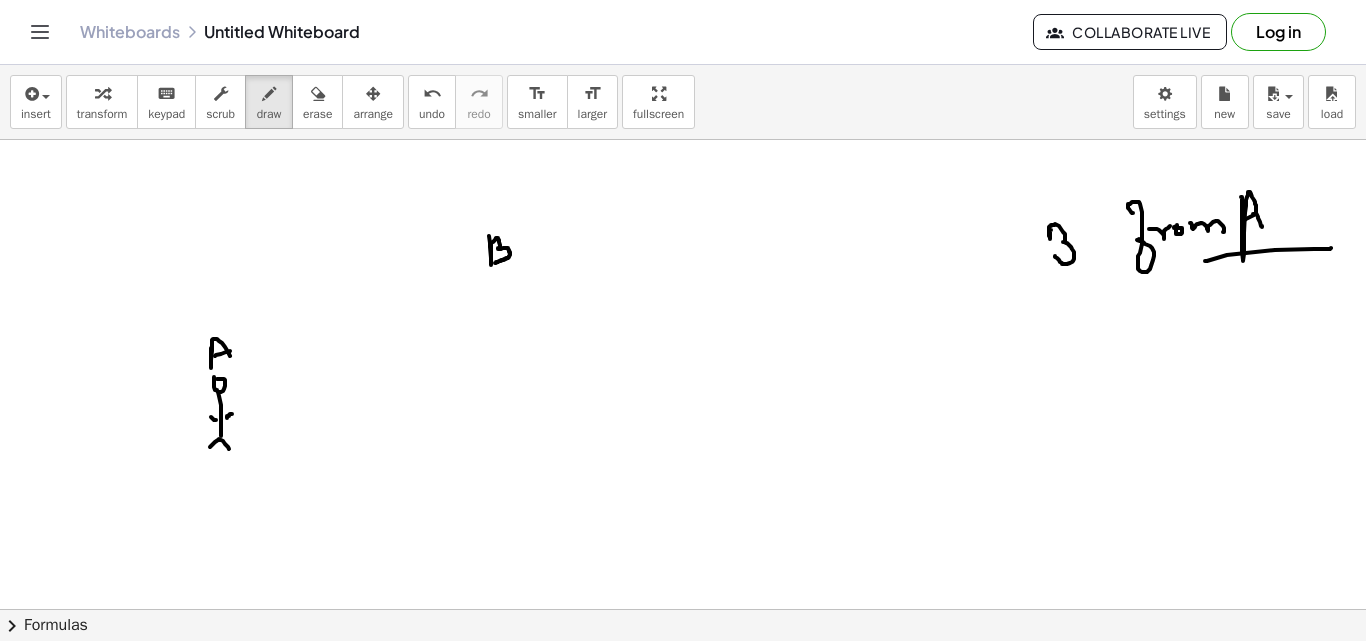 drag, startPoint x: 215, startPoint y: 356, endPoint x: 231, endPoint y: 351, distance: 16.763054 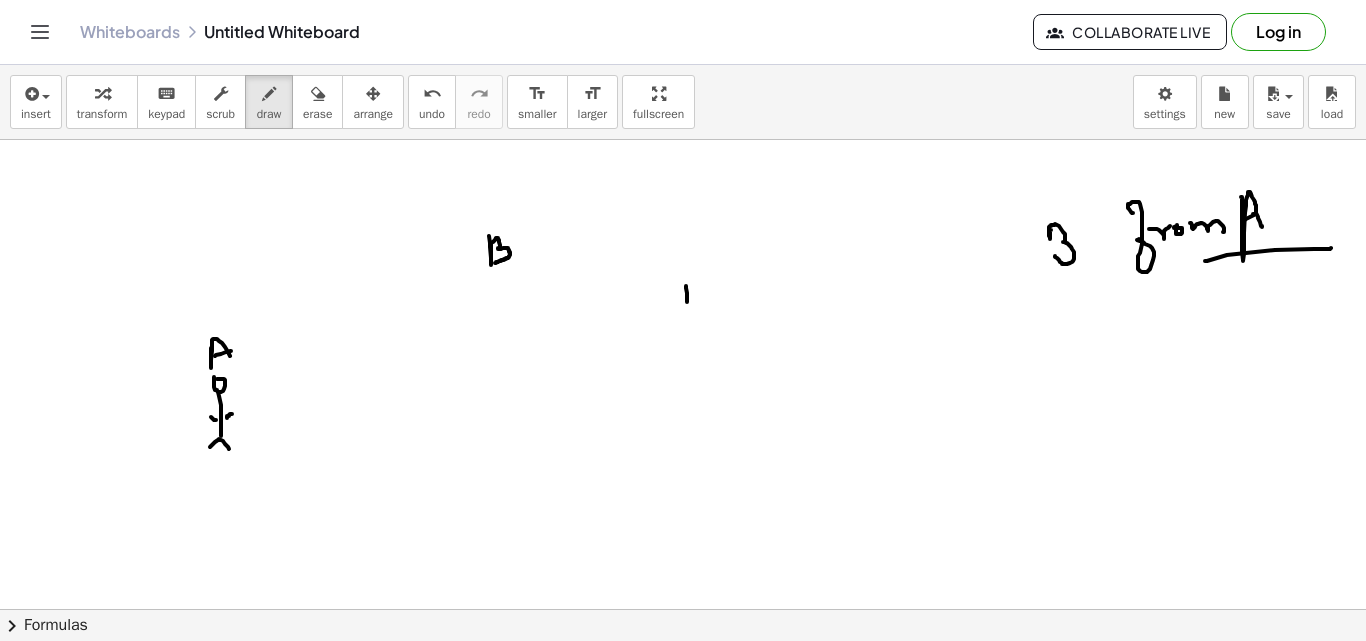 drag, startPoint x: 686, startPoint y: 286, endPoint x: 687, endPoint y: 302, distance: 16.03122 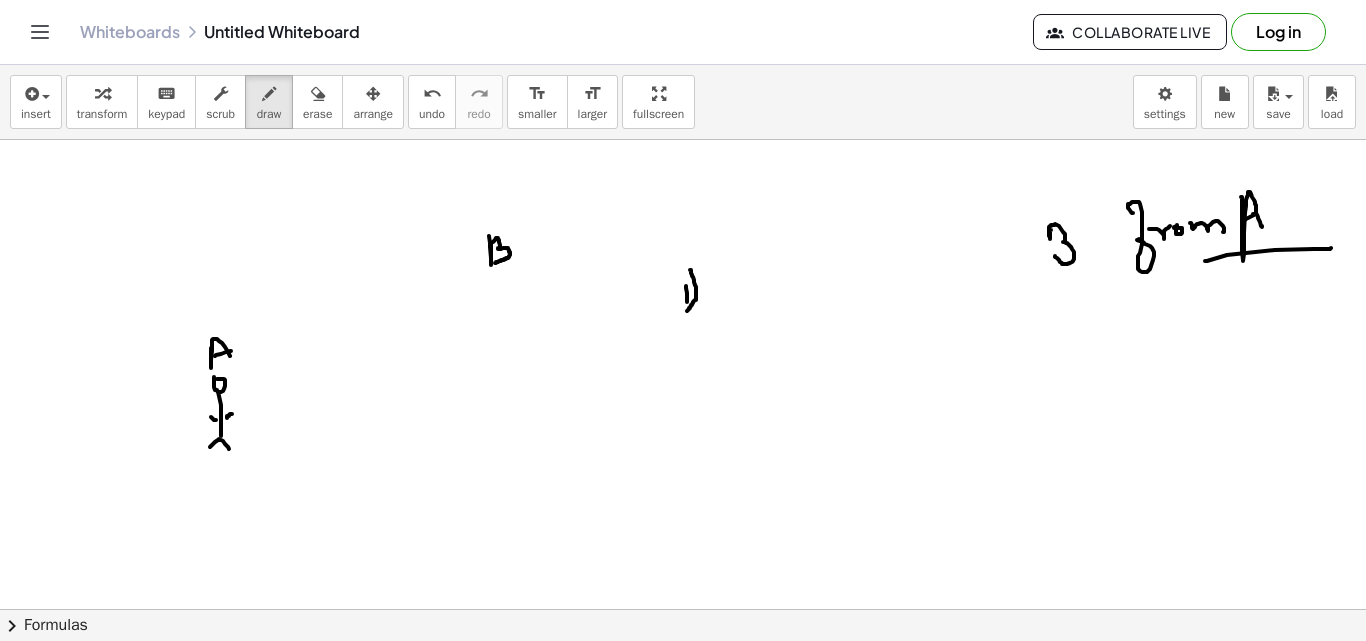 drag, startPoint x: 690, startPoint y: 270, endPoint x: 687, endPoint y: 311, distance: 41.109608 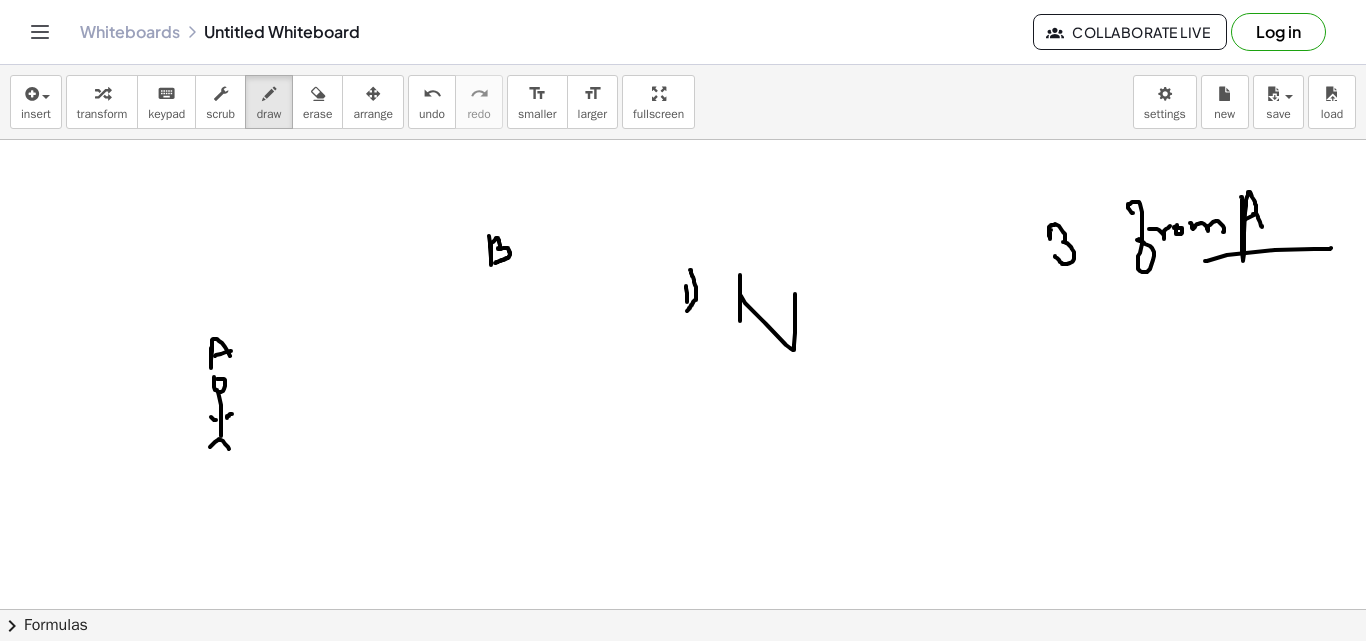 drag, startPoint x: 740, startPoint y: 275, endPoint x: 795, endPoint y: 277, distance: 55.03635 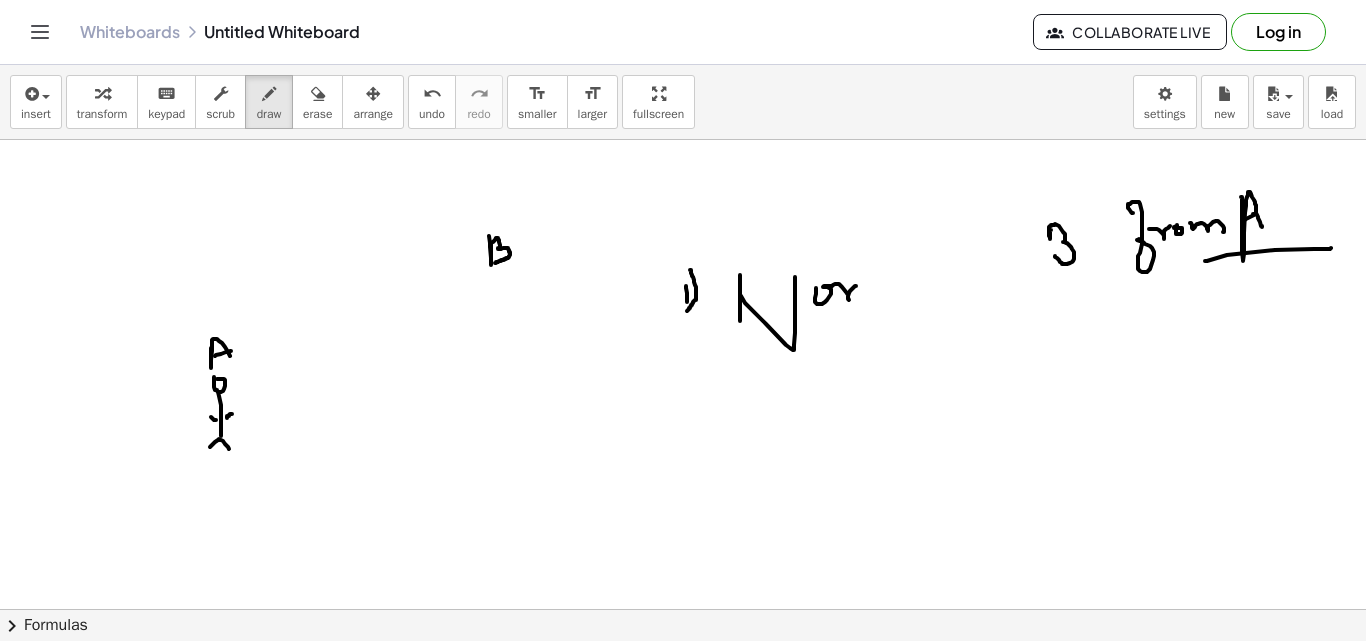 drag, startPoint x: 816, startPoint y: 288, endPoint x: 861, endPoint y: 276, distance: 46.572525 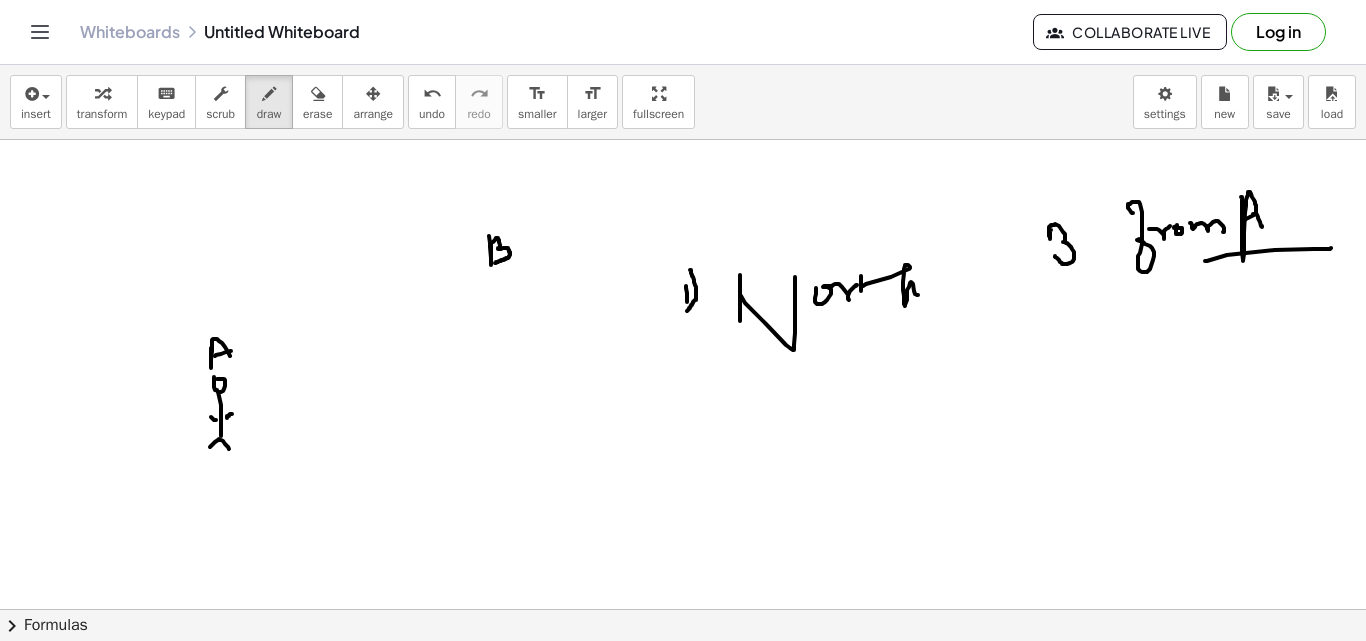 drag, startPoint x: 861, startPoint y: 276, endPoint x: 915, endPoint y: 286, distance: 54.91812 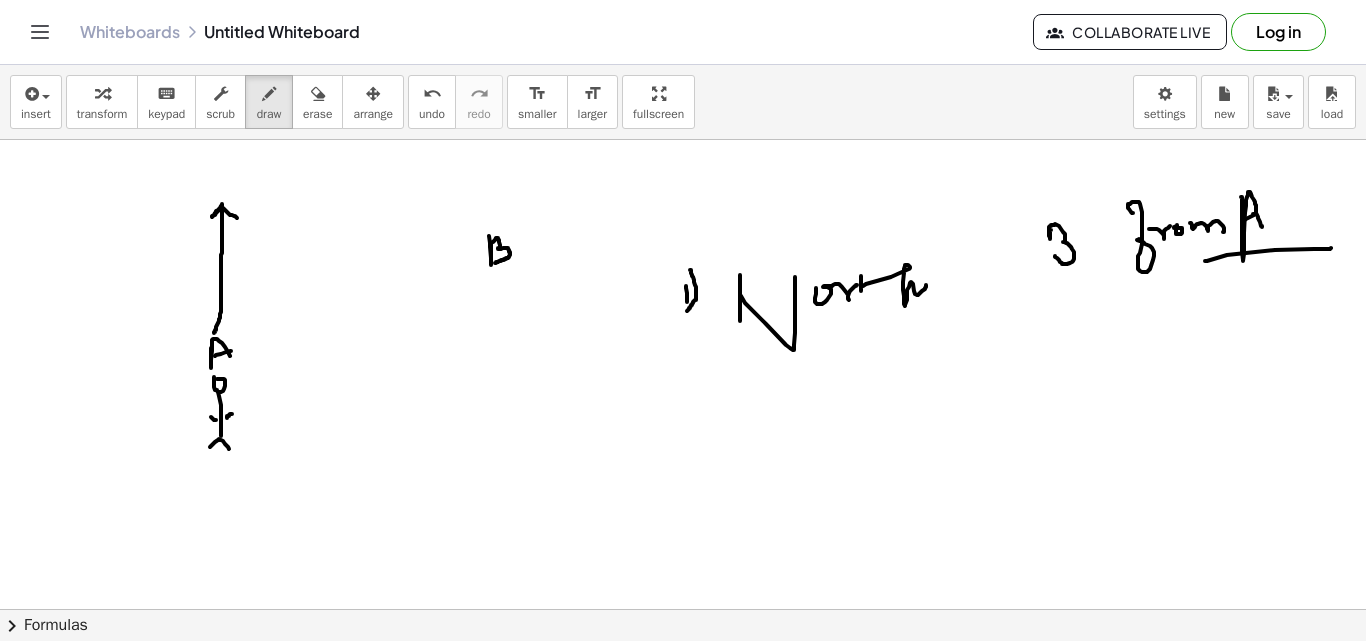 drag, startPoint x: 214, startPoint y: 333, endPoint x: 217, endPoint y: 235, distance: 98.045906 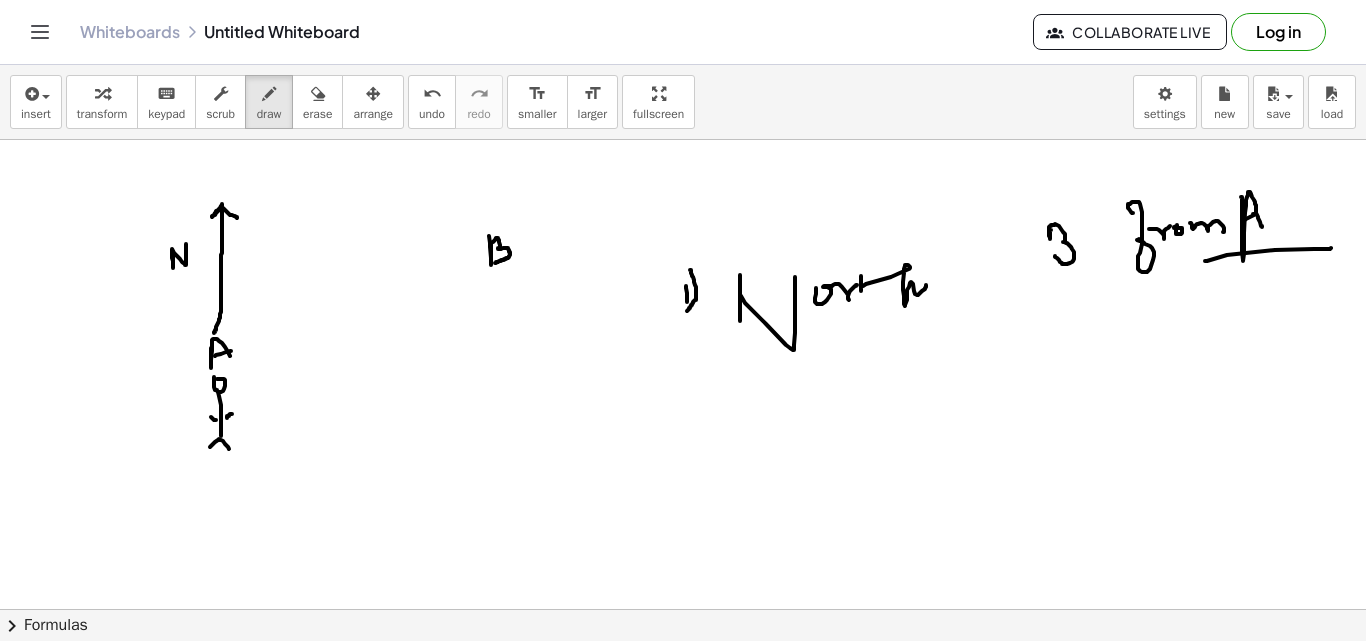drag, startPoint x: 173, startPoint y: 257, endPoint x: 186, endPoint y: 244, distance: 18.384777 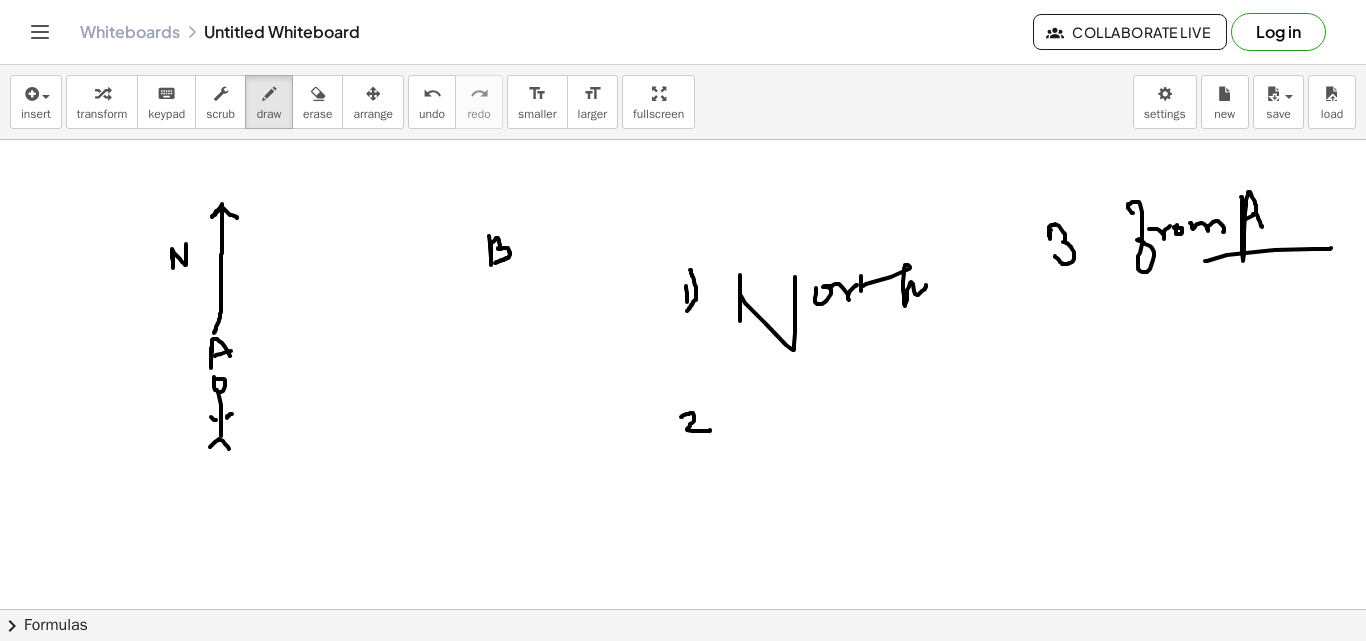 drag, startPoint x: 681, startPoint y: 417, endPoint x: 710, endPoint y: 413, distance: 29.274563 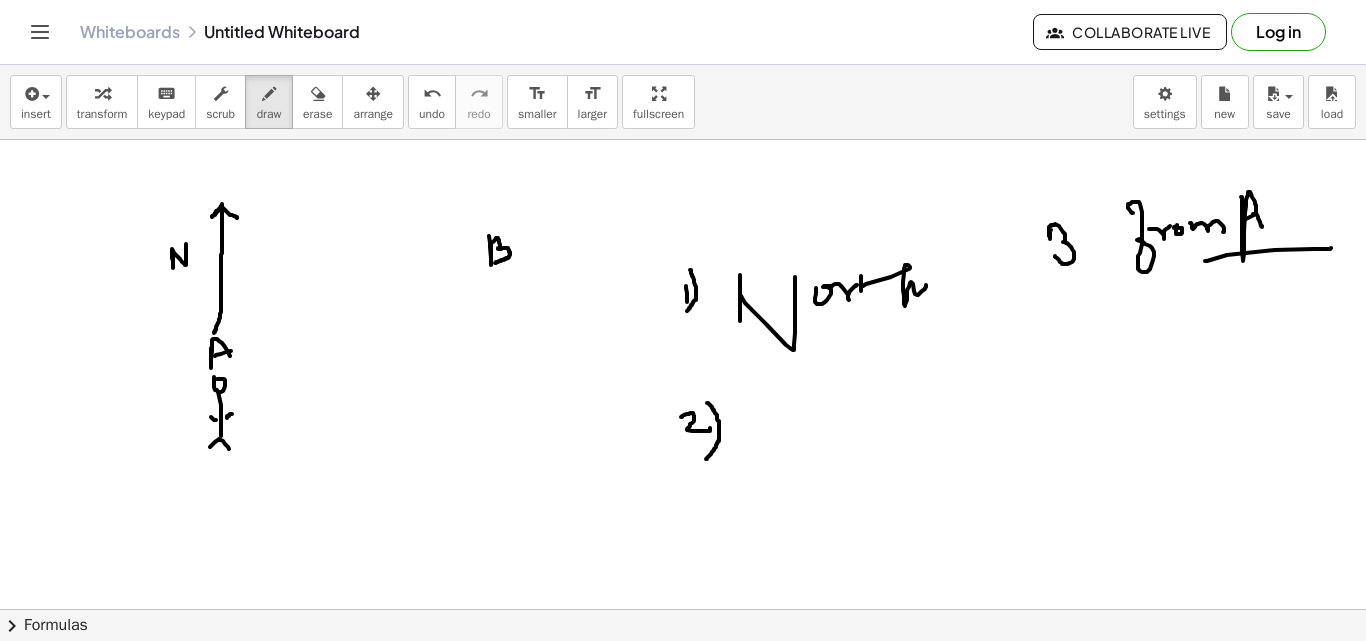 drag, startPoint x: 707, startPoint y: 403, endPoint x: 706, endPoint y: 451, distance: 48.010414 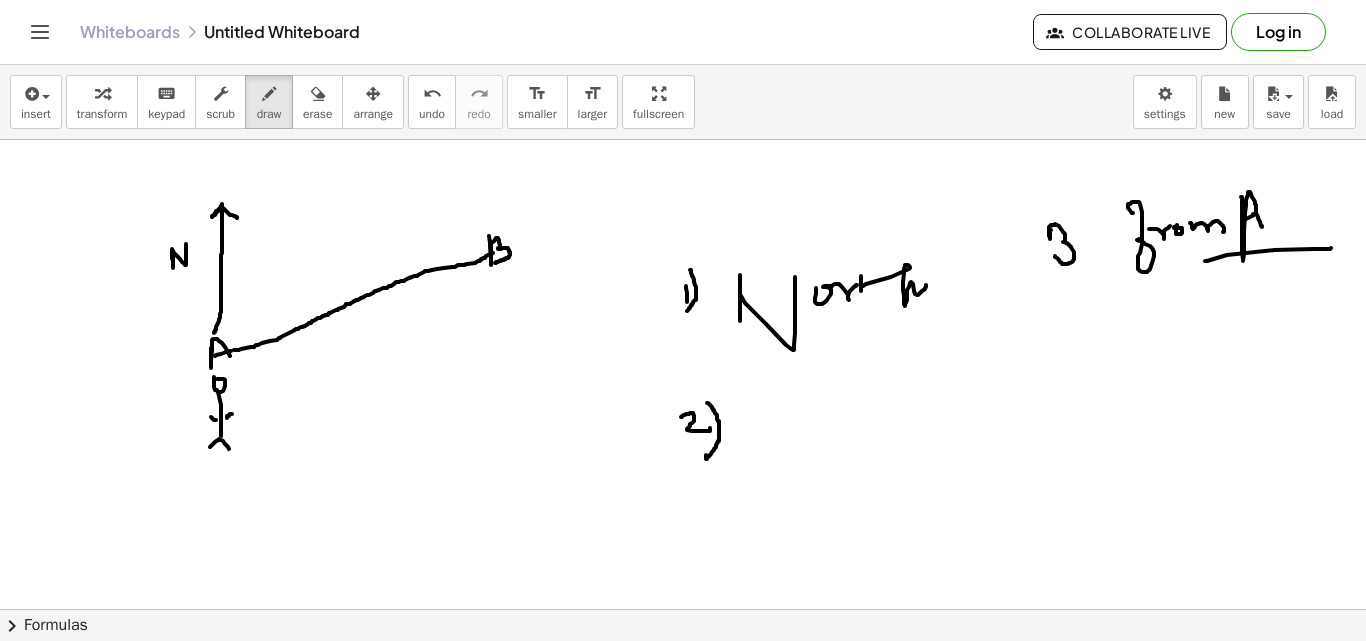 drag, startPoint x: 234, startPoint y: 350, endPoint x: 493, endPoint y: 253, distance: 276.56827 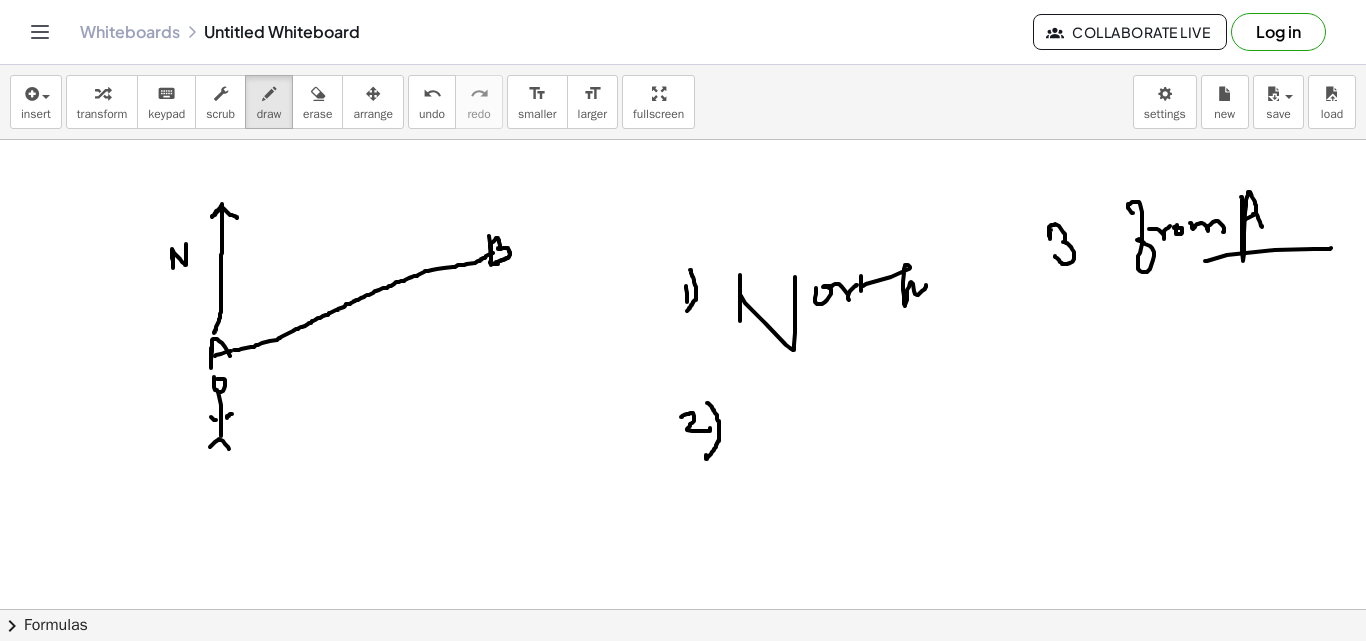 click at bounding box center (683, 374) 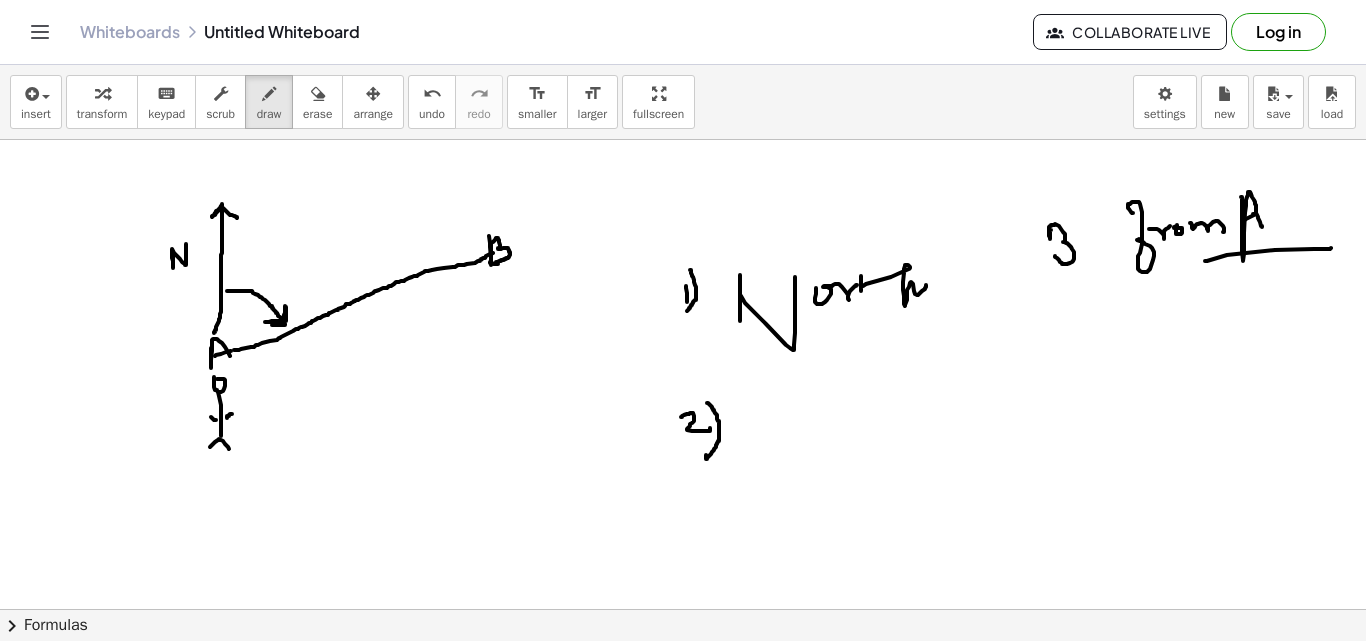 drag, startPoint x: 227, startPoint y: 291, endPoint x: 285, endPoint y: 306, distance: 59.908264 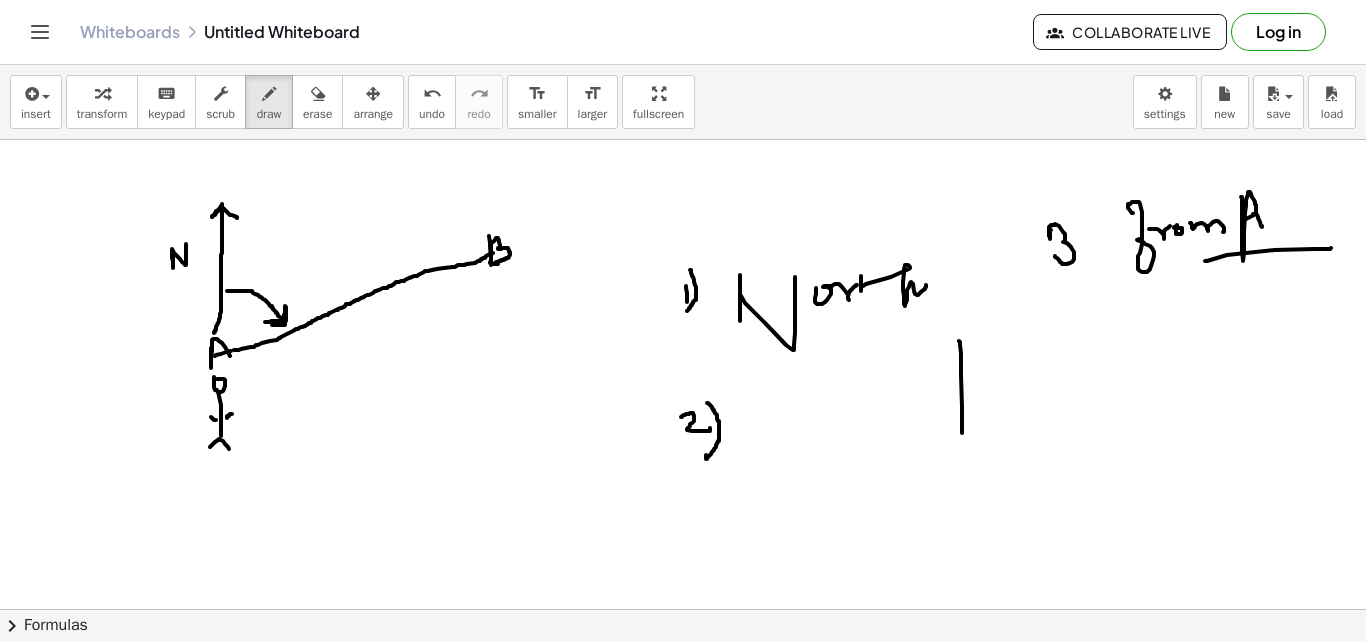 drag, startPoint x: 959, startPoint y: 341, endPoint x: 962, endPoint y: 433, distance: 92.0489 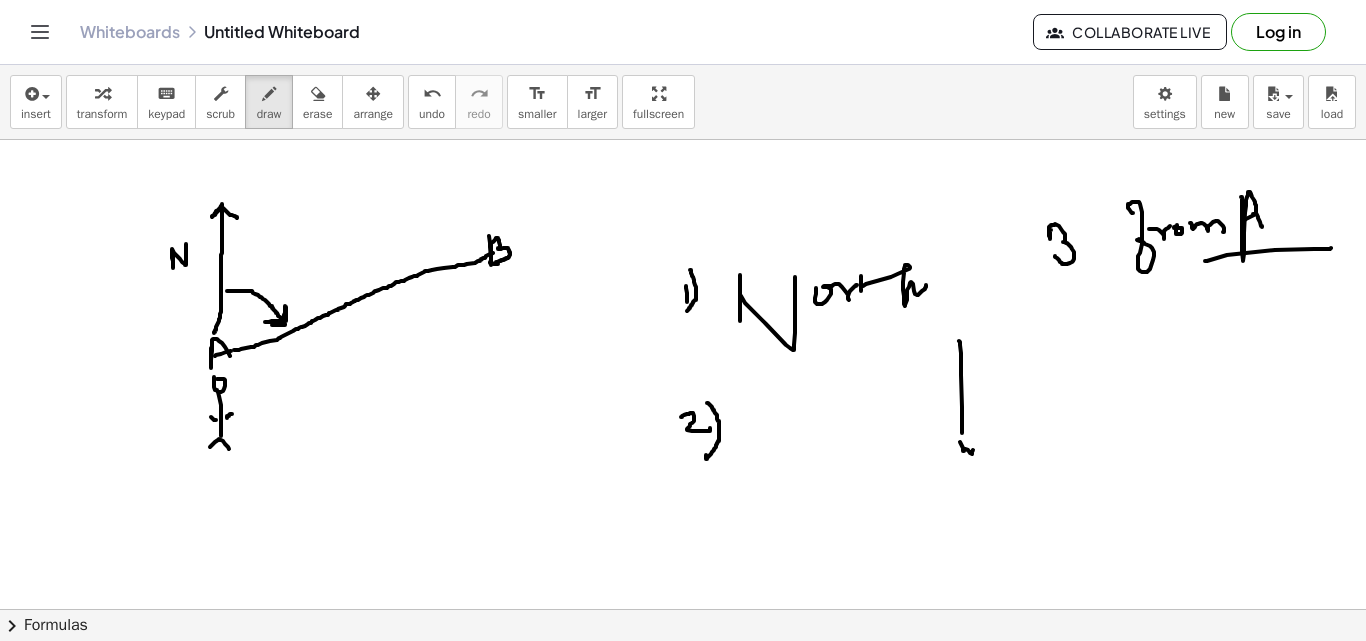 drag, startPoint x: 963, startPoint y: 448, endPoint x: 973, endPoint y: 450, distance: 10.198039 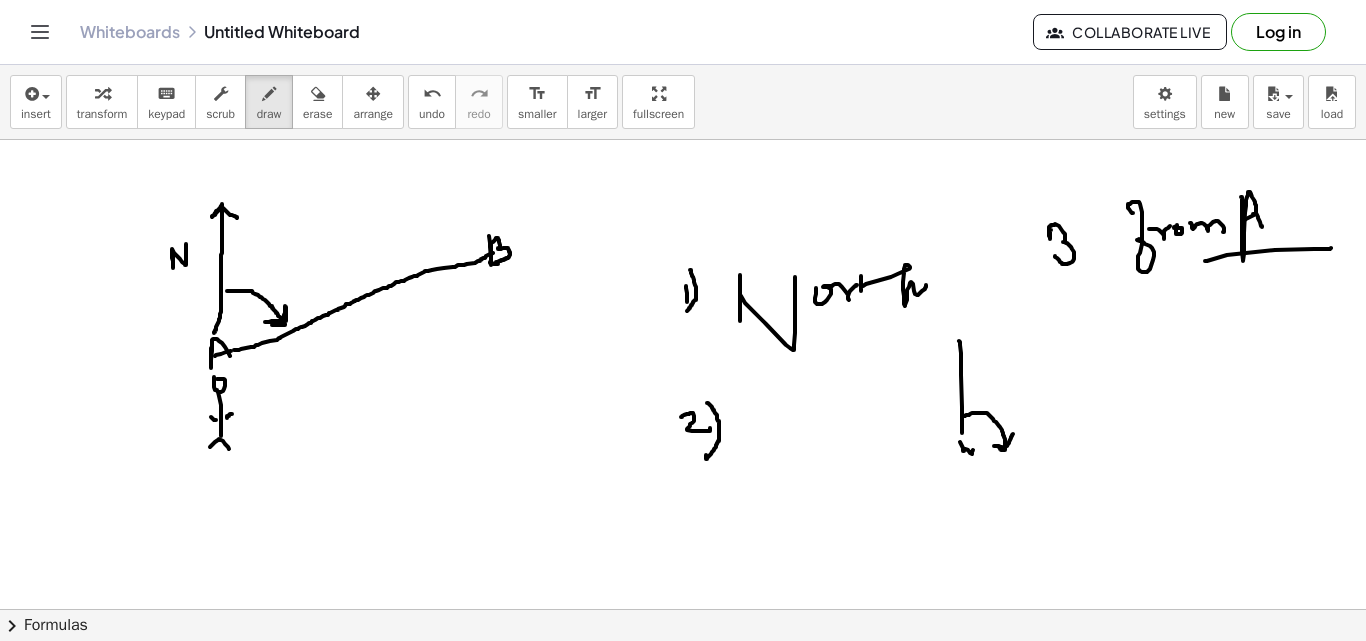 drag, startPoint x: 965, startPoint y: 416, endPoint x: 1013, endPoint y: 434, distance: 51.264023 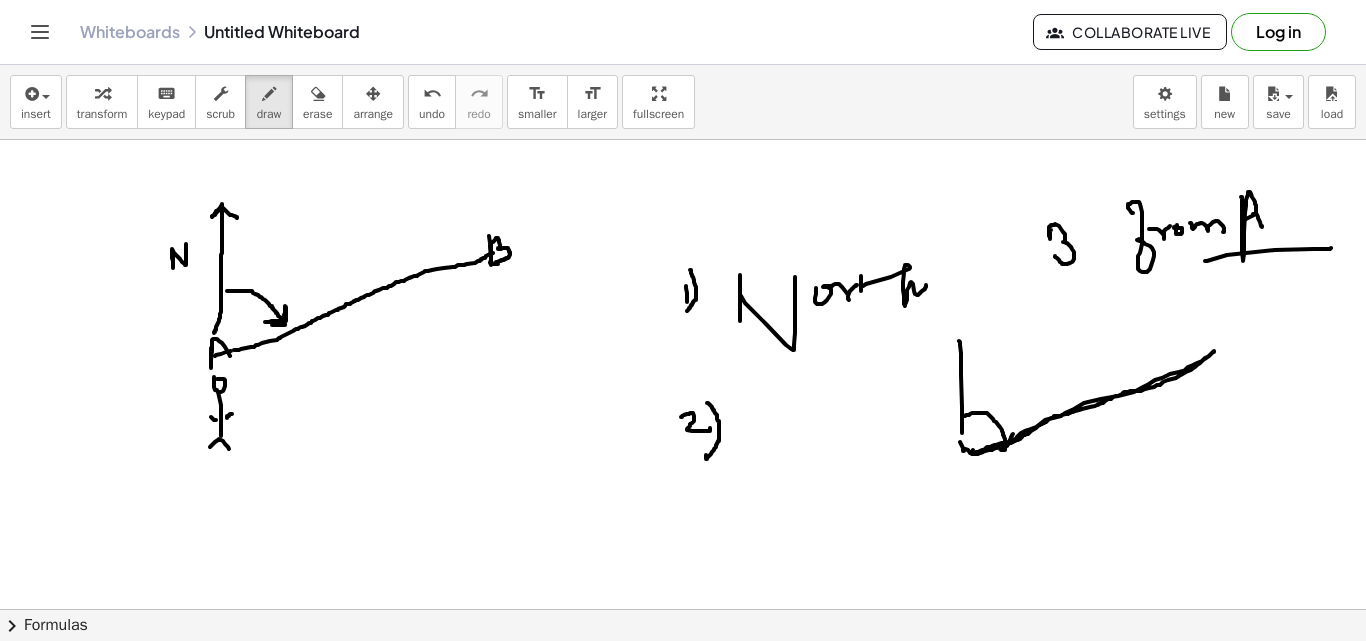 click at bounding box center [683, 374] 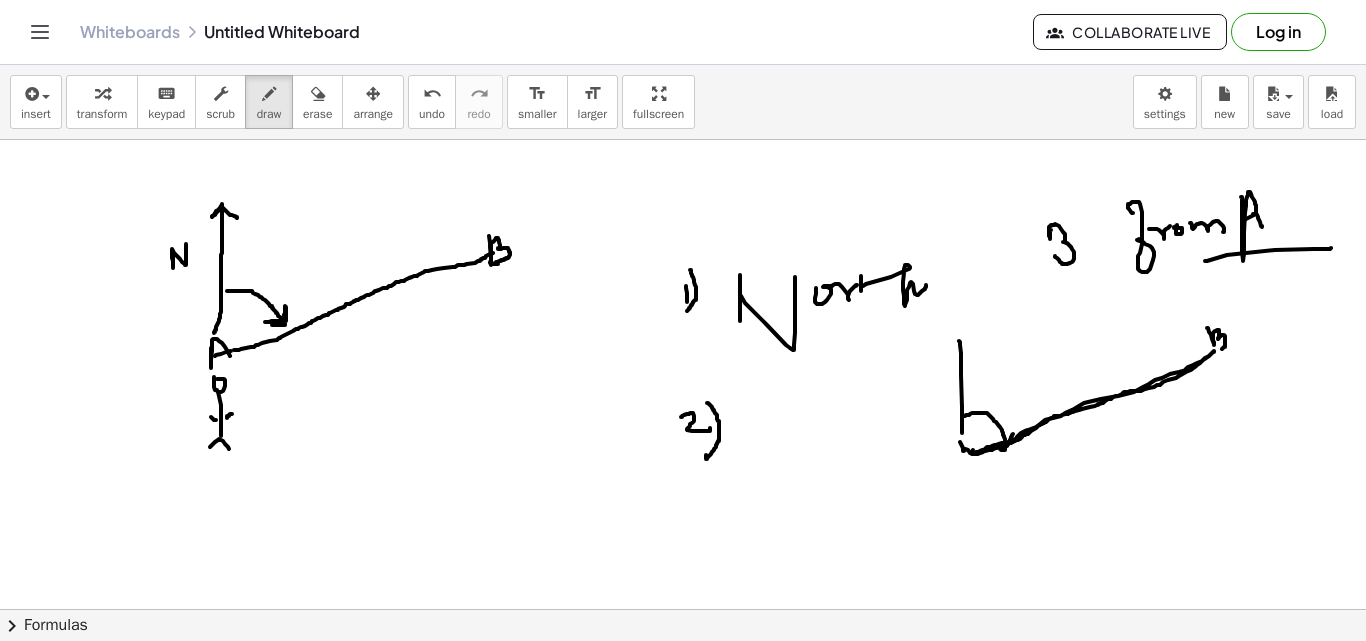 drag, startPoint x: 1211, startPoint y: 335, endPoint x: 1218, endPoint y: 349, distance: 15.652476 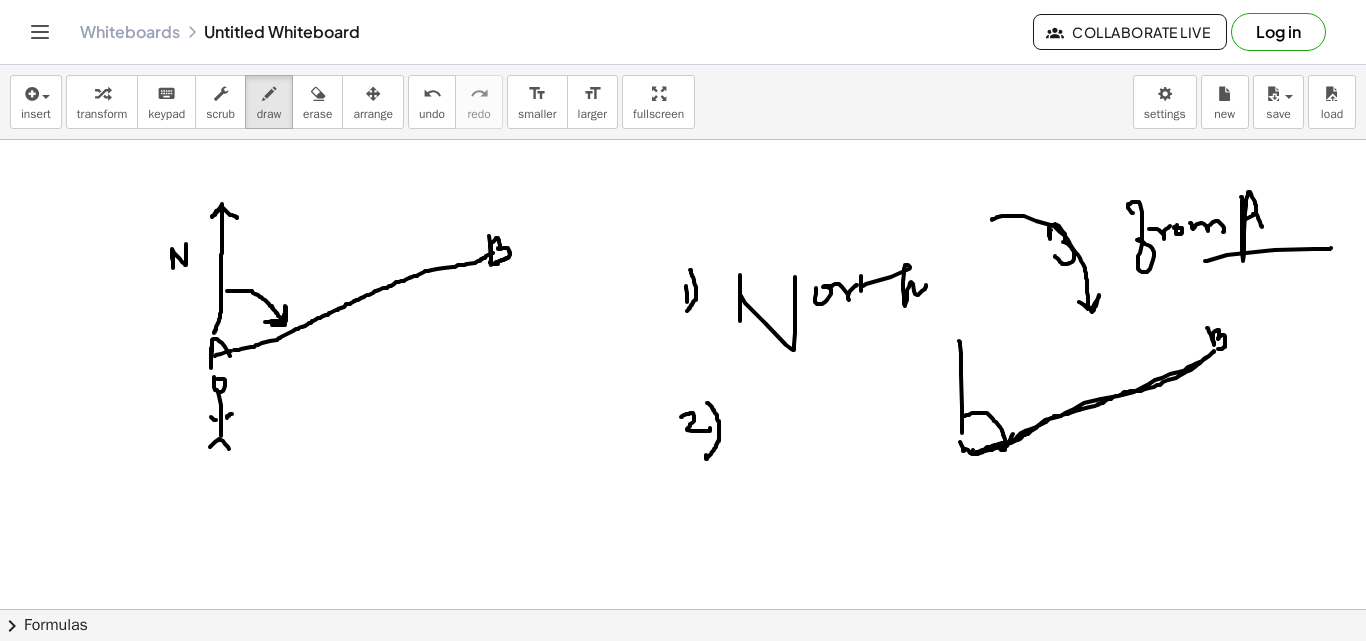 drag, startPoint x: 992, startPoint y: 220, endPoint x: 1079, endPoint y: 302, distance: 119.55334 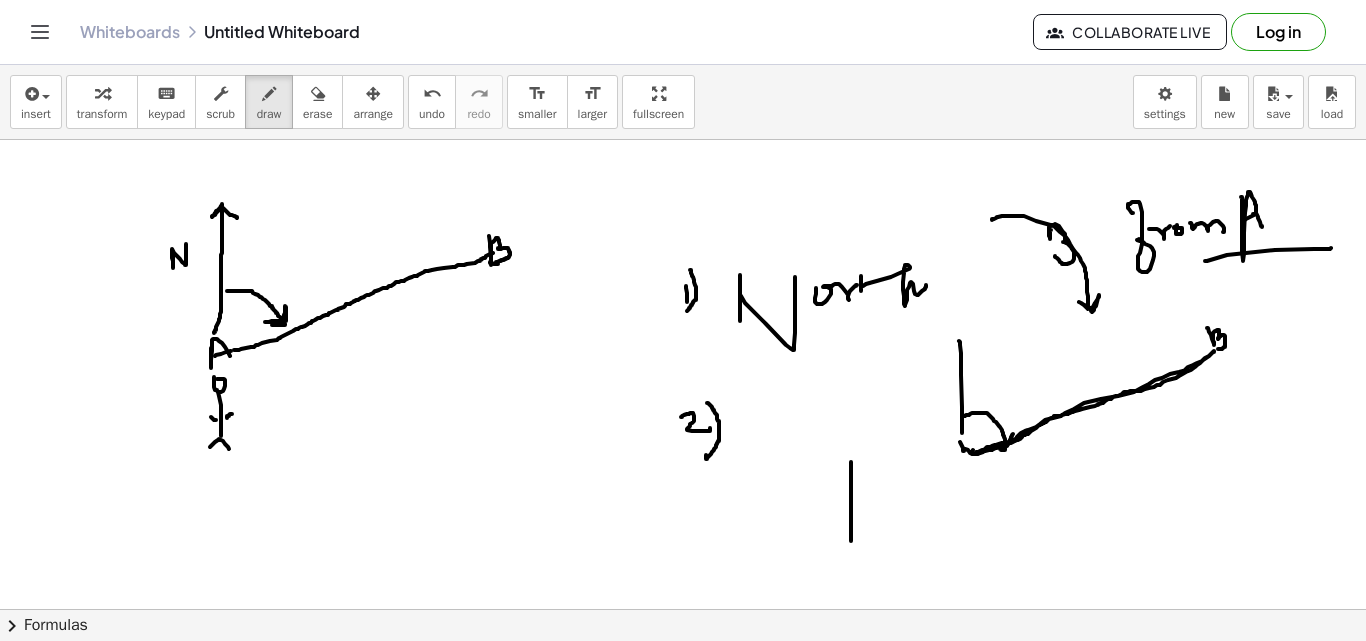drag, startPoint x: 851, startPoint y: 462, endPoint x: 851, endPoint y: 541, distance: 79 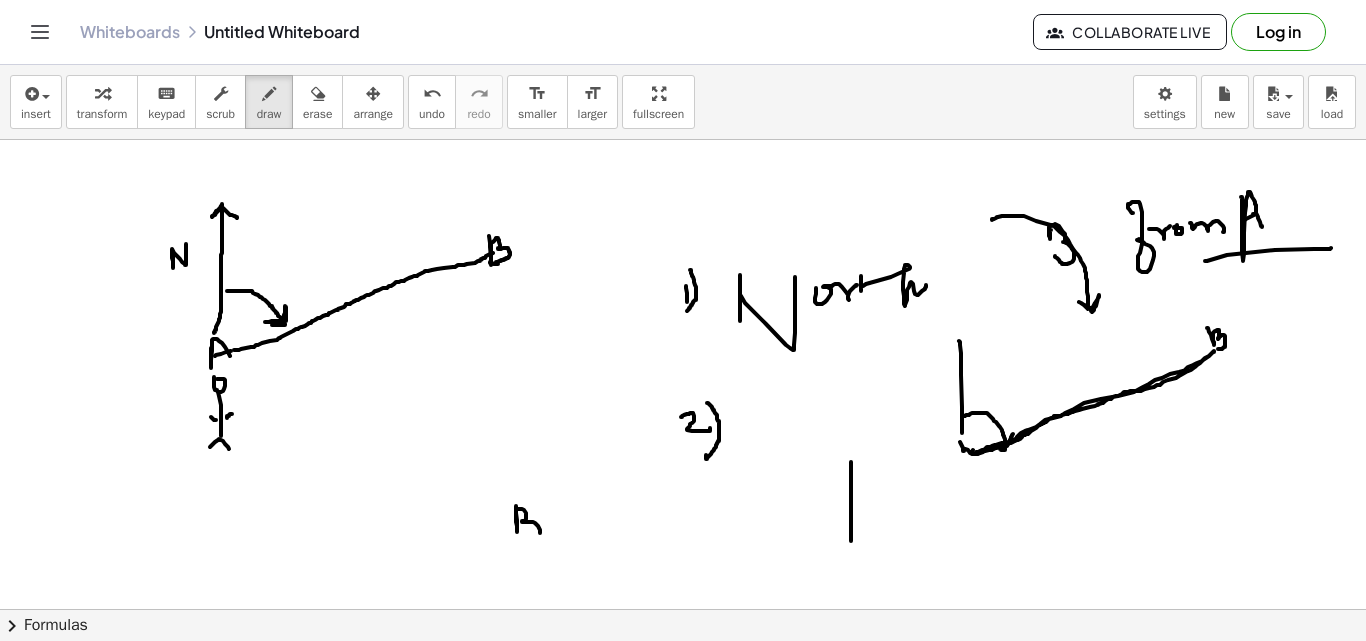 drag, startPoint x: 517, startPoint y: 528, endPoint x: 531, endPoint y: 540, distance: 18.439089 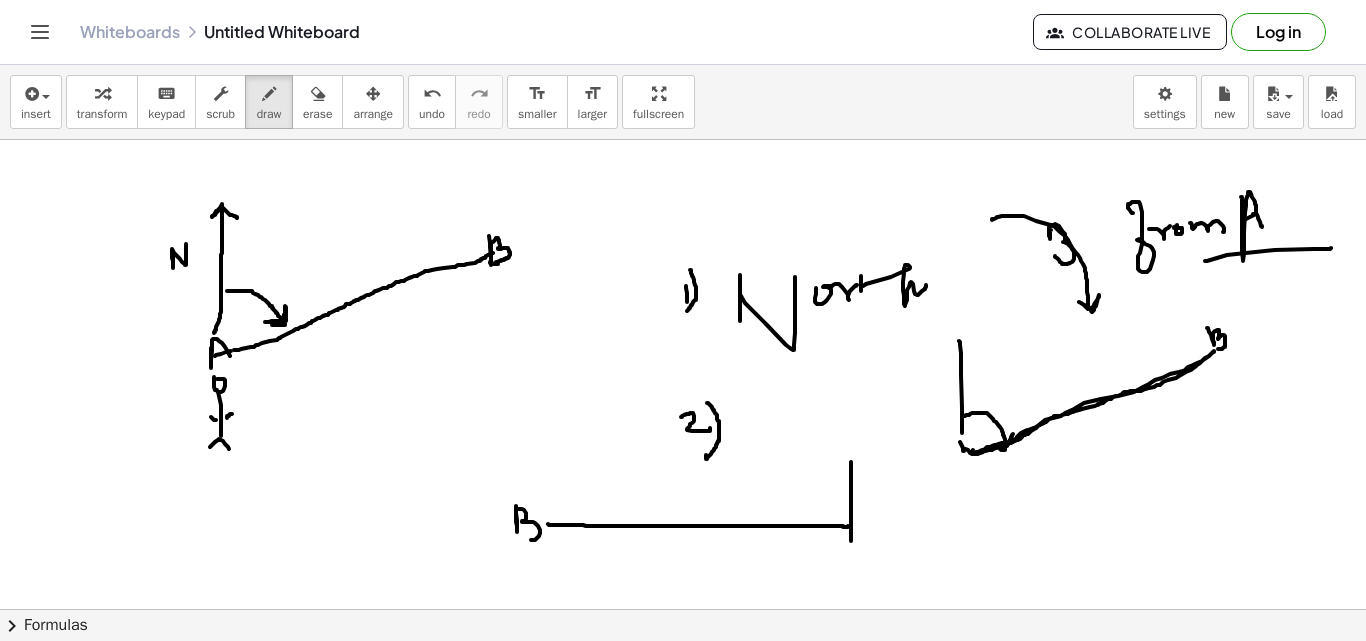 drag, startPoint x: 548, startPoint y: 524, endPoint x: 848, endPoint y: 526, distance: 300.00665 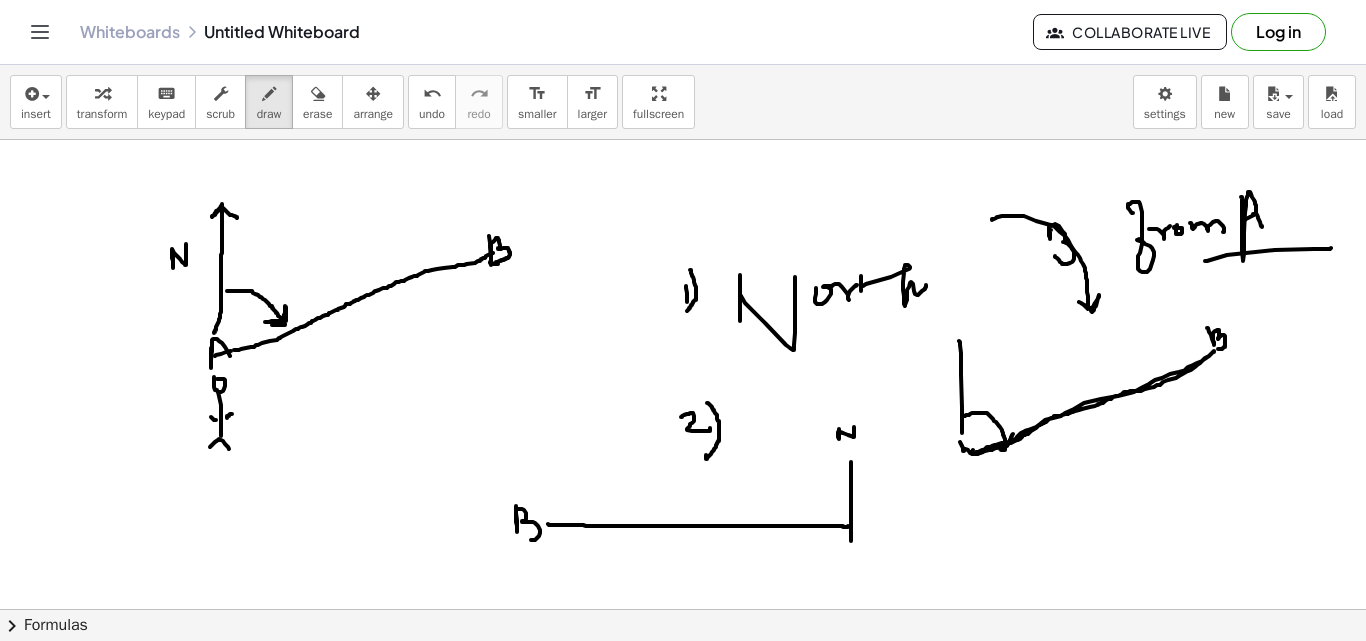 drag, startPoint x: 839, startPoint y: 429, endPoint x: 854, endPoint y: 422, distance: 16.552946 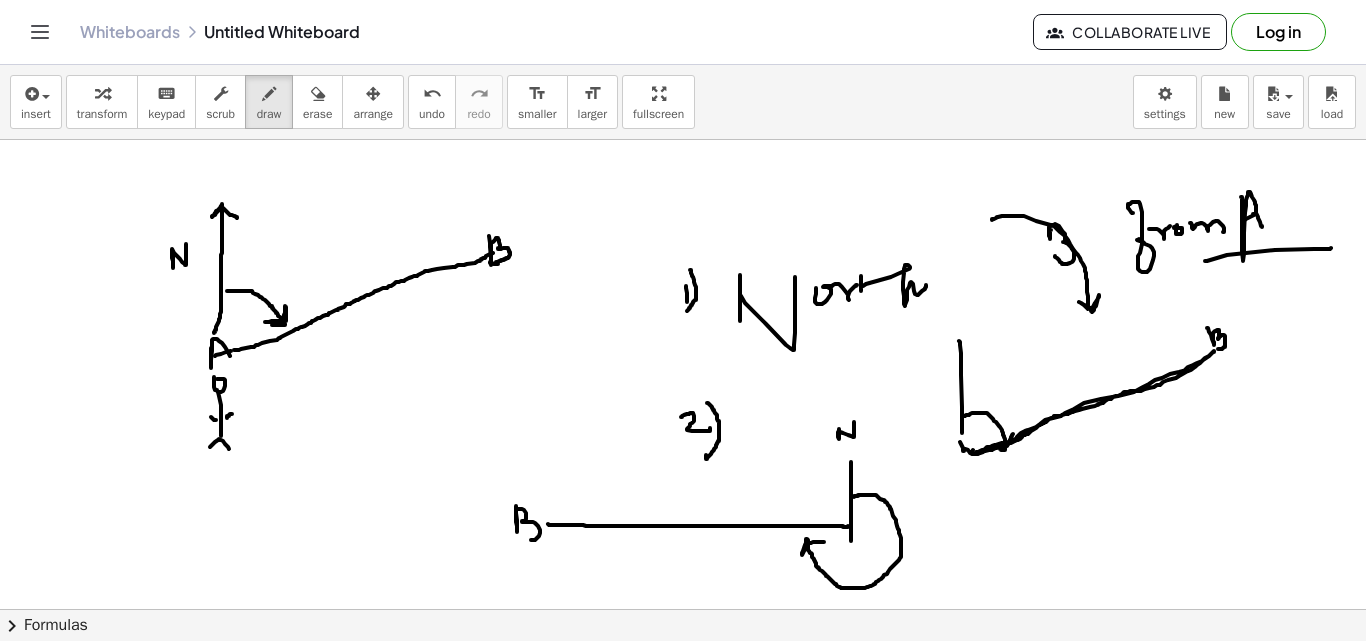 drag, startPoint x: 854, startPoint y: 497, endPoint x: 824, endPoint y: 542, distance: 54.08327 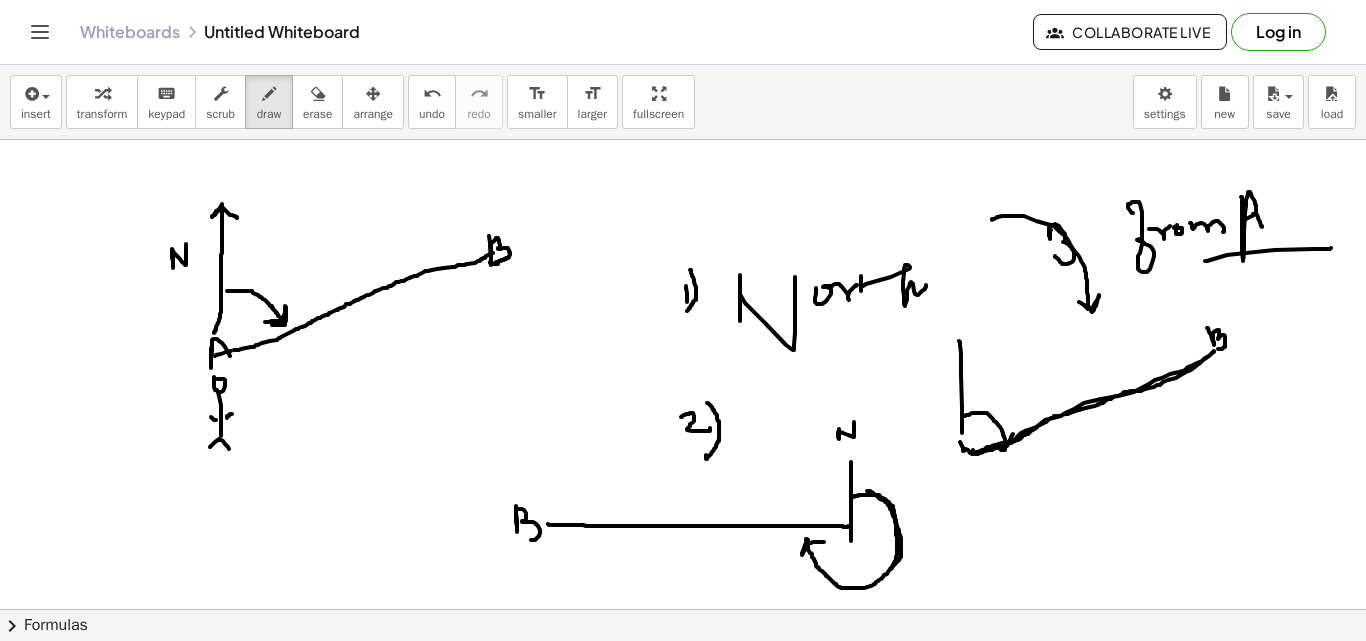 drag, startPoint x: 873, startPoint y: 493, endPoint x: 886, endPoint y: 525, distance: 34.539833 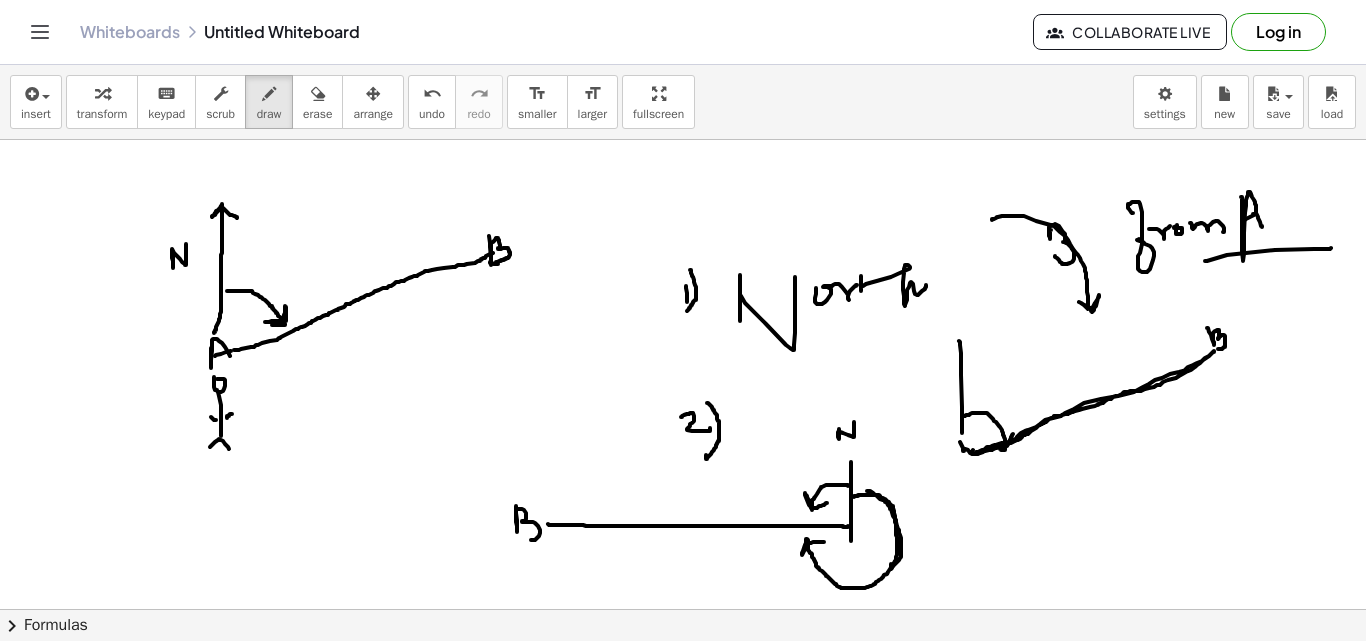 drag, startPoint x: 848, startPoint y: 485, endPoint x: 827, endPoint y: 503, distance: 27.658634 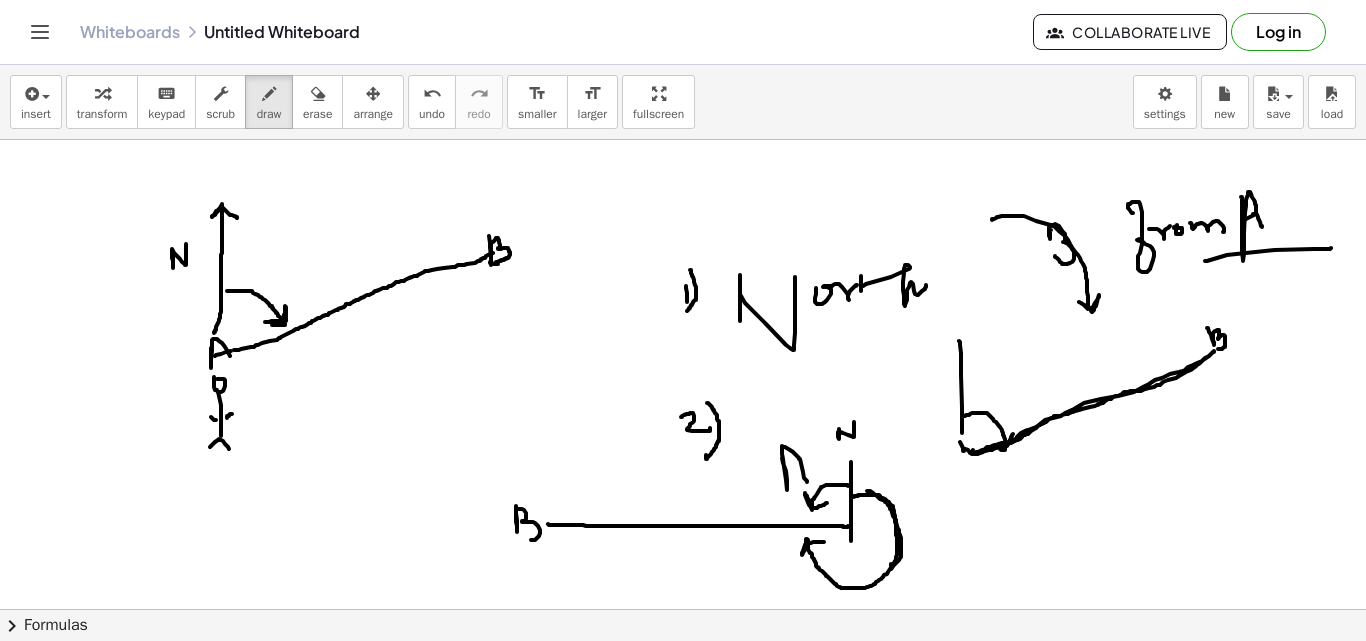 drag, startPoint x: 782, startPoint y: 458, endPoint x: 807, endPoint y: 482, distance: 34.655445 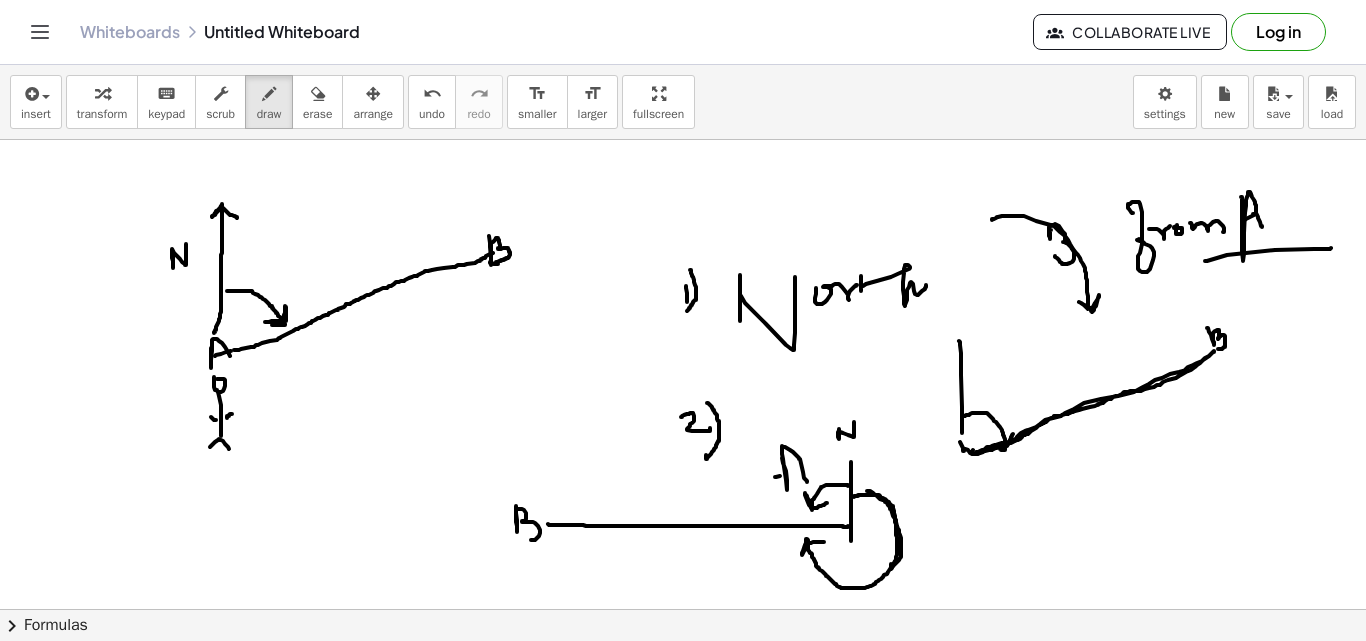 drag, startPoint x: 780, startPoint y: 476, endPoint x: 805, endPoint y: 469, distance: 25.96151 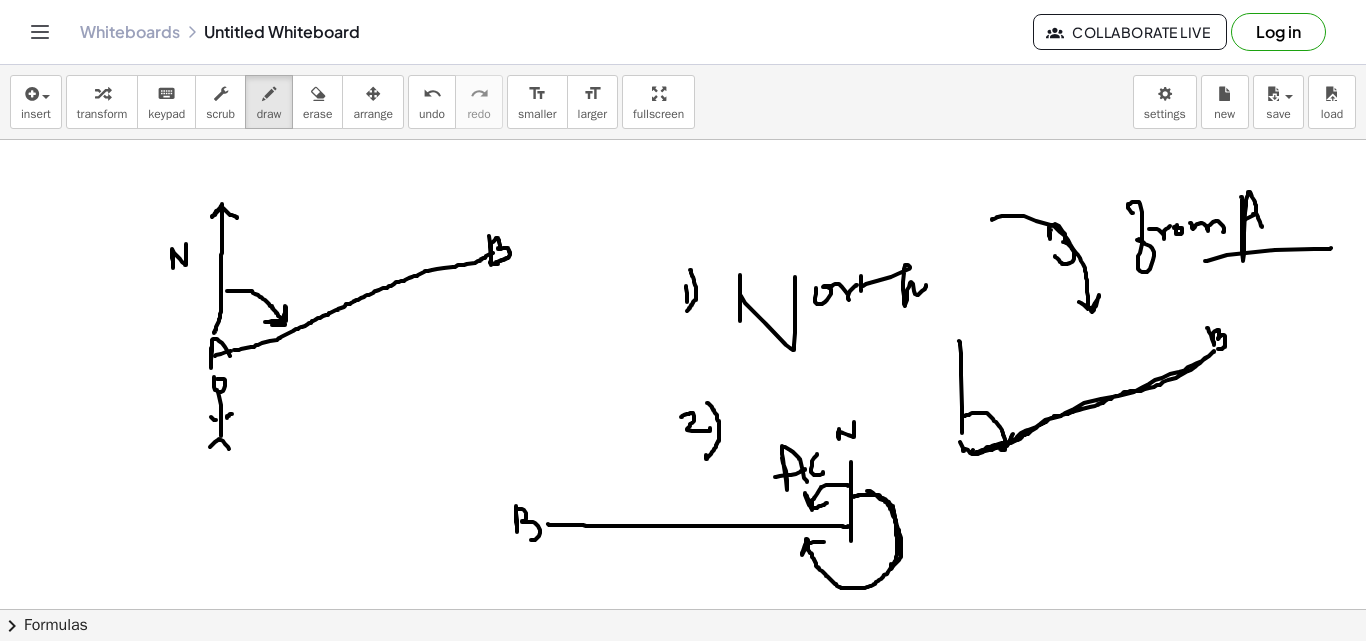 drag, startPoint x: 816, startPoint y: 456, endPoint x: 823, endPoint y: 472, distance: 17.464249 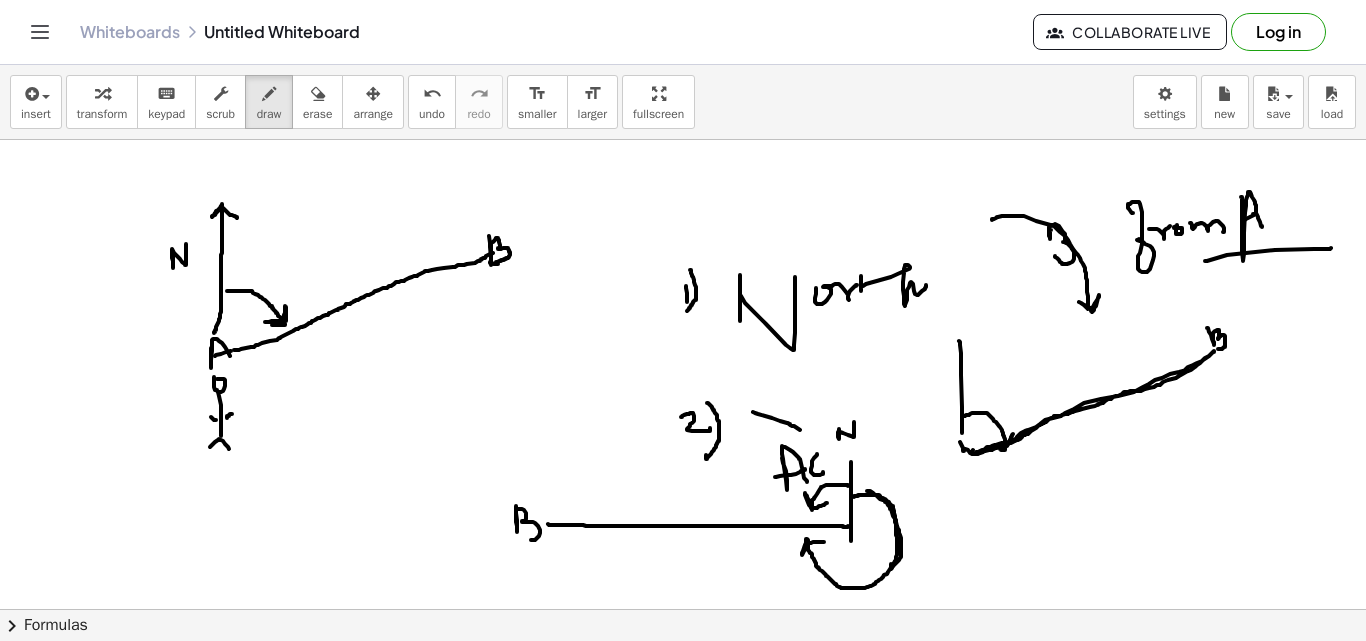 drag, startPoint x: 753, startPoint y: 412, endPoint x: 800, endPoint y: 430, distance: 50.32892 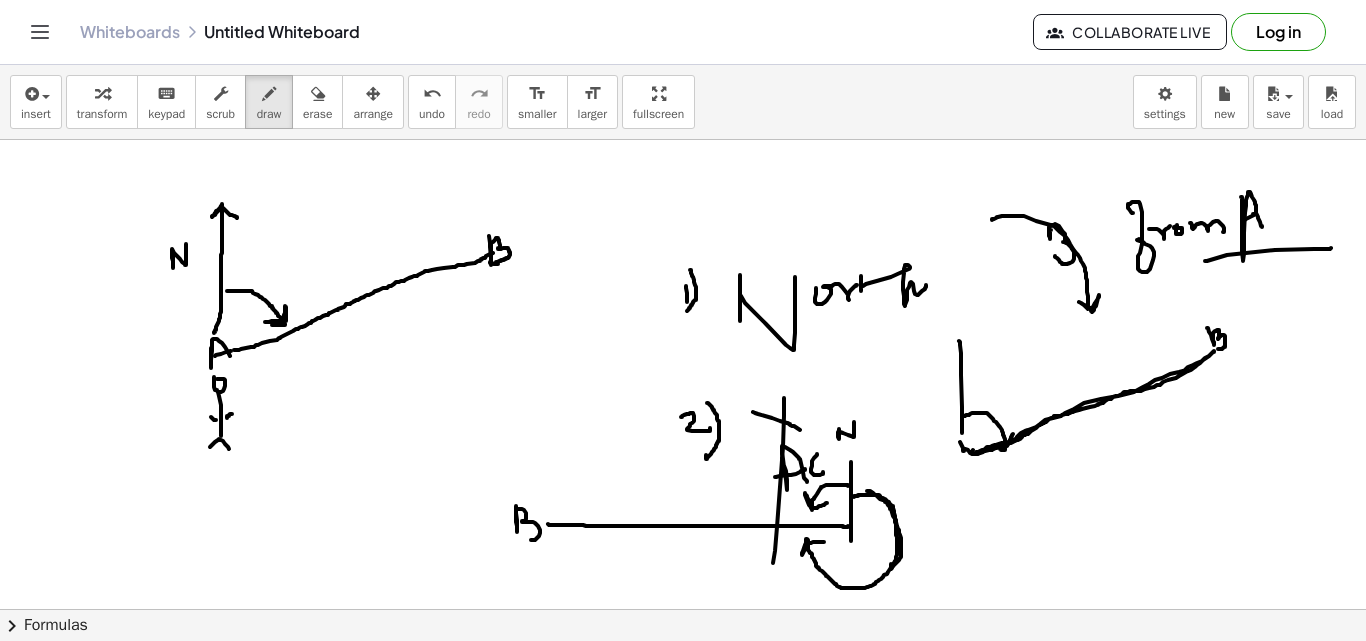 drag, startPoint x: 784, startPoint y: 398, endPoint x: 773, endPoint y: 559, distance: 161.37534 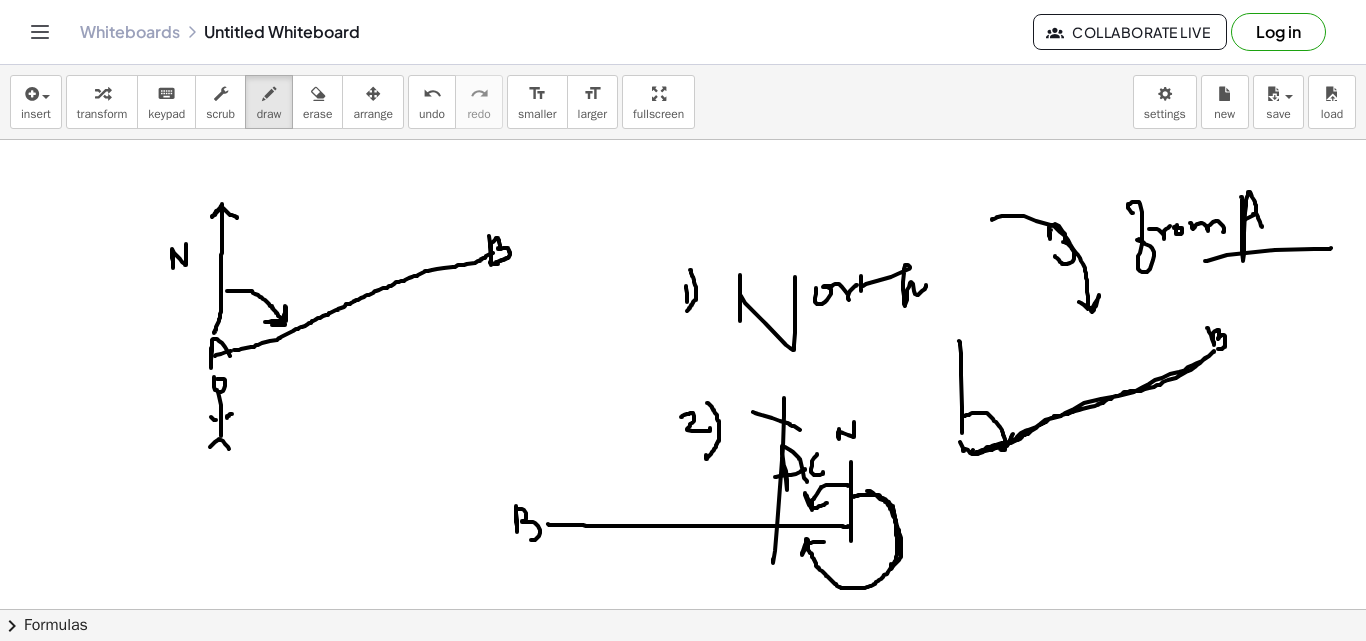 click at bounding box center (683, 374) 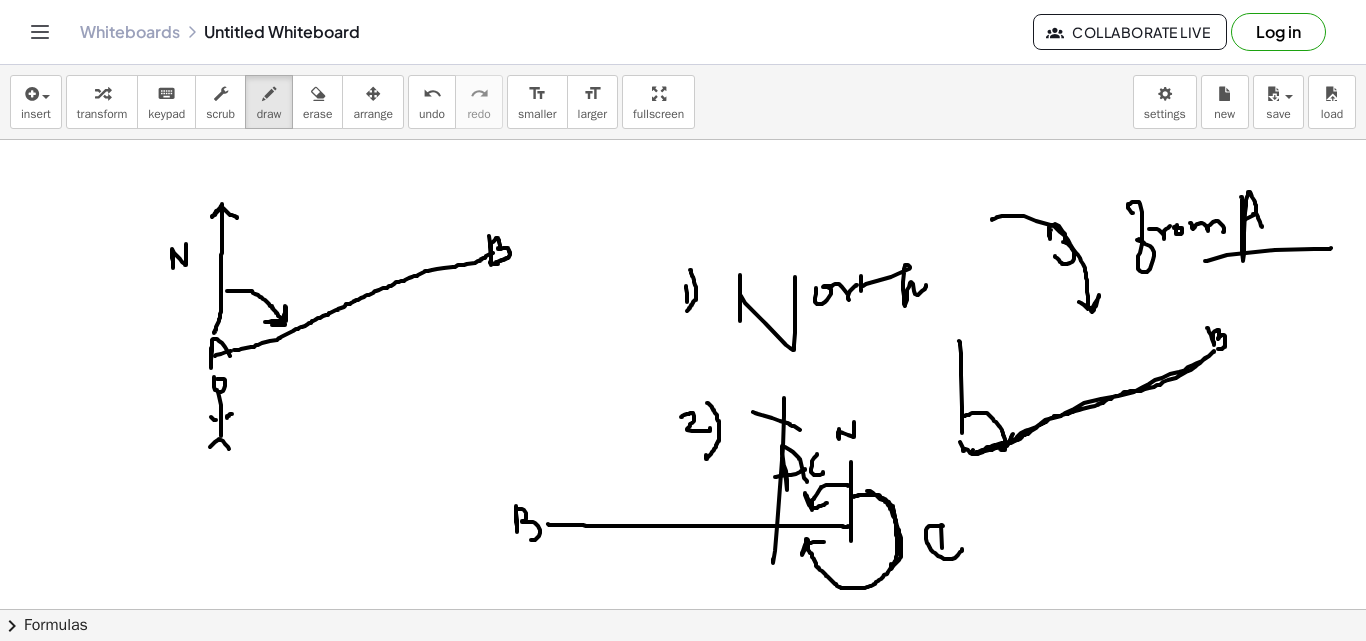 drag, startPoint x: 943, startPoint y: 526, endPoint x: 962, endPoint y: 541, distance: 24.207438 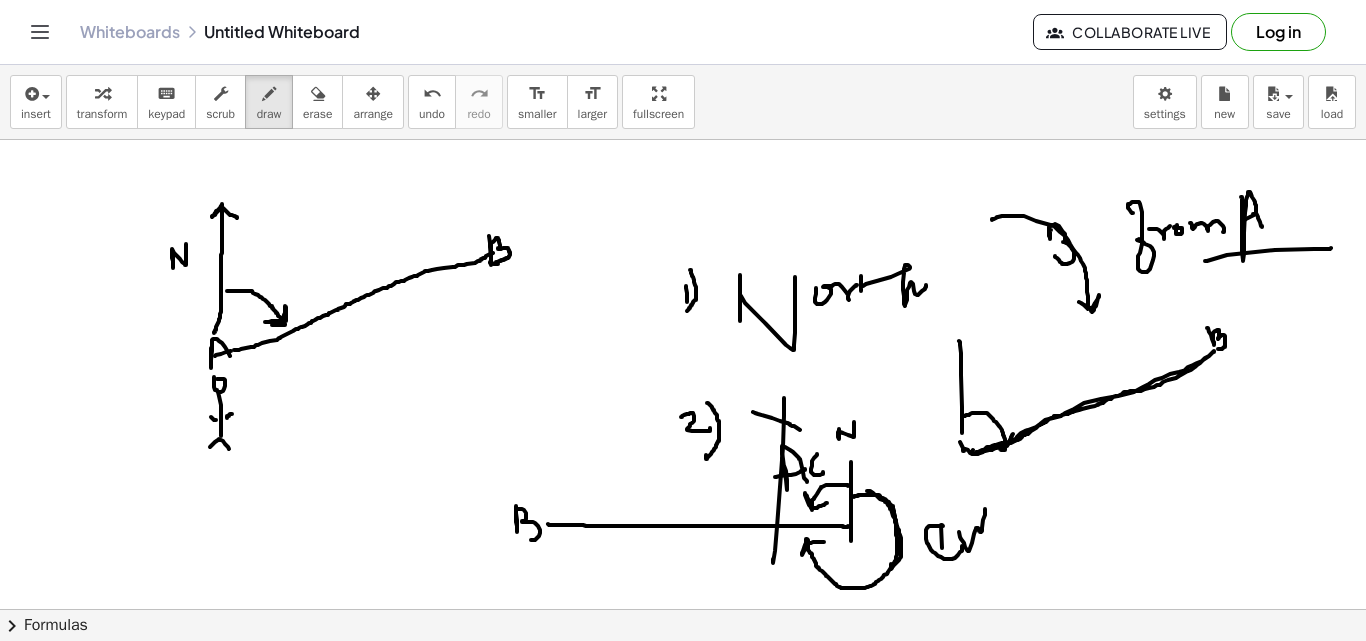 drag, startPoint x: 959, startPoint y: 532, endPoint x: 985, endPoint y: 509, distance: 34.713108 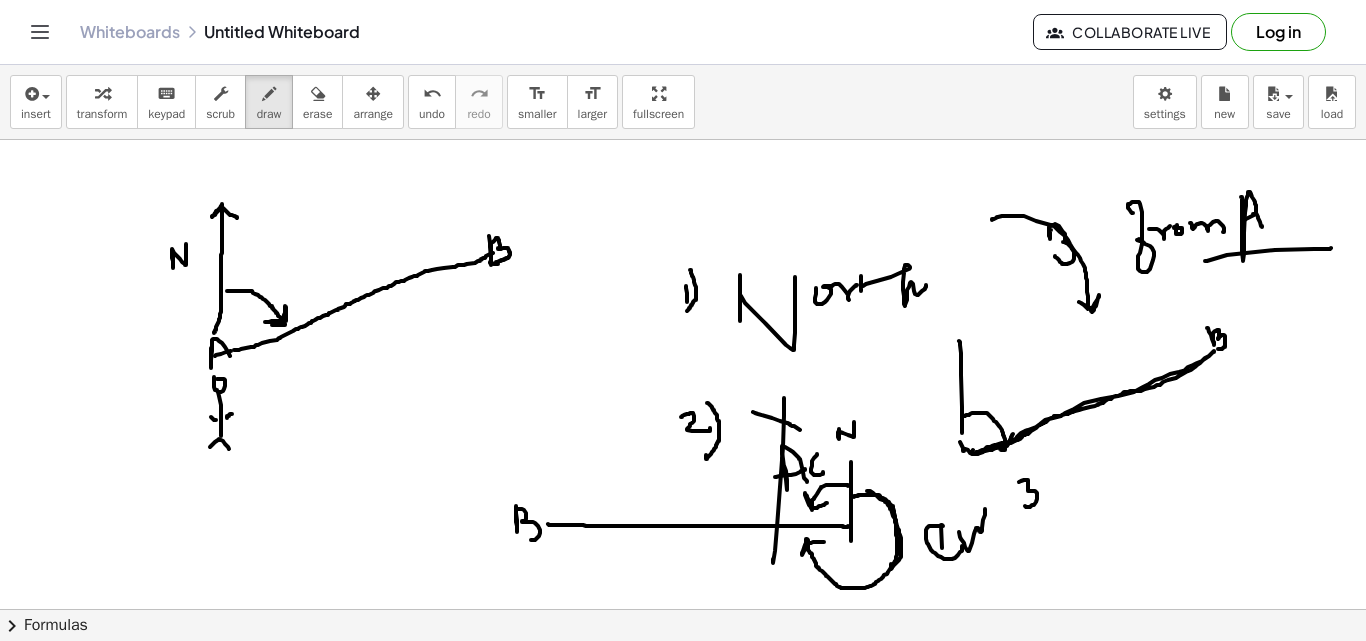 drag, startPoint x: 1019, startPoint y: 482, endPoint x: 1023, endPoint y: 502, distance: 20.396078 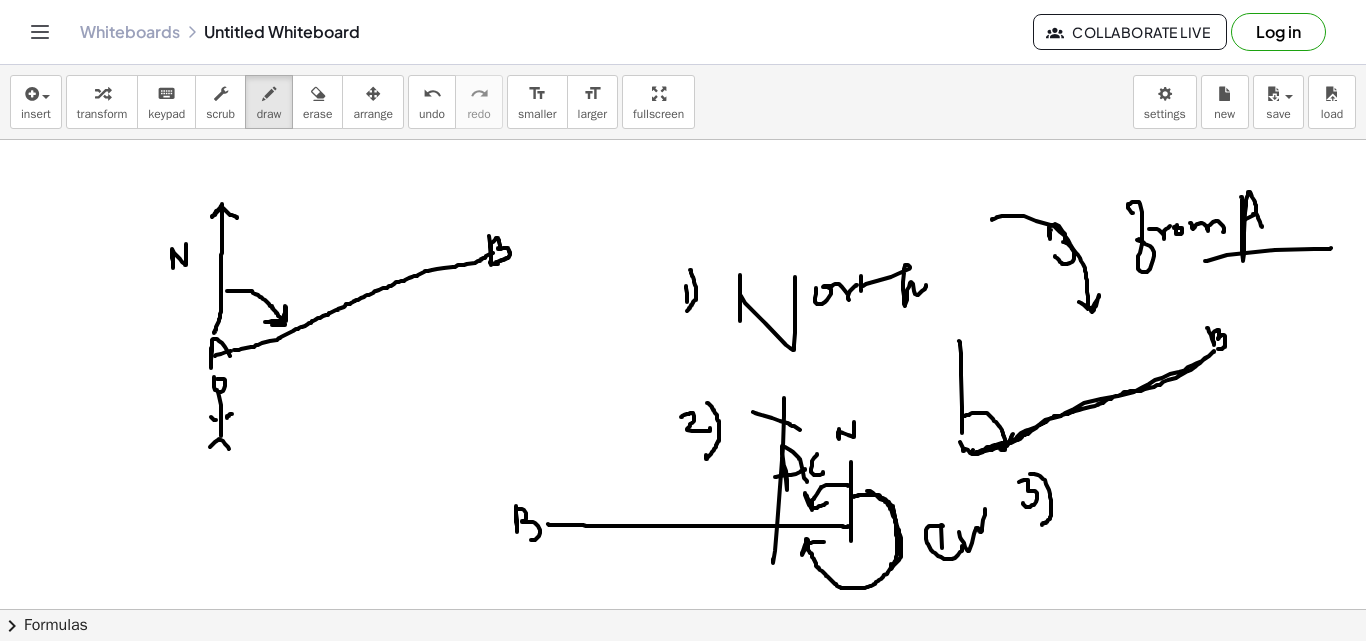 drag, startPoint x: 1030, startPoint y: 474, endPoint x: 1042, endPoint y: 525, distance: 52.392746 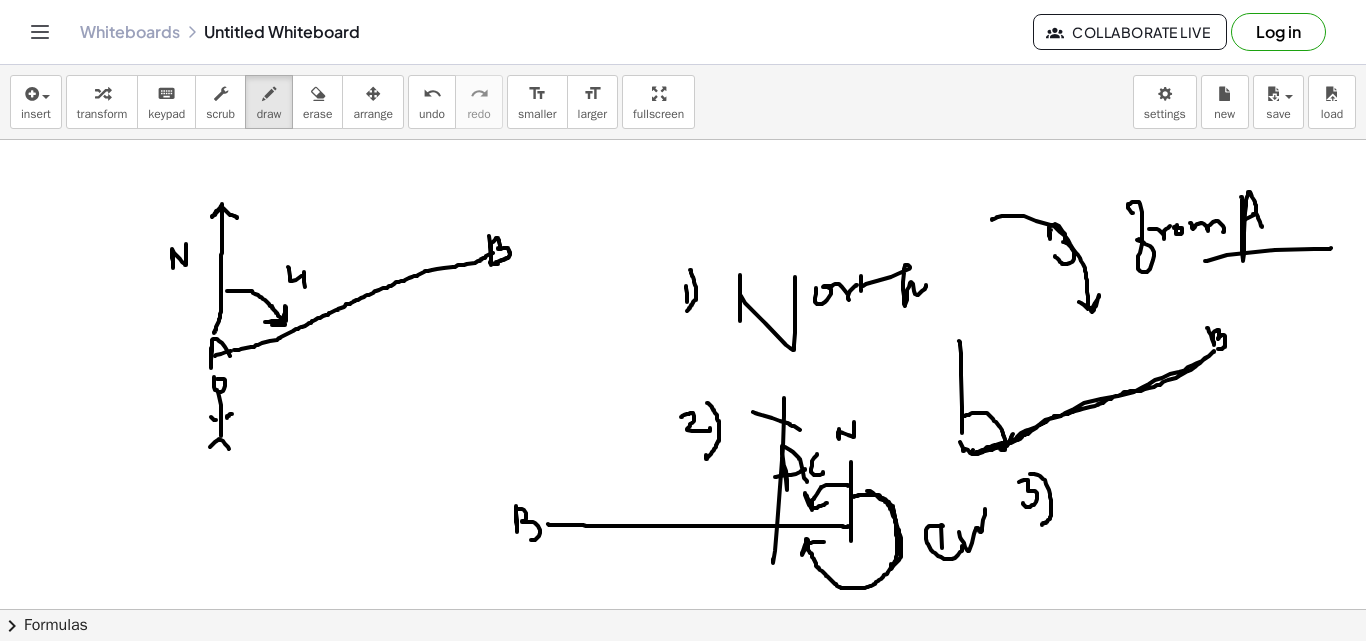 drag, startPoint x: 288, startPoint y: 267, endPoint x: 313, endPoint y: 262, distance: 25.495098 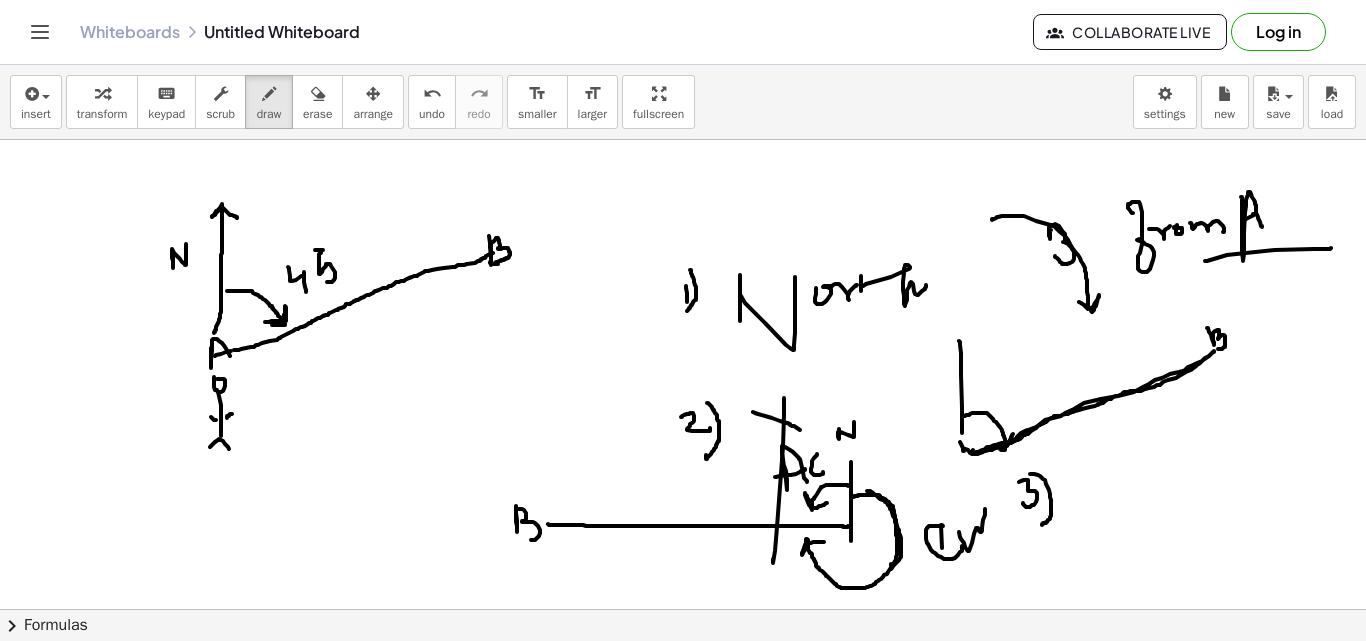 drag, startPoint x: 315, startPoint y: 250, endPoint x: 326, endPoint y: 278, distance: 30.083218 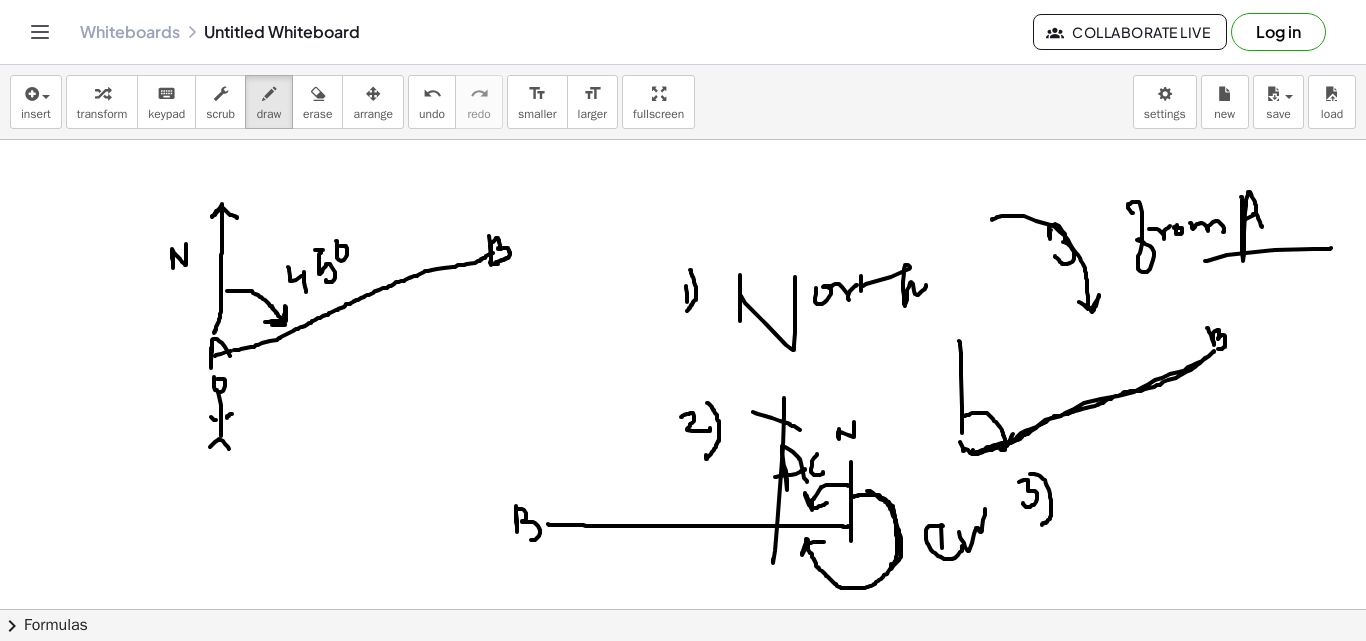 drag, startPoint x: 336, startPoint y: 241, endPoint x: 343, endPoint y: 251, distance: 12.206555 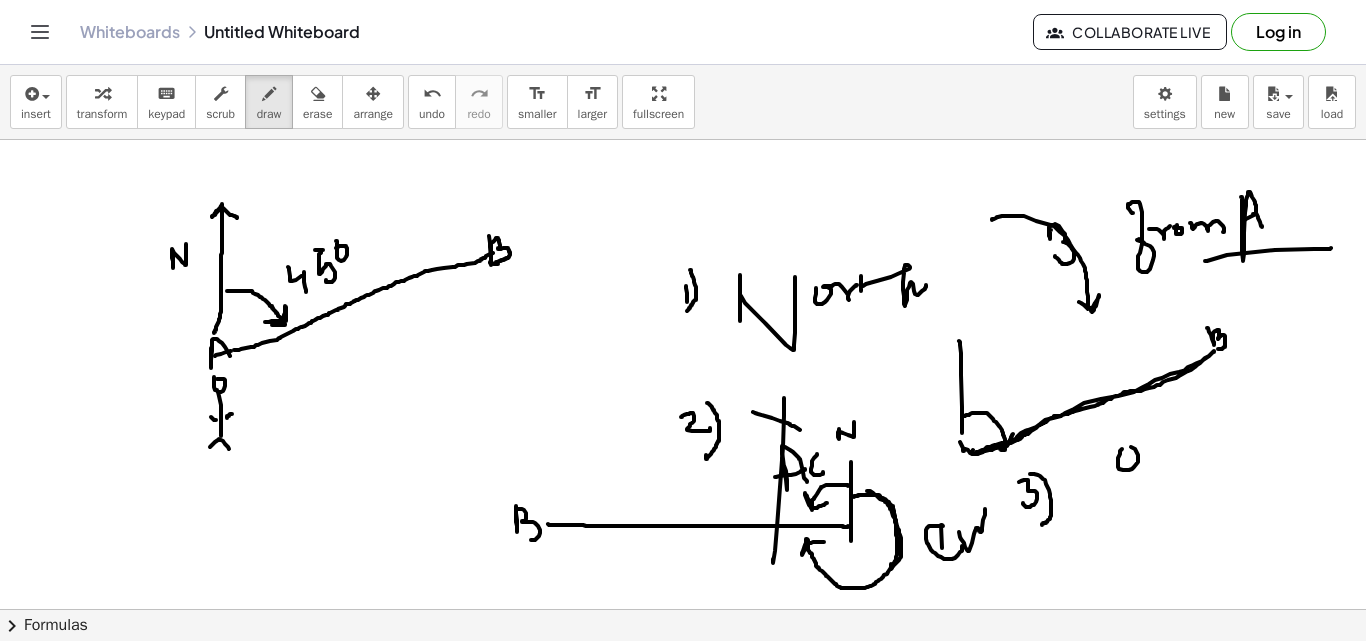 drag, startPoint x: 1122, startPoint y: 449, endPoint x: 1163, endPoint y: 435, distance: 43.32436 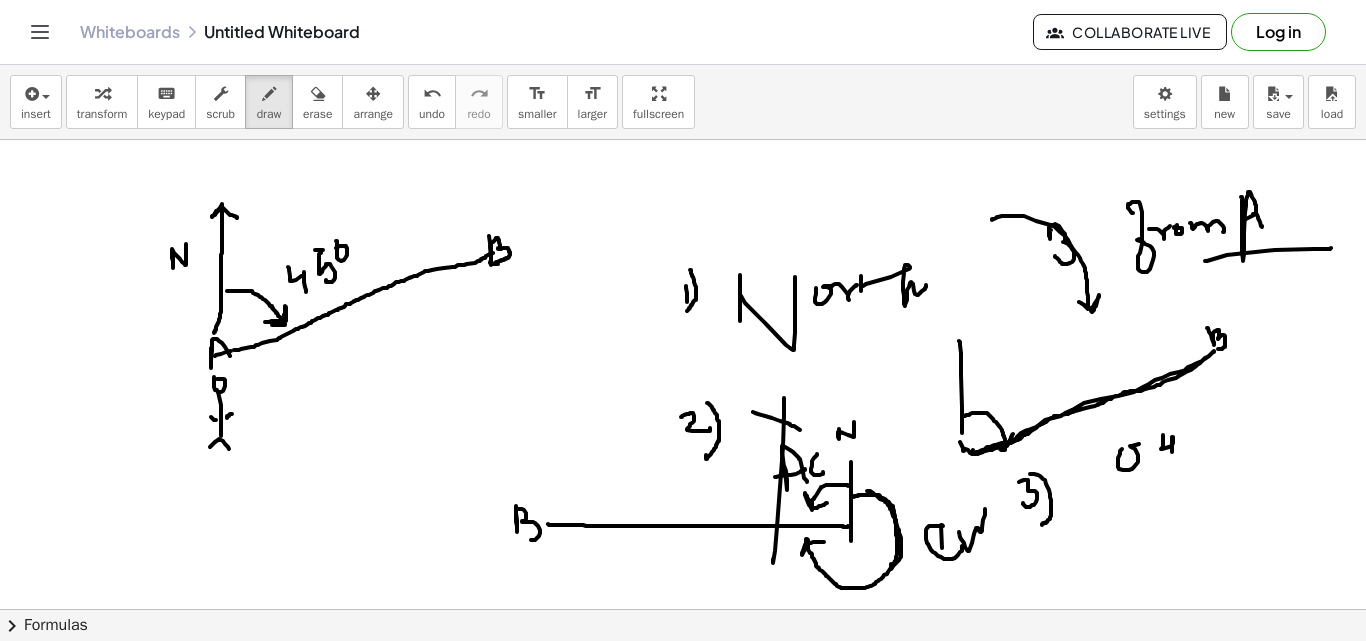 drag, startPoint x: 1163, startPoint y: 435, endPoint x: 1174, endPoint y: 446, distance: 15.556349 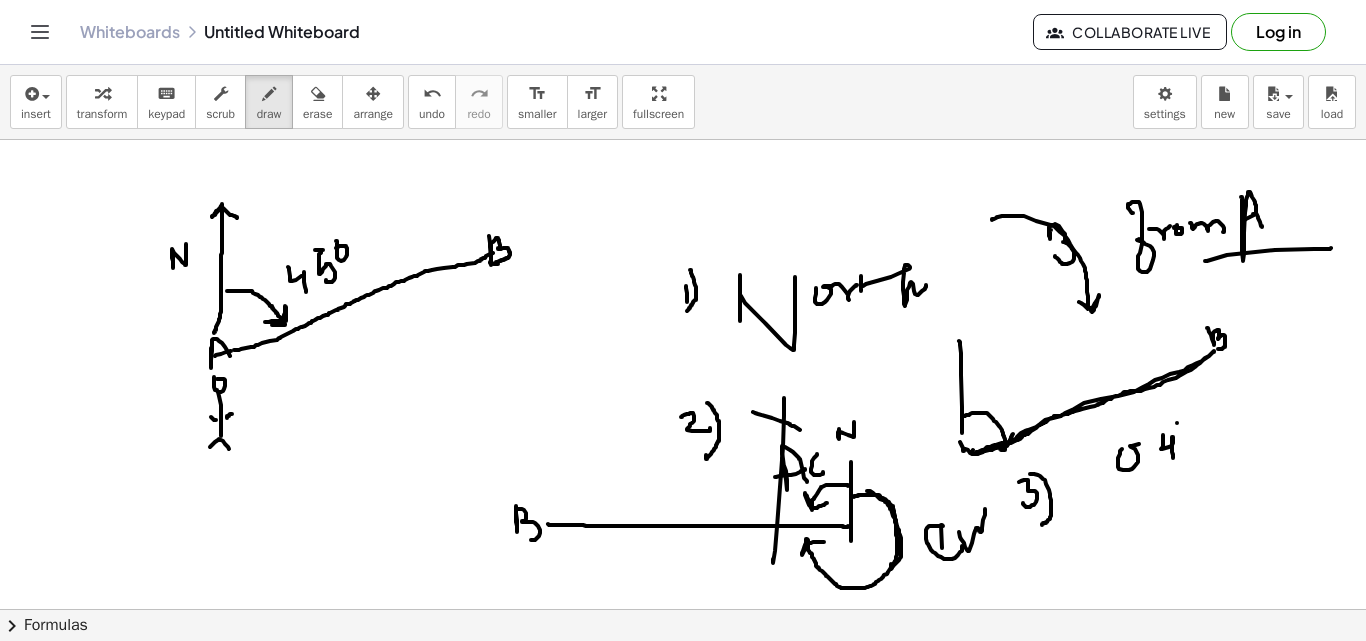 click at bounding box center [683, 374] 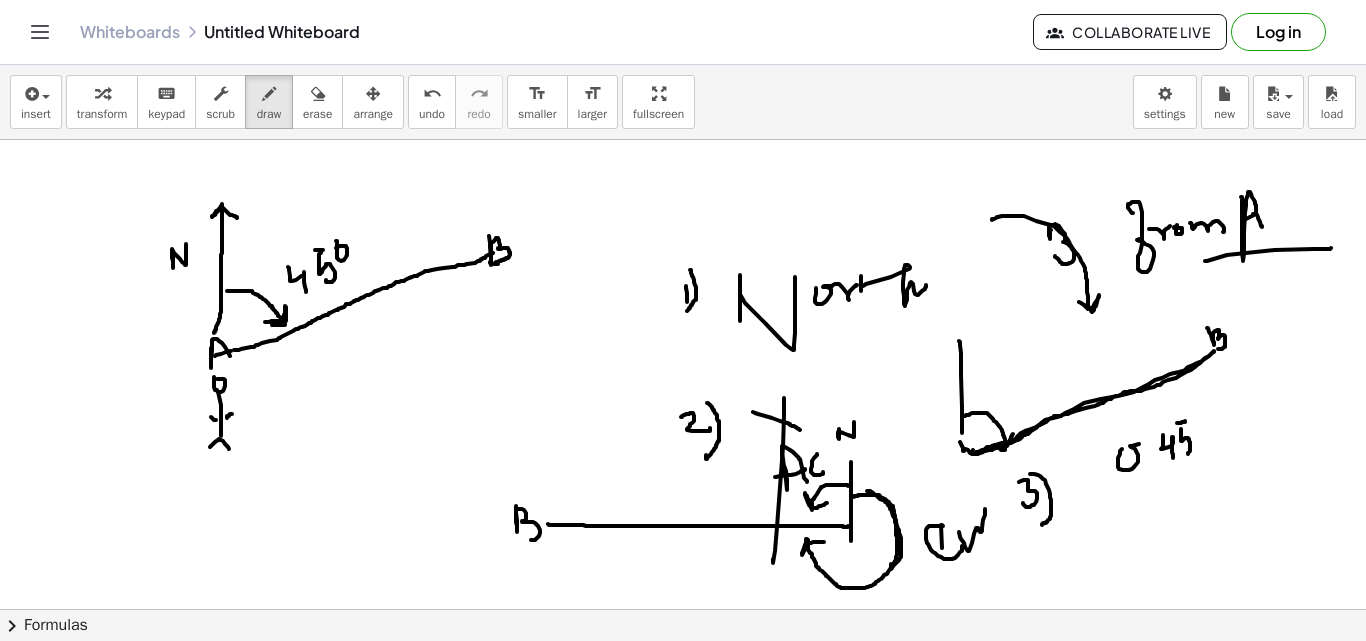 click at bounding box center (683, 374) 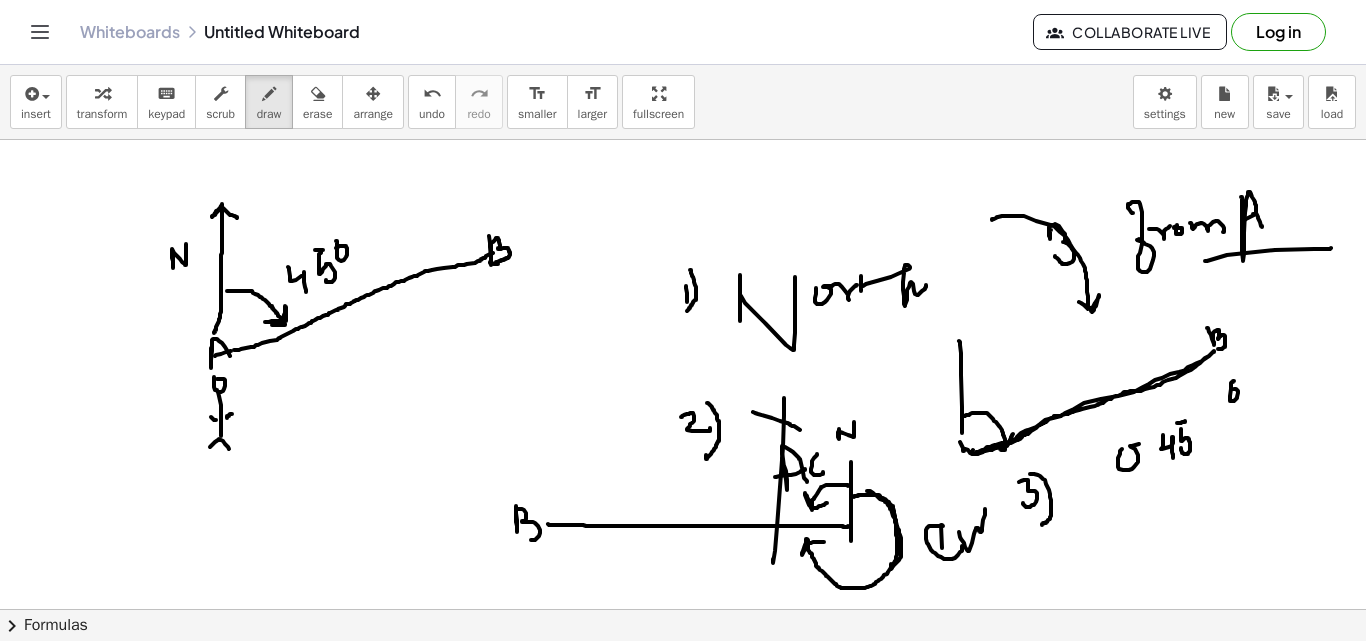click at bounding box center [683, 374] 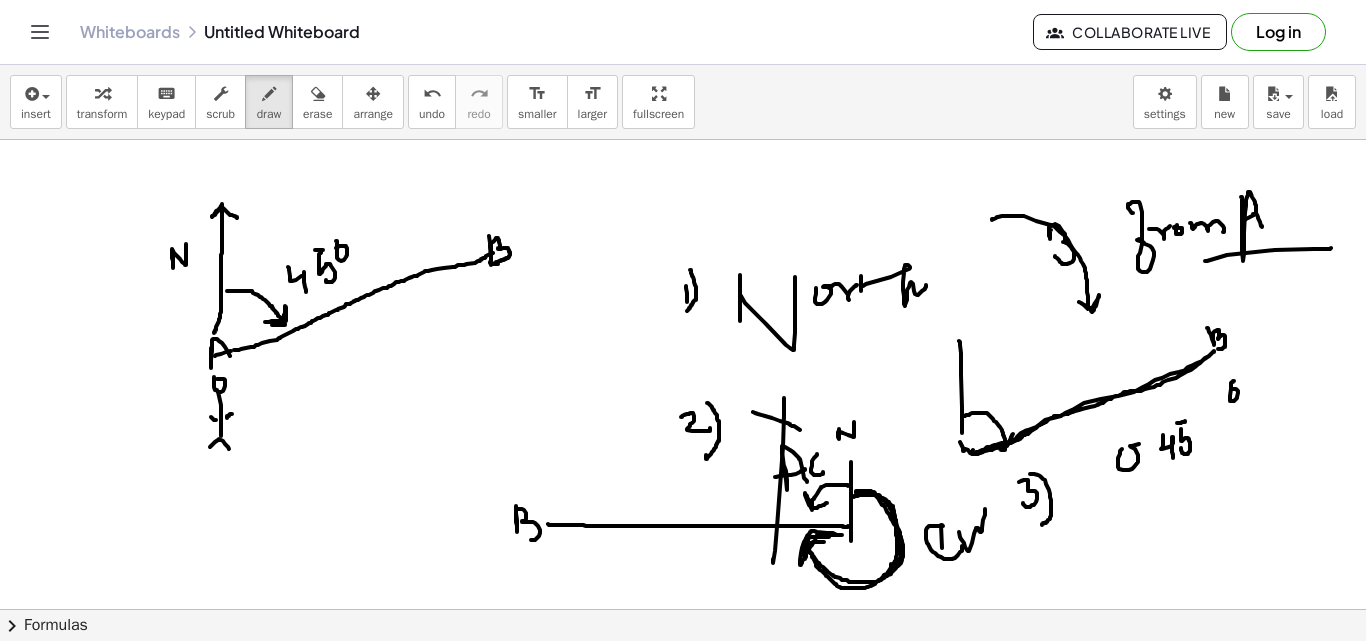 drag, startPoint x: 856, startPoint y: 493, endPoint x: 829, endPoint y: 537, distance: 51.62364 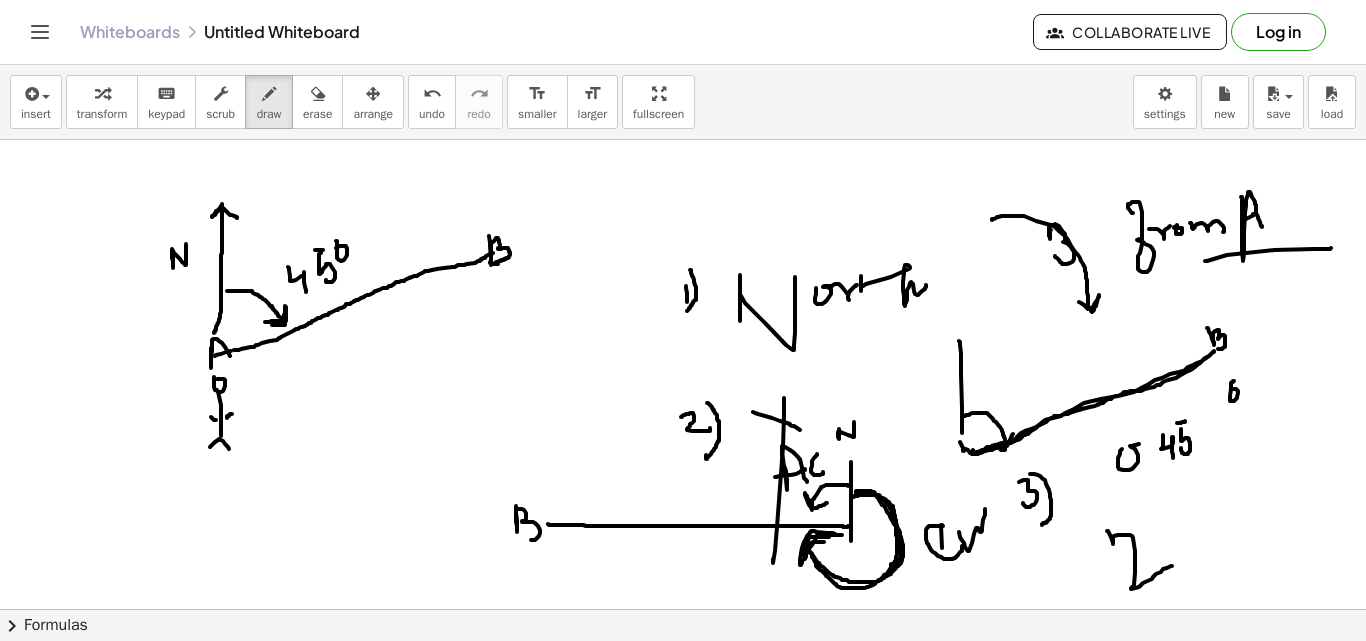 drag, startPoint x: 1107, startPoint y: 531, endPoint x: 1158, endPoint y: 544, distance: 52.63079 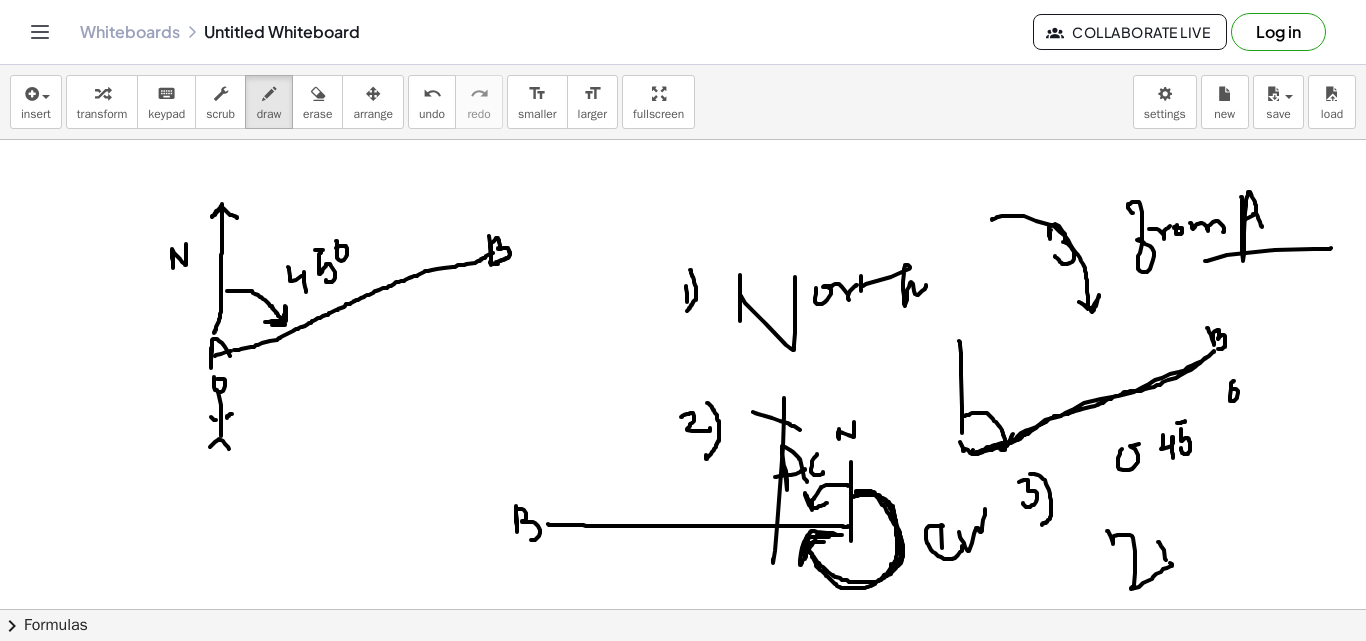 drag, startPoint x: 1158, startPoint y: 542, endPoint x: 1172, endPoint y: 538, distance: 14.56022 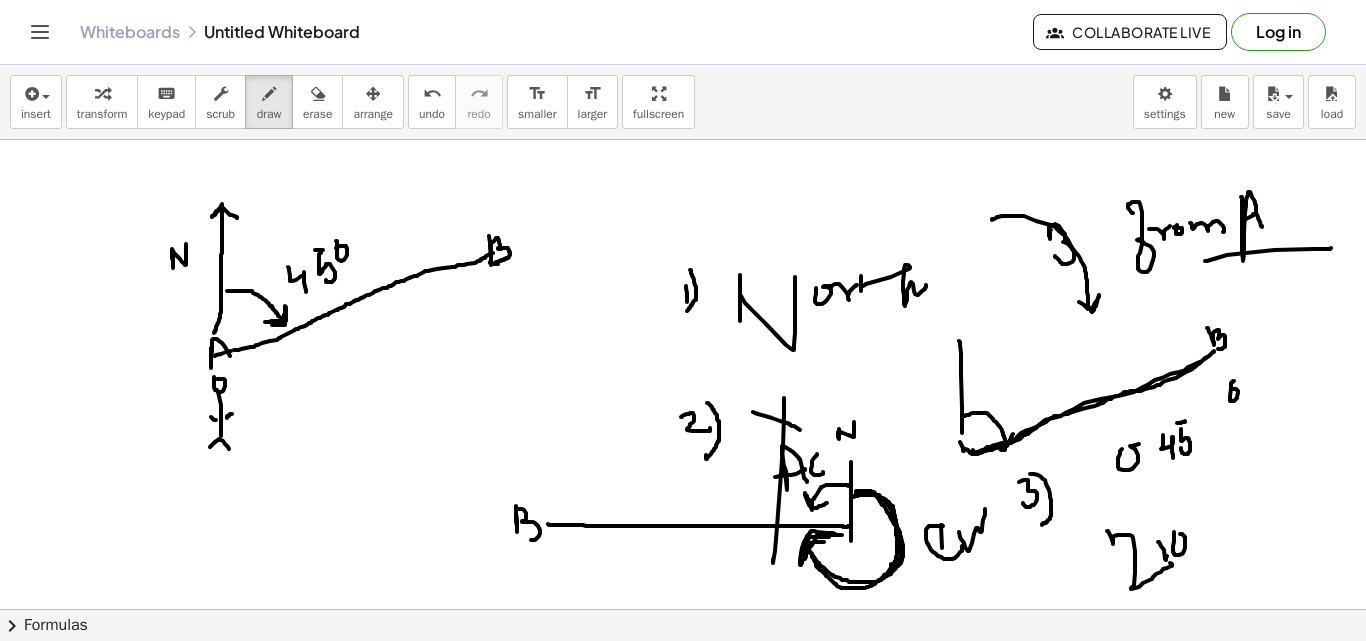 drag, startPoint x: 1174, startPoint y: 532, endPoint x: 1190, endPoint y: 518, distance: 21.260292 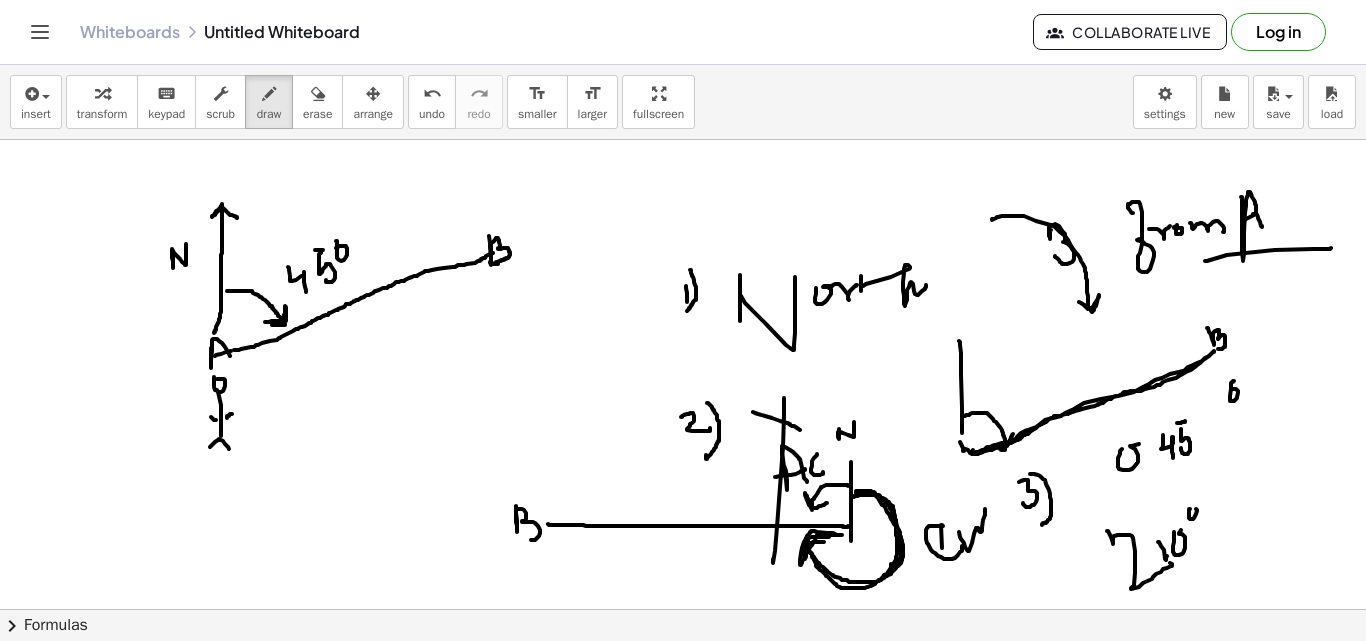 click at bounding box center (683, 374) 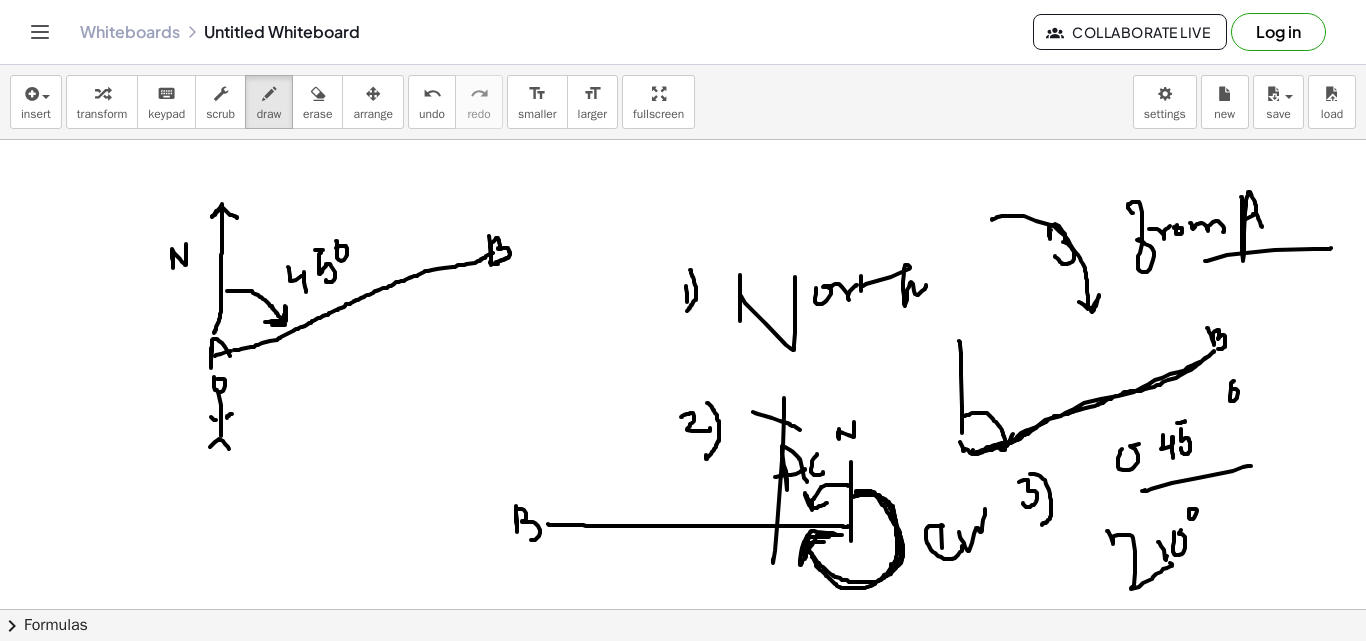 drag, startPoint x: 1143, startPoint y: 491, endPoint x: 1201, endPoint y: 481, distance: 58.855755 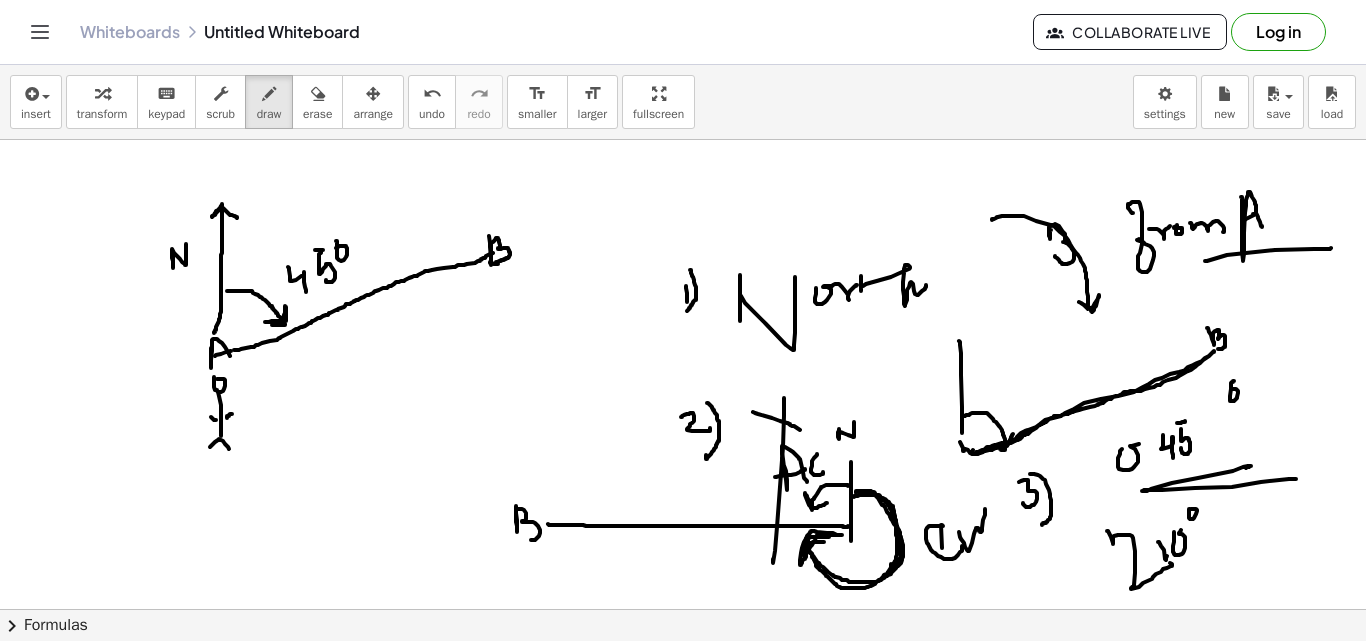 drag, startPoint x: 1148, startPoint y: 490, endPoint x: 1296, endPoint y: 479, distance: 148.40822 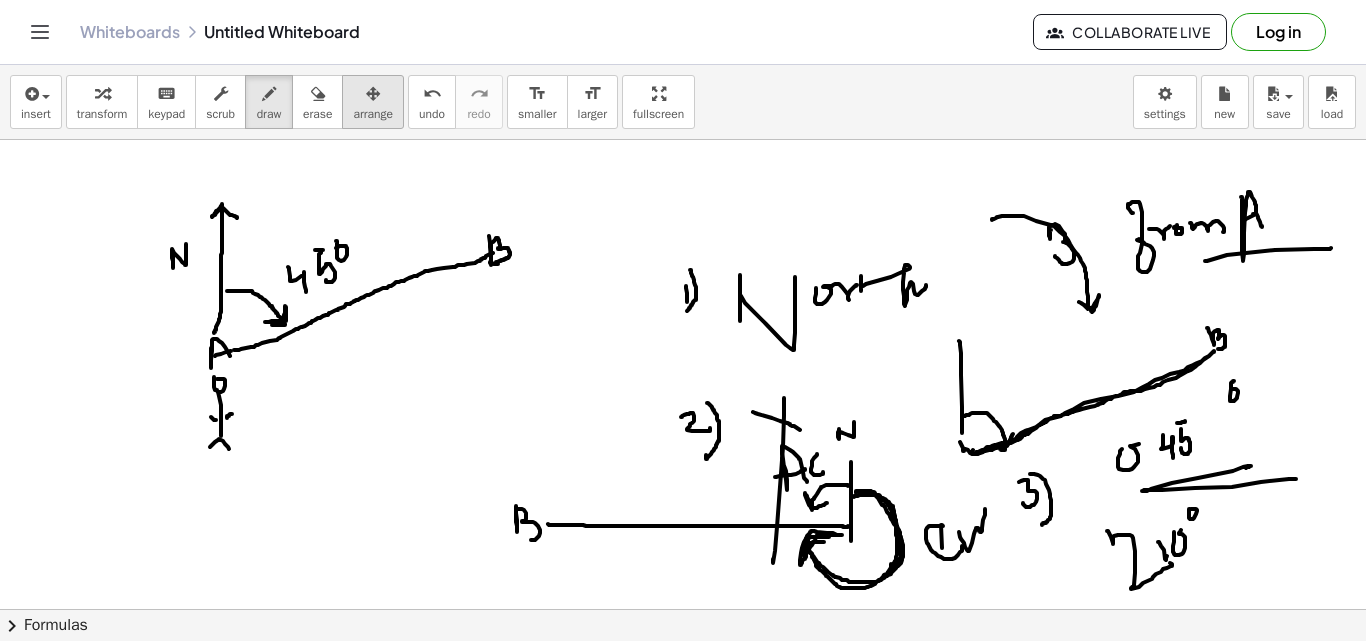 click on "arrange" at bounding box center (373, 102) 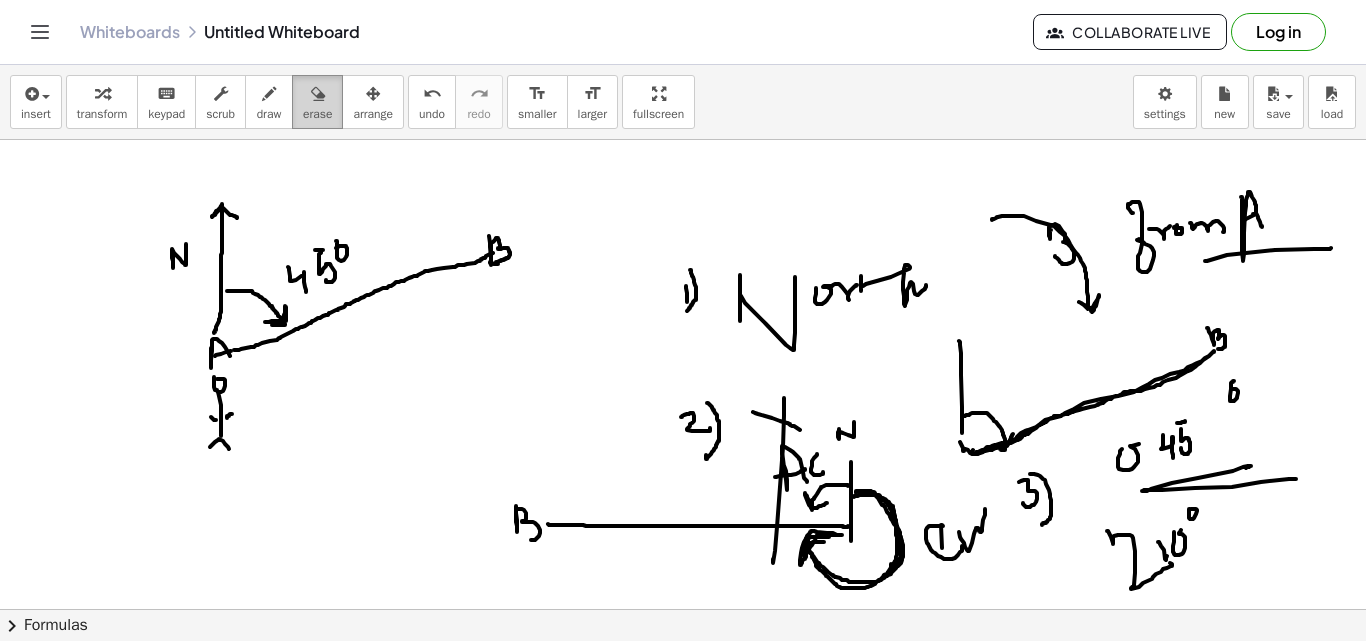 click on "erase" at bounding box center [317, 102] 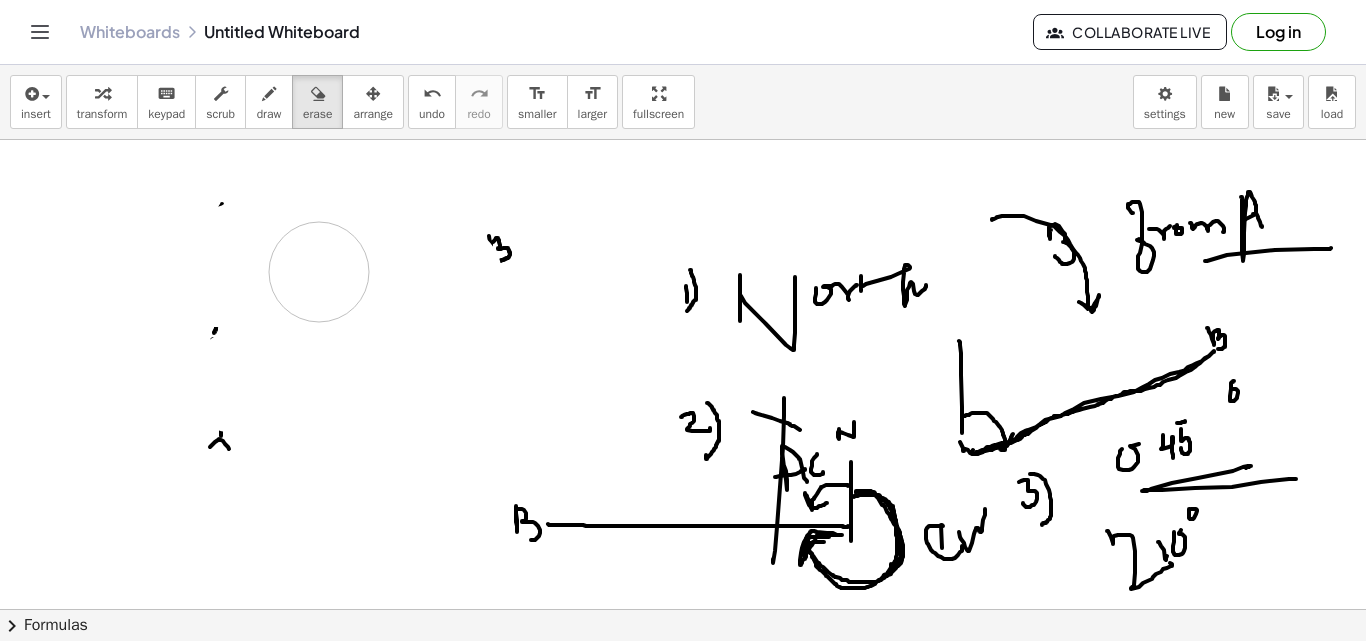 drag, startPoint x: 268, startPoint y: 235, endPoint x: 181, endPoint y: 320, distance: 121.630585 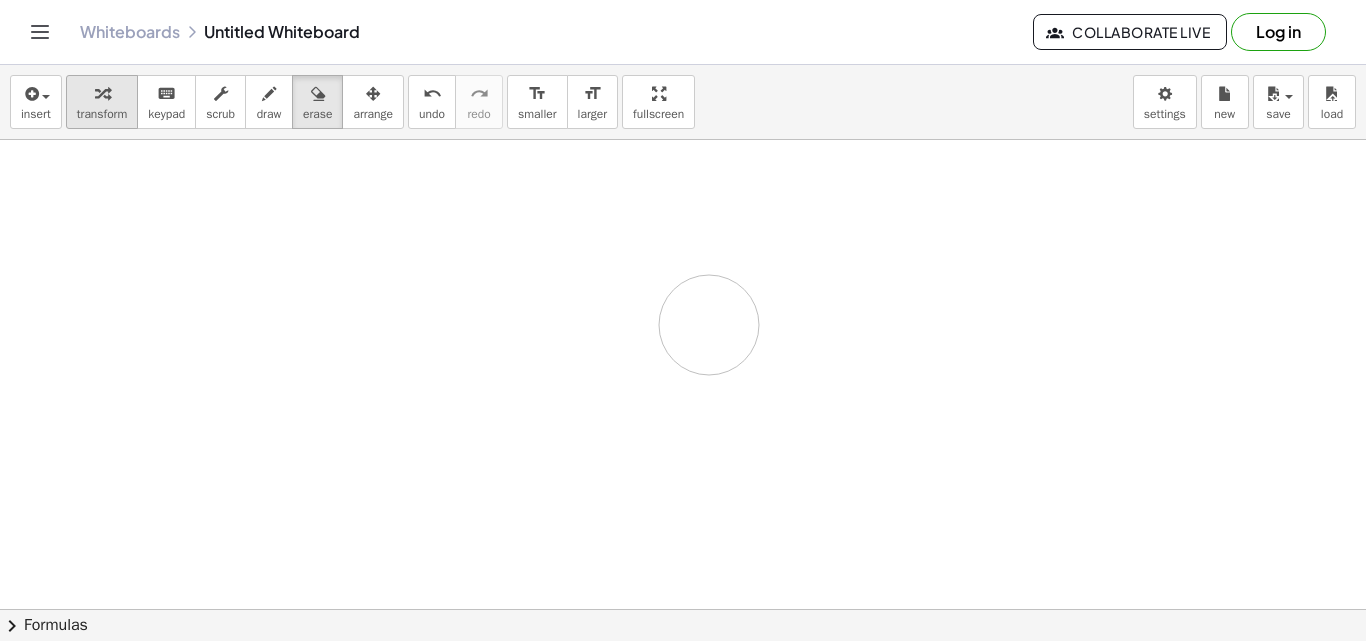 drag, startPoint x: 202, startPoint y: 430, endPoint x: 126, endPoint y: 95, distance: 343.51273 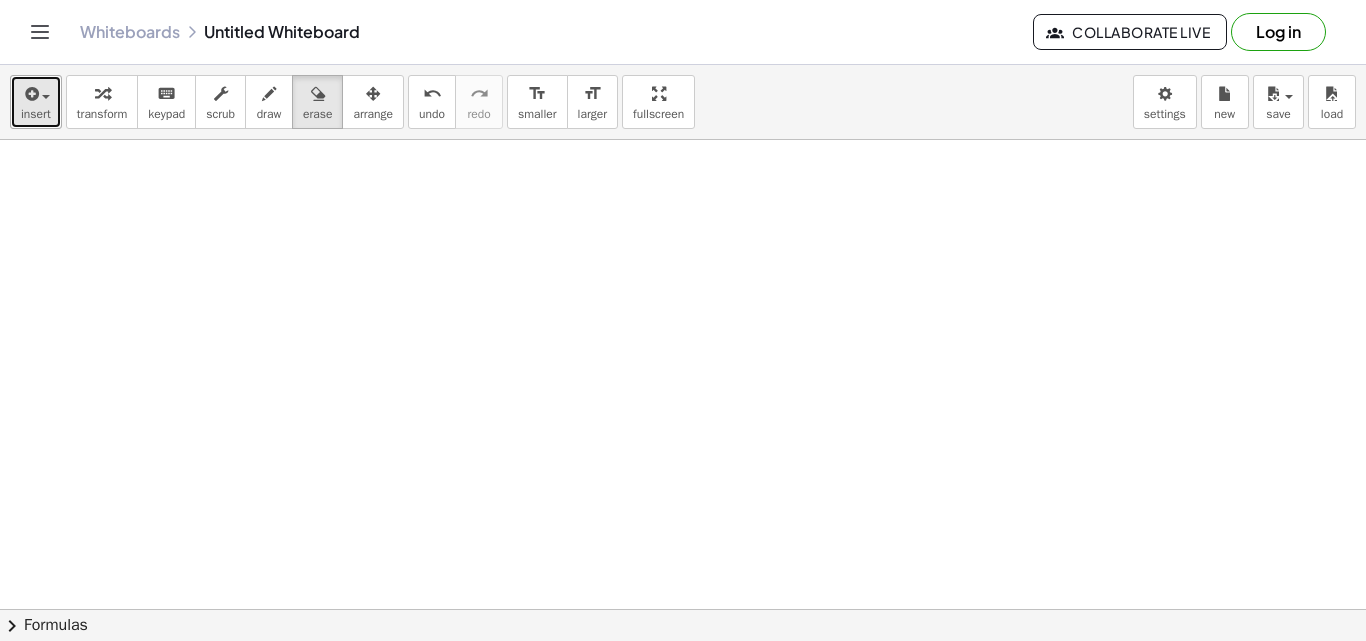 click at bounding box center (30, 94) 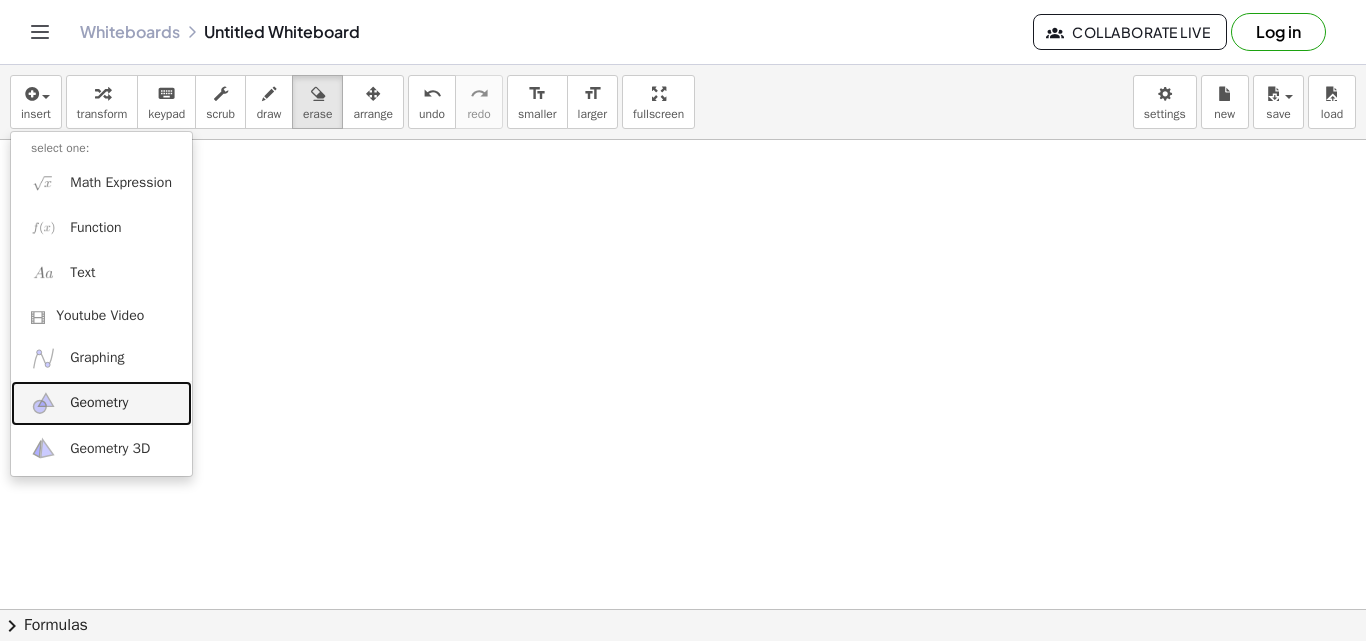 click on "Geometry" at bounding box center [101, 403] 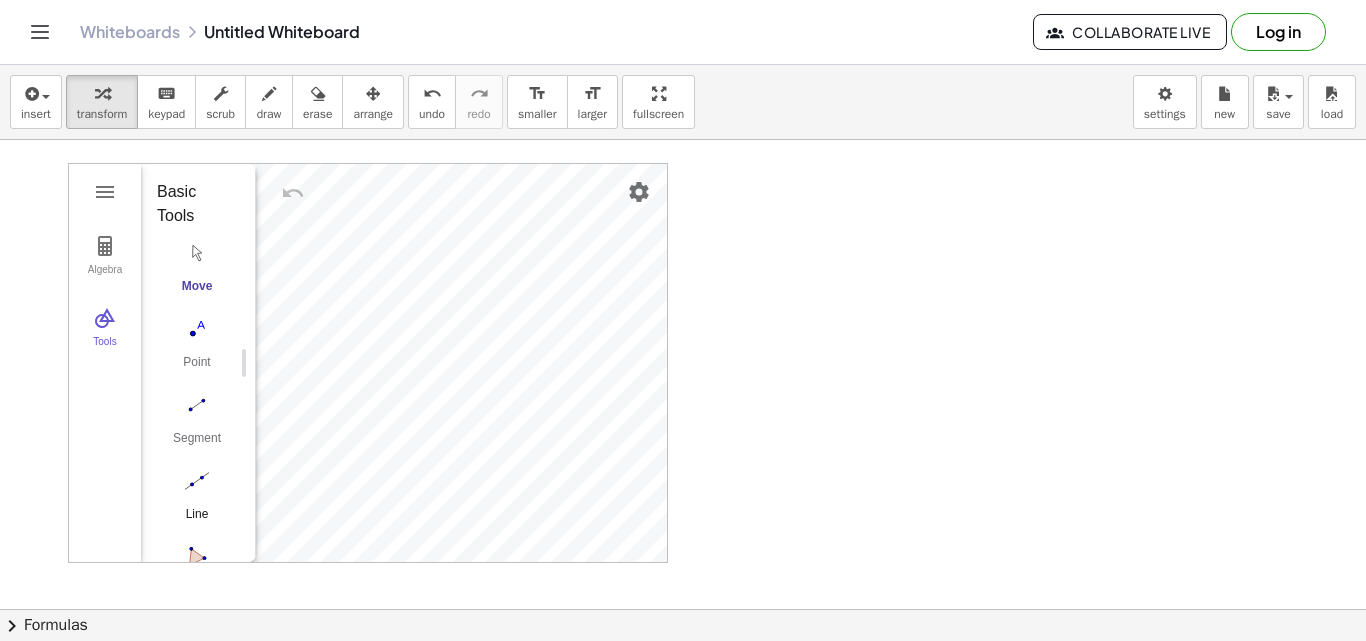 click on "Line" at bounding box center [197, 500] 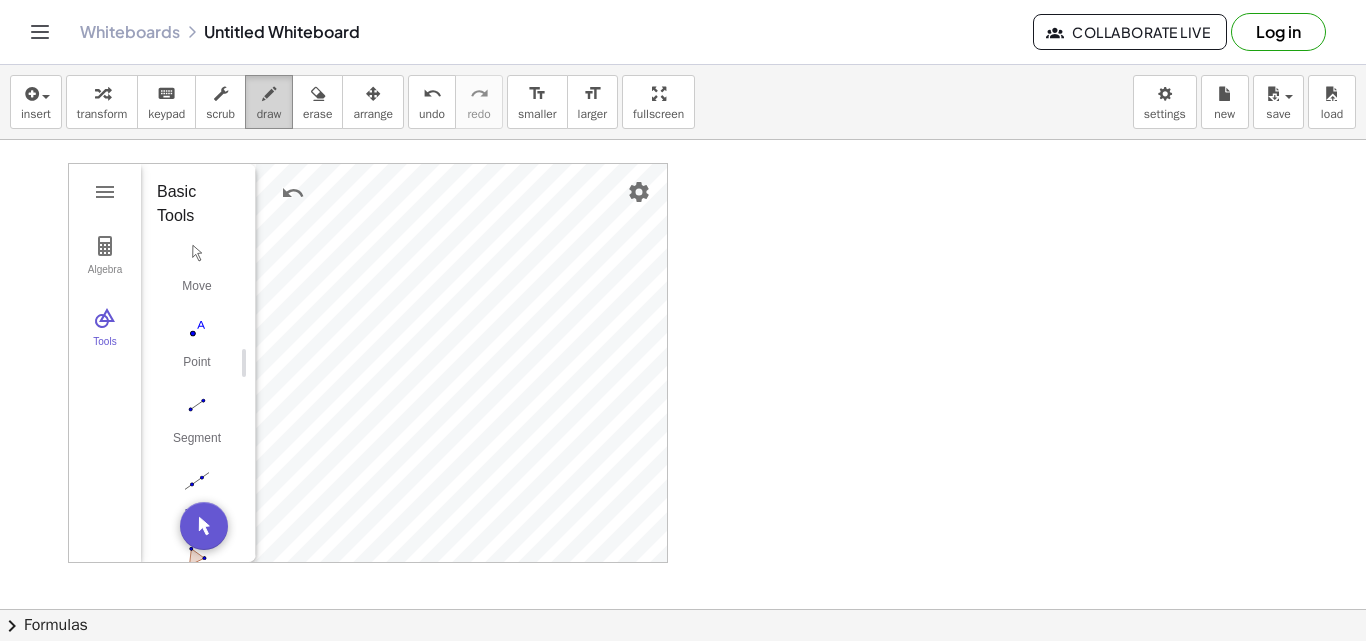 click at bounding box center (269, 94) 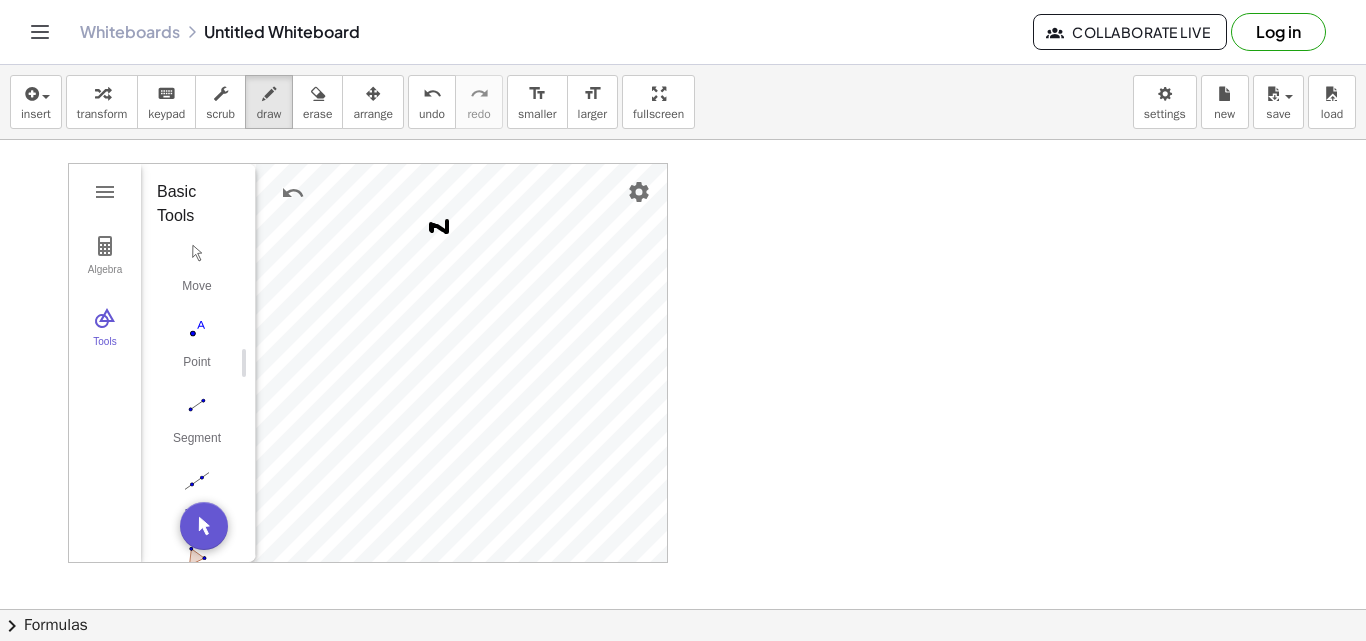drag, startPoint x: 431, startPoint y: 228, endPoint x: 447, endPoint y: 221, distance: 17.464249 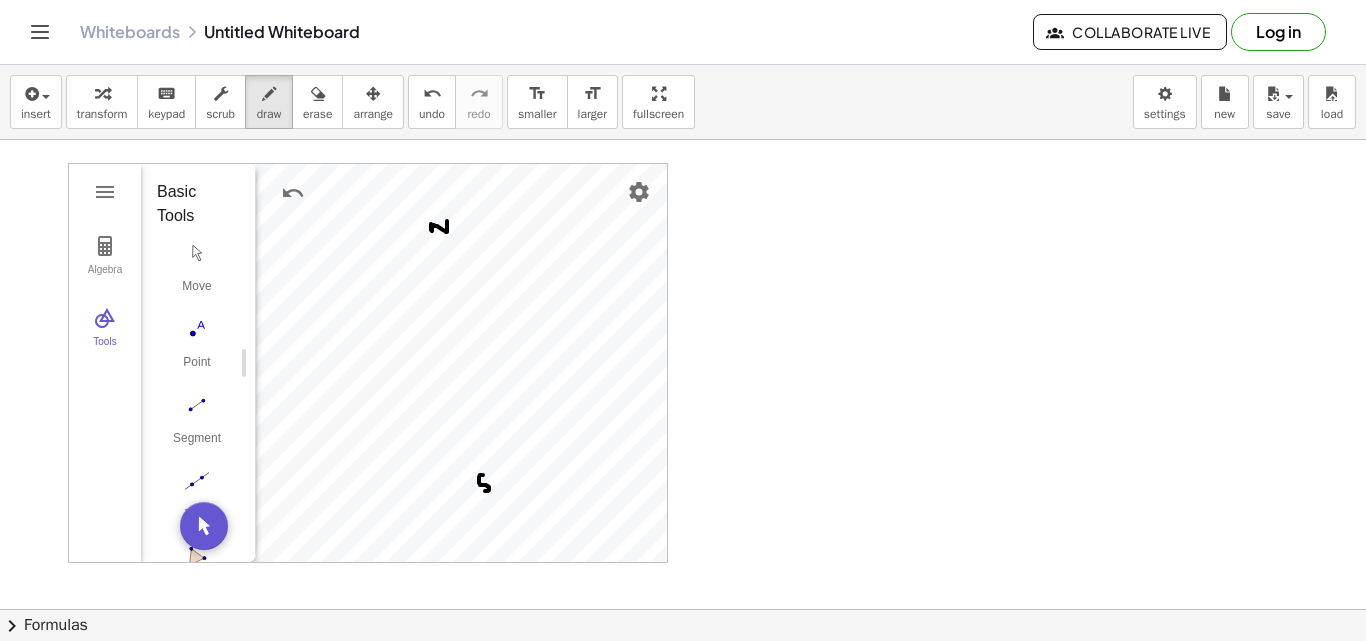 drag, startPoint x: 483, startPoint y: 475, endPoint x: 483, endPoint y: 489, distance: 14 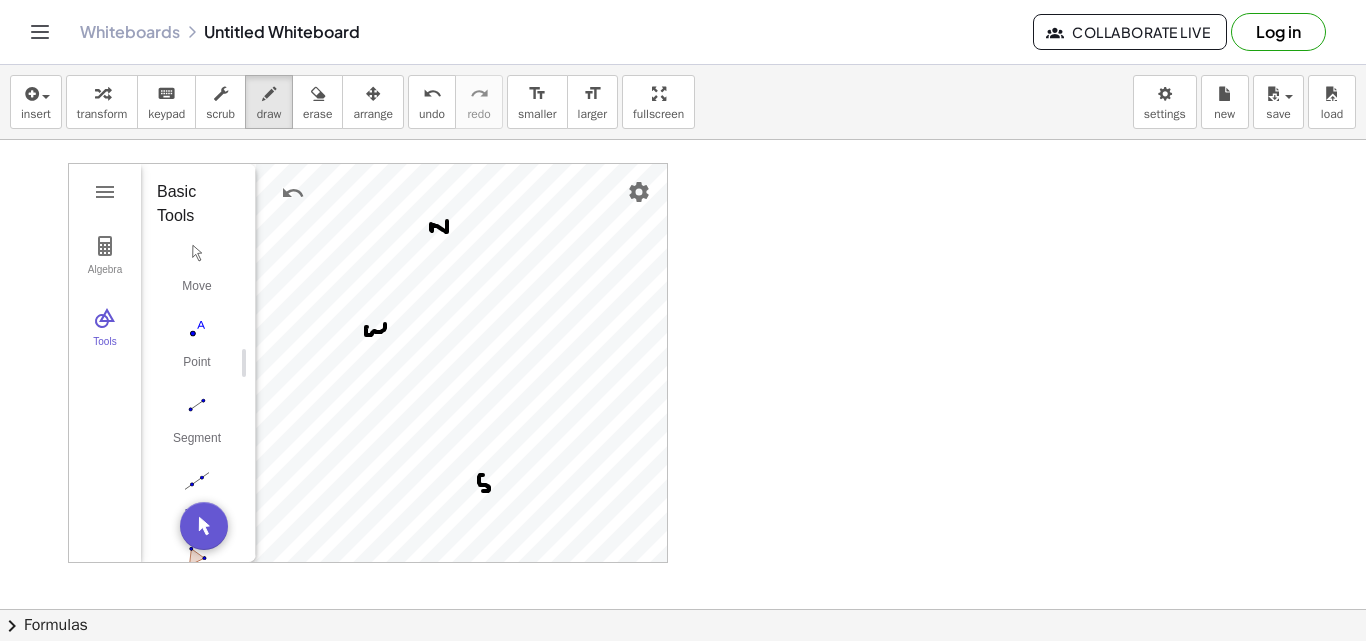 drag, startPoint x: 367, startPoint y: 327, endPoint x: 385, endPoint y: 323, distance: 18.439089 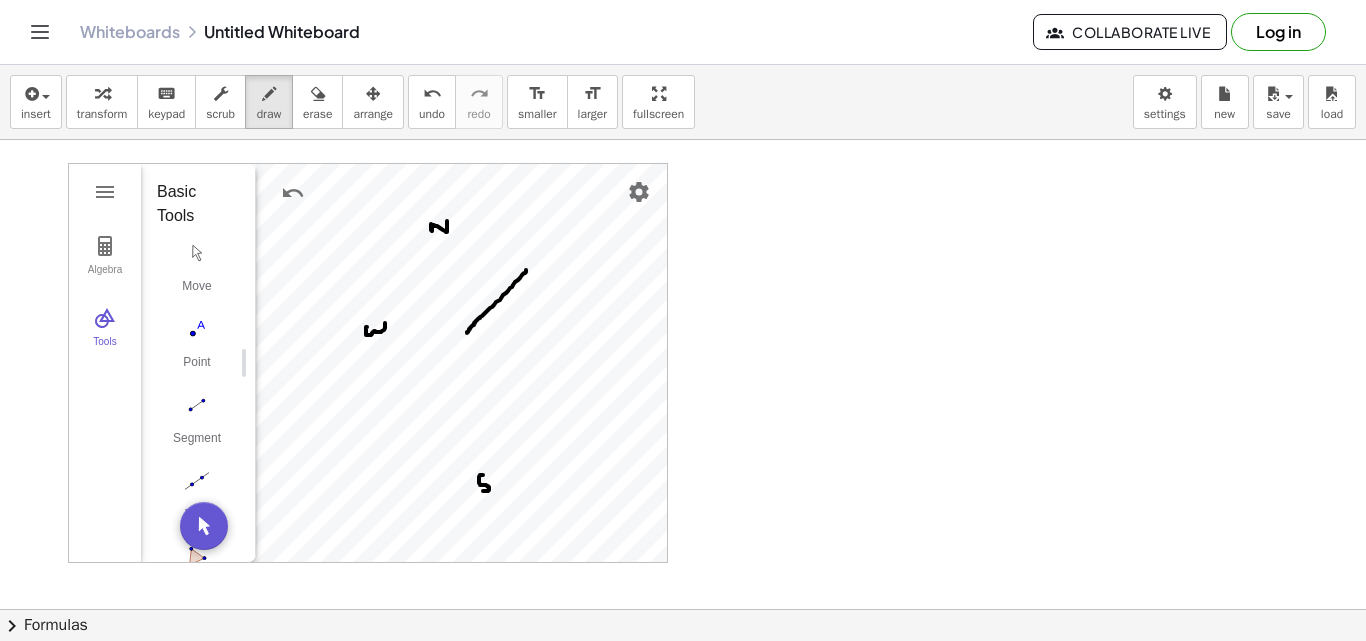 drag, startPoint x: 467, startPoint y: 333, endPoint x: 526, endPoint y: 270, distance: 86.313385 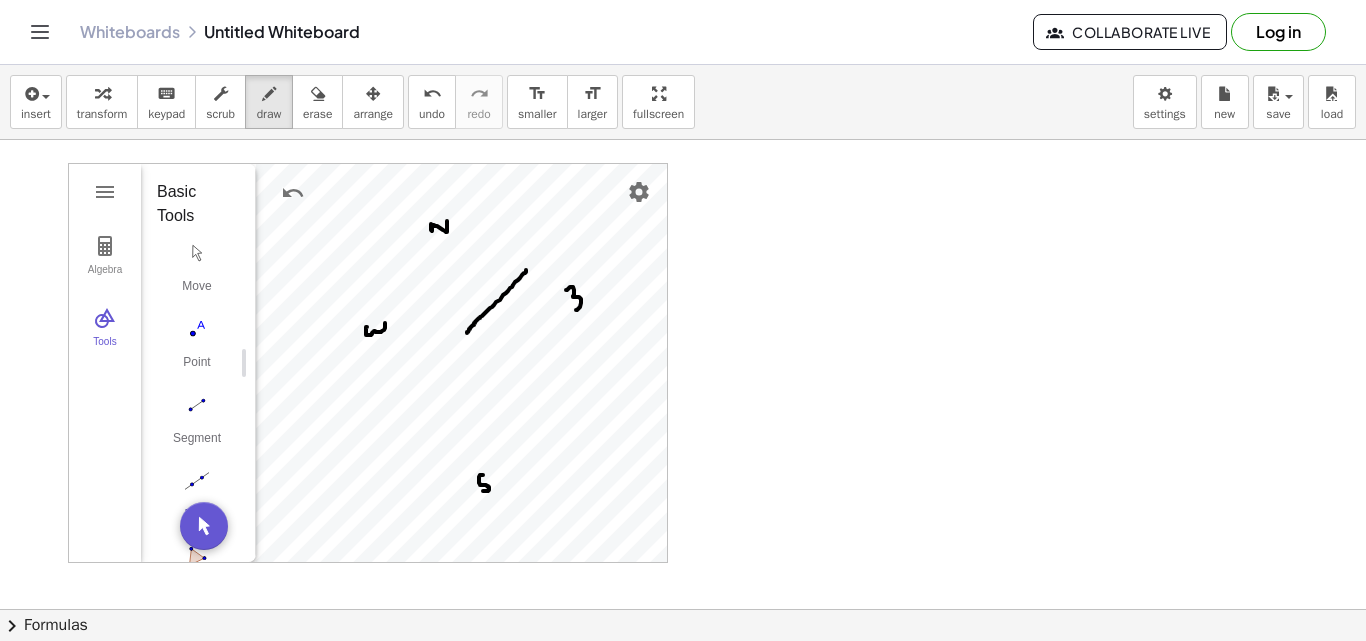 drag, startPoint x: 566, startPoint y: 290, endPoint x: 578, endPoint y: 299, distance: 15 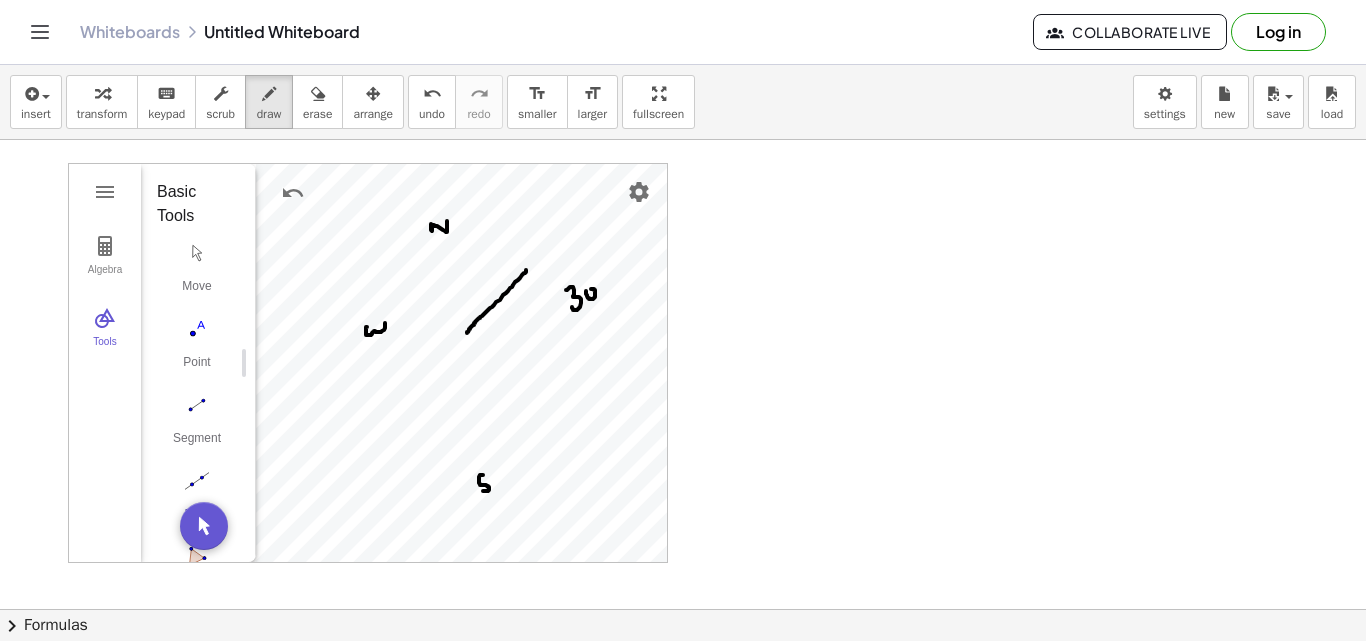 click at bounding box center (683, 374) 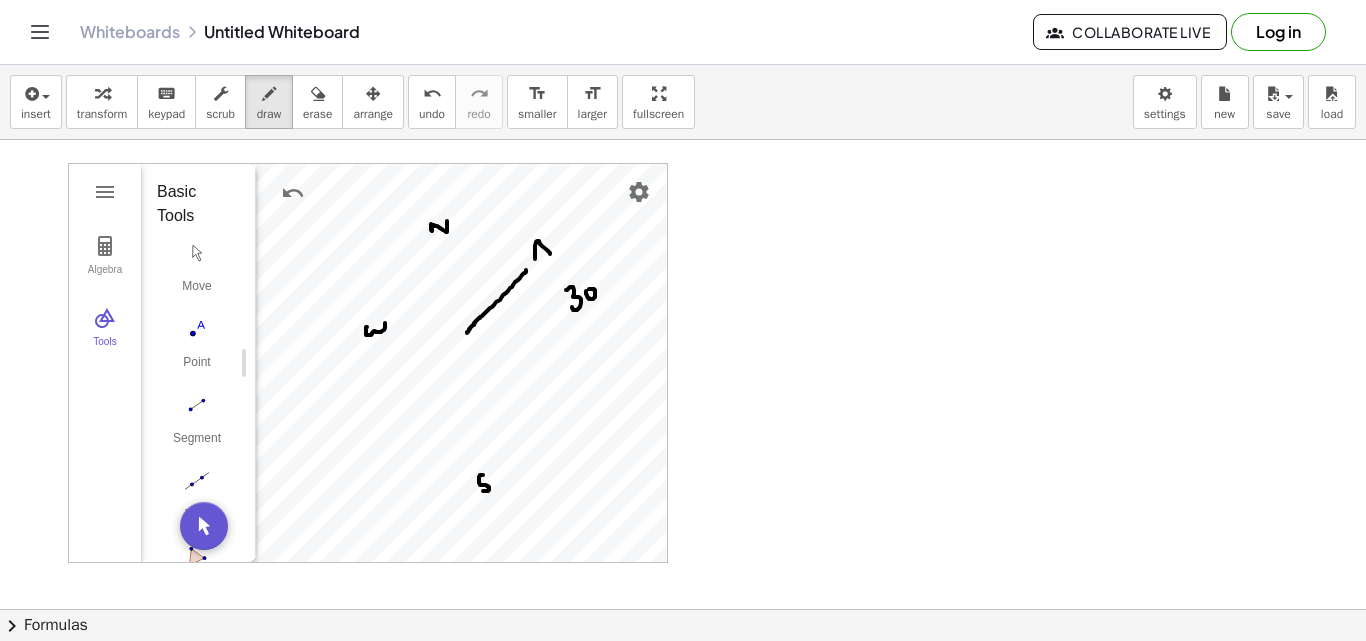 drag, startPoint x: 535, startPoint y: 257, endPoint x: 550, endPoint y: 254, distance: 15.297058 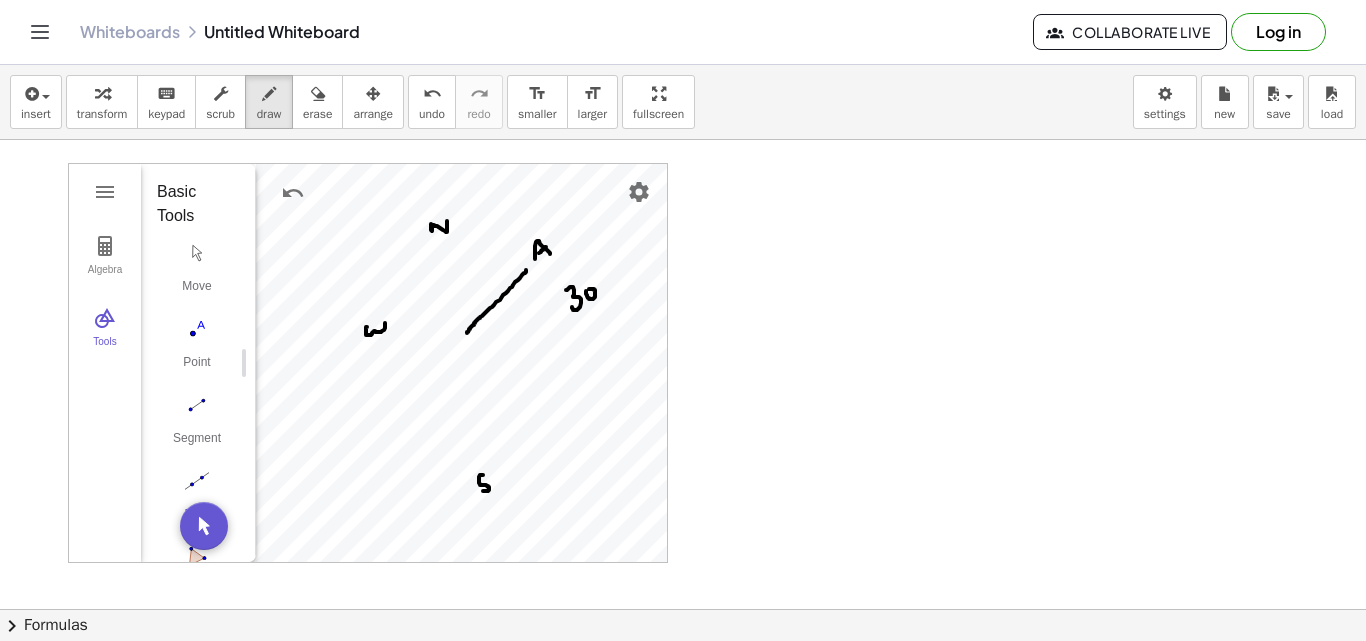 drag, startPoint x: 539, startPoint y: 253, endPoint x: 547, endPoint y: 246, distance: 10.630146 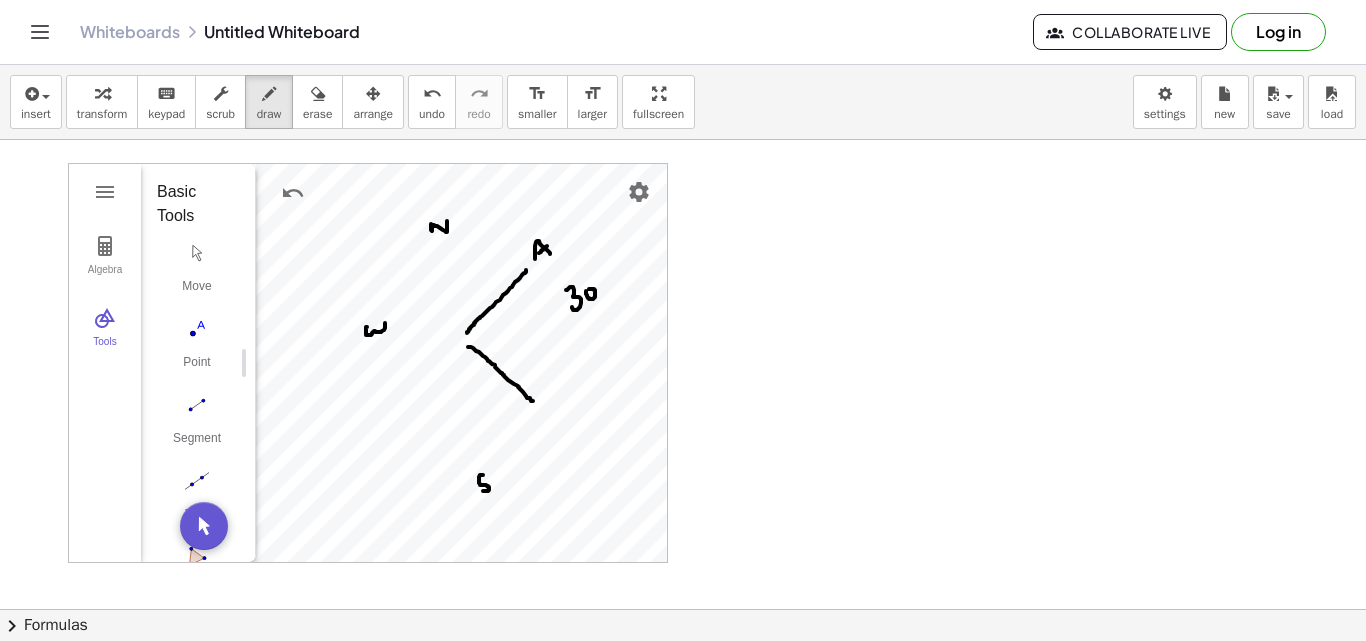 drag, startPoint x: 468, startPoint y: 347, endPoint x: 533, endPoint y: 401, distance: 84.50444 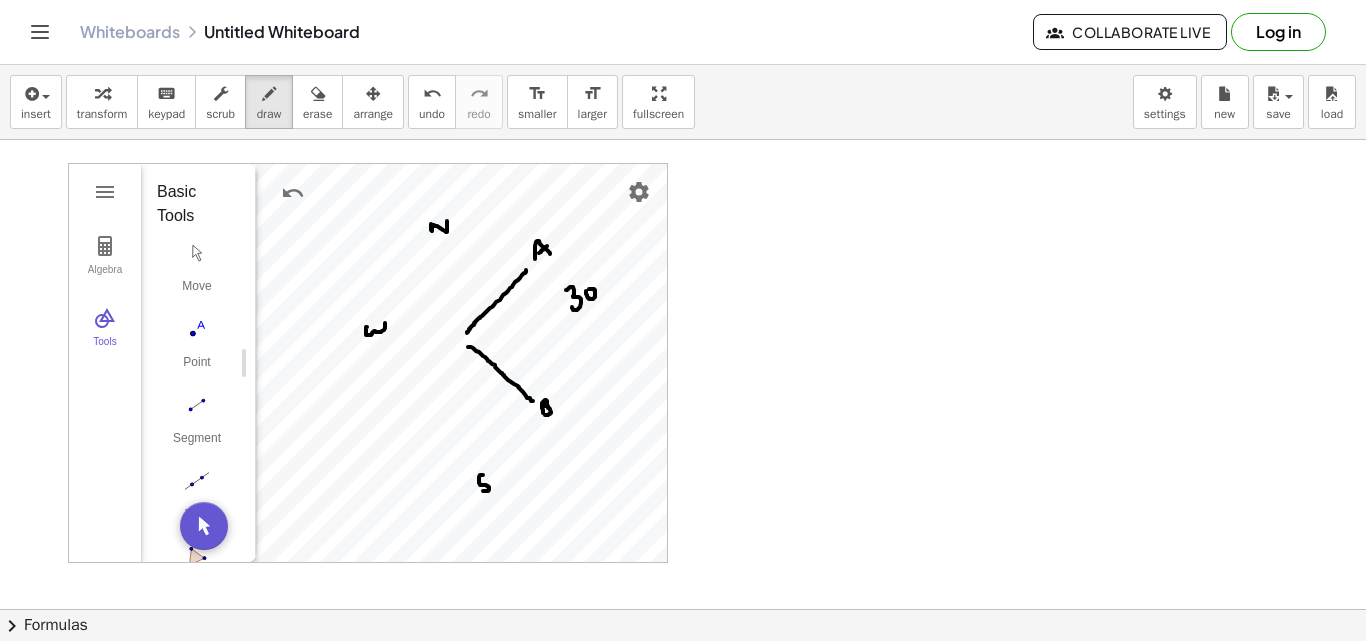 drag, startPoint x: 542, startPoint y: 404, endPoint x: 545, endPoint y: 414, distance: 10.440307 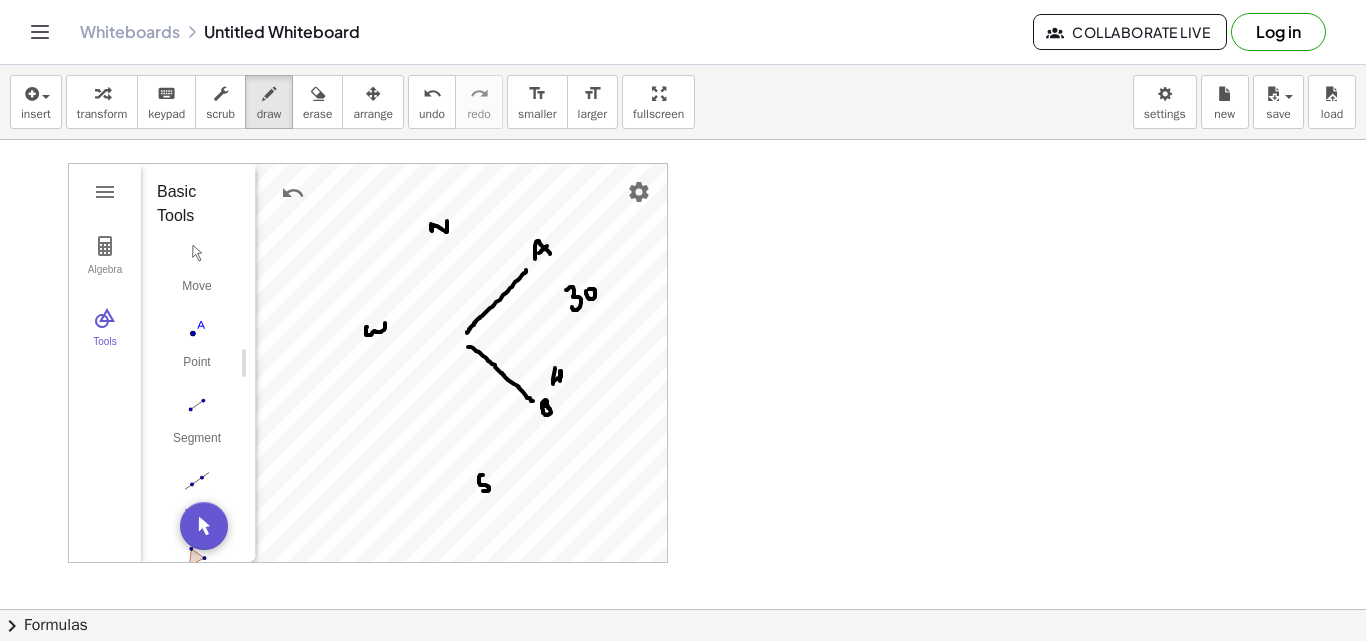 click at bounding box center (683, 374) 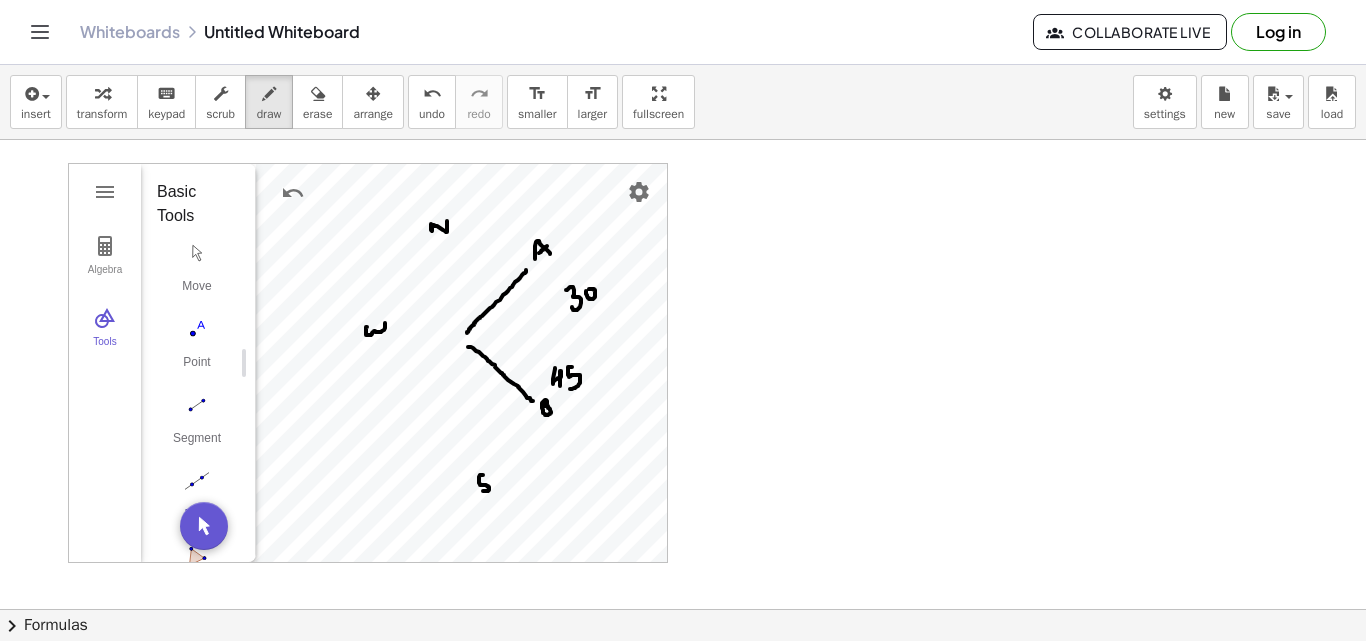 drag, startPoint x: 569, startPoint y: 367, endPoint x: 568, endPoint y: 388, distance: 21.023796 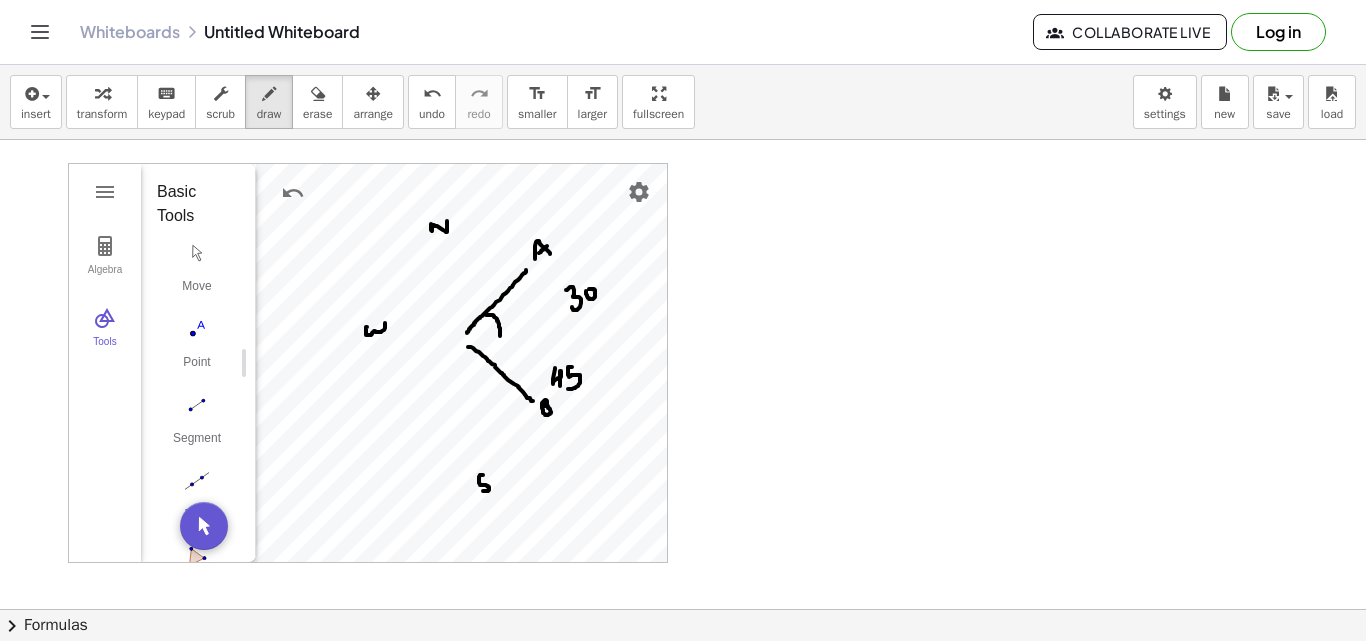 drag, startPoint x: 486, startPoint y: 315, endPoint x: 500, endPoint y: 336, distance: 25.23886 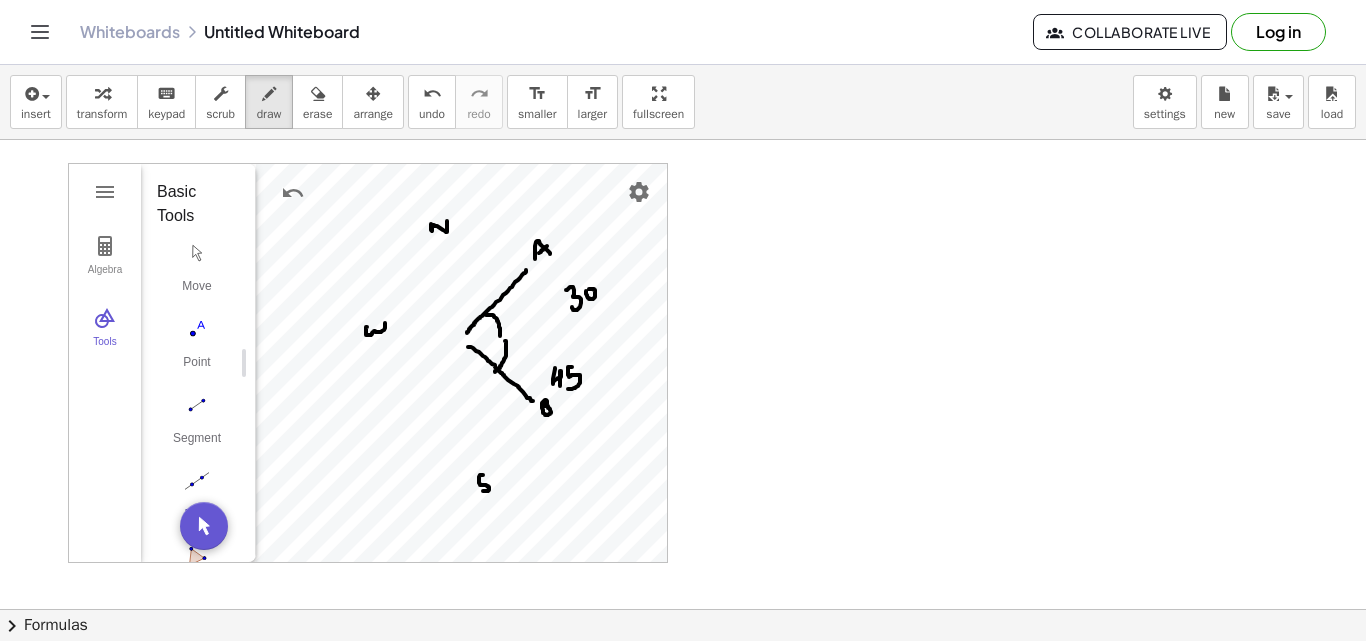 drag, startPoint x: 505, startPoint y: 341, endPoint x: 494, endPoint y: 368, distance: 29.15476 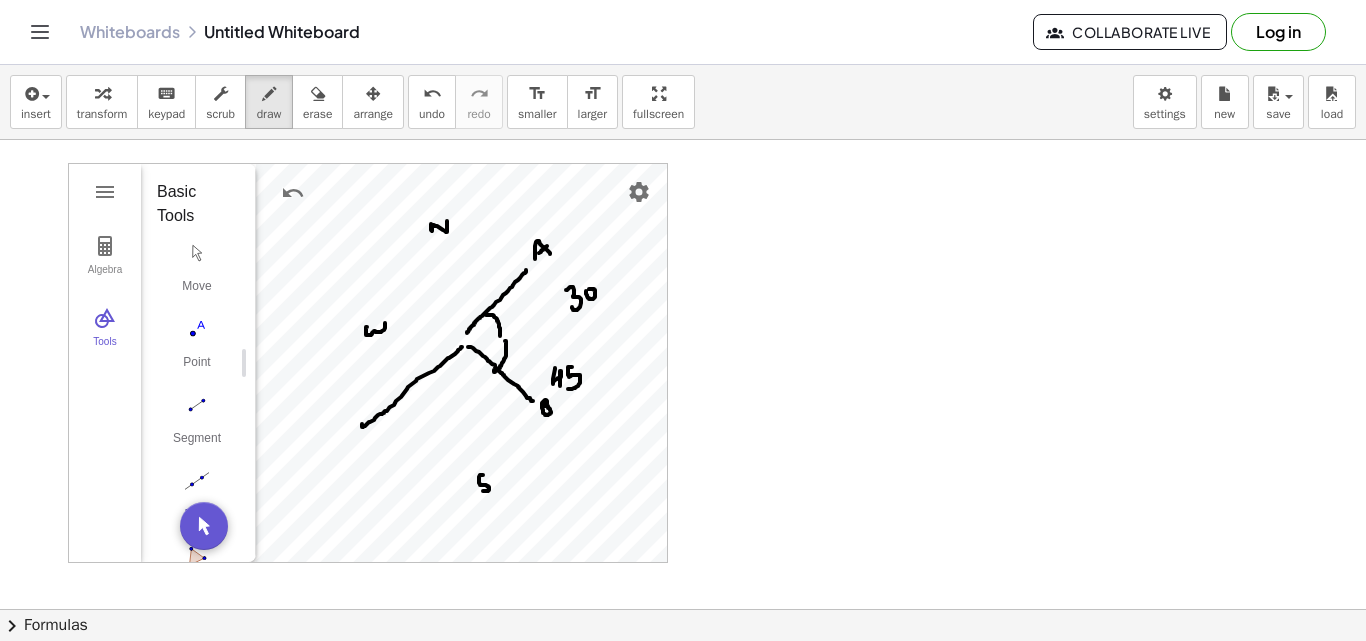 drag, startPoint x: 462, startPoint y: 347, endPoint x: 362, endPoint y: 426, distance: 127.440186 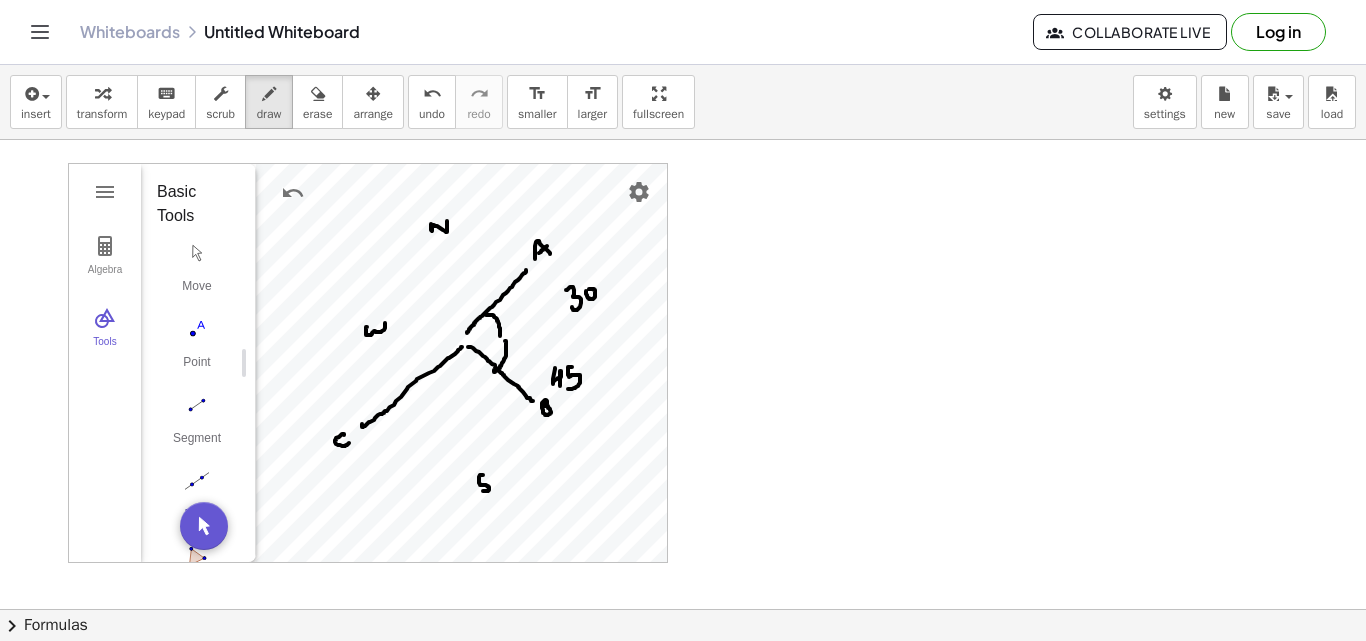 click at bounding box center [683, 374] 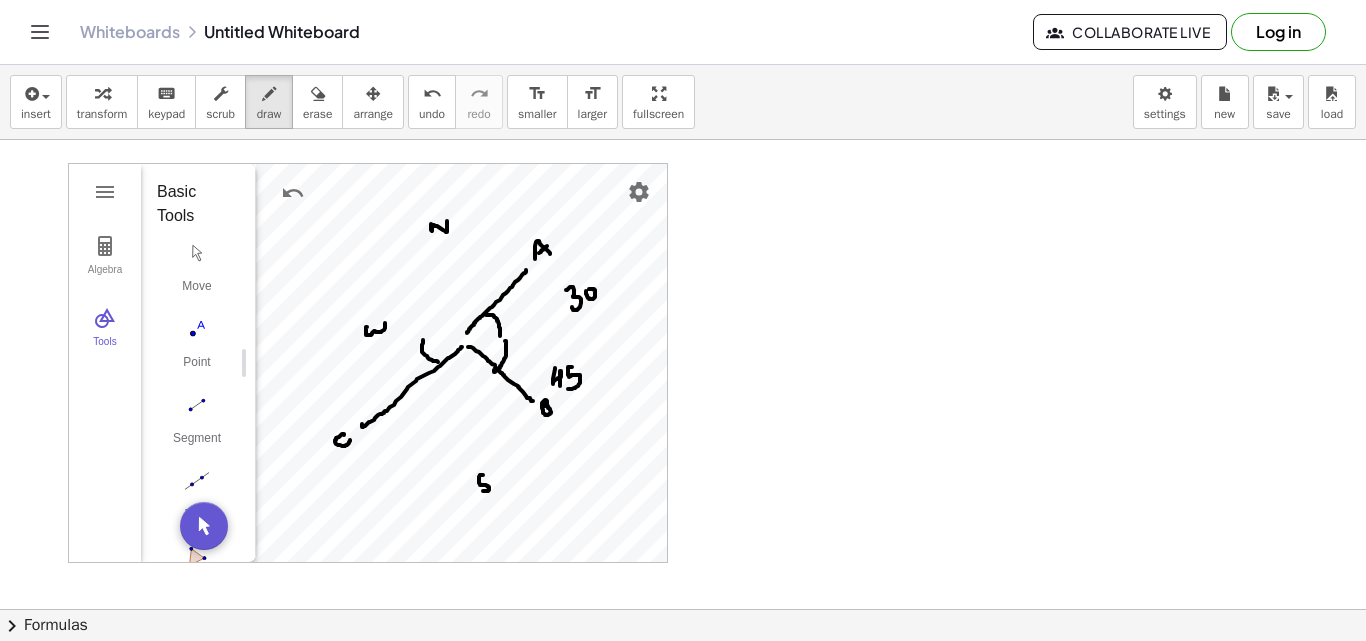 drag, startPoint x: 423, startPoint y: 340, endPoint x: 427, endPoint y: 361, distance: 21.377558 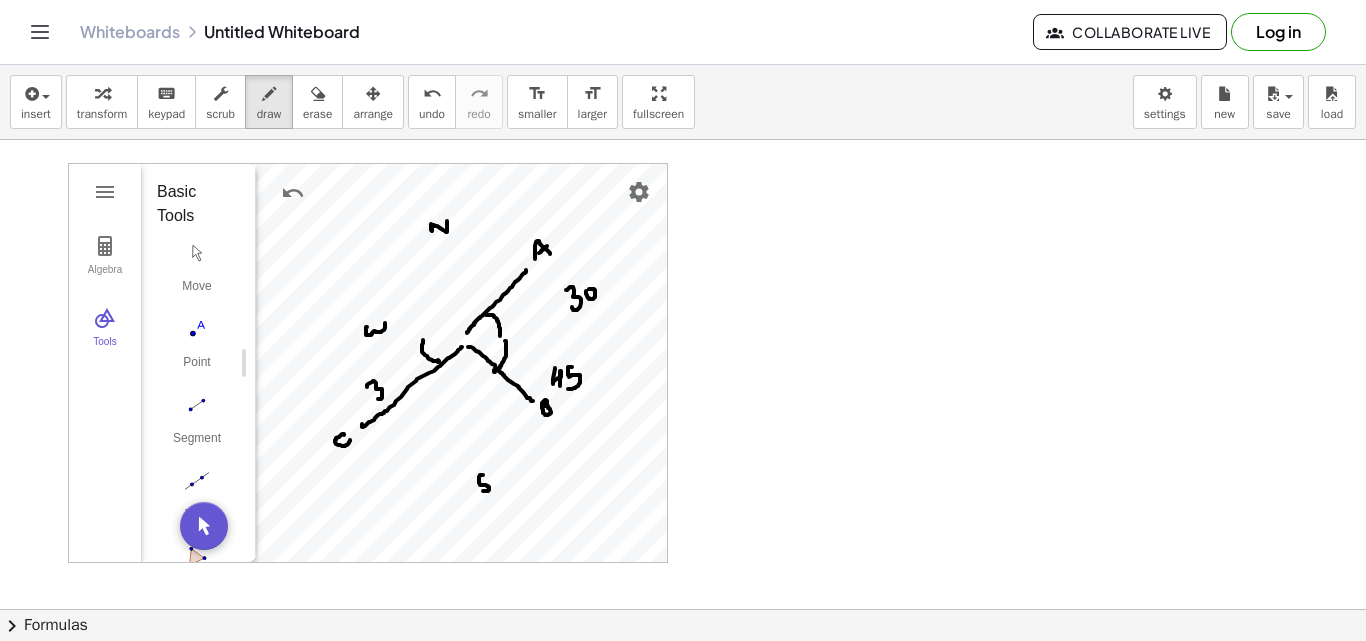 drag, startPoint x: 367, startPoint y: 387, endPoint x: 383, endPoint y: 391, distance: 16.492422 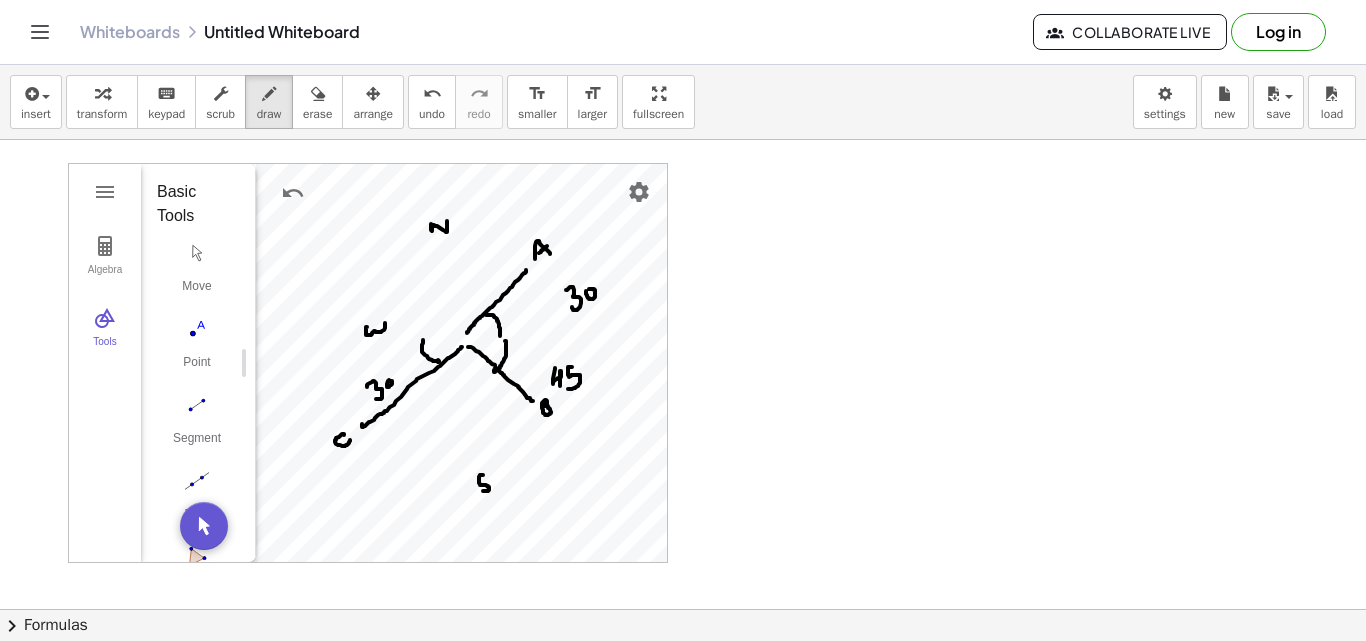 click at bounding box center (683, 374) 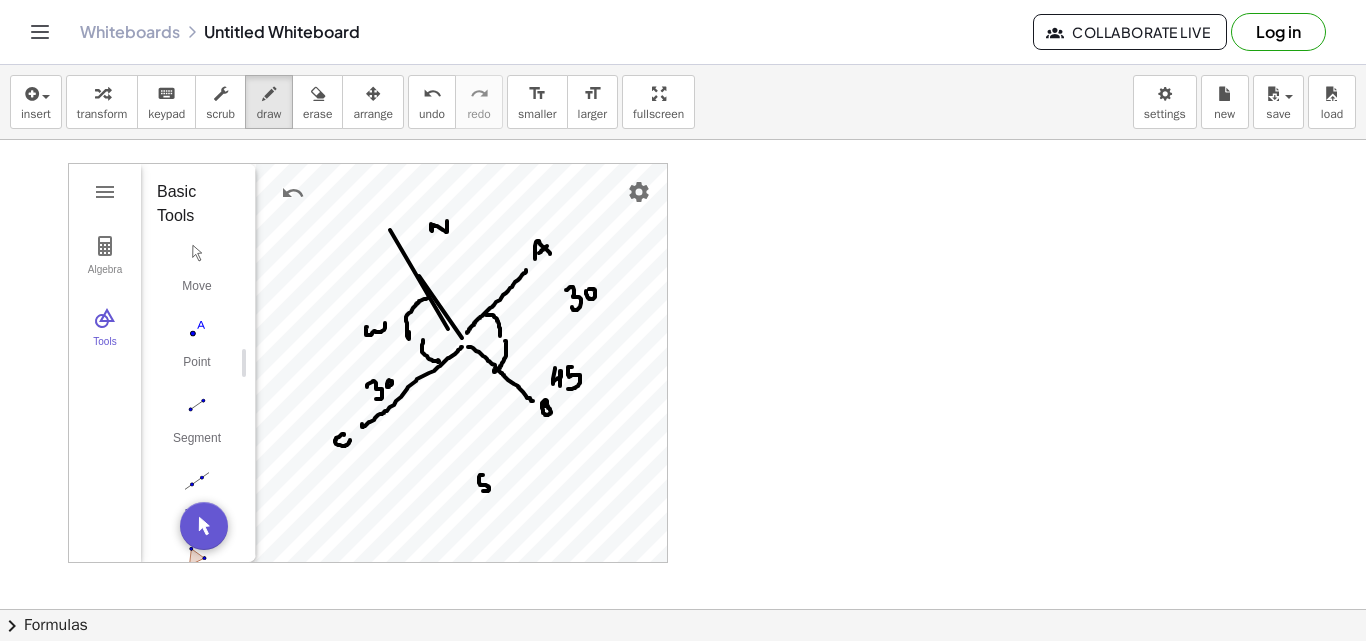 drag, startPoint x: 409, startPoint y: 339, endPoint x: 407, endPoint y: 298, distance: 41.04875 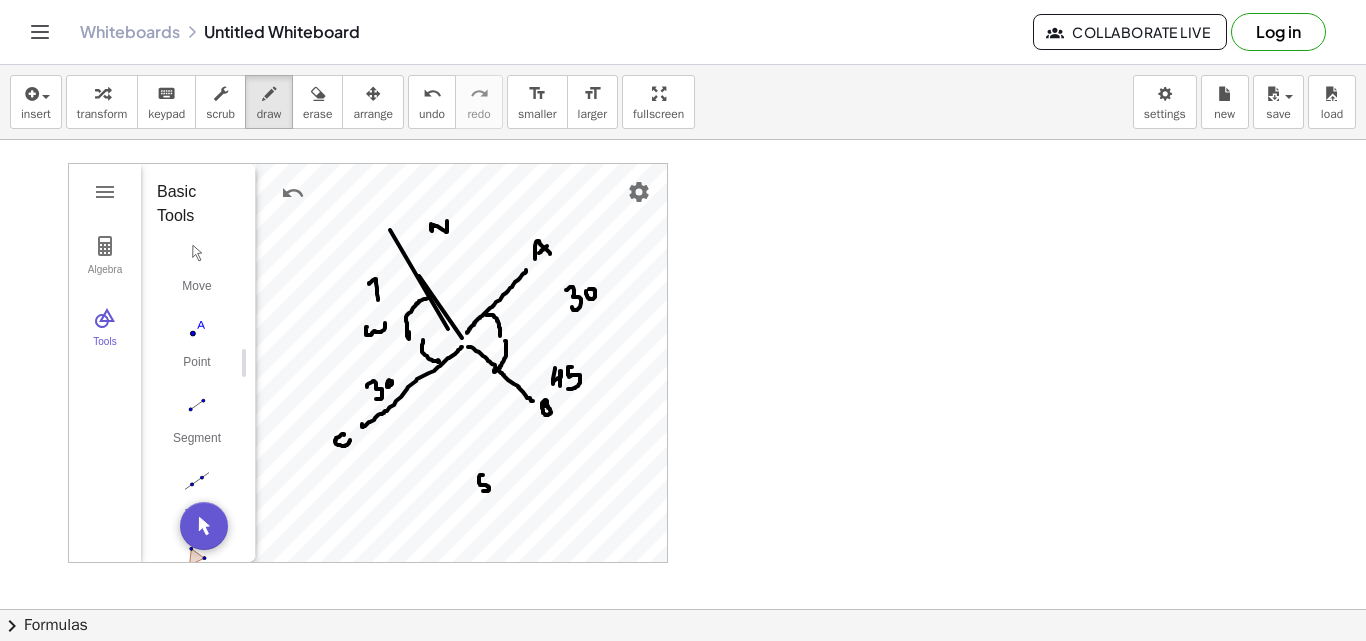 drag, startPoint x: 369, startPoint y: 283, endPoint x: 375, endPoint y: 298, distance: 16.155495 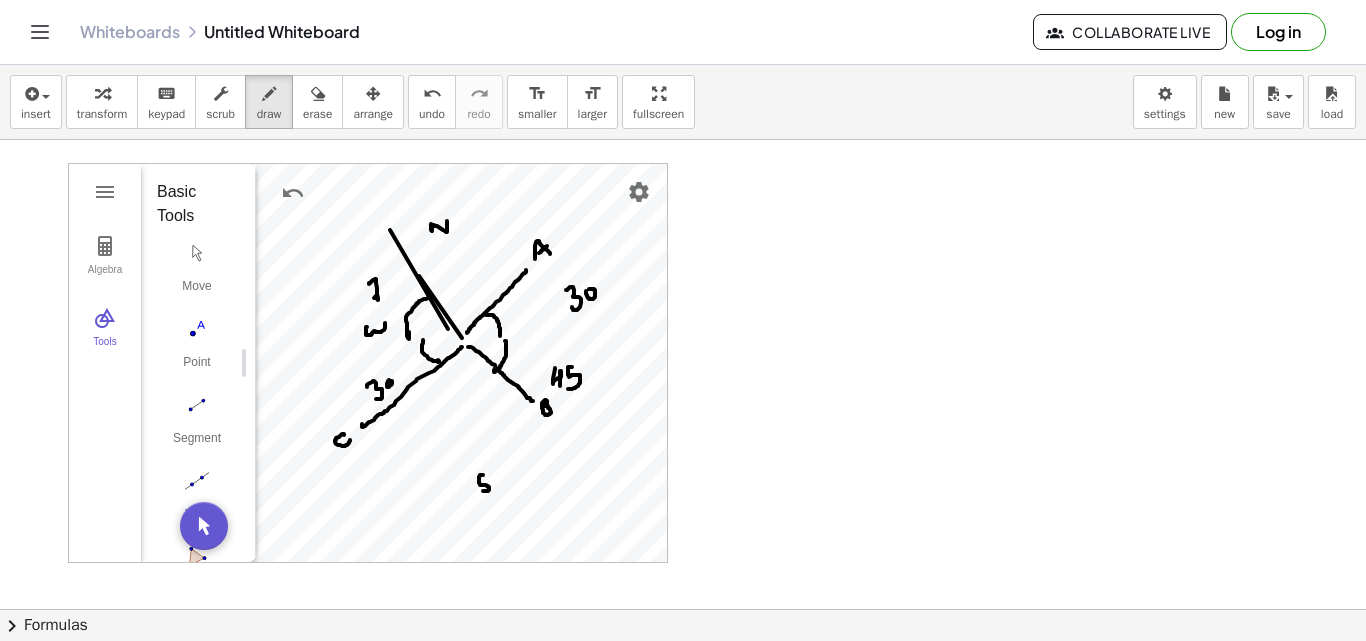 drag, startPoint x: 375, startPoint y: 298, endPoint x: 386, endPoint y: 290, distance: 13.601471 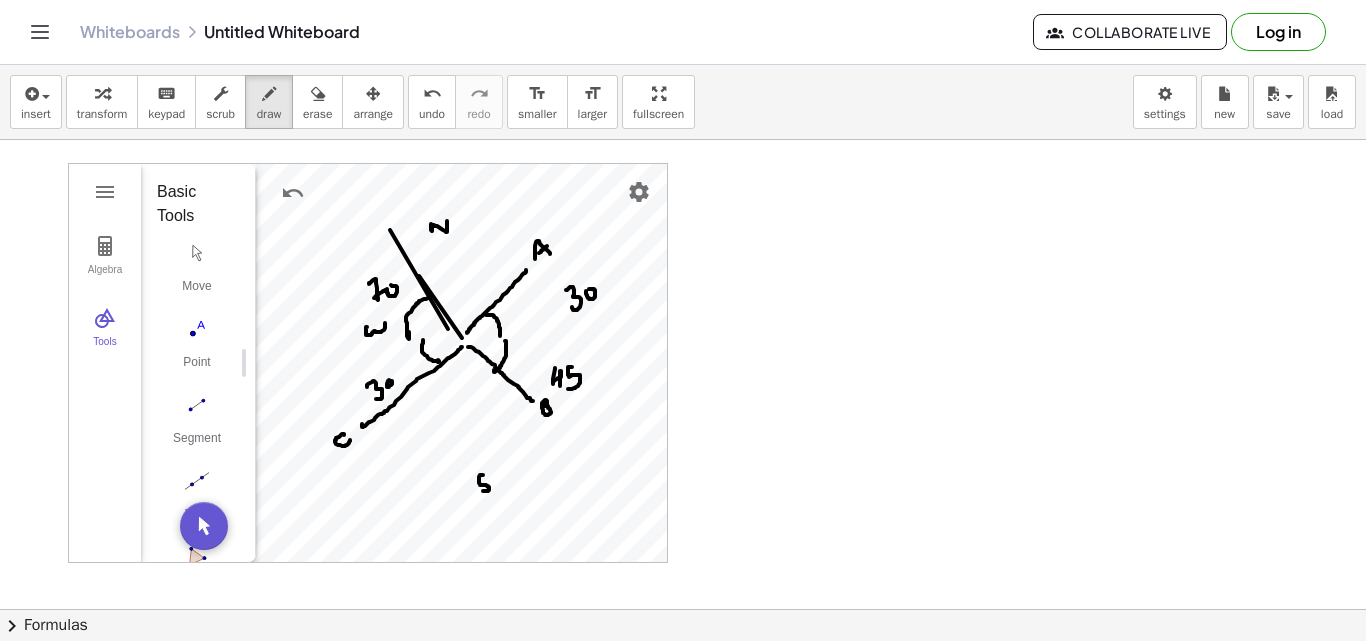 click at bounding box center [683, 374] 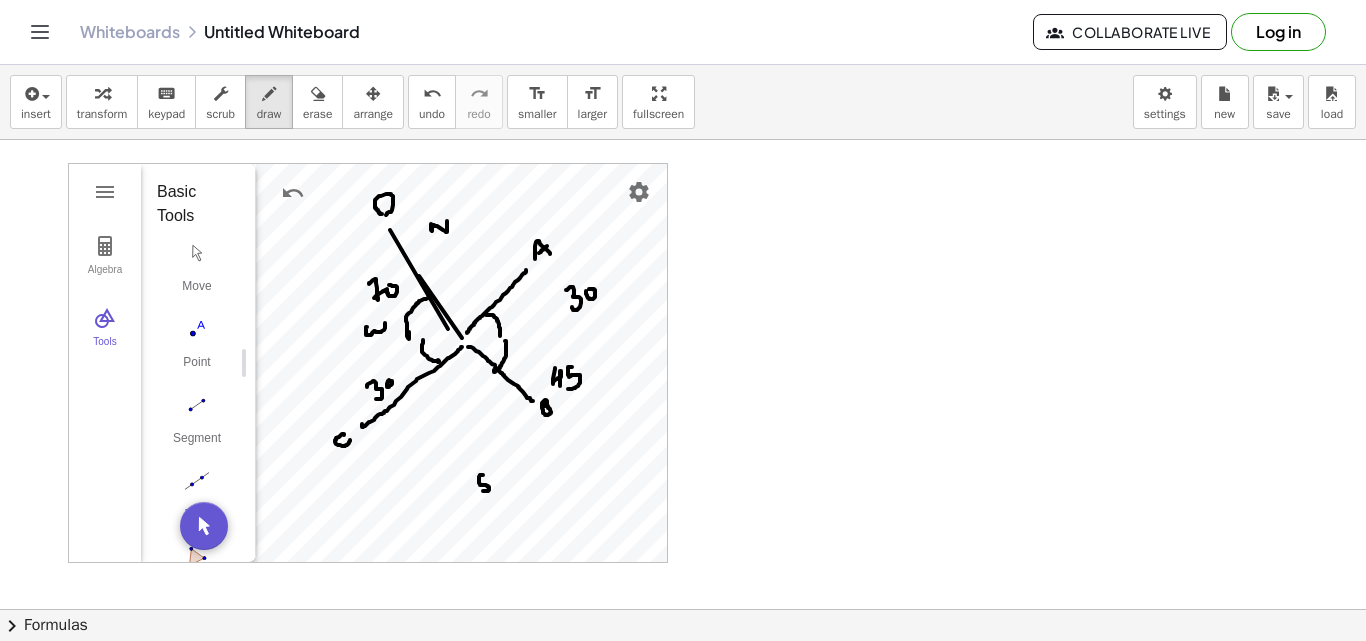 drag, startPoint x: 375, startPoint y: 207, endPoint x: 384, endPoint y: 216, distance: 12.727922 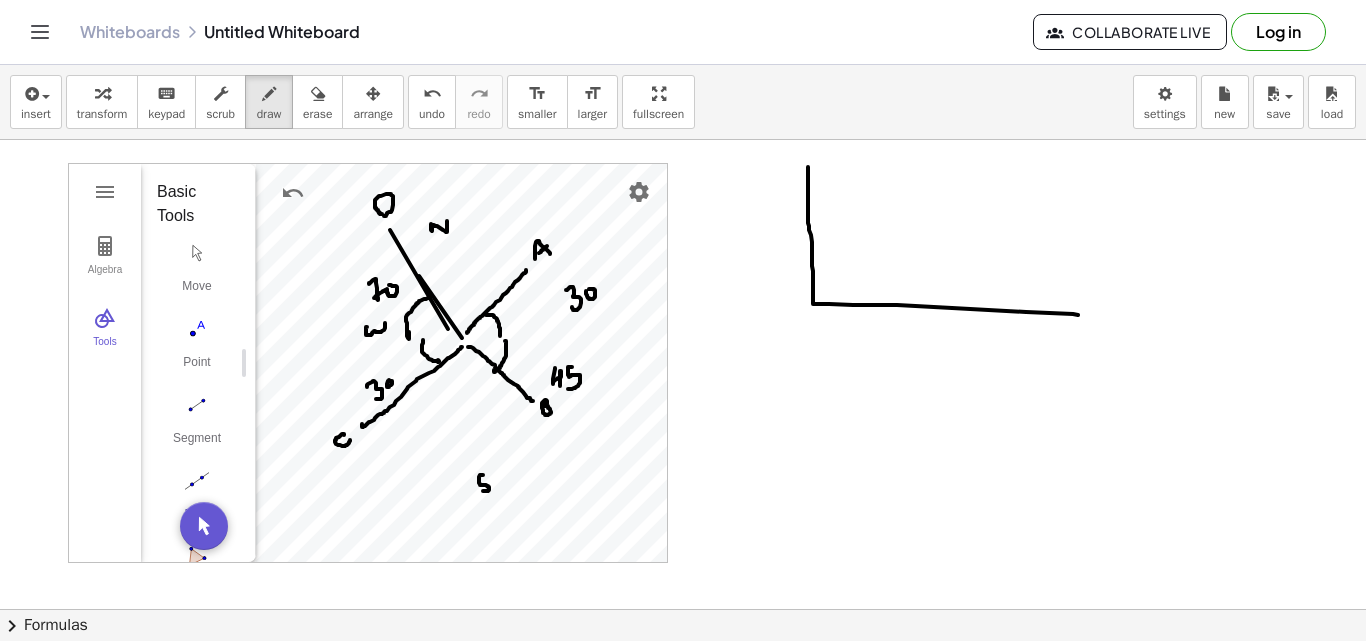 drag, startPoint x: 808, startPoint y: 167, endPoint x: 1078, endPoint y: 315, distance: 307.9026 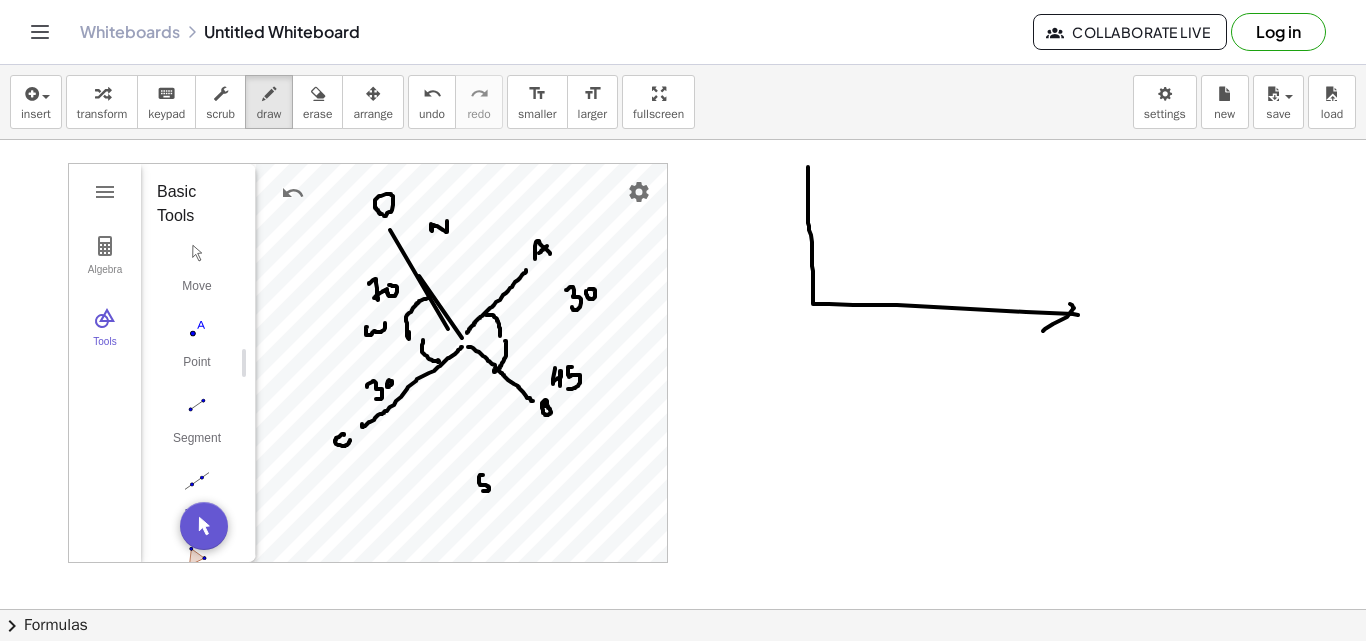 drag, startPoint x: 1070, startPoint y: 304, endPoint x: 1043, endPoint y: 331, distance: 38.183765 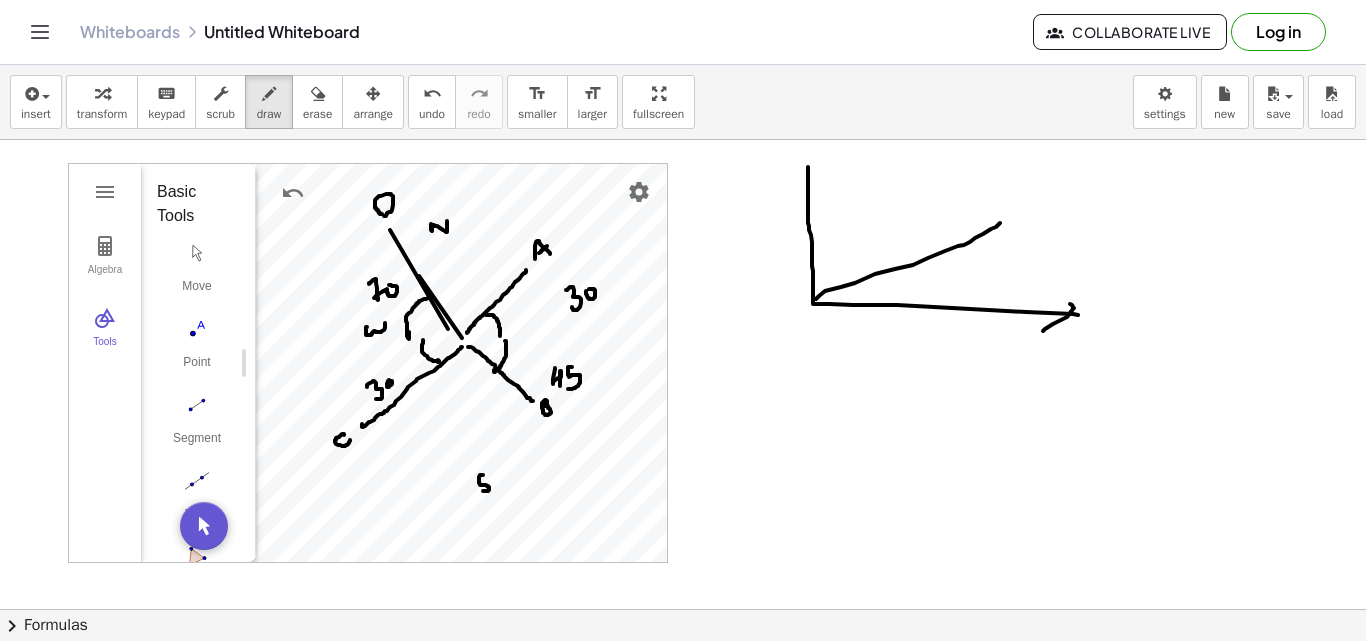 drag, startPoint x: 813, startPoint y: 299, endPoint x: 1008, endPoint y: 211, distance: 213.9369 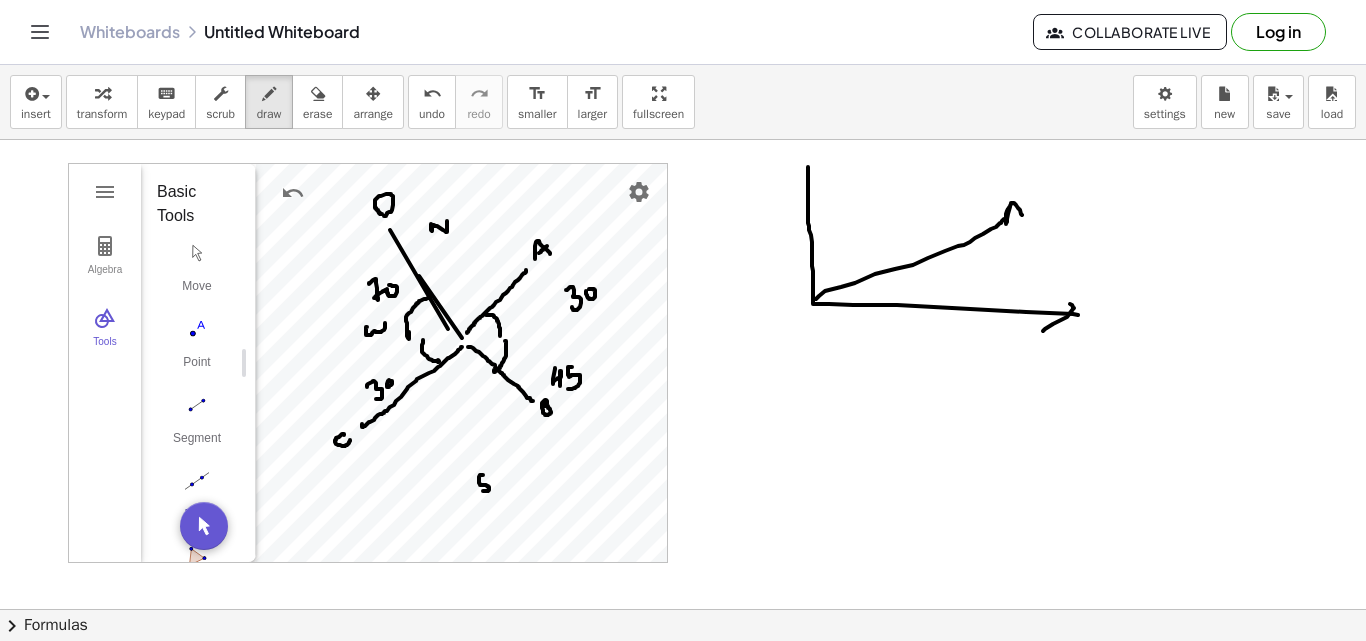 click at bounding box center [683, 374] 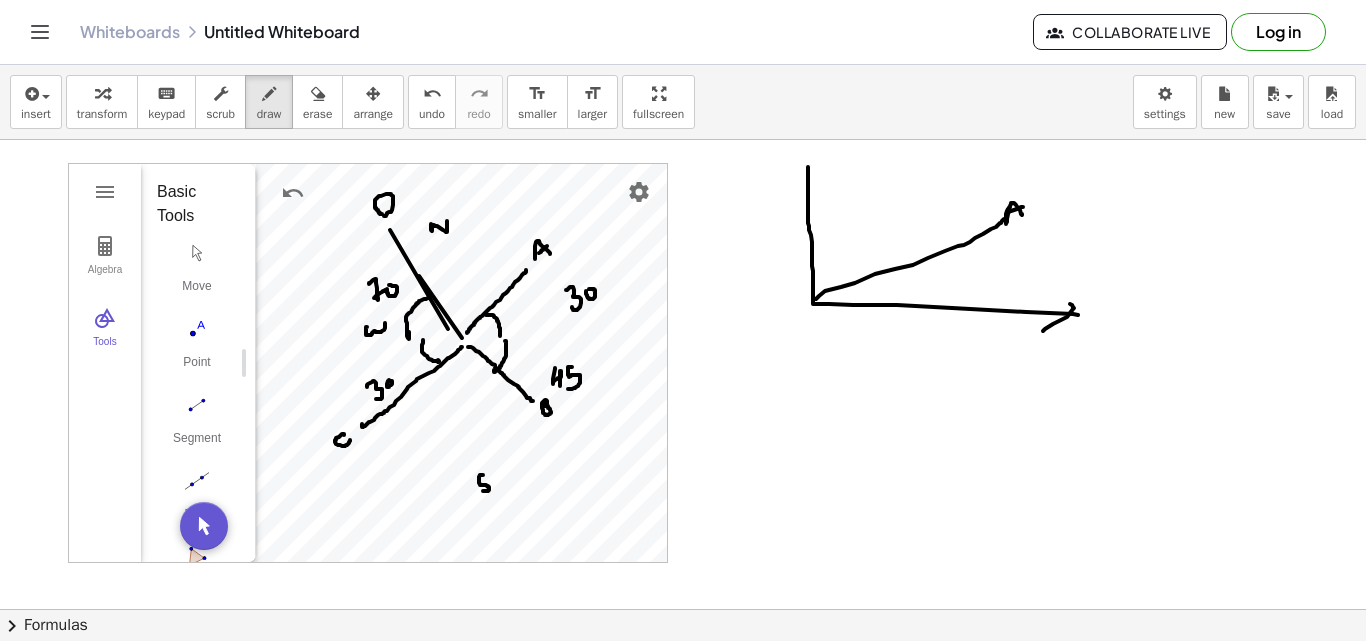 drag, startPoint x: 1008, startPoint y: 212, endPoint x: 951, endPoint y: 237, distance: 62.241467 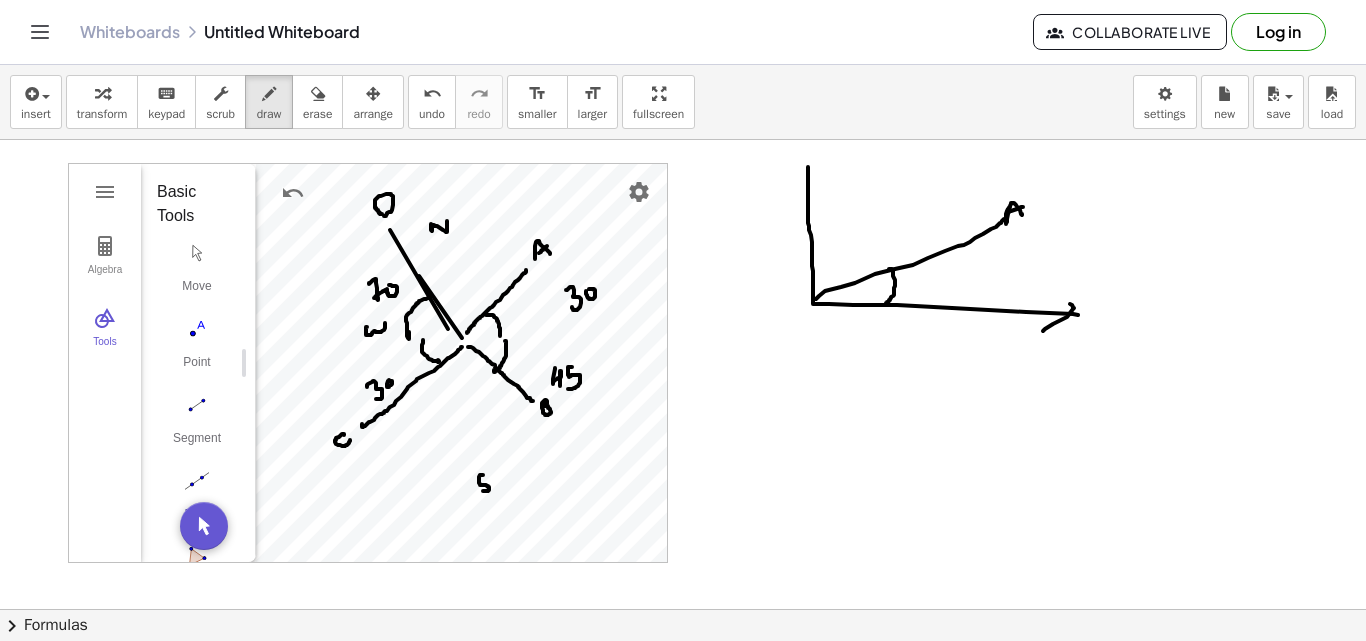drag, startPoint x: 890, startPoint y: 269, endPoint x: 886, endPoint y: 303, distance: 34.234486 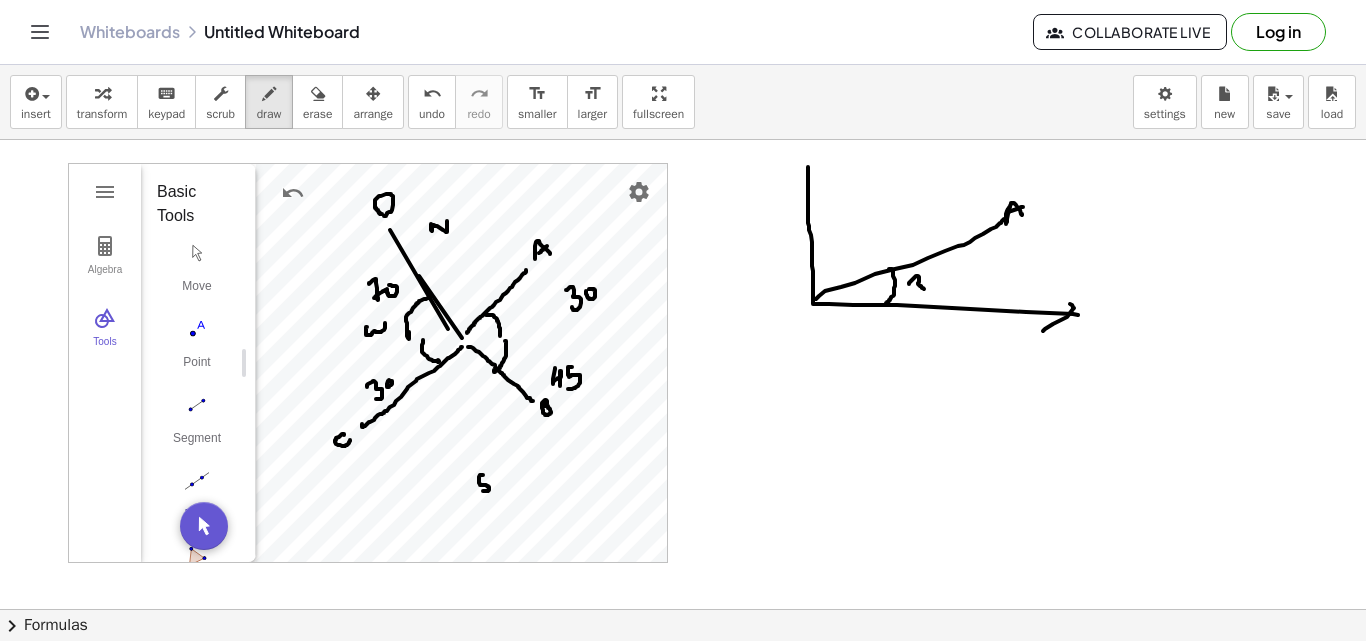 drag, startPoint x: 909, startPoint y: 284, endPoint x: 920, endPoint y: 295, distance: 15.556349 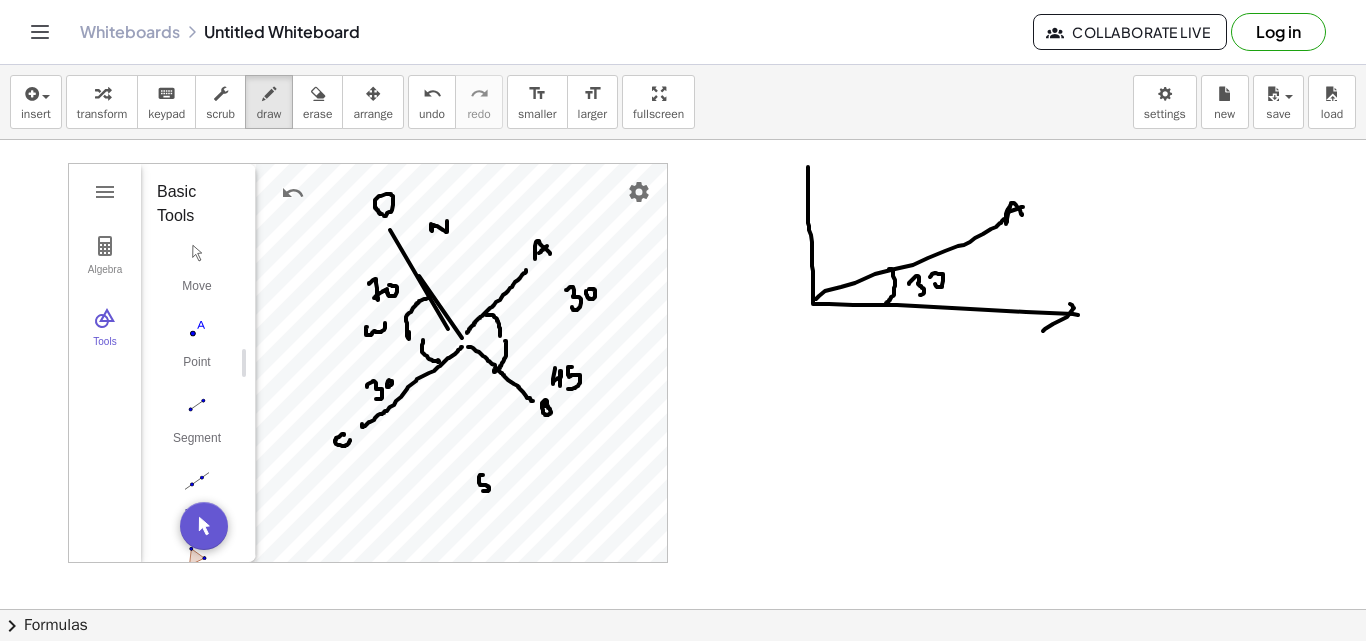 click at bounding box center (683, 374) 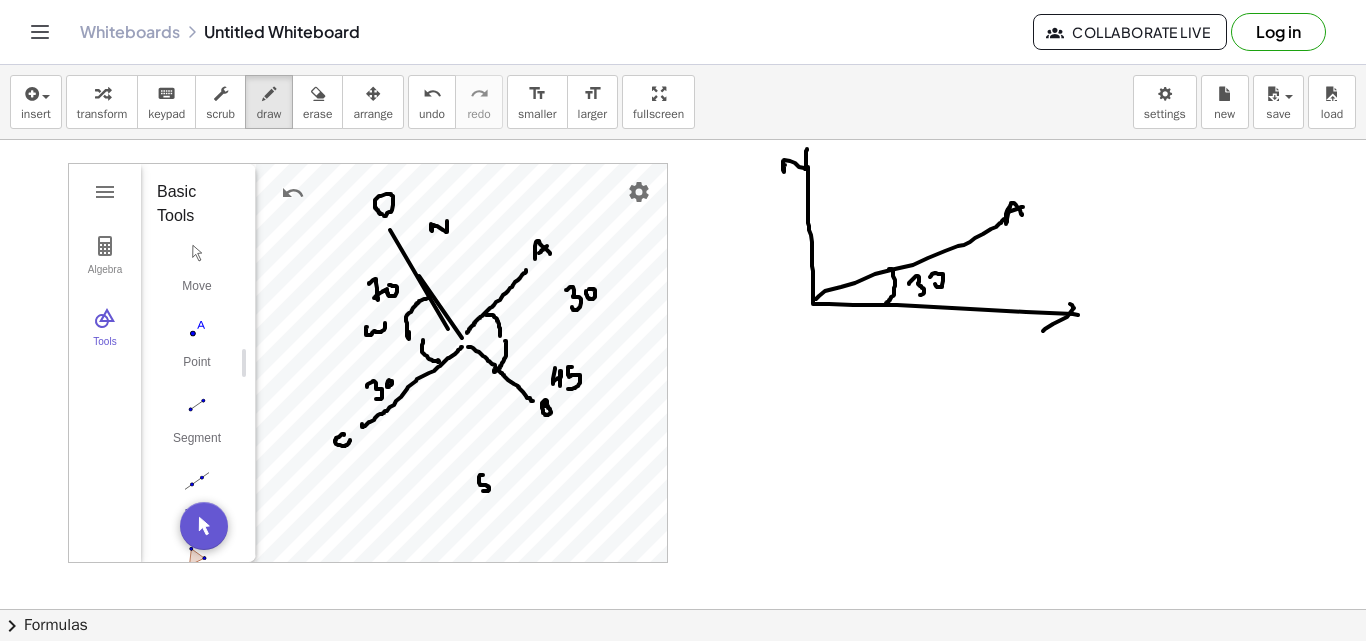 drag, startPoint x: 785, startPoint y: 165, endPoint x: 808, endPoint y: 148, distance: 28.600698 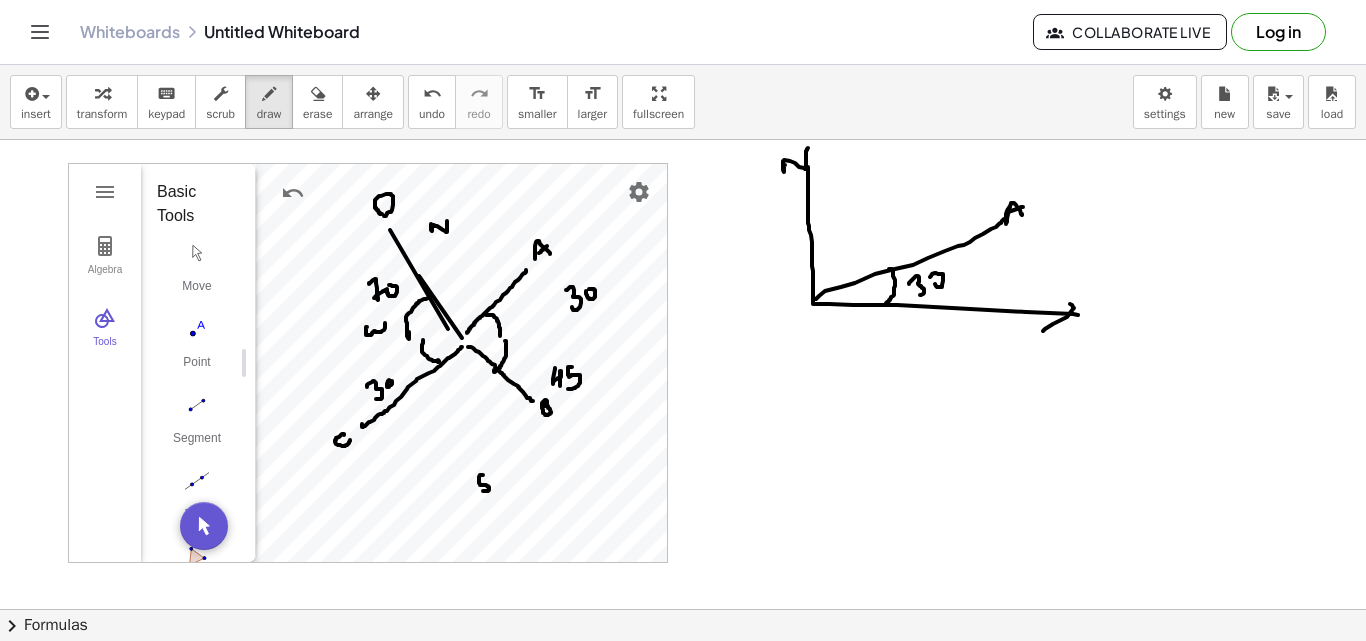 drag, startPoint x: 1080, startPoint y: 288, endPoint x: 1090, endPoint y: 285, distance: 10.440307 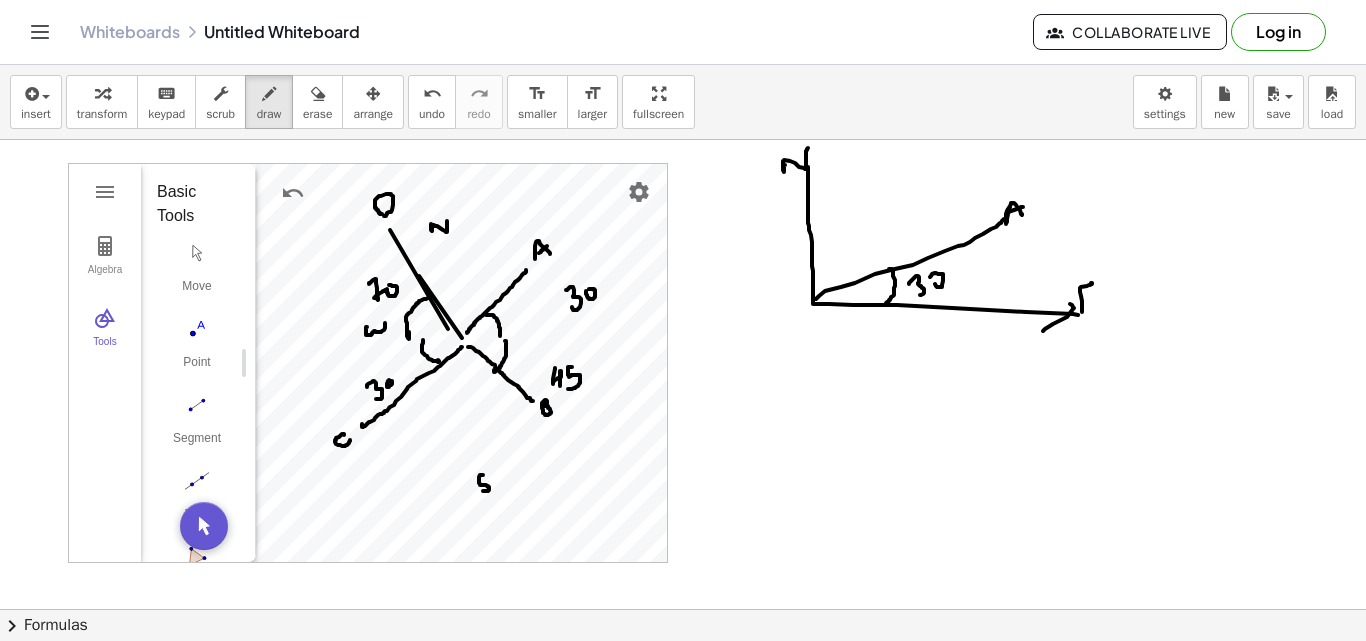 drag, startPoint x: 1080, startPoint y: 292, endPoint x: 1104, endPoint y: 310, distance: 30 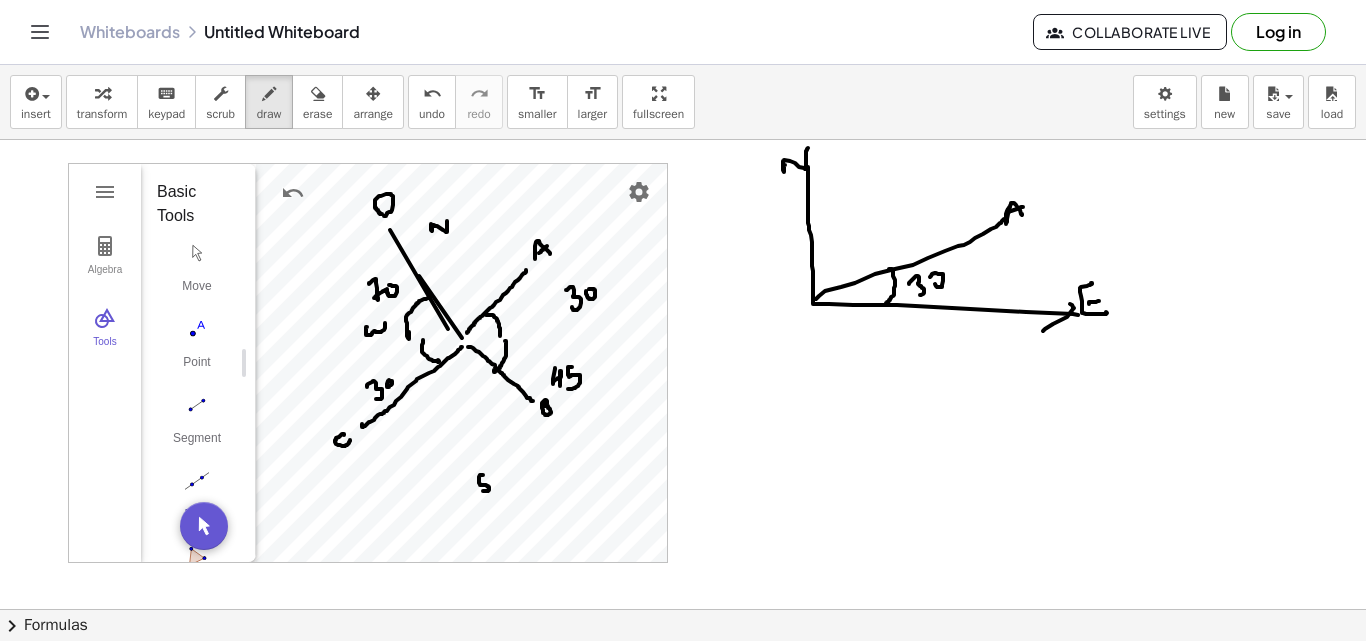 drag, startPoint x: 1089, startPoint y: 304, endPoint x: 1099, endPoint y: 301, distance: 10.440307 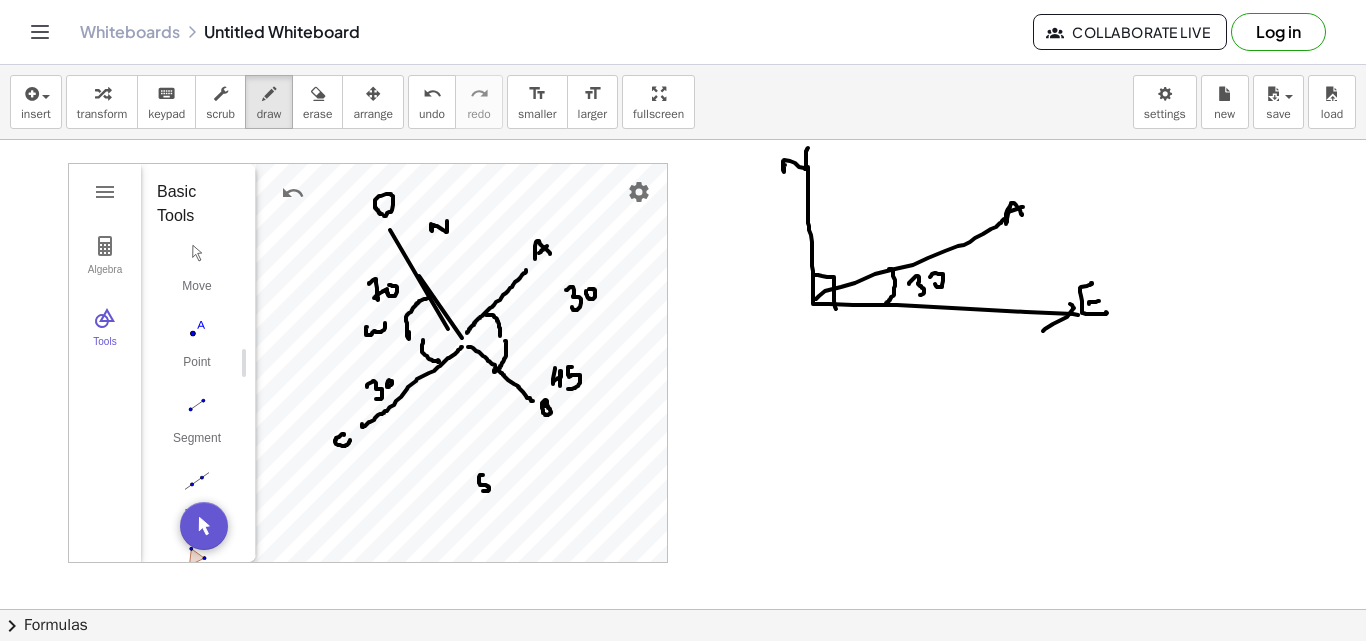 drag, startPoint x: 814, startPoint y: 275, endPoint x: 836, endPoint y: 308, distance: 39.661064 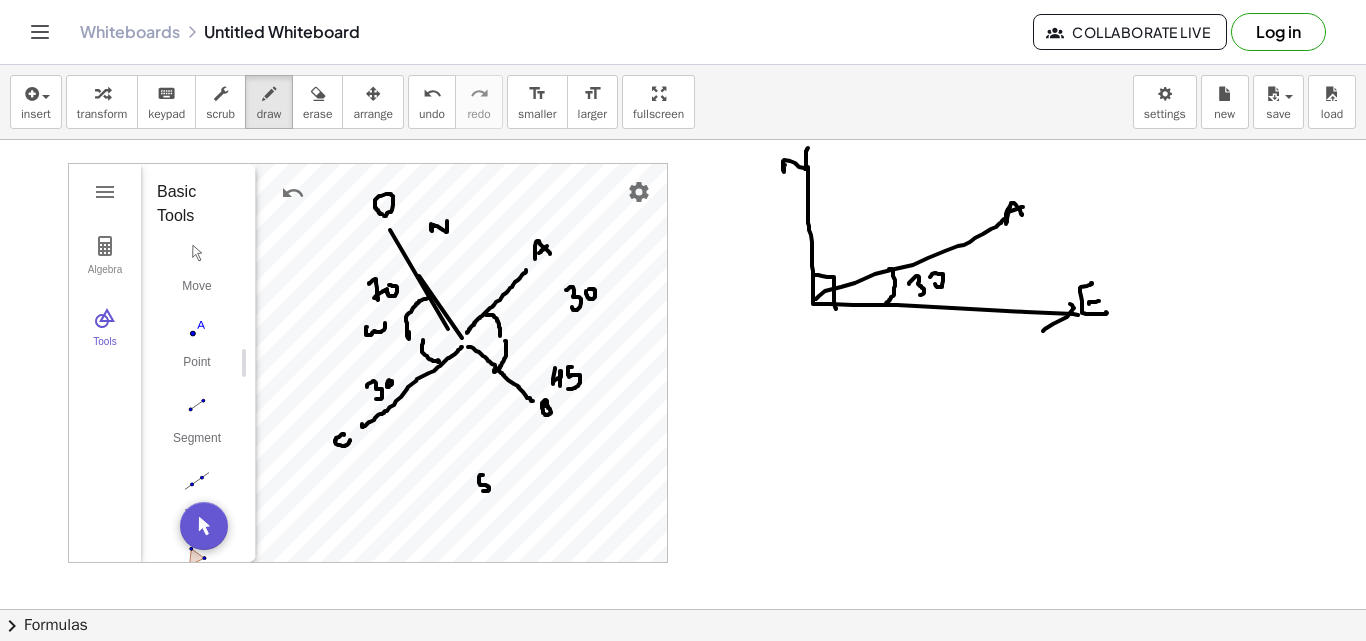 click at bounding box center [683, 374] 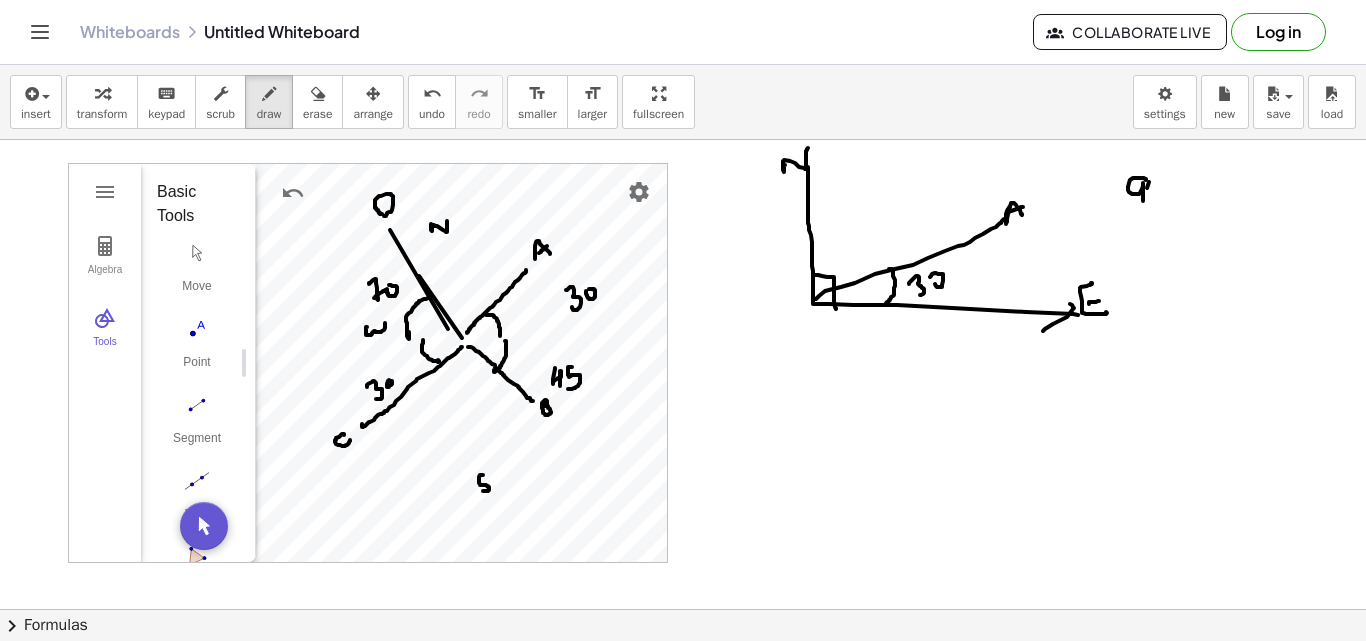 drag, startPoint x: 1146, startPoint y: 179, endPoint x: 1159, endPoint y: 193, distance: 19.104973 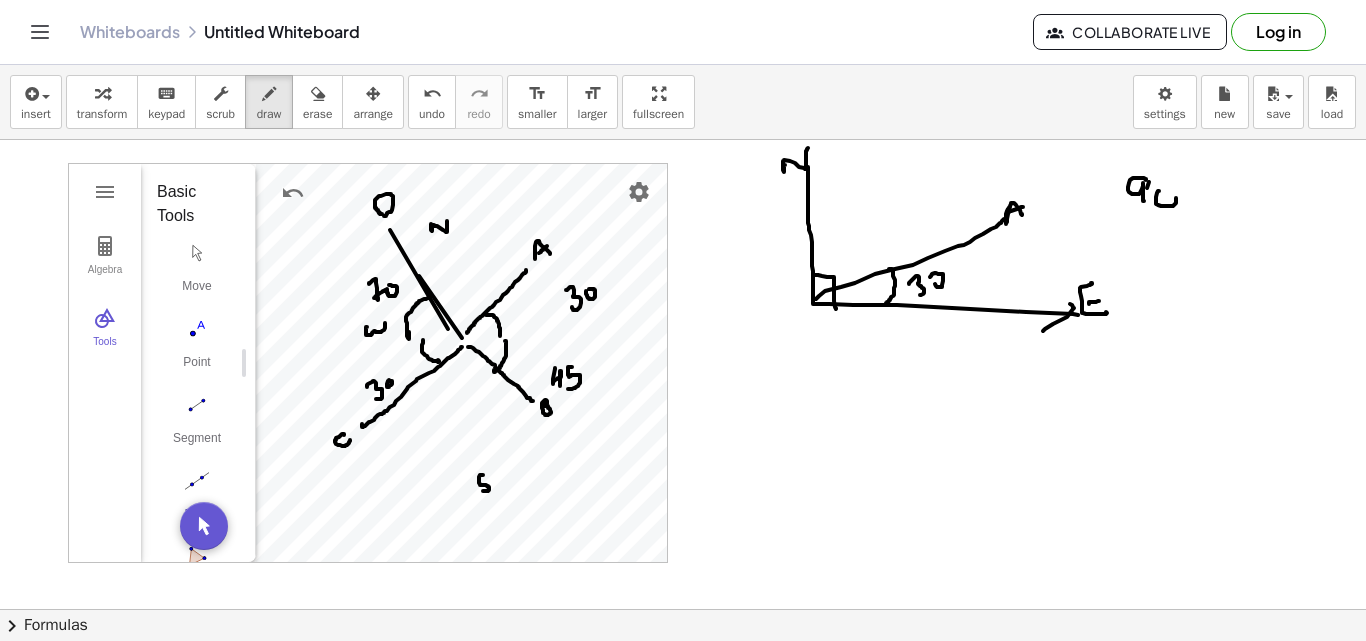 drag, startPoint x: 1159, startPoint y: 191, endPoint x: 1180, endPoint y: 186, distance: 21.587032 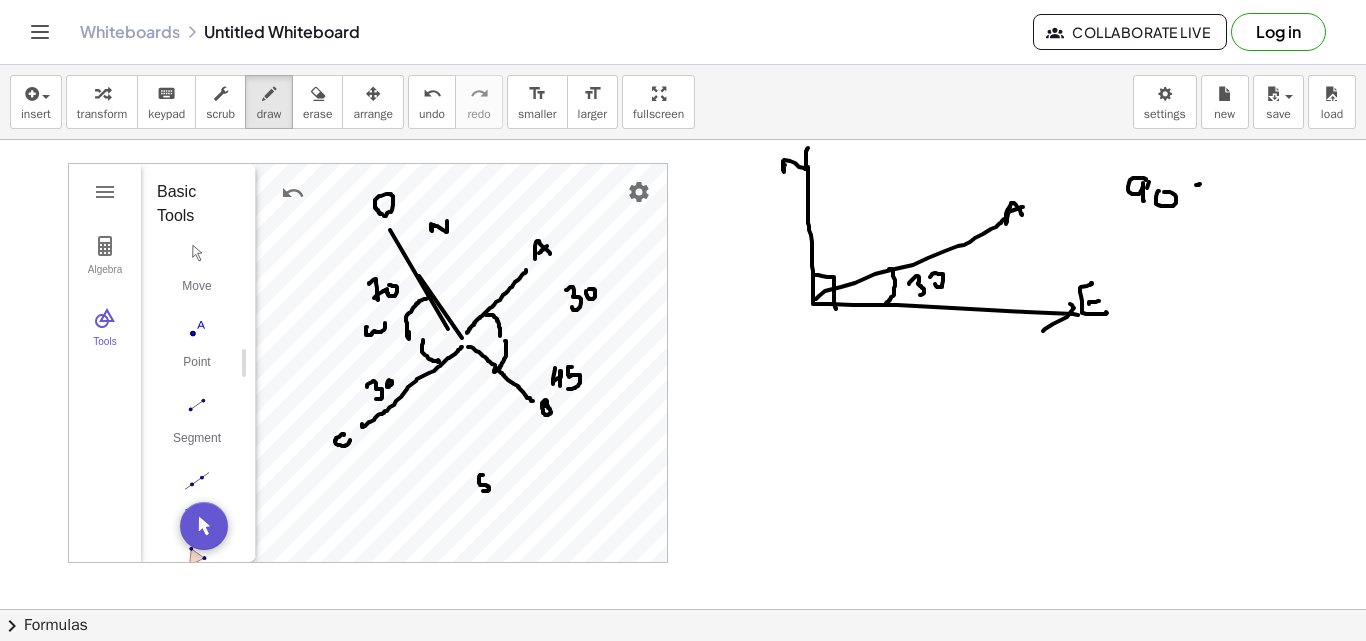 click at bounding box center (683, 374) 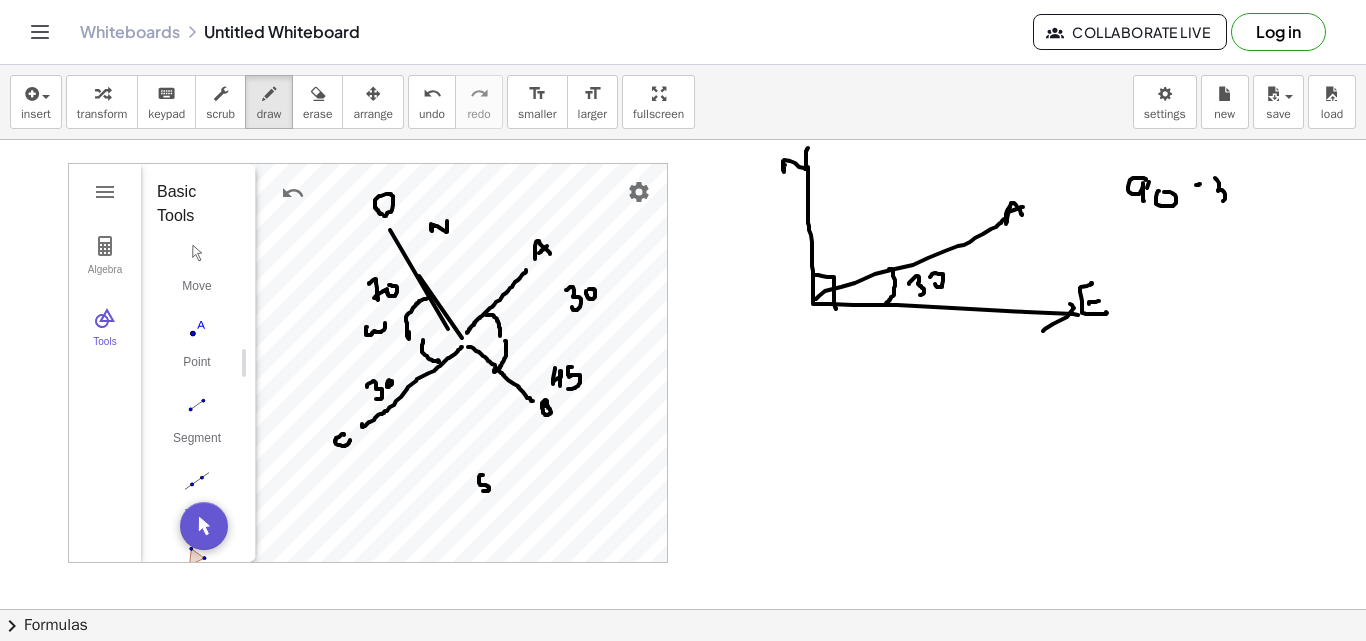 drag, startPoint x: 1218, startPoint y: 191, endPoint x: 1246, endPoint y: 189, distance: 28.071337 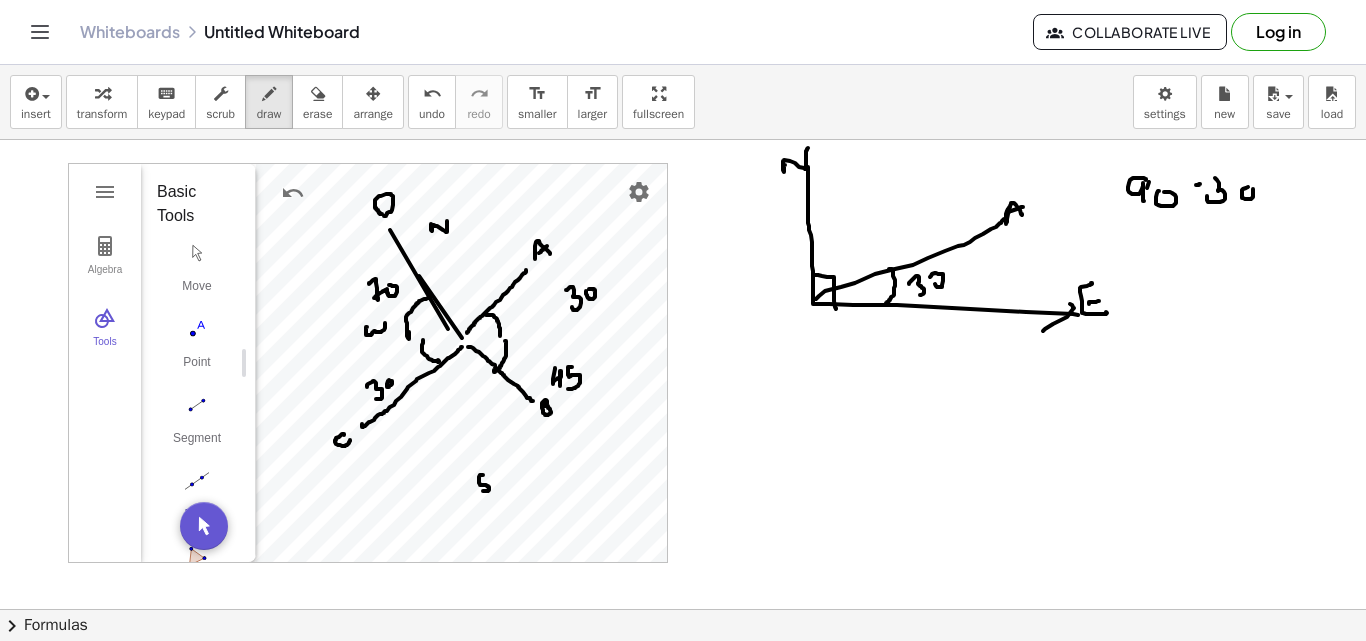 click at bounding box center [683, 374] 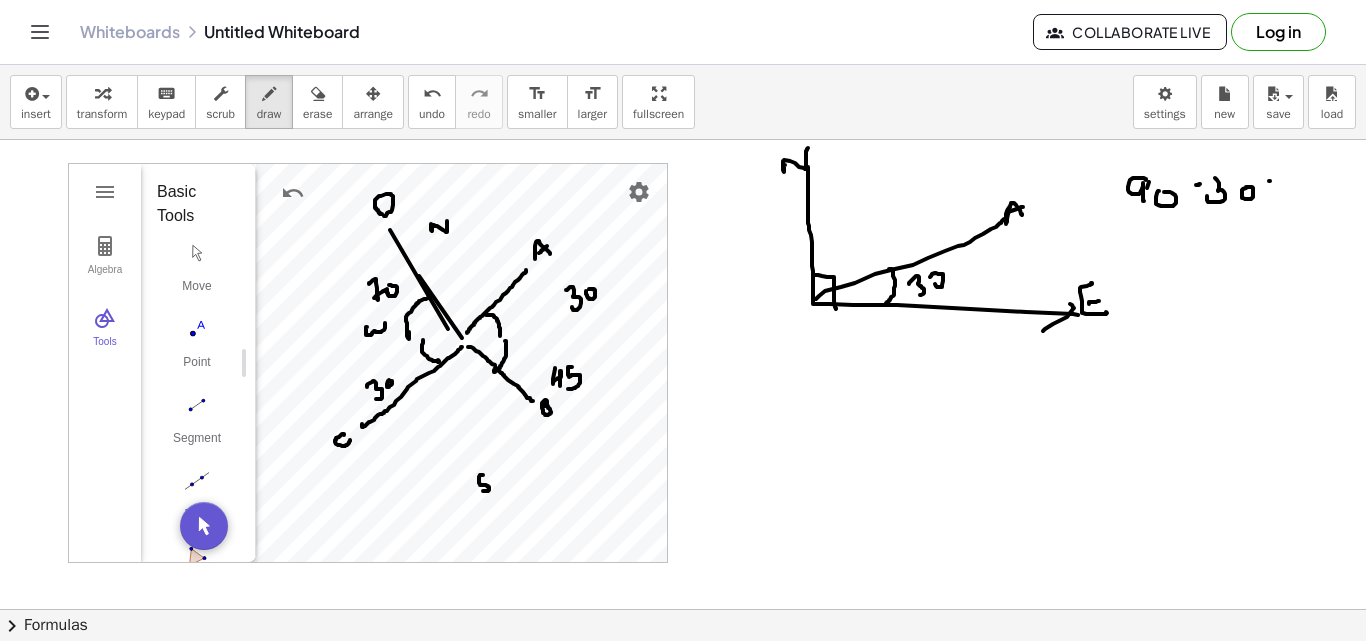 click at bounding box center (683, 374) 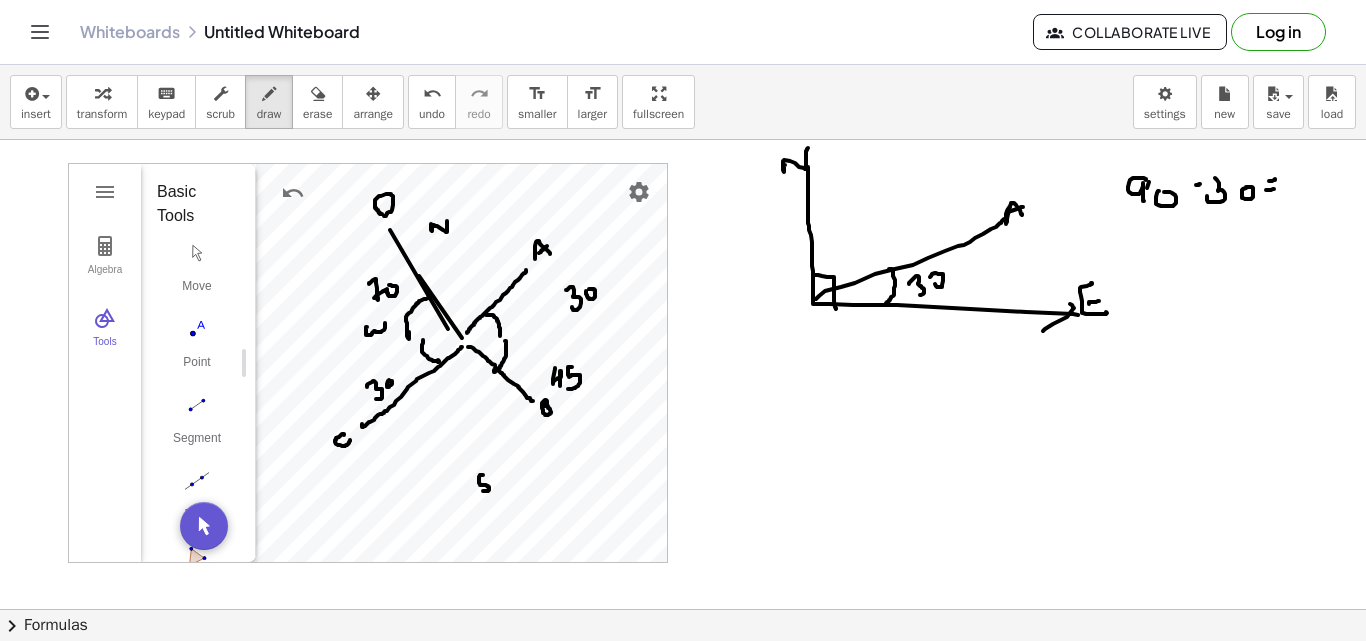drag, startPoint x: 1268, startPoint y: 190, endPoint x: 1285, endPoint y: 180, distance: 19.723083 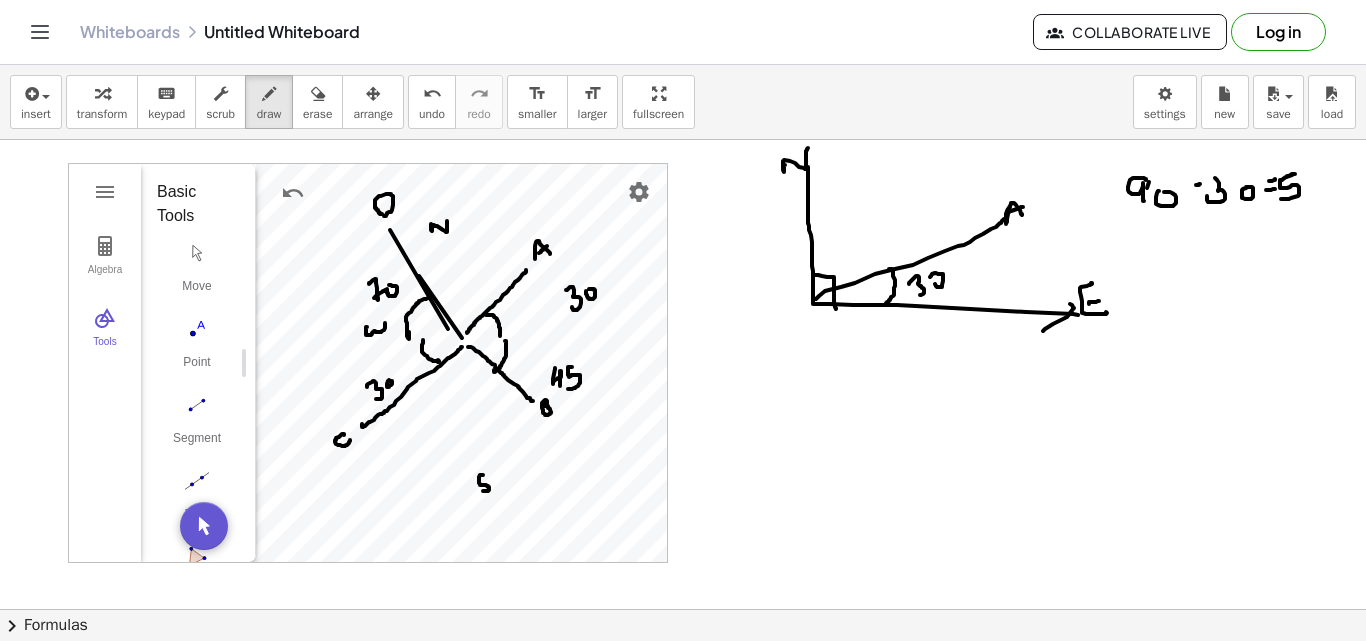 drag, startPoint x: 1287, startPoint y: 177, endPoint x: 1296, endPoint y: 186, distance: 12.727922 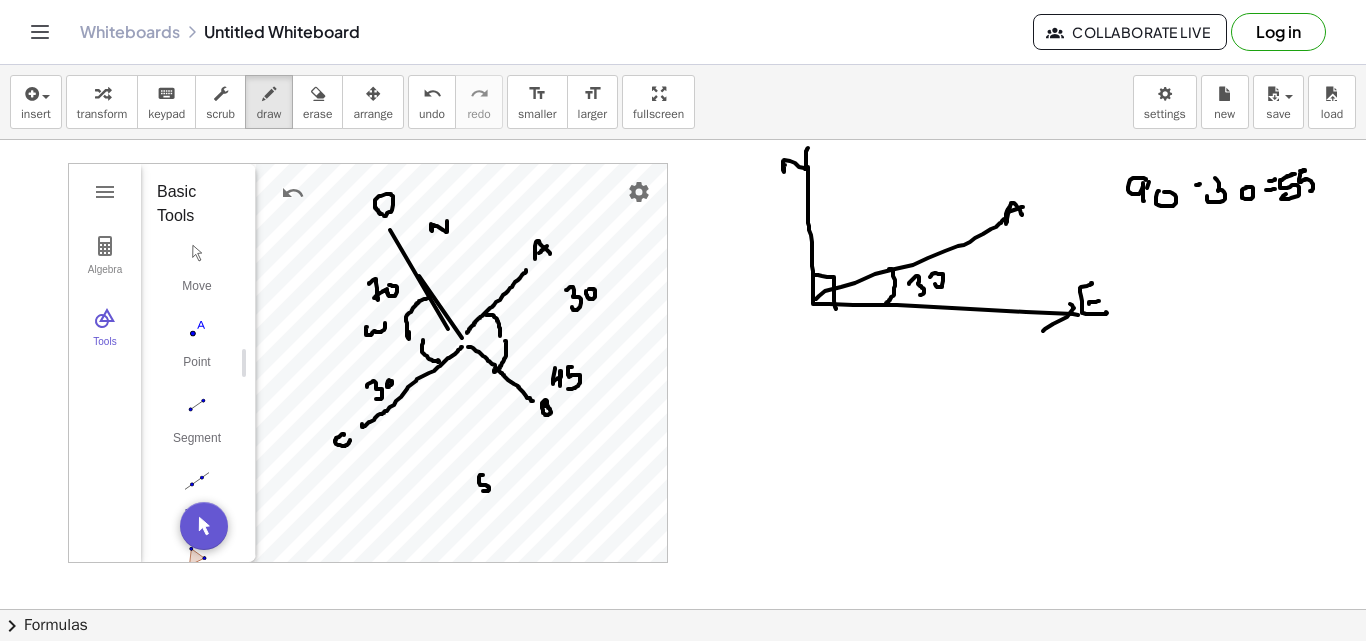 drag, startPoint x: 1300, startPoint y: 171, endPoint x: 1310, endPoint y: 180, distance: 13.453624 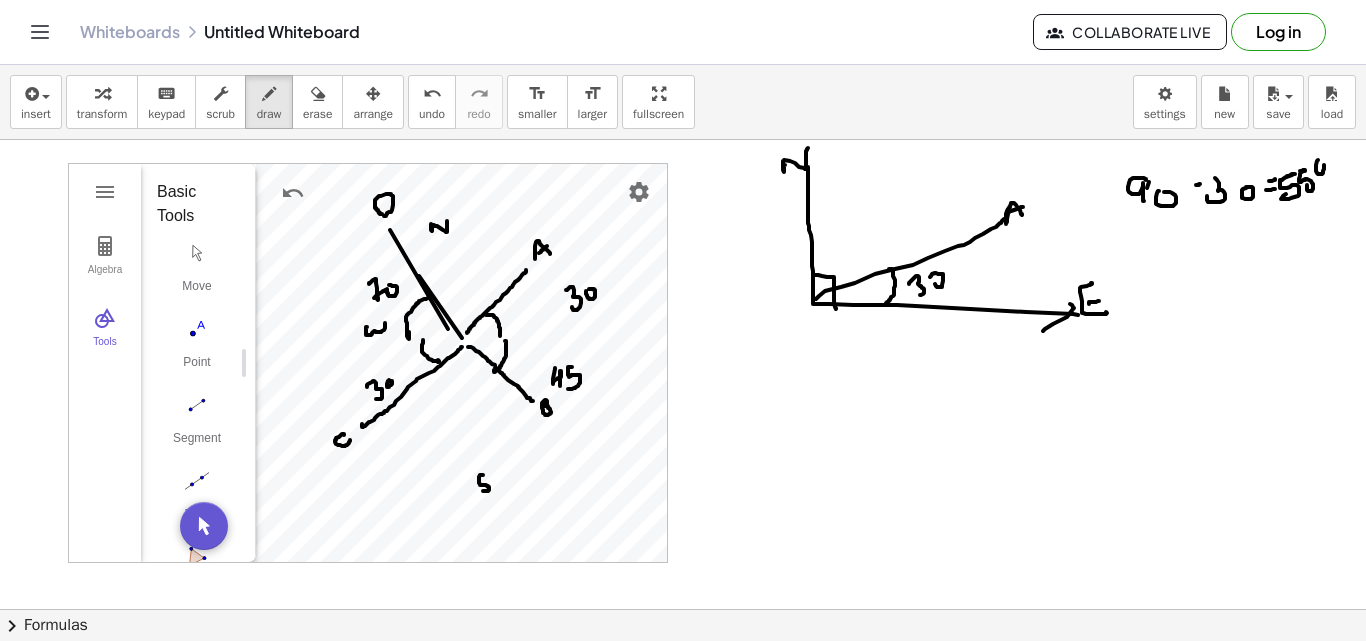 click at bounding box center [683, 374] 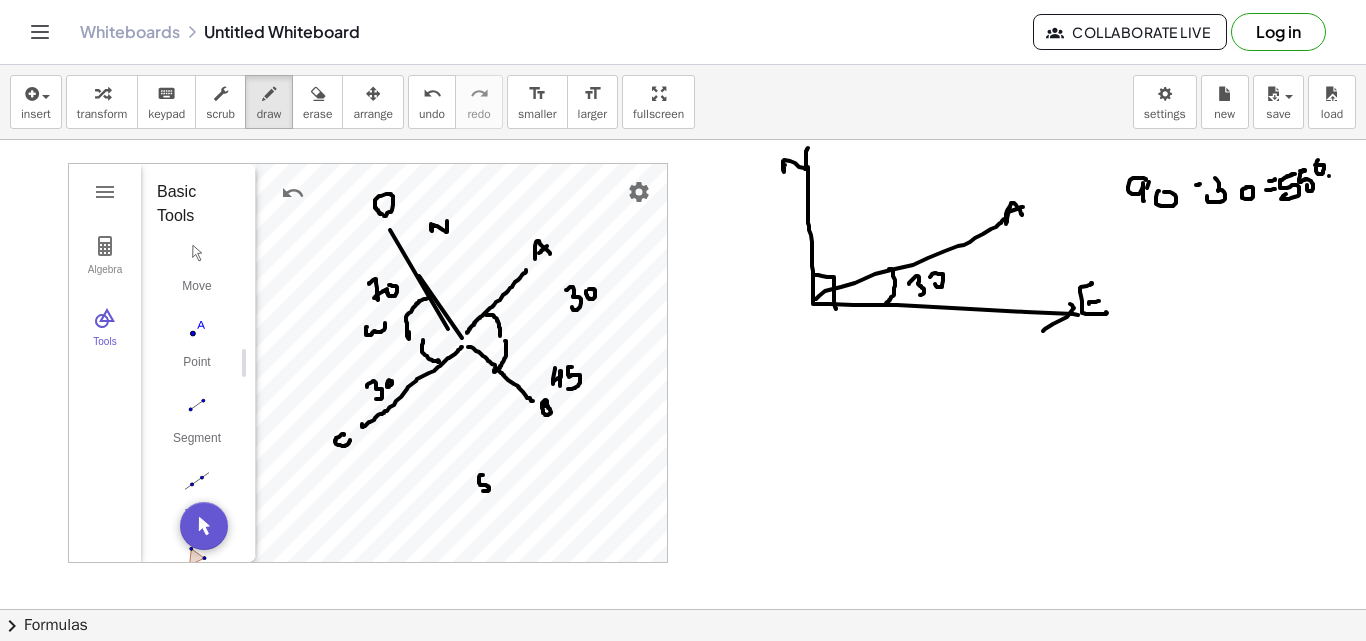 drag, startPoint x: 1329, startPoint y: 176, endPoint x: 1339, endPoint y: 170, distance: 11.661903 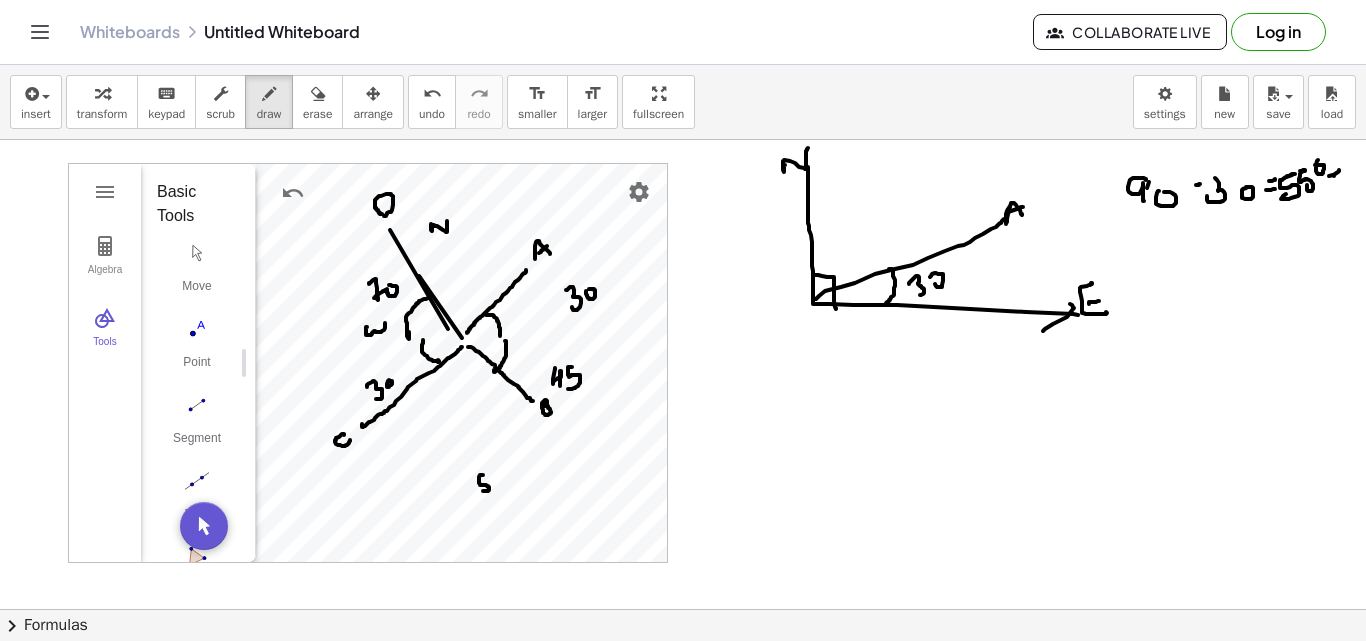 drag, startPoint x: 1334, startPoint y: 176, endPoint x: 1337, endPoint y: 188, distance: 12.369317 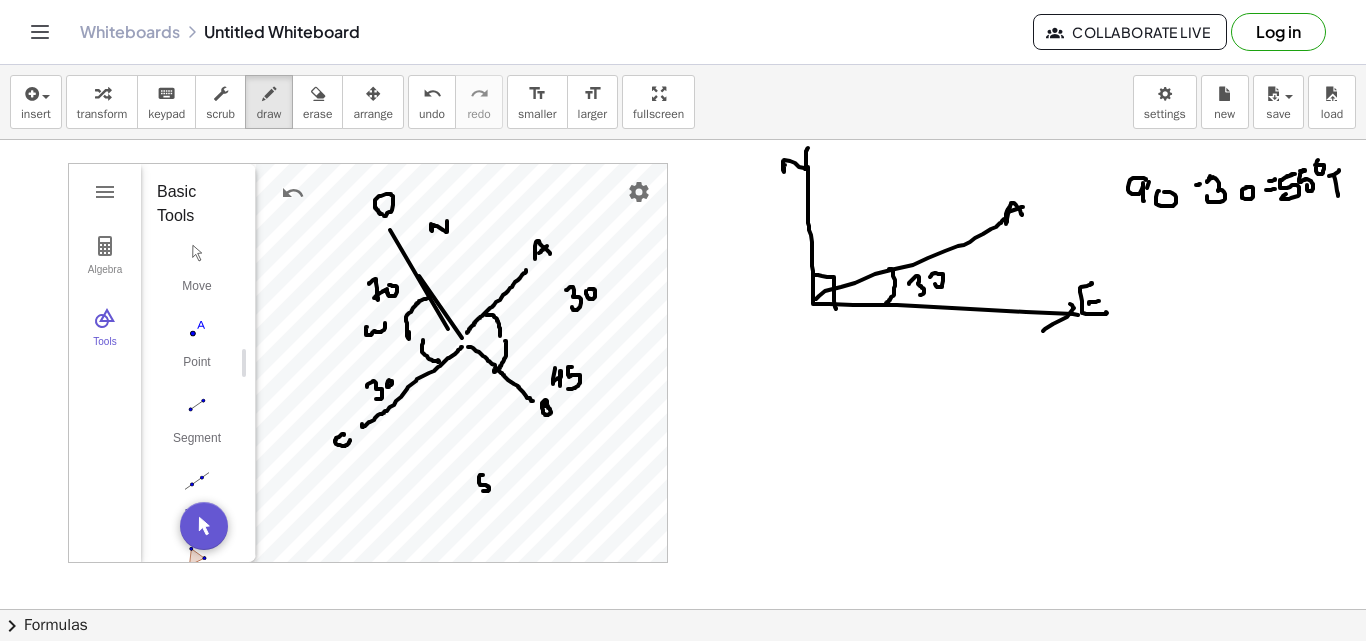 click at bounding box center [683, 374] 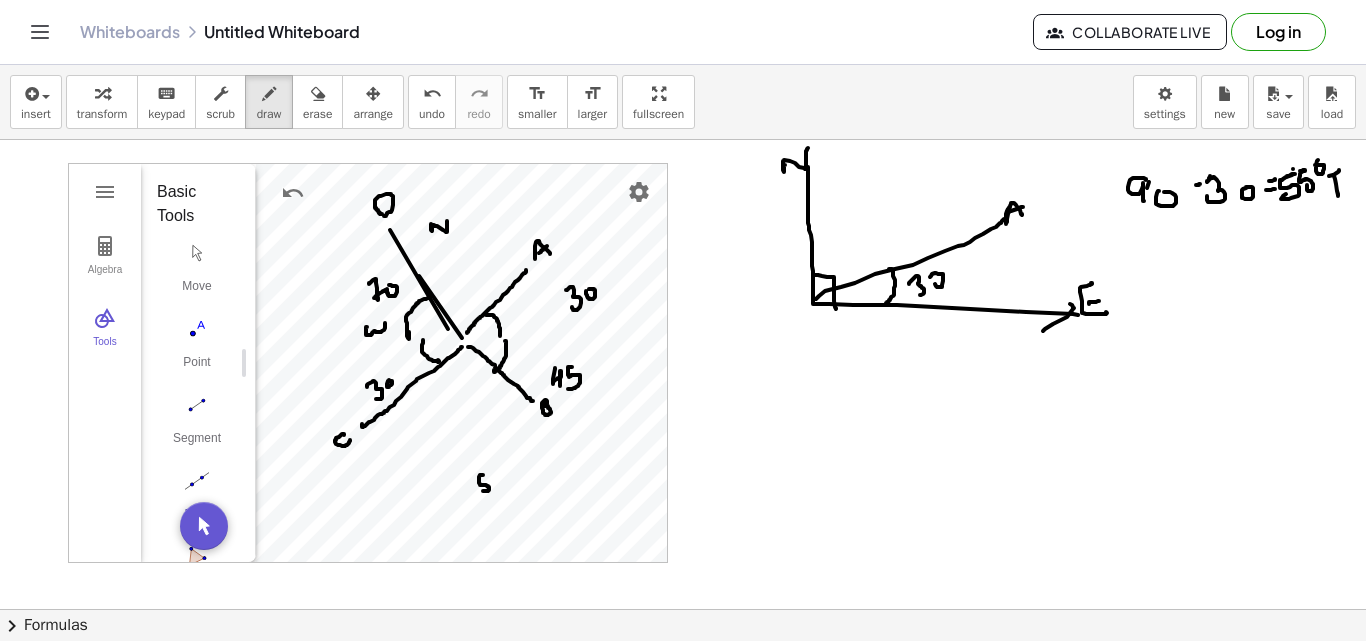 click at bounding box center (683, 374) 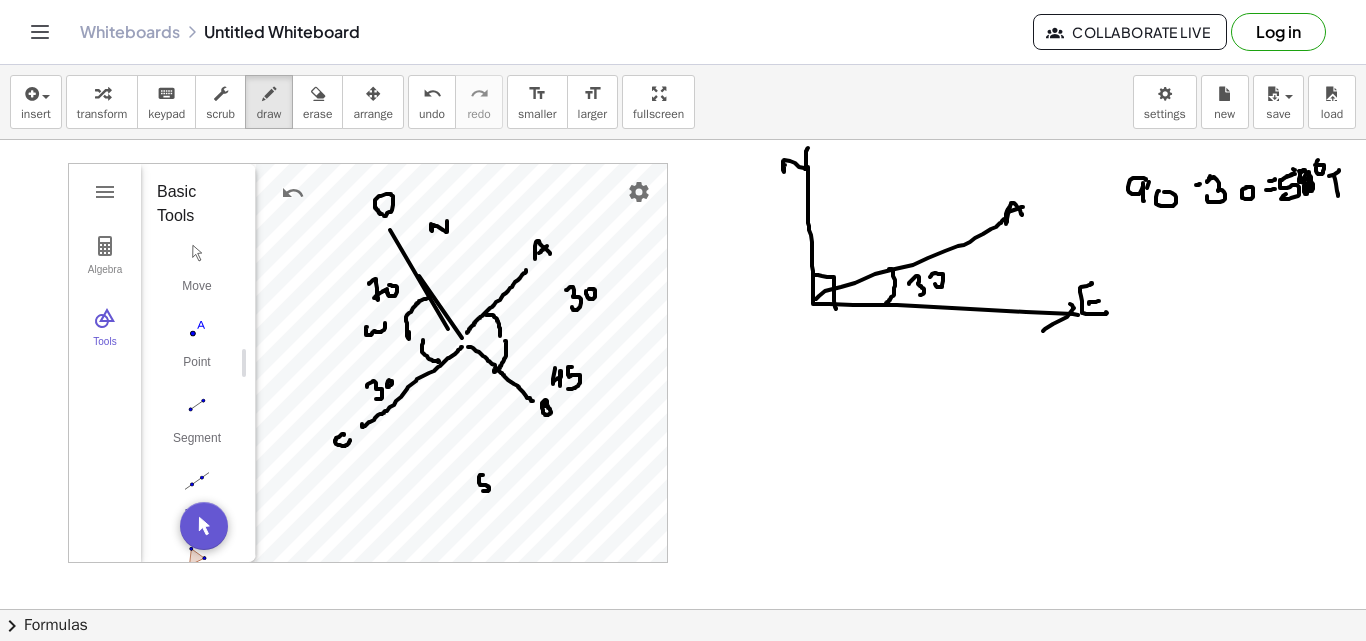 click at bounding box center (683, 374) 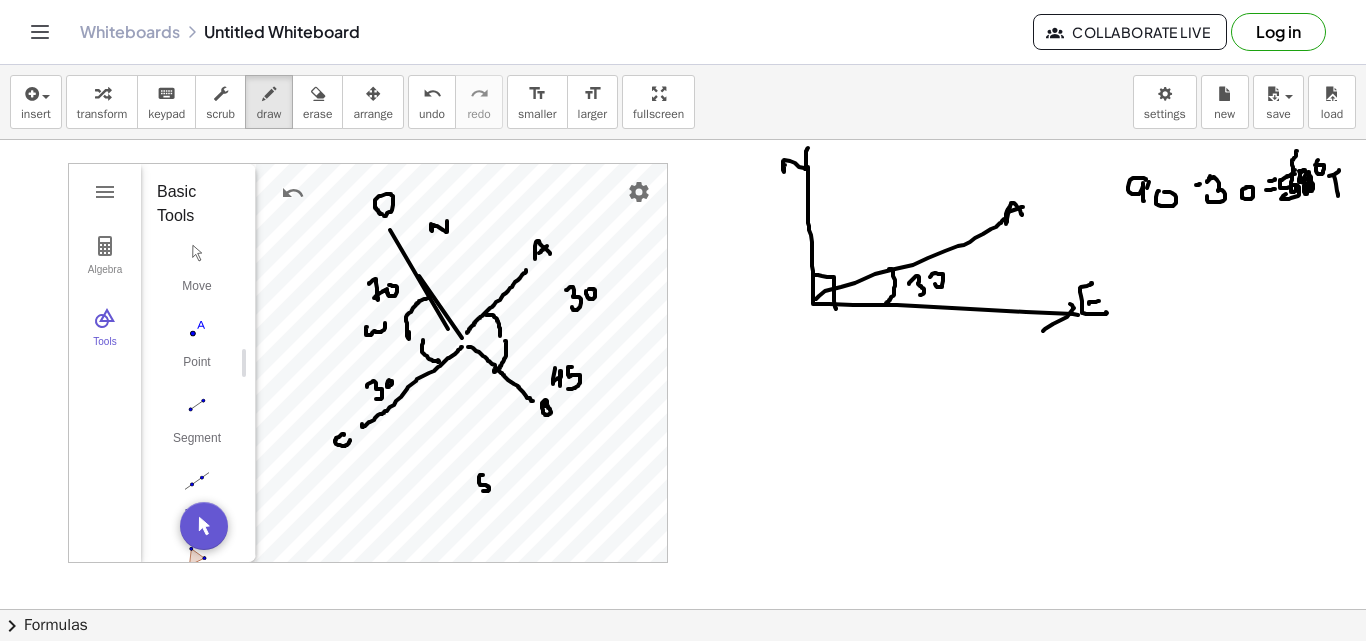 drag, startPoint x: 1297, startPoint y: 151, endPoint x: 1296, endPoint y: 187, distance: 36.013885 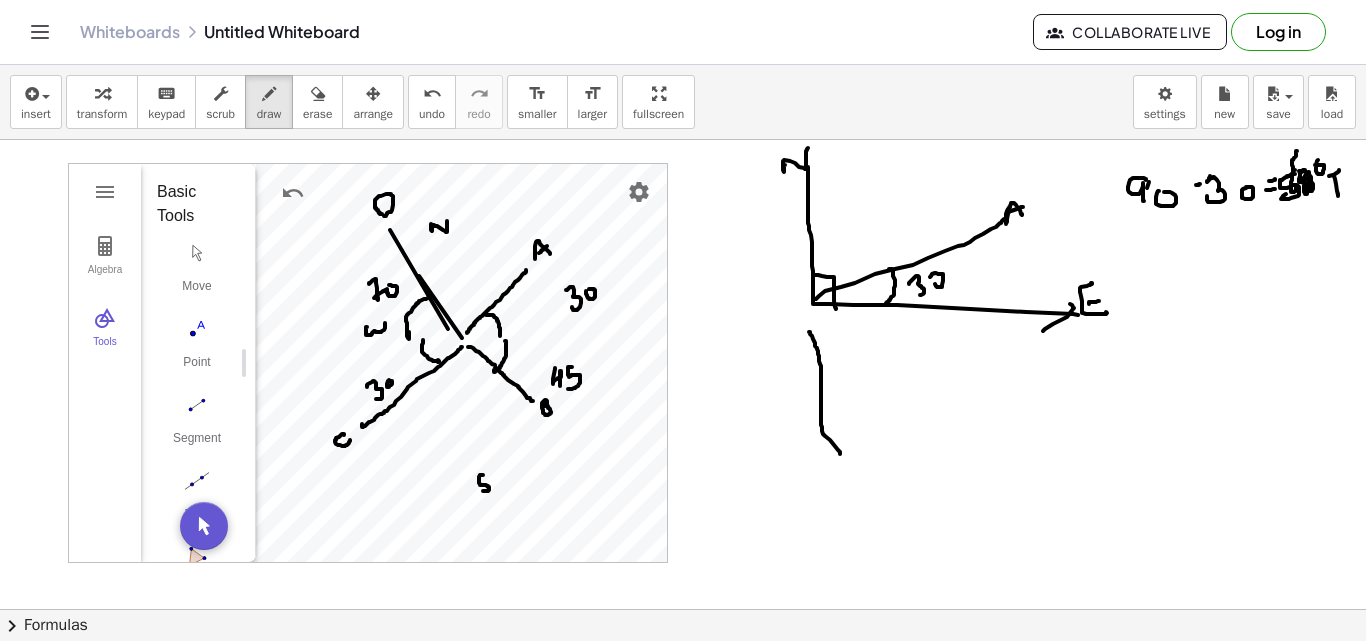 drag, startPoint x: 809, startPoint y: 332, endPoint x: 839, endPoint y: 446, distance: 117.881294 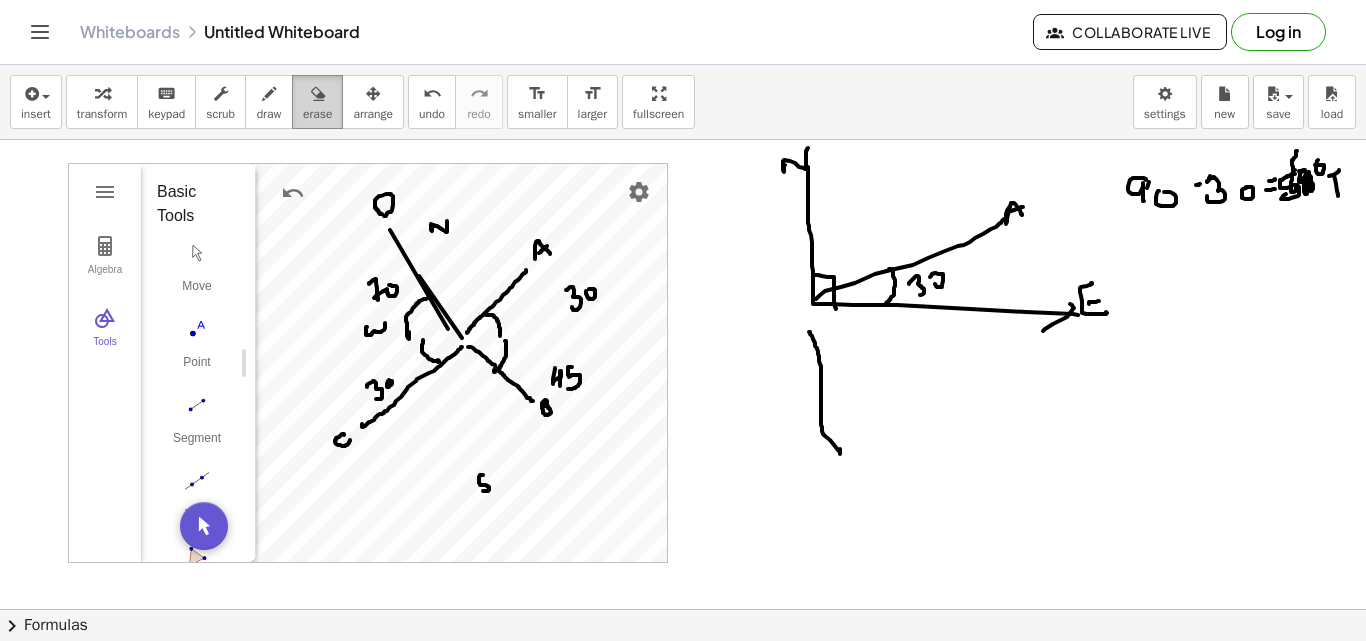 click on "erase" at bounding box center [317, 102] 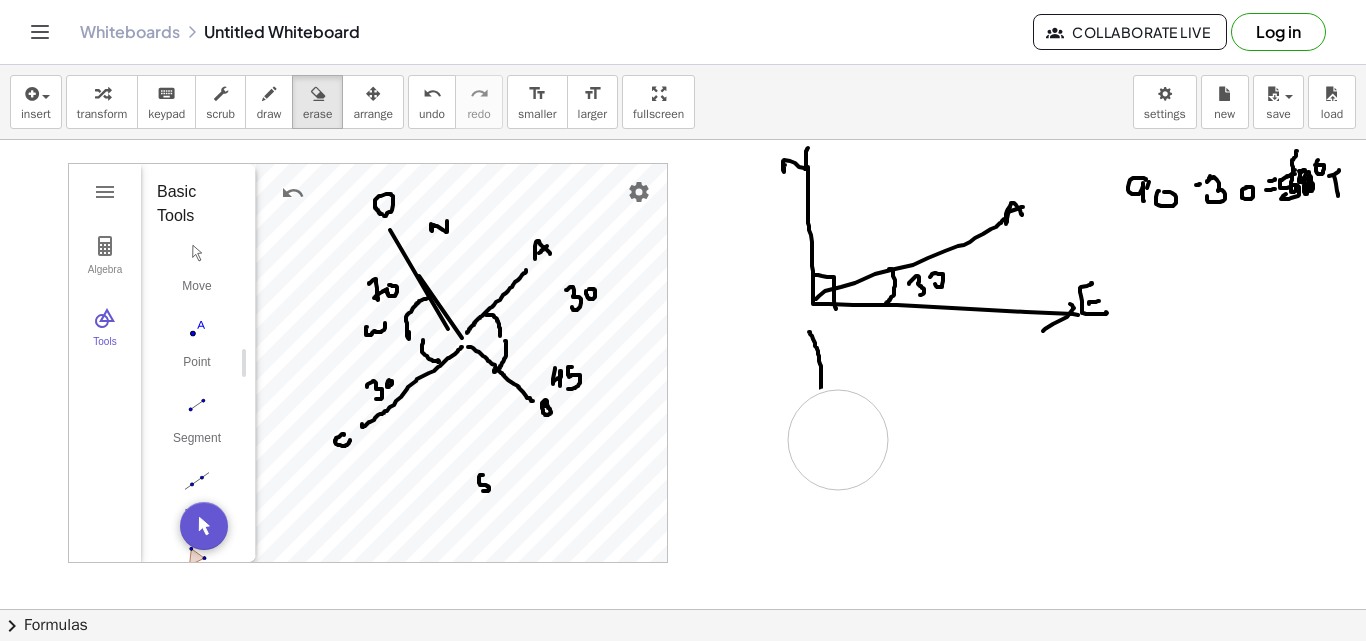 drag, startPoint x: 838, startPoint y: 436, endPoint x: 818, endPoint y: 397, distance: 43.829212 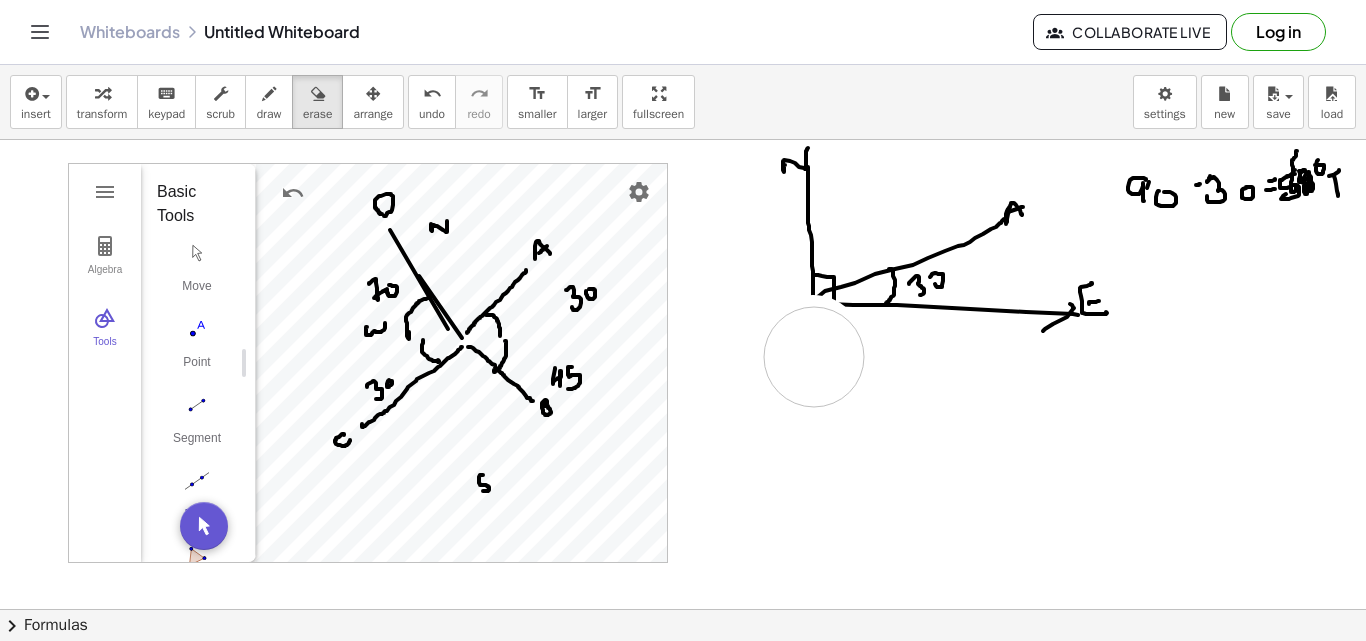 click at bounding box center [683, 374] 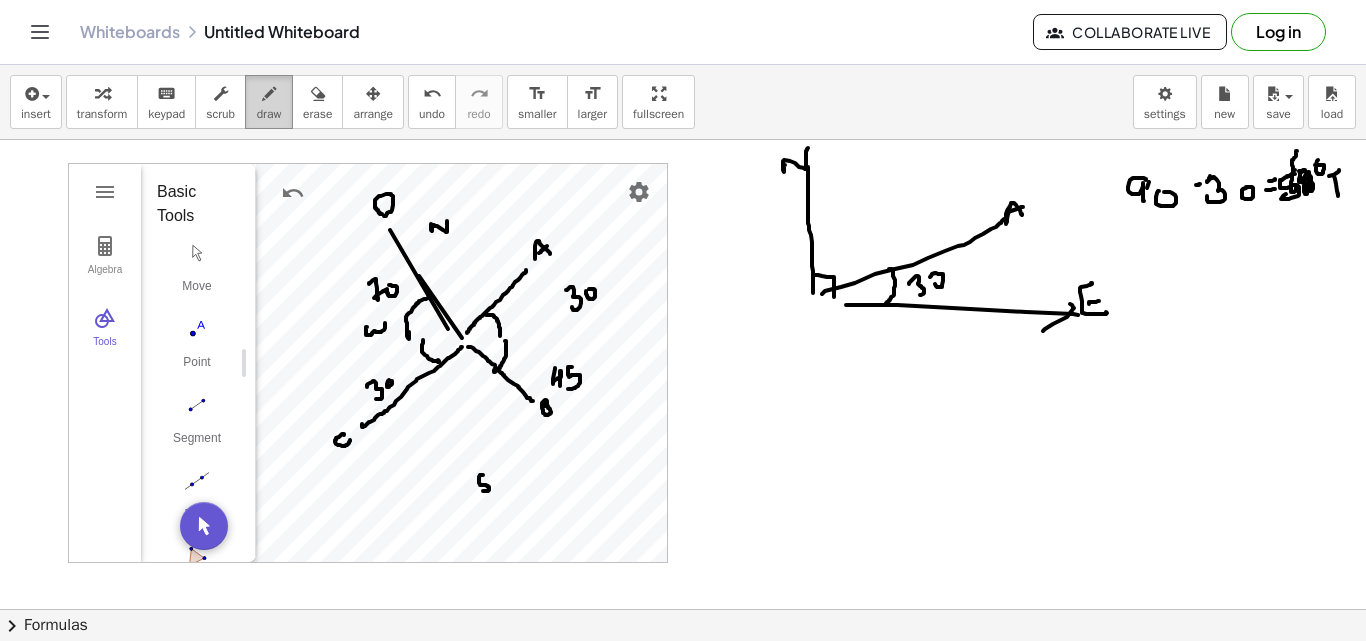 click at bounding box center [269, 93] 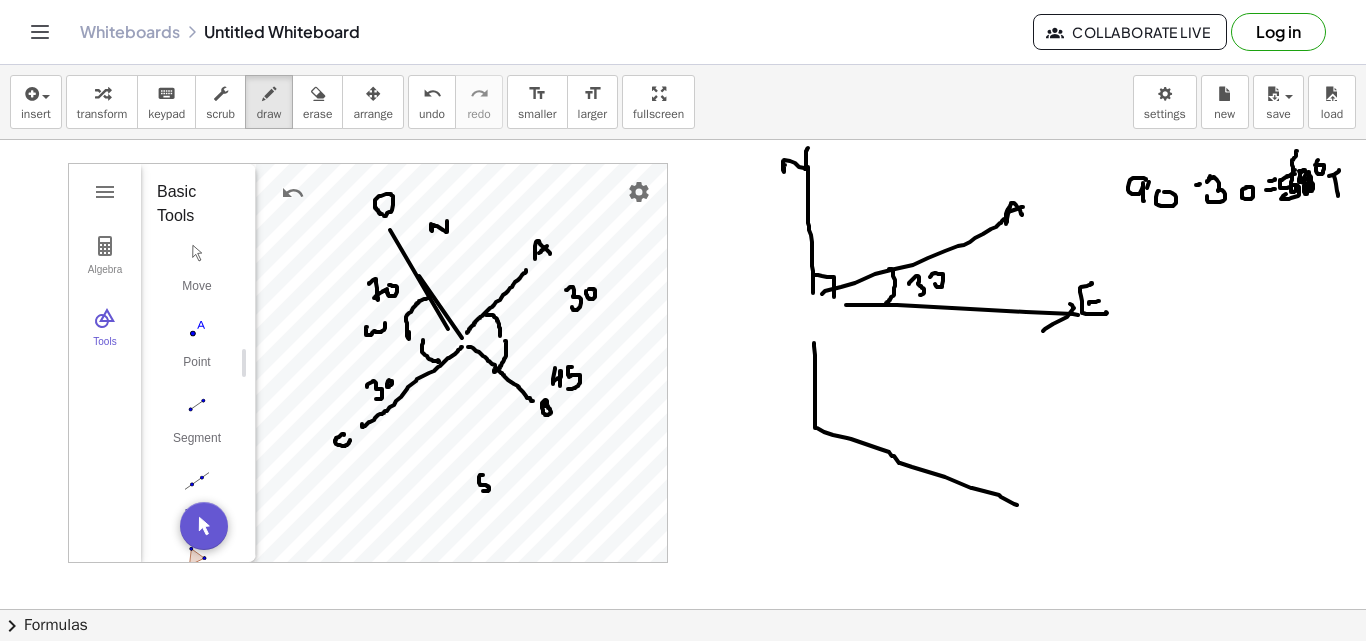 drag, startPoint x: 814, startPoint y: 343, endPoint x: 1017, endPoint y: 505, distance: 259.71716 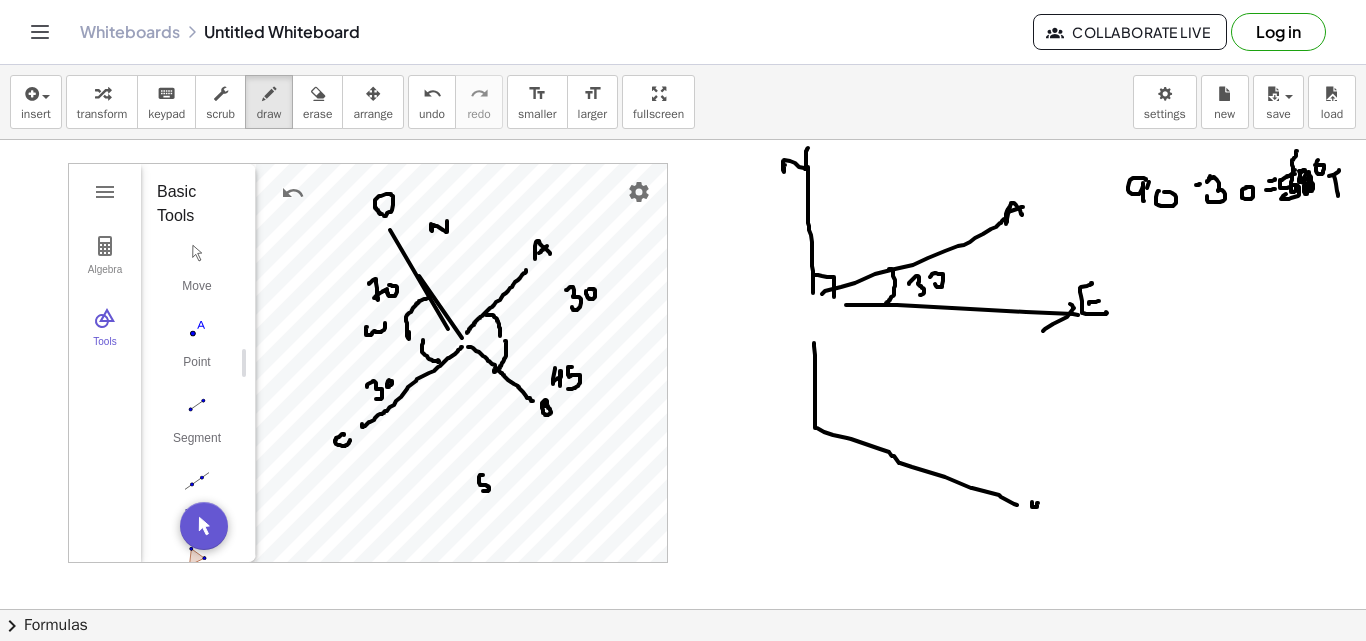 click at bounding box center (683, 374) 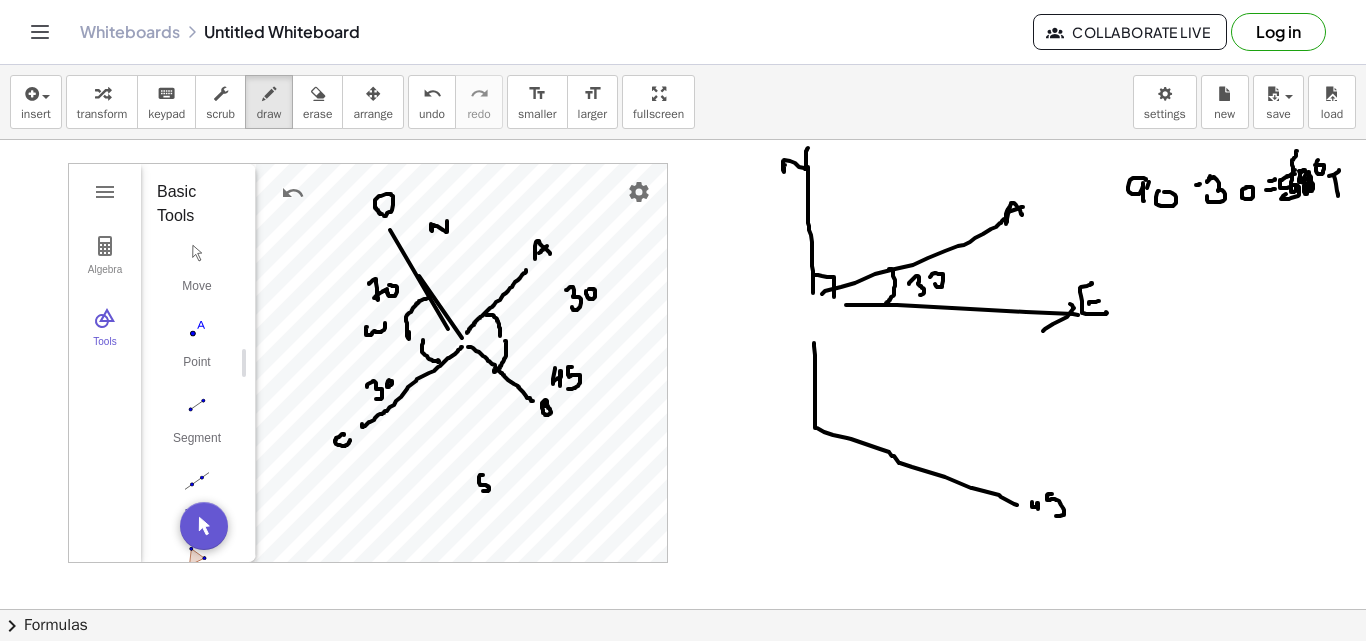 click at bounding box center [683, 374] 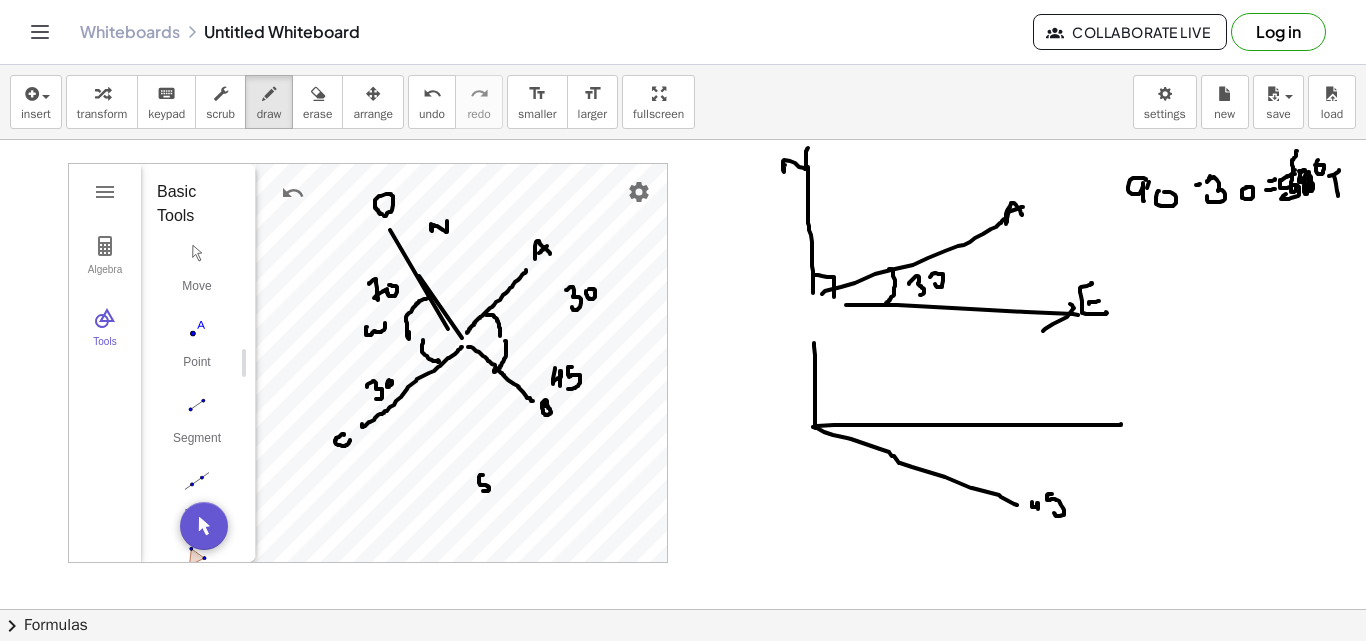 drag, startPoint x: 813, startPoint y: 427, endPoint x: 1121, endPoint y: 424, distance: 308.01462 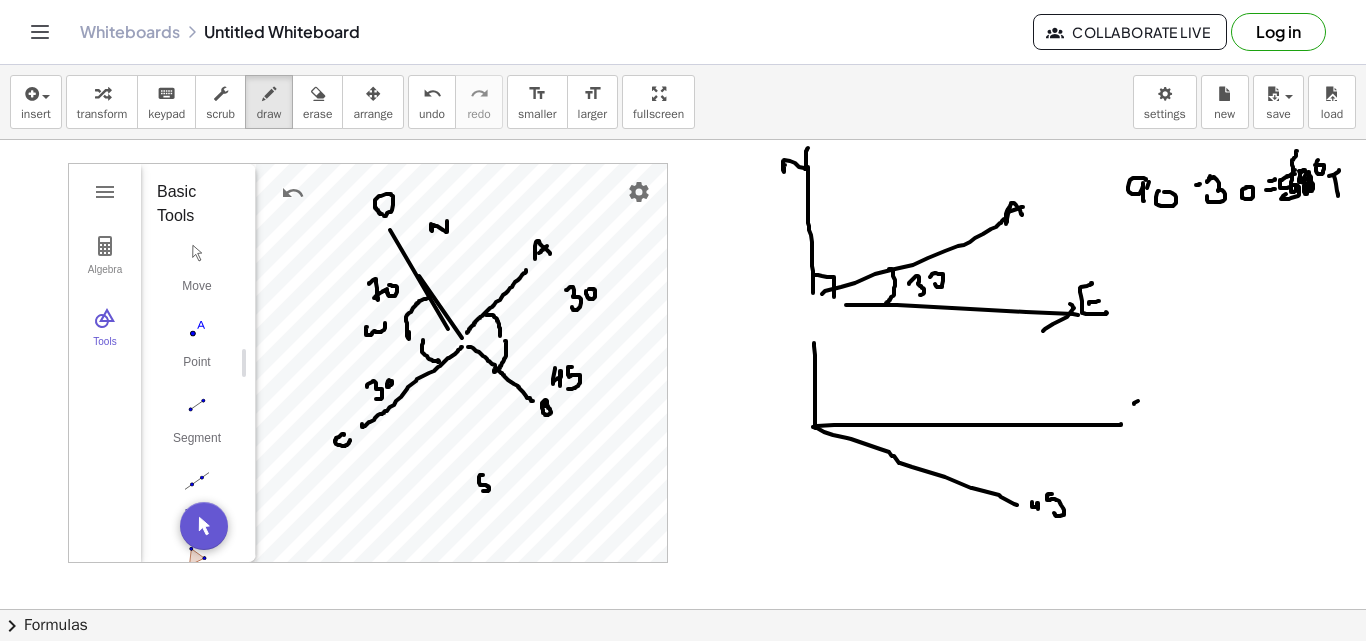 click at bounding box center [683, 374] 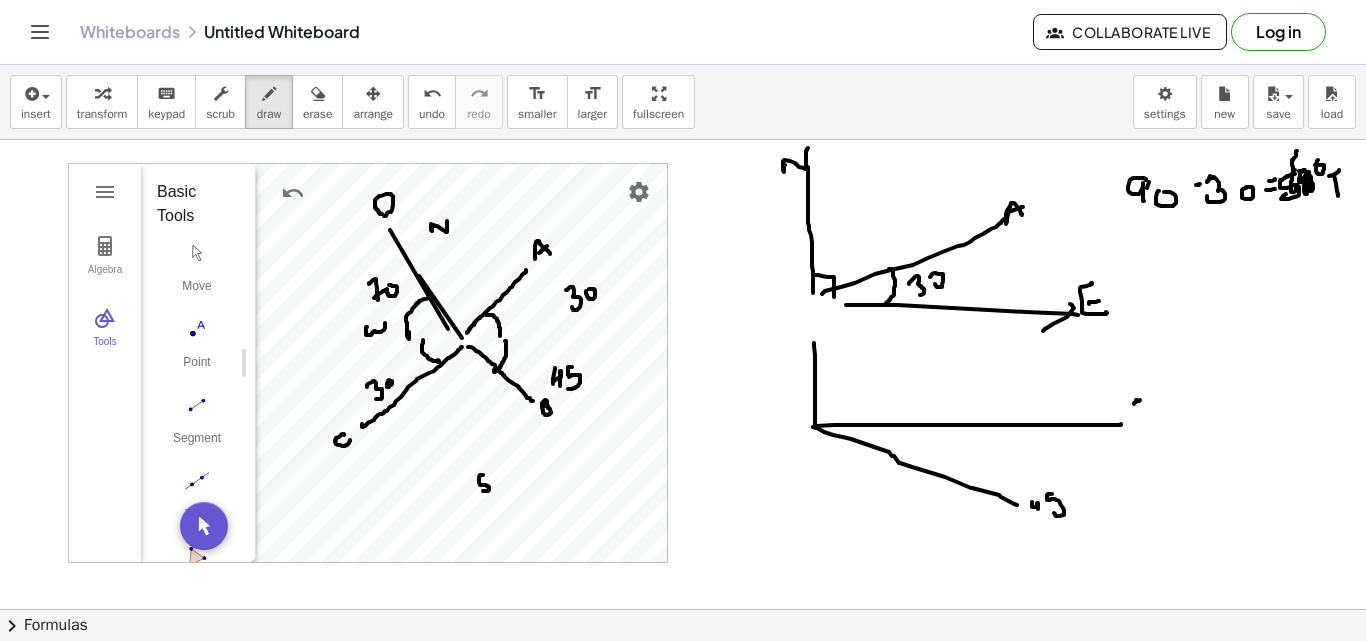 click at bounding box center [683, 374] 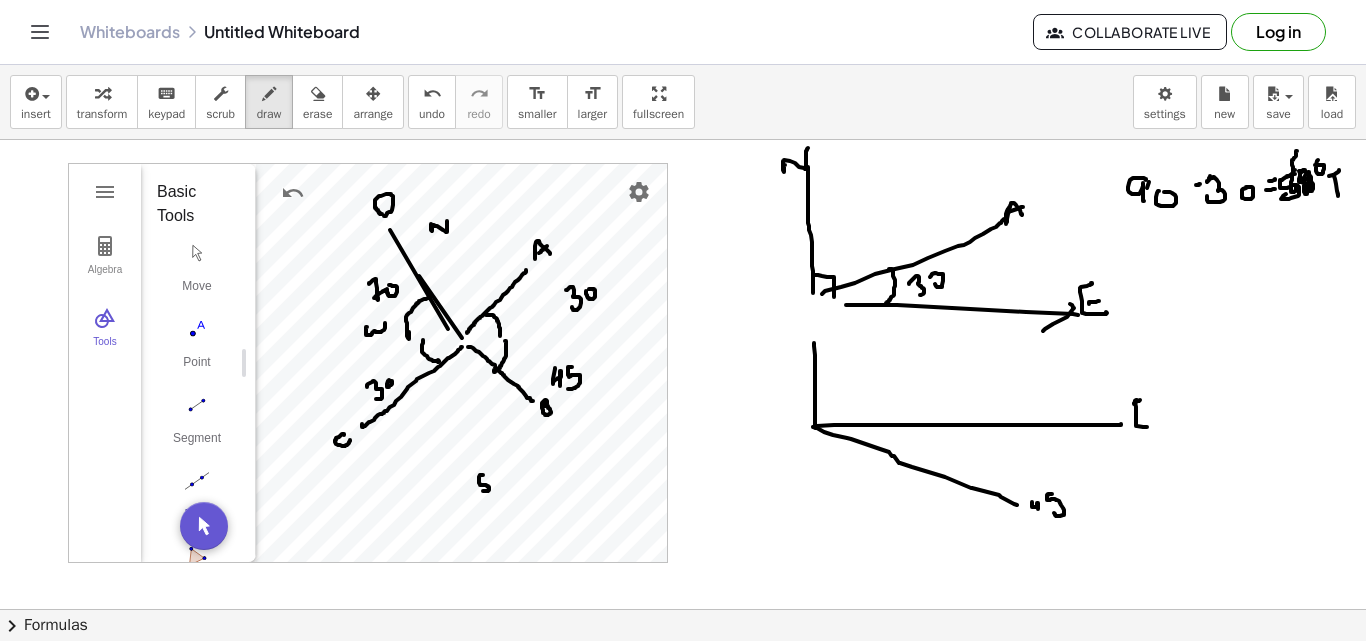 drag, startPoint x: 1135, startPoint y: 401, endPoint x: 1134, endPoint y: 421, distance: 20.024984 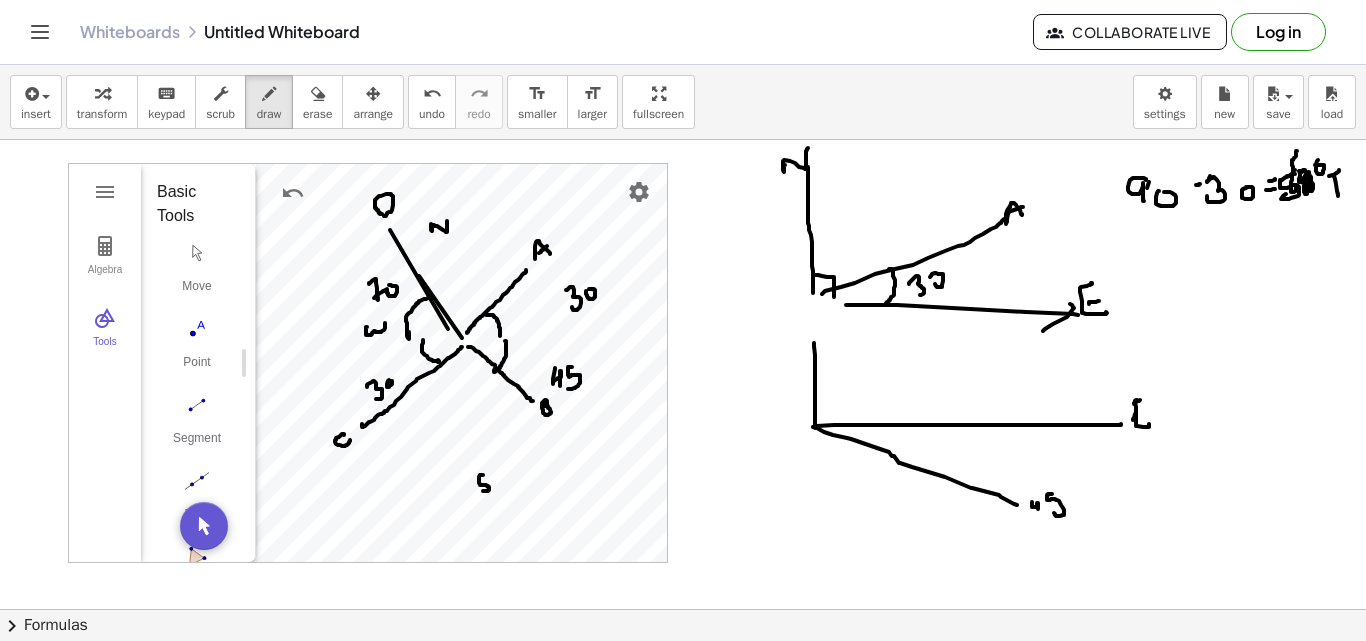 click at bounding box center (683, 374) 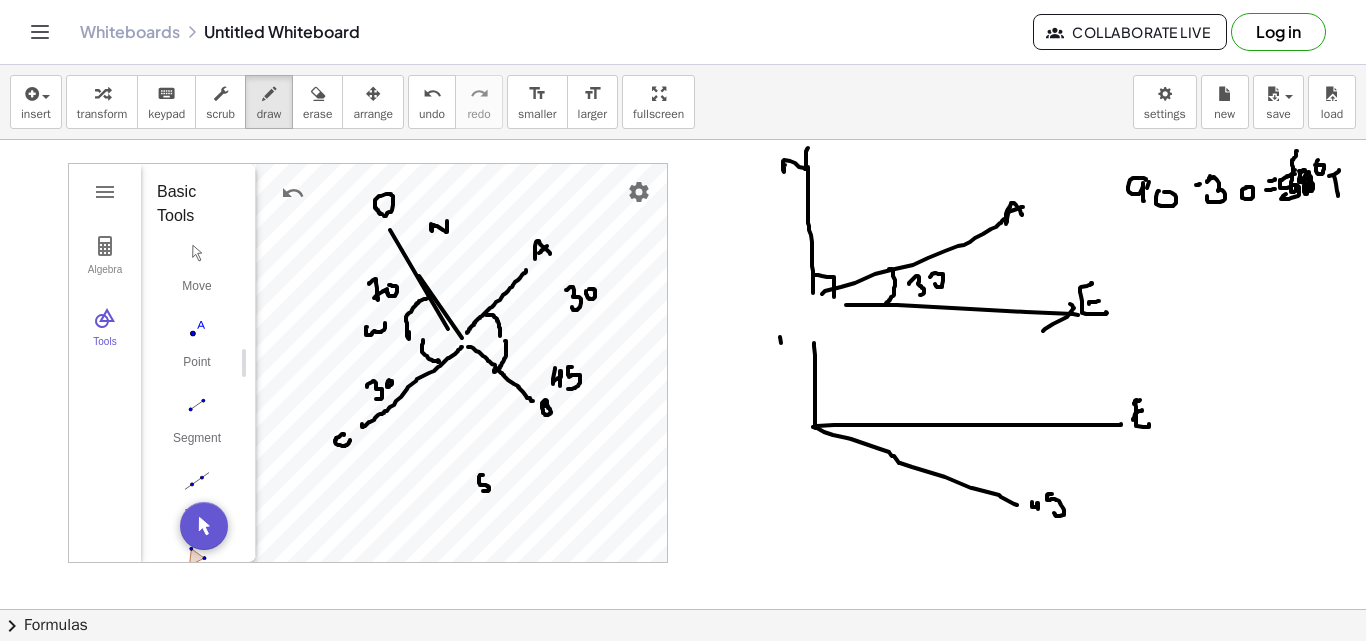 drag, startPoint x: 780, startPoint y: 337, endPoint x: 794, endPoint y: 343, distance: 15.231546 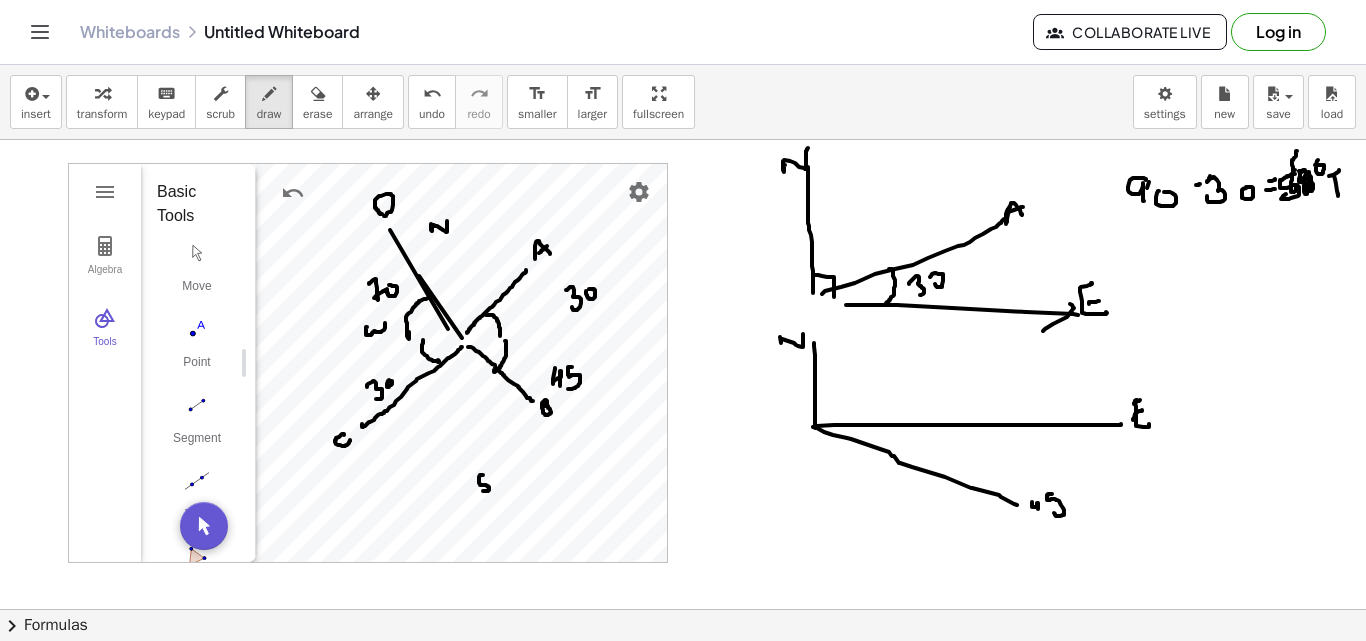 drag, startPoint x: 794, startPoint y: 343, endPoint x: 803, endPoint y: 333, distance: 13.453624 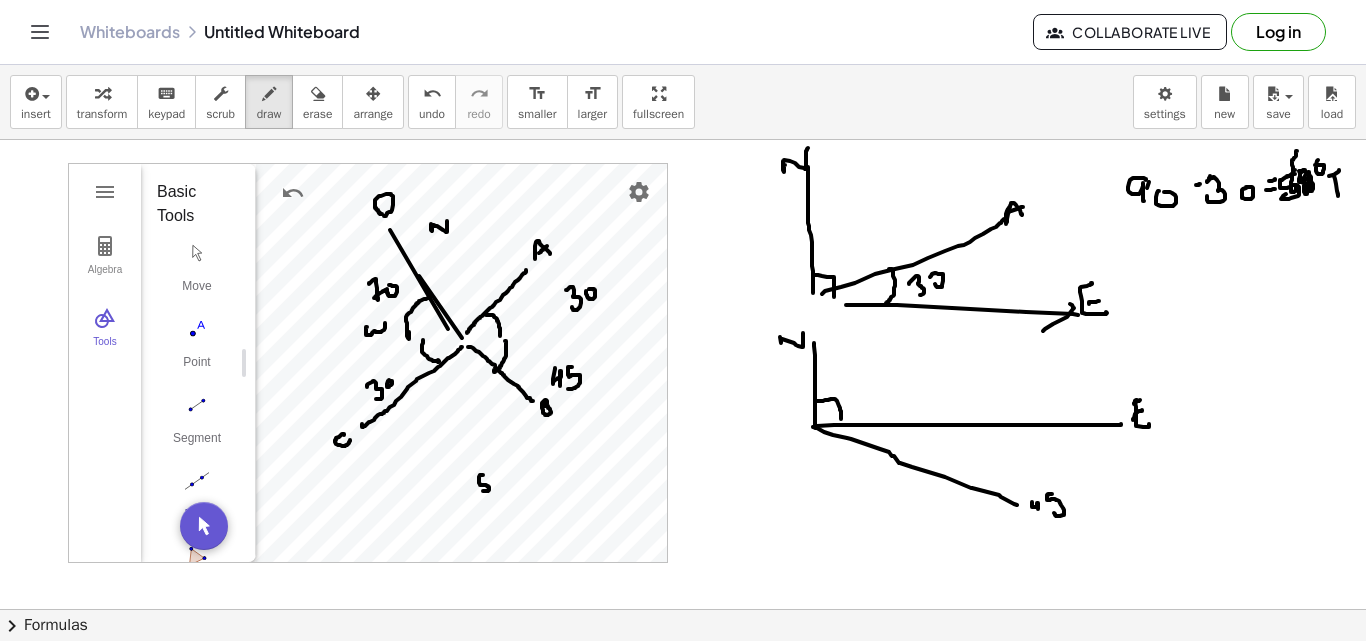 drag, startPoint x: 817, startPoint y: 401, endPoint x: 841, endPoint y: 419, distance: 30 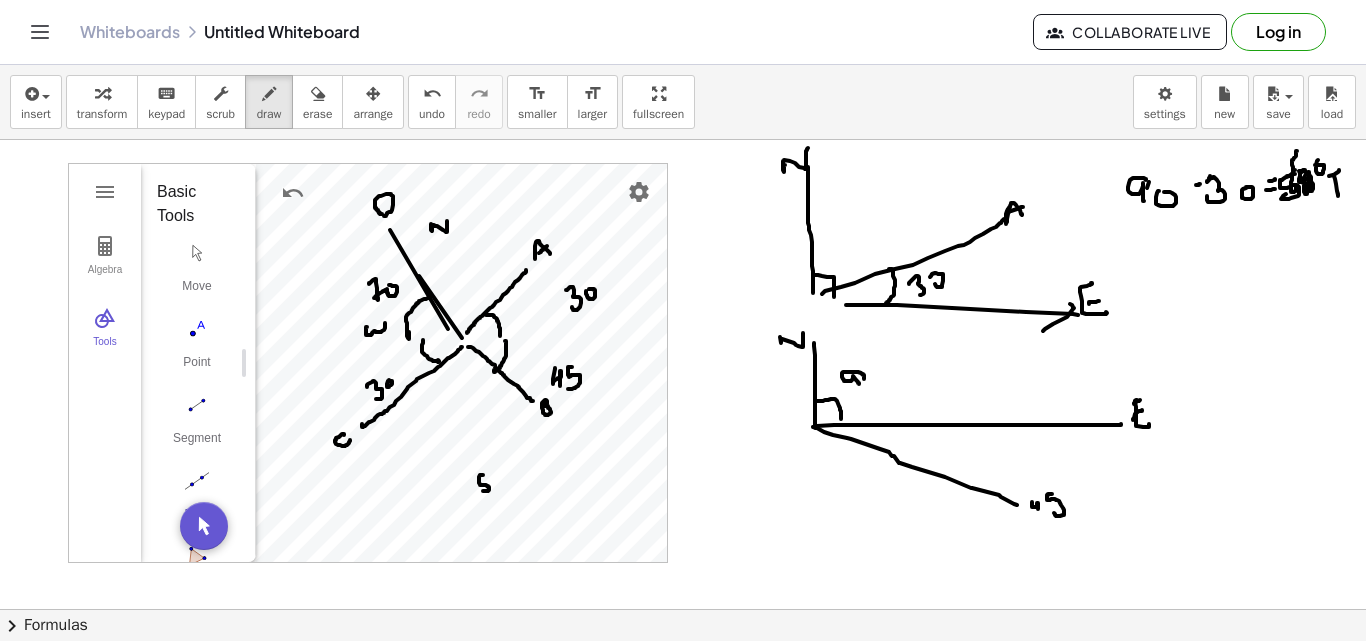 click at bounding box center [683, 374] 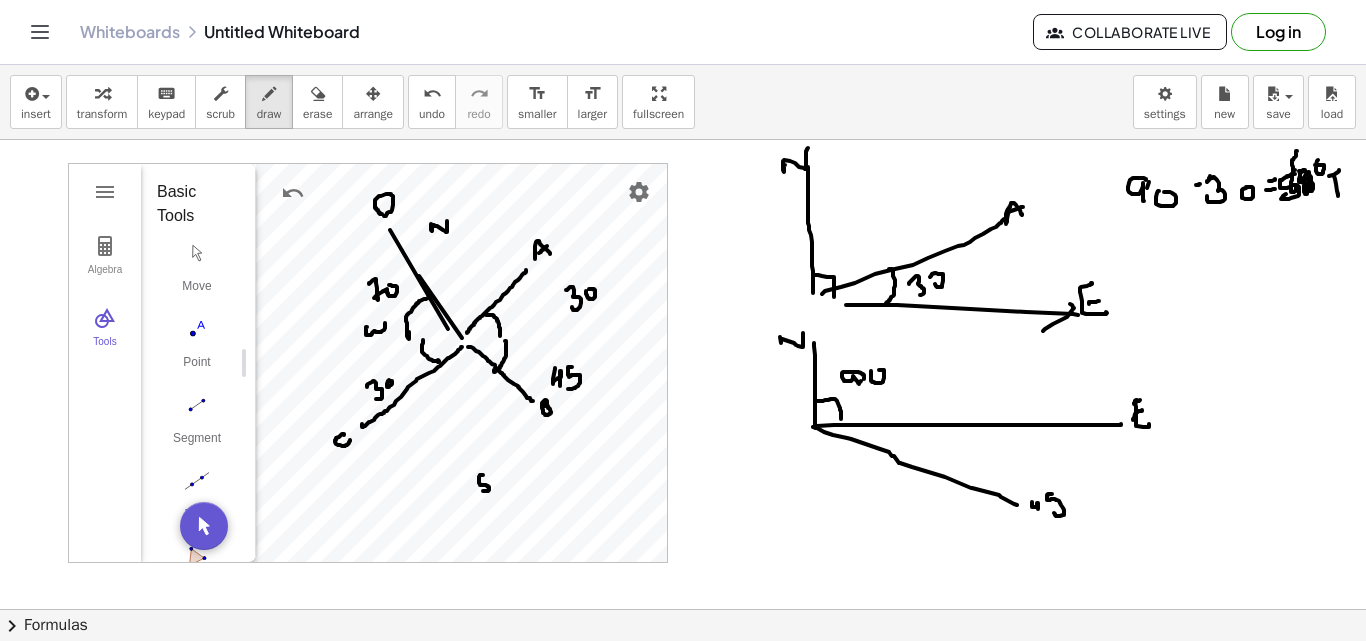 click at bounding box center (683, 374) 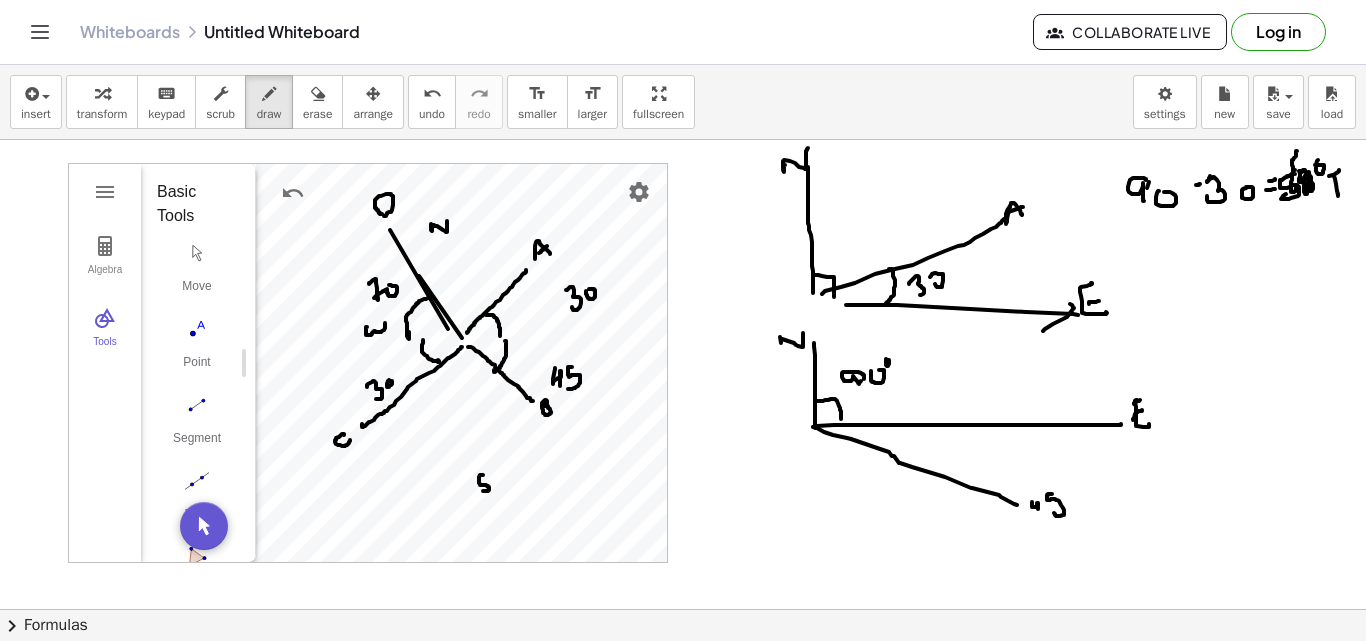 click at bounding box center (683, 374) 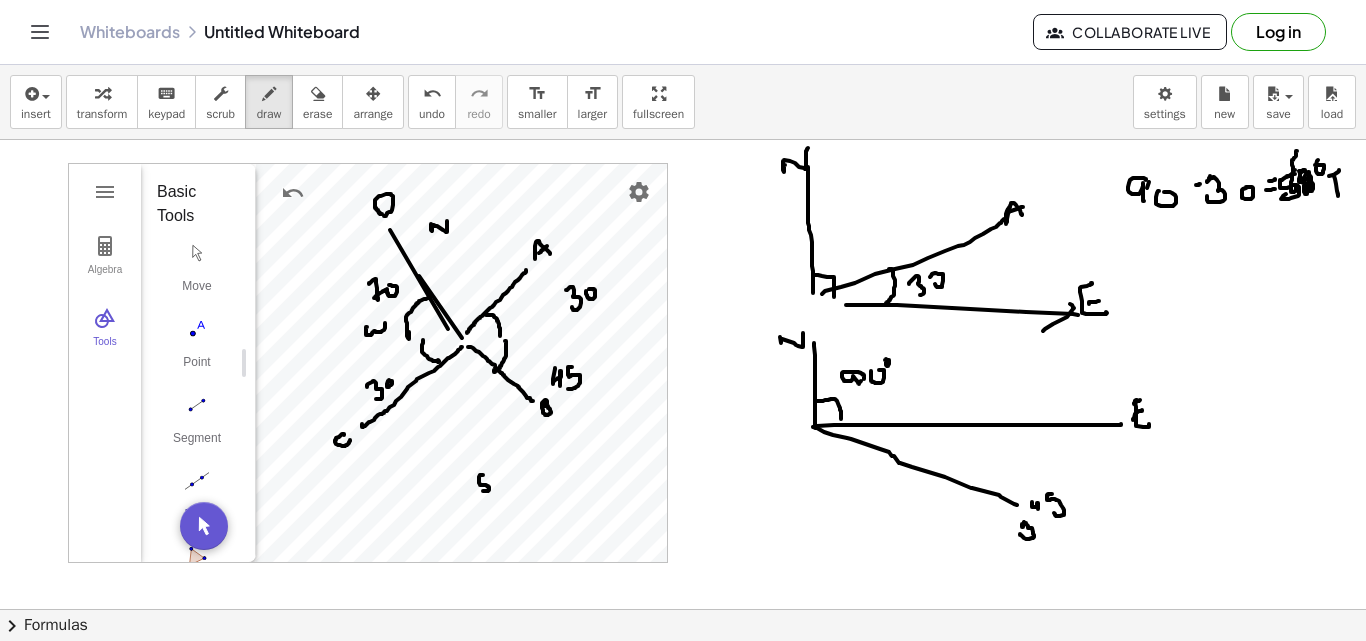 click at bounding box center (683, 374) 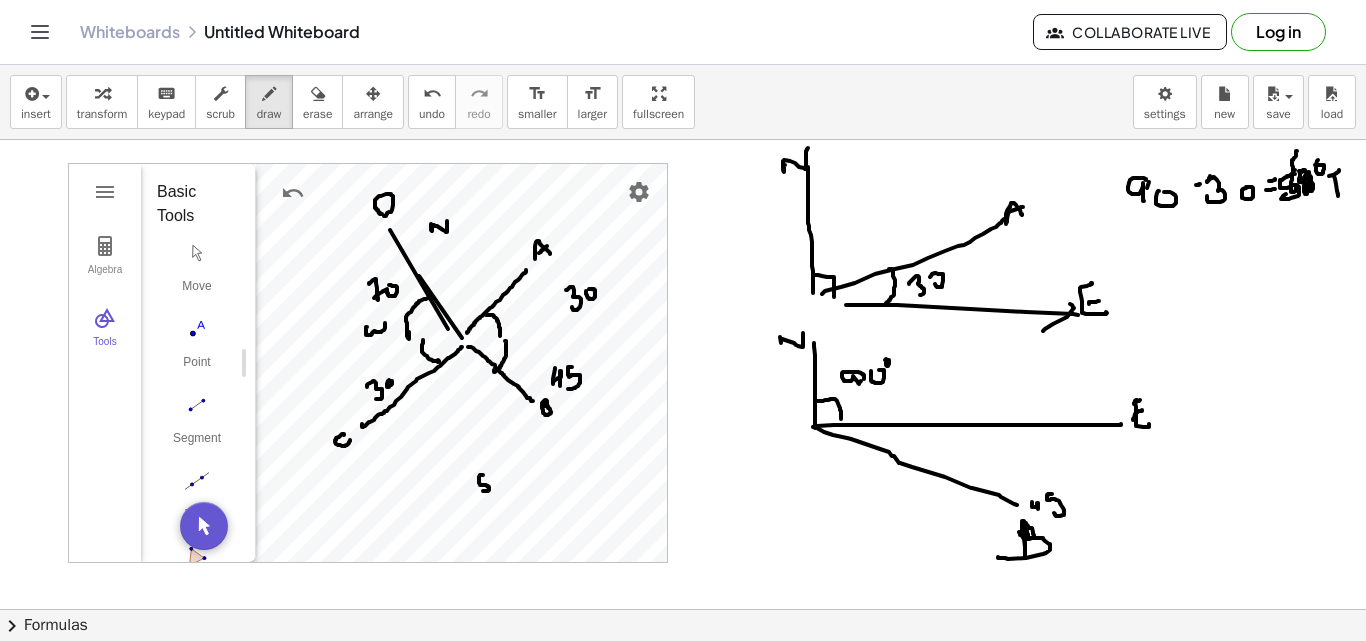 drag, startPoint x: 1023, startPoint y: 522, endPoint x: 1001, endPoint y: 547, distance: 33.30165 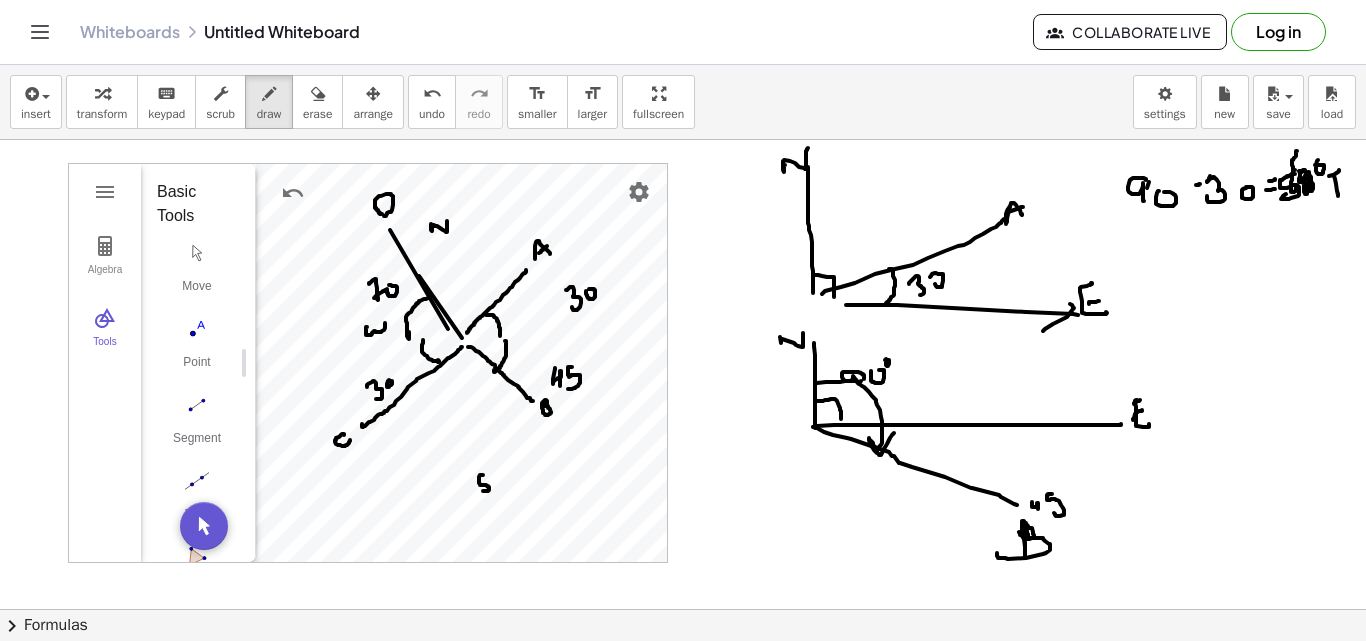 drag, startPoint x: 817, startPoint y: 383, endPoint x: 892, endPoint y: 432, distance: 89.587944 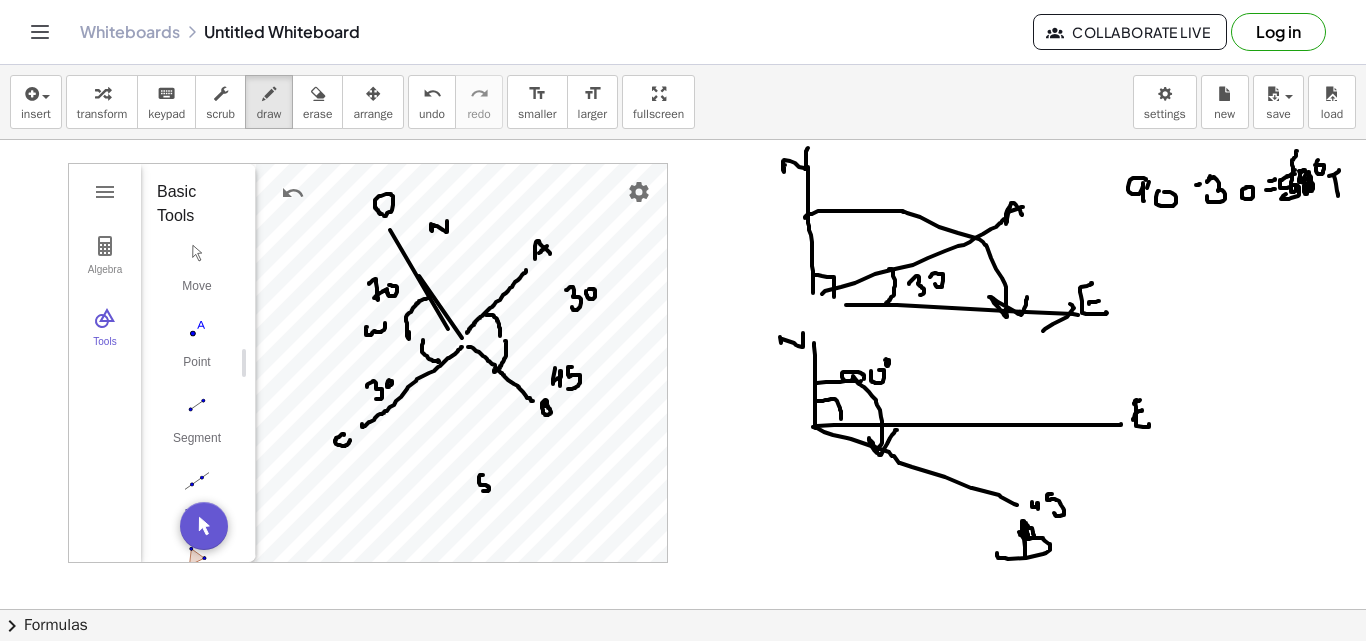 drag, startPoint x: 805, startPoint y: 218, endPoint x: 1019, endPoint y: 291, distance: 226.10838 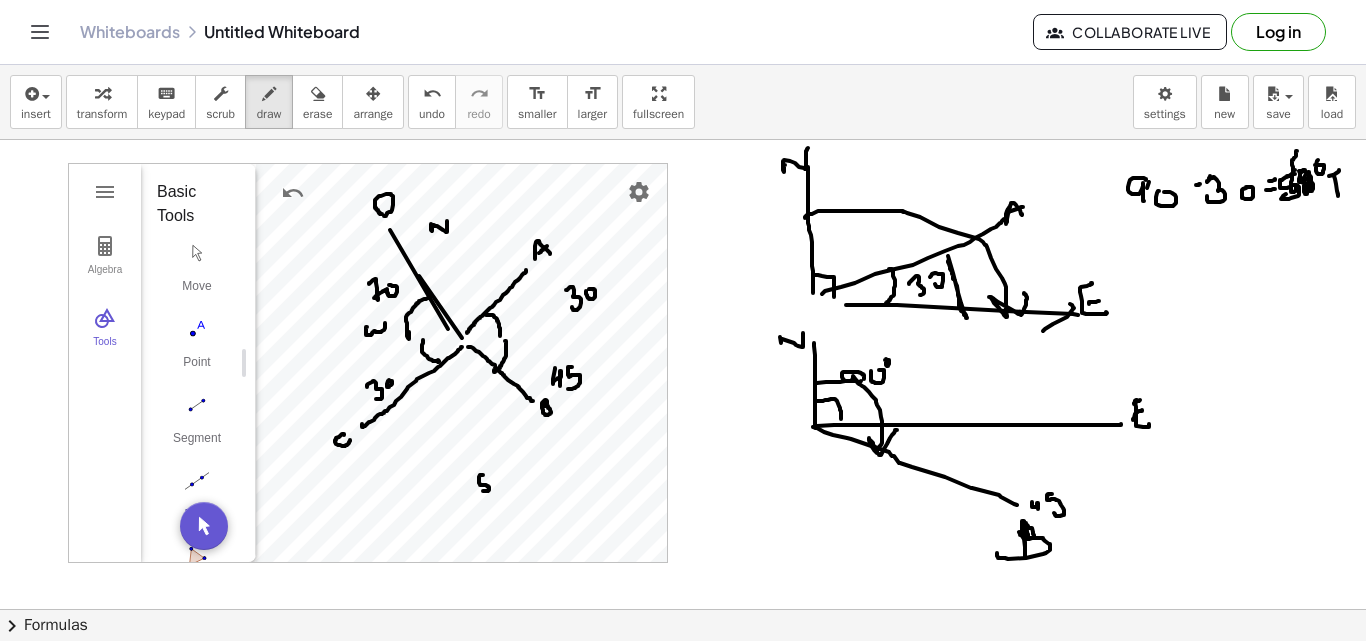 click at bounding box center [683, 374] 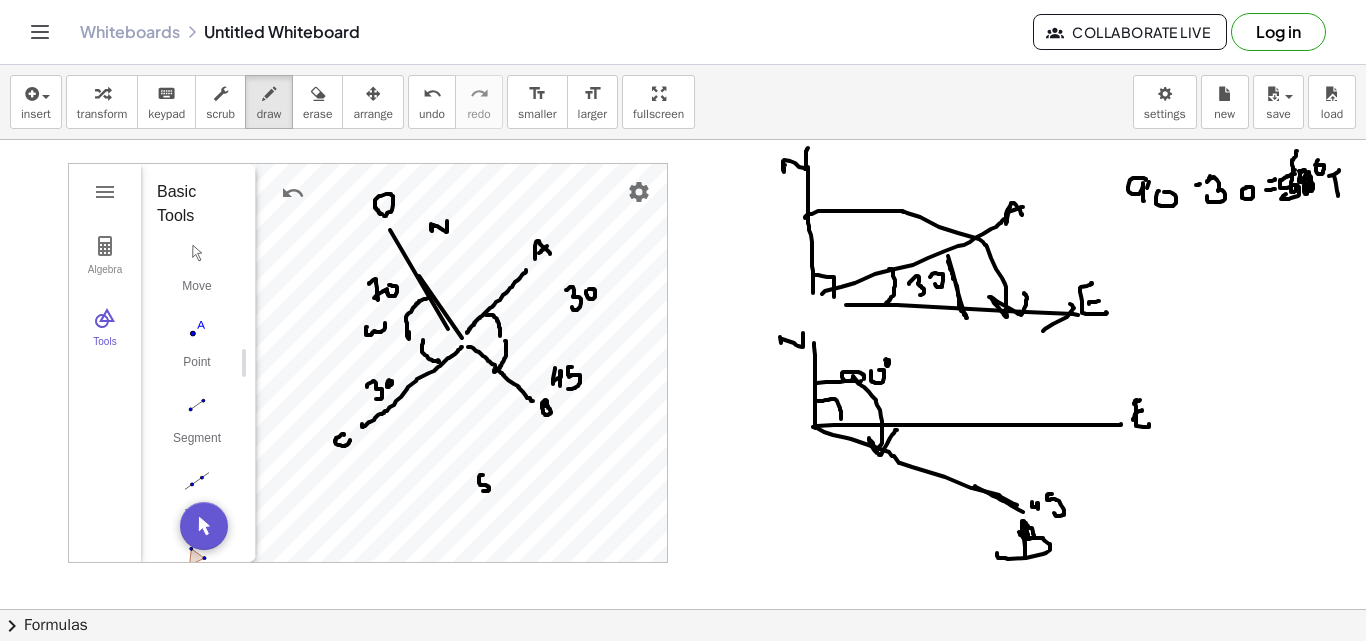 drag, startPoint x: 975, startPoint y: 486, endPoint x: 1023, endPoint y: 512, distance: 54.589375 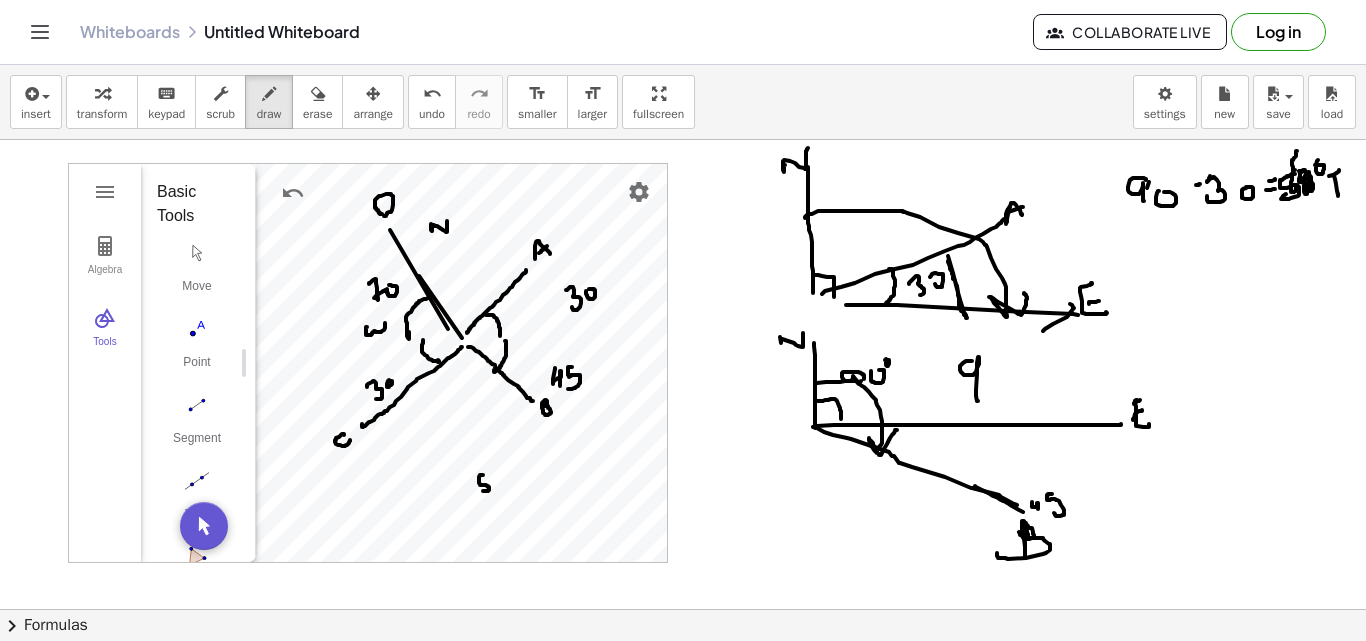 drag, startPoint x: 972, startPoint y: 361, endPoint x: 989, endPoint y: 388, distance: 31.906113 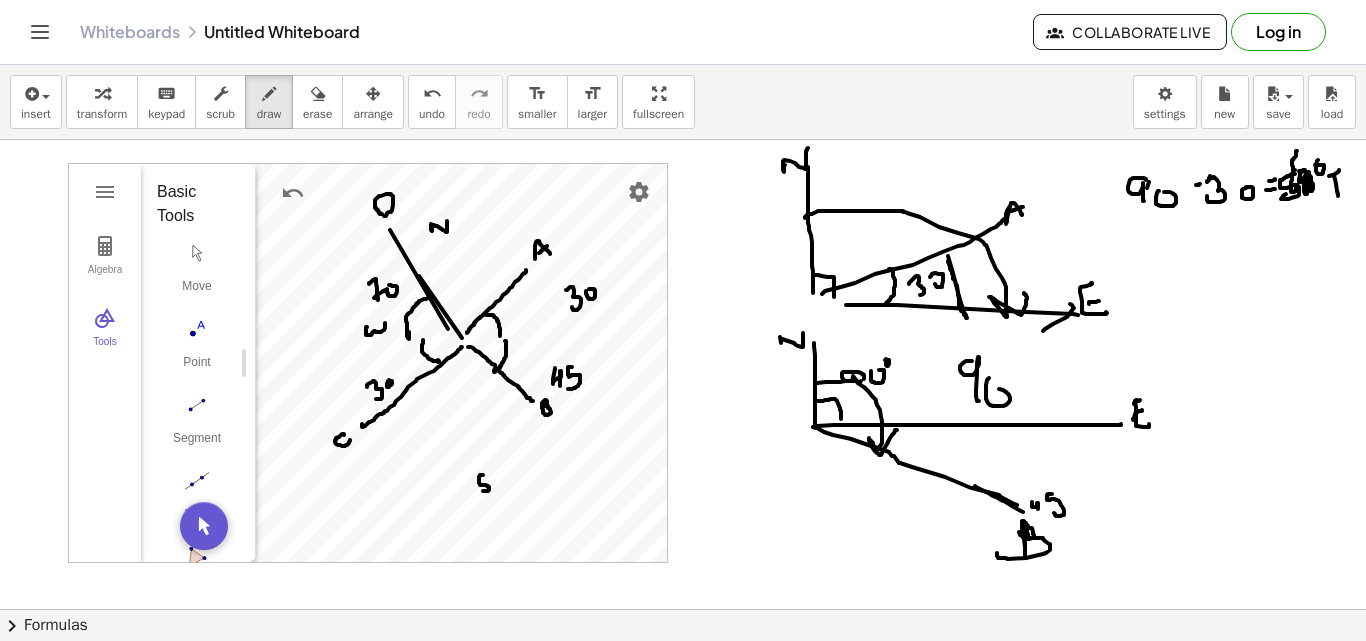drag, startPoint x: 986, startPoint y: 385, endPoint x: 1000, endPoint y: 384, distance: 14.035668 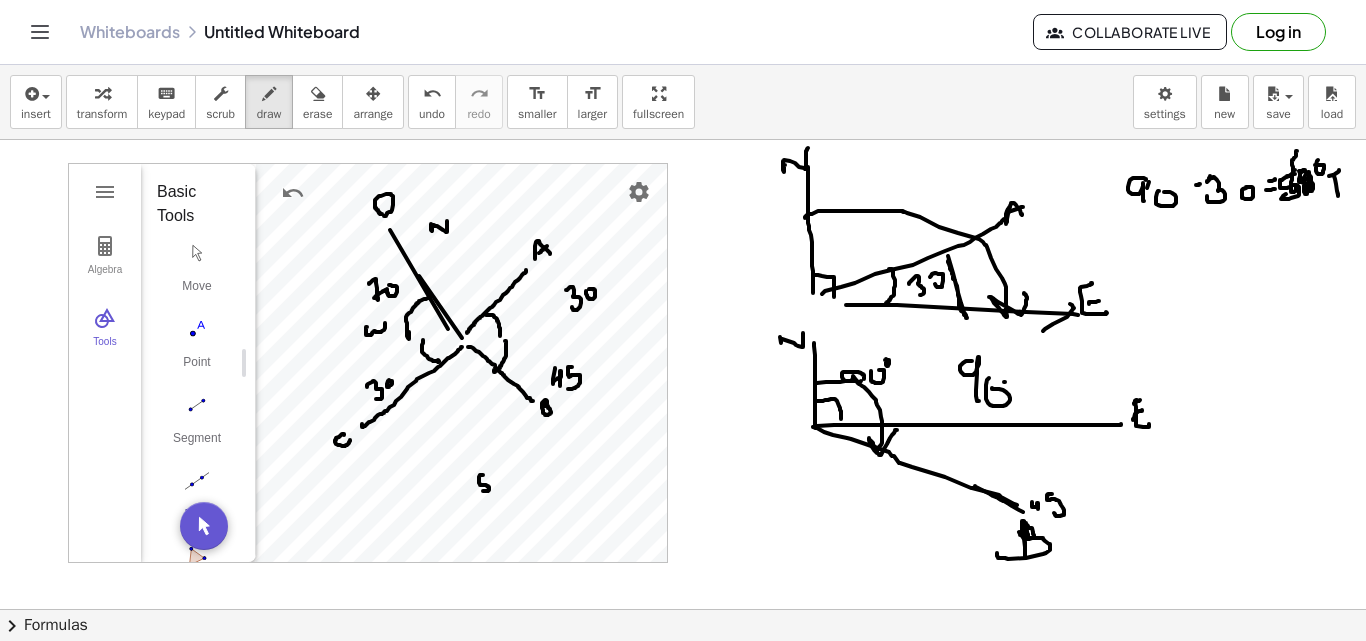 drag, startPoint x: 1004, startPoint y: 382, endPoint x: 1049, endPoint y: 376, distance: 45.39824 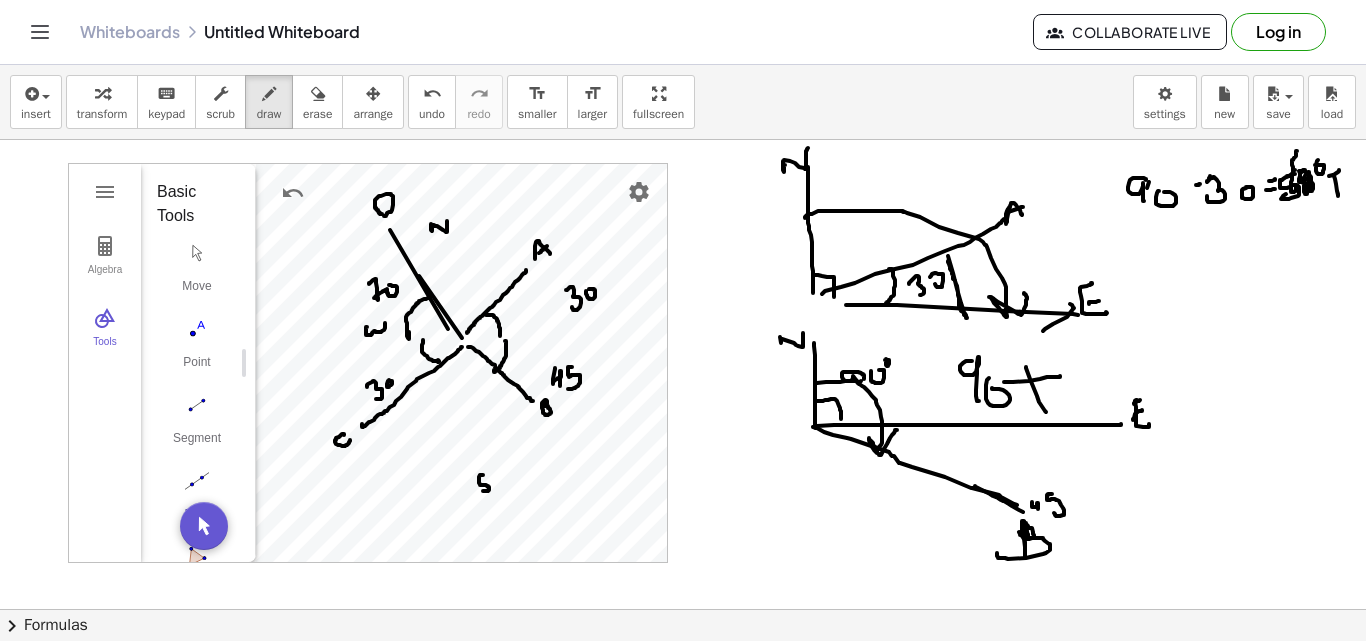 drag, startPoint x: 1026, startPoint y: 367, endPoint x: 1062, endPoint y: 382, distance: 39 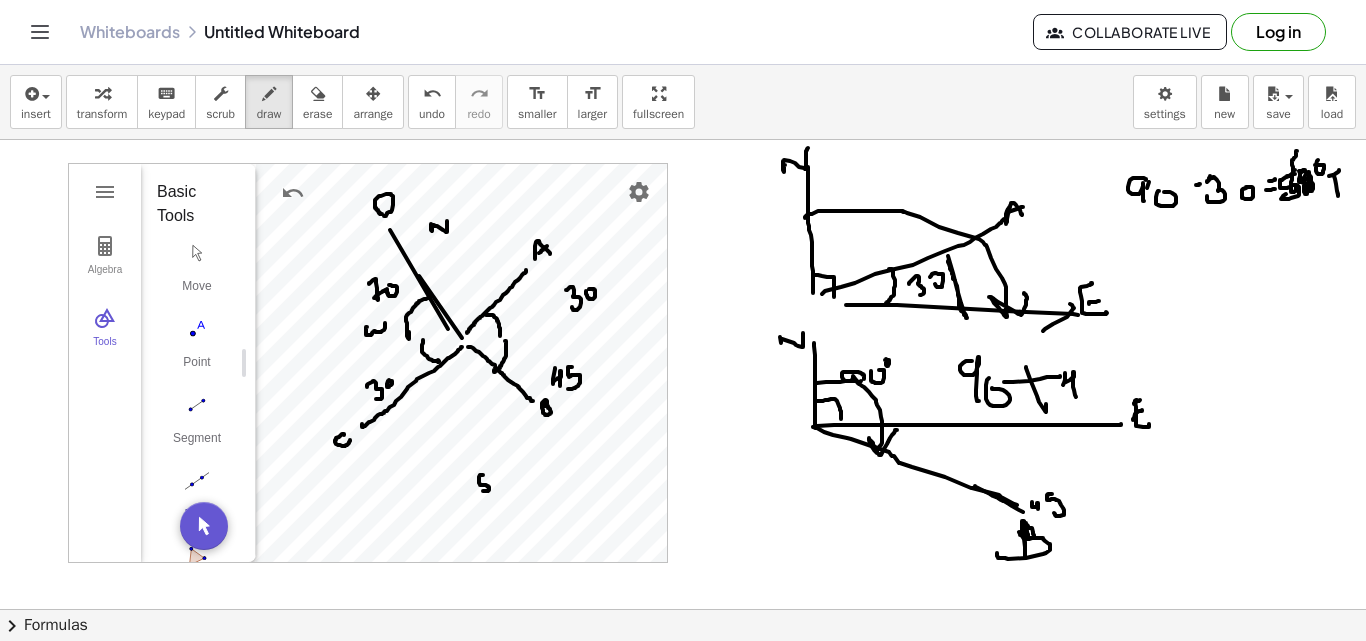 drag, startPoint x: 1065, startPoint y: 373, endPoint x: 1084, endPoint y: 373, distance: 19 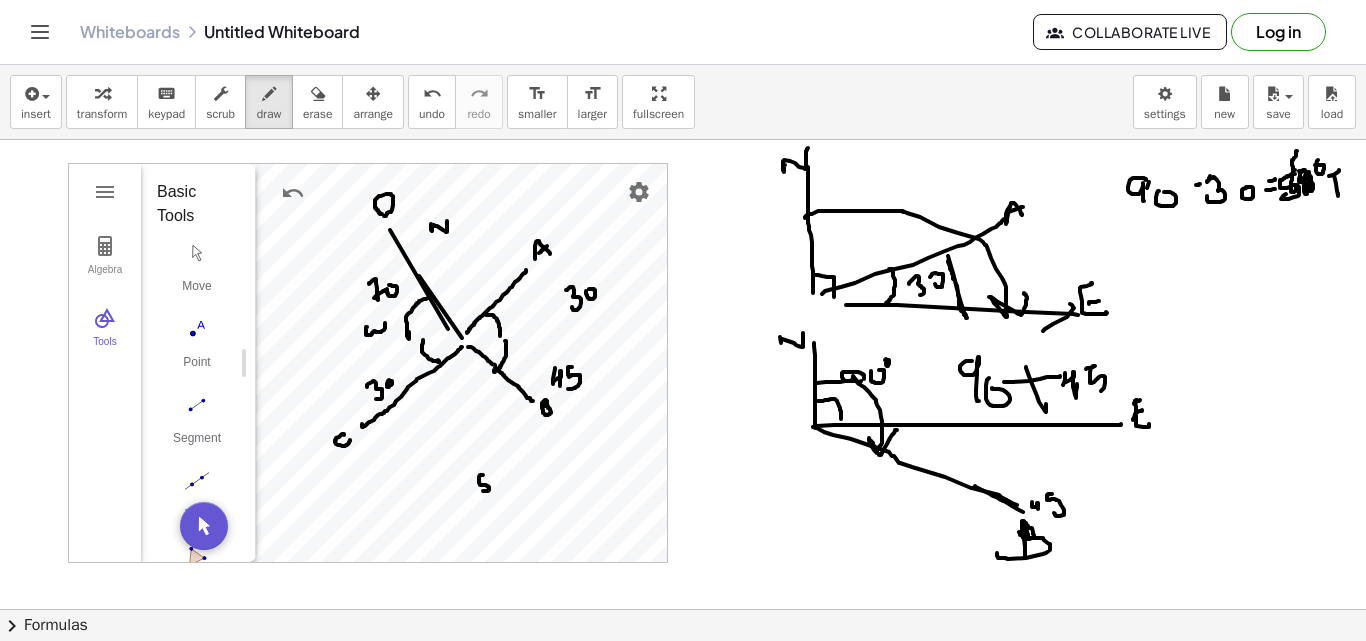 drag, startPoint x: 1086, startPoint y: 369, endPoint x: 1088, endPoint y: 381, distance: 12.165525 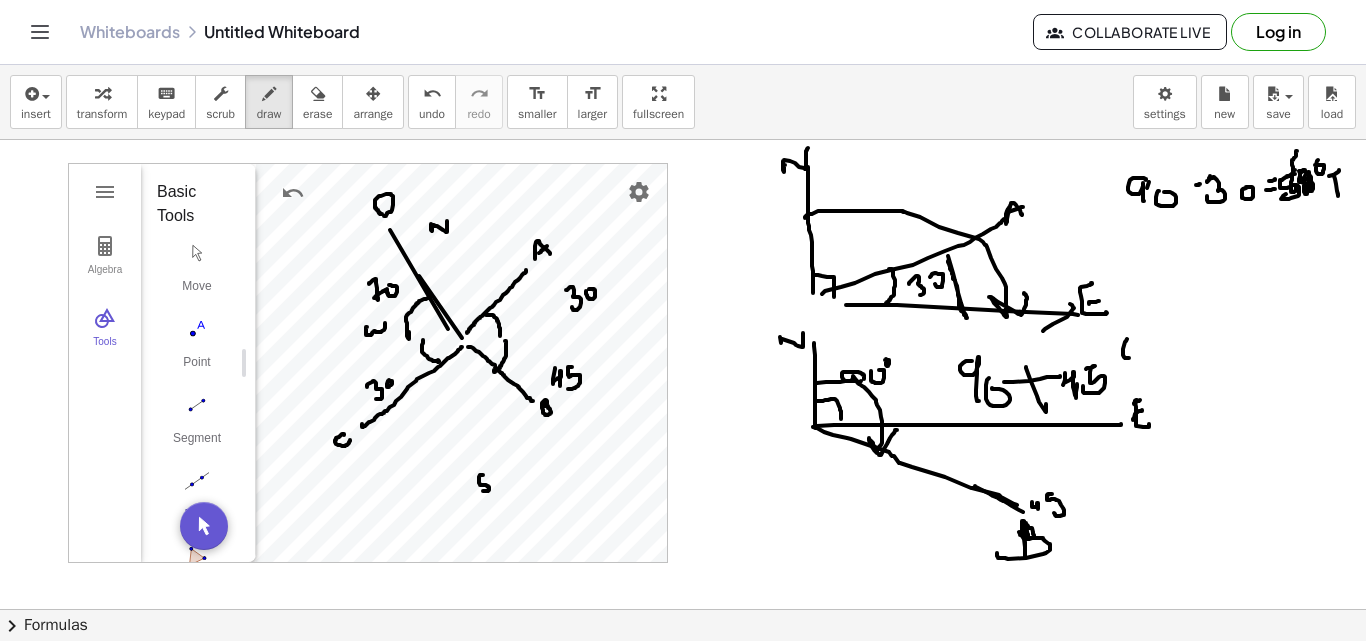 drag, startPoint x: 1128, startPoint y: 358, endPoint x: 1123, endPoint y: 341, distance: 17.720045 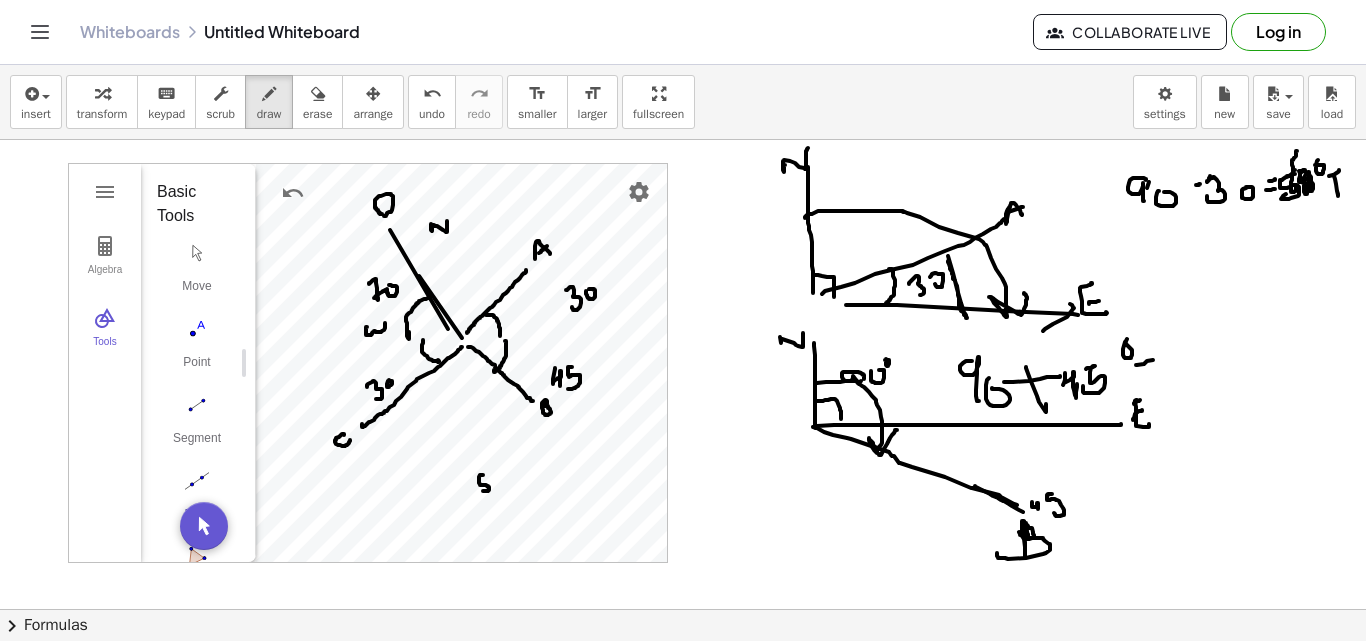 drag, startPoint x: 1136, startPoint y: 365, endPoint x: 1156, endPoint y: 359, distance: 20.880613 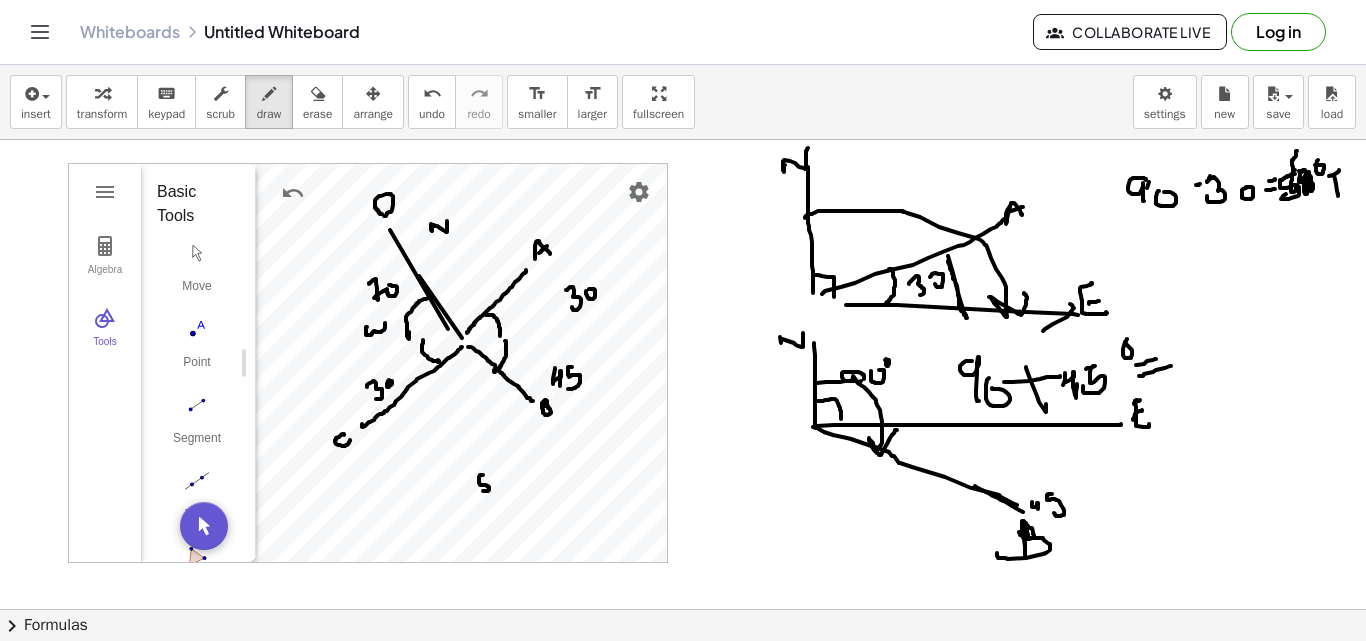 drag, startPoint x: 1139, startPoint y: 376, endPoint x: 1171, endPoint y: 366, distance: 33.526108 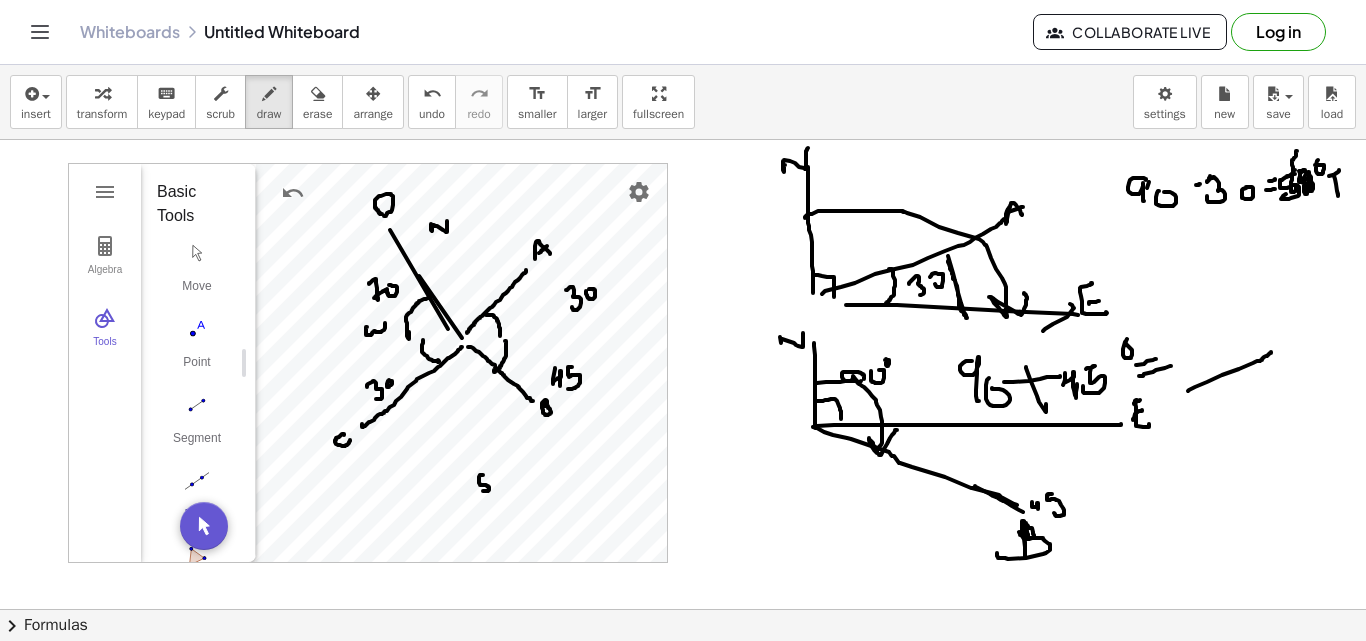 drag, startPoint x: 1188, startPoint y: 391, endPoint x: 1271, endPoint y: 352, distance: 91.706055 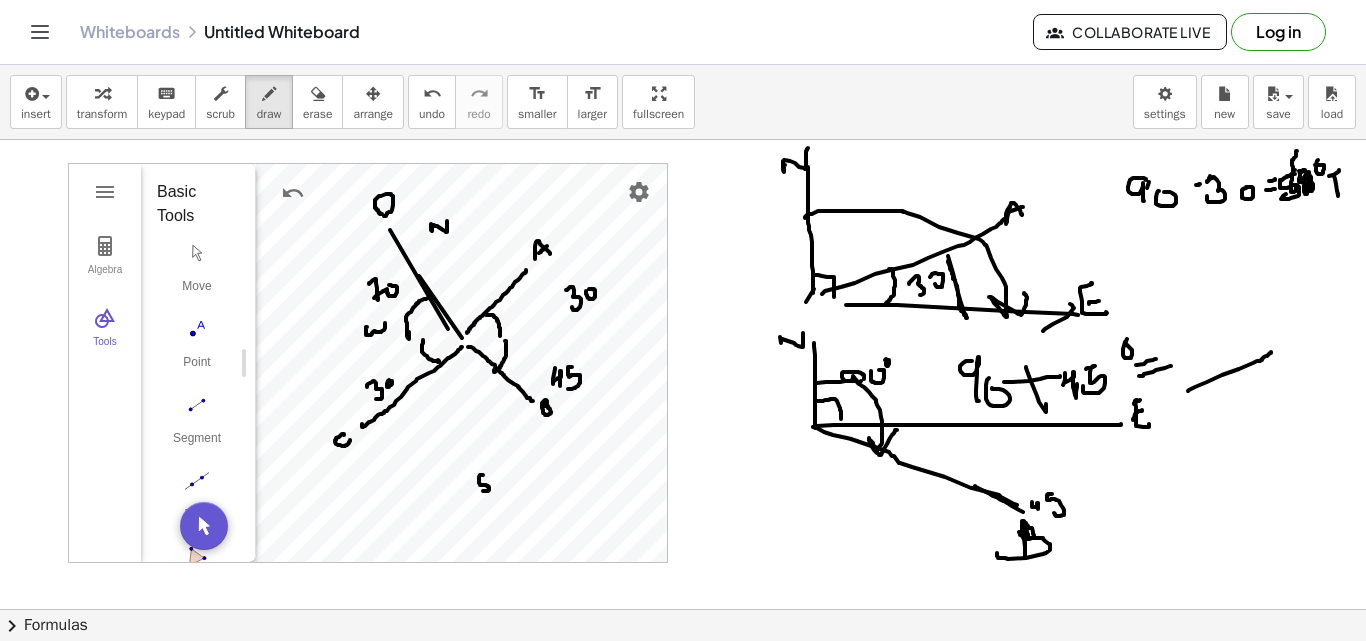 click at bounding box center (683, 374) 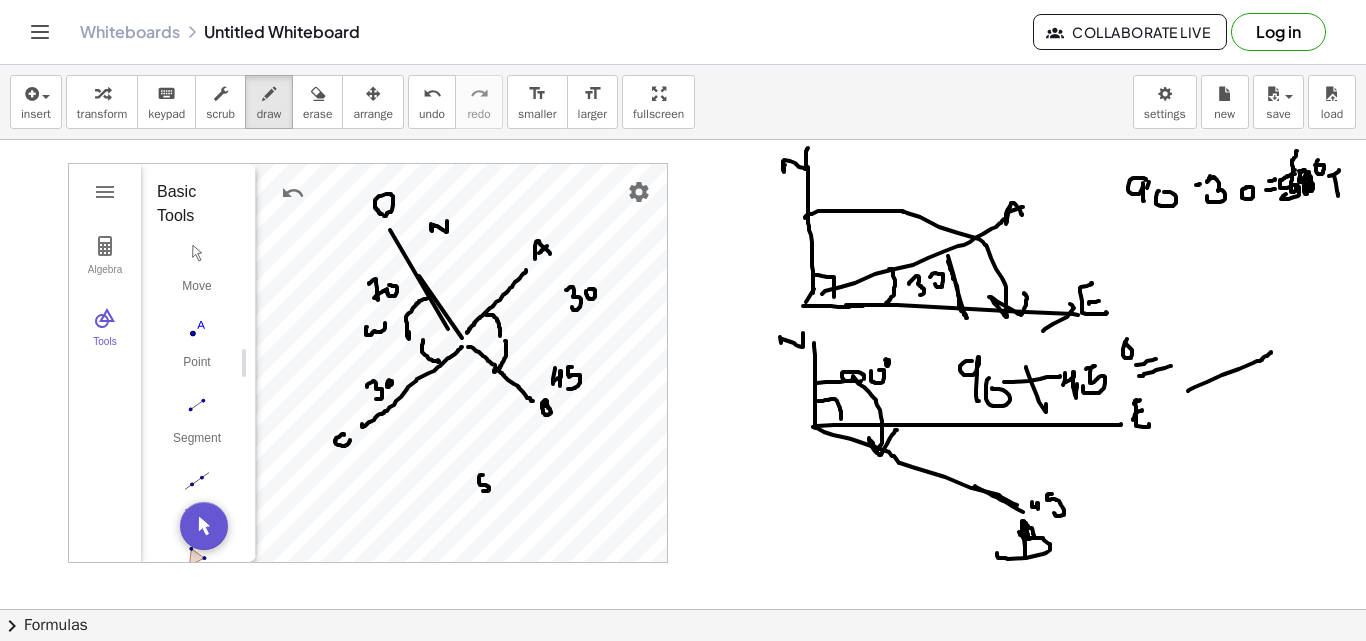 drag, startPoint x: 803, startPoint y: 306, endPoint x: 852, endPoint y: 284, distance: 53.712196 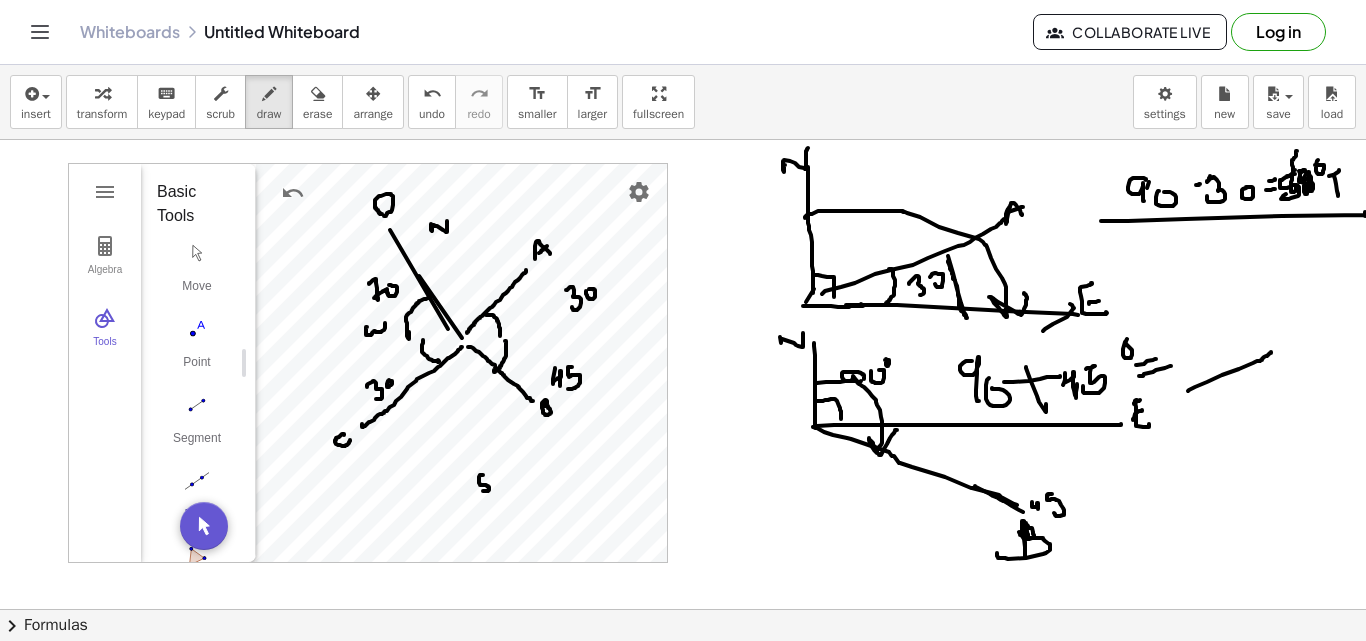 drag, startPoint x: 1101, startPoint y: 221, endPoint x: 1365, endPoint y: 212, distance: 264.15335 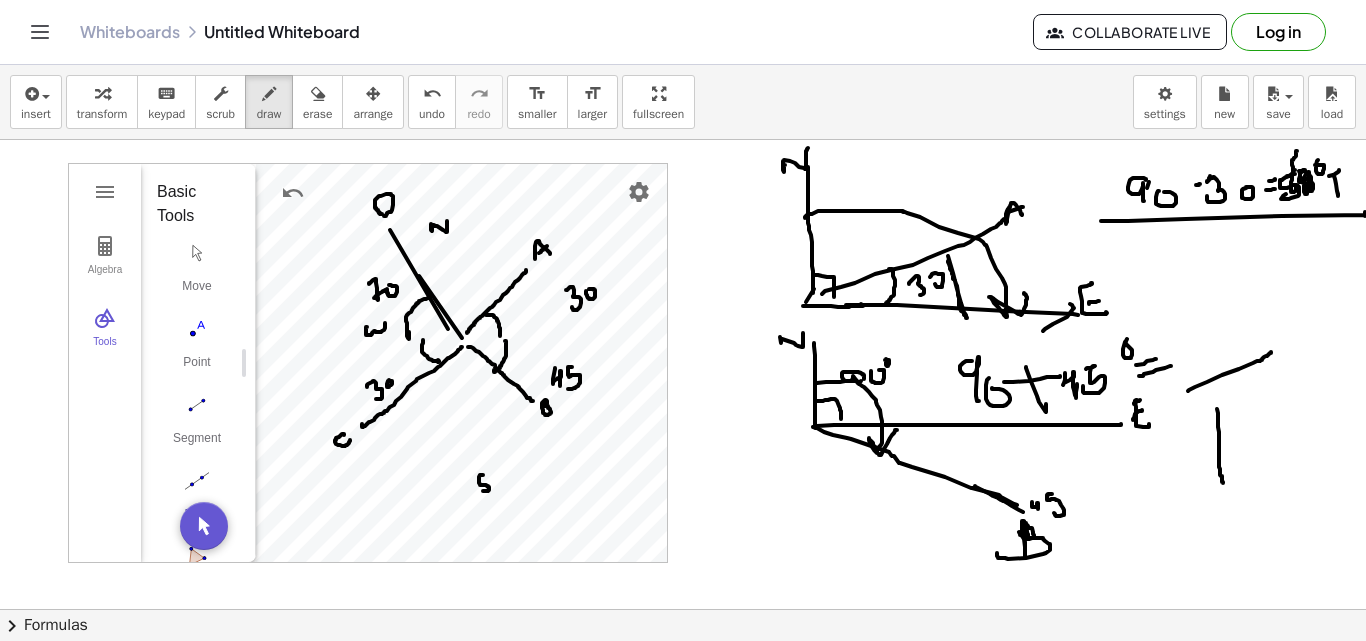 drag, startPoint x: 1217, startPoint y: 409, endPoint x: 1223, endPoint y: 483, distance: 74.24284 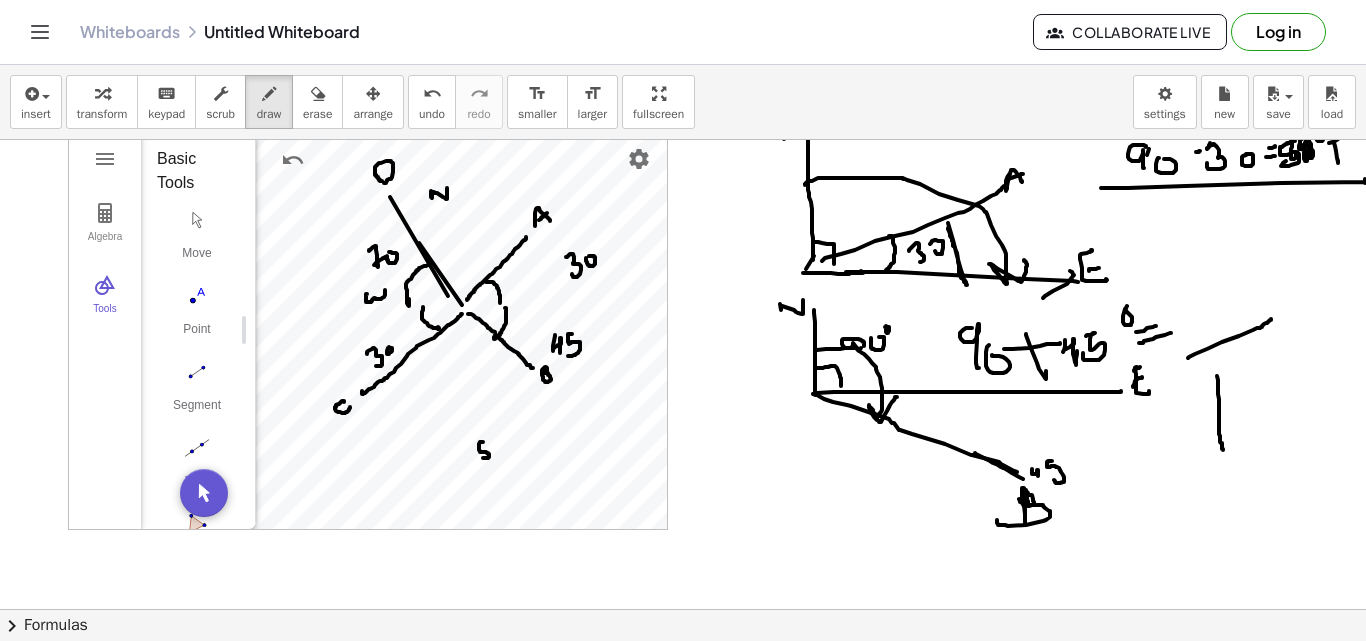 scroll, scrollTop: 300, scrollLeft: 0, axis: vertical 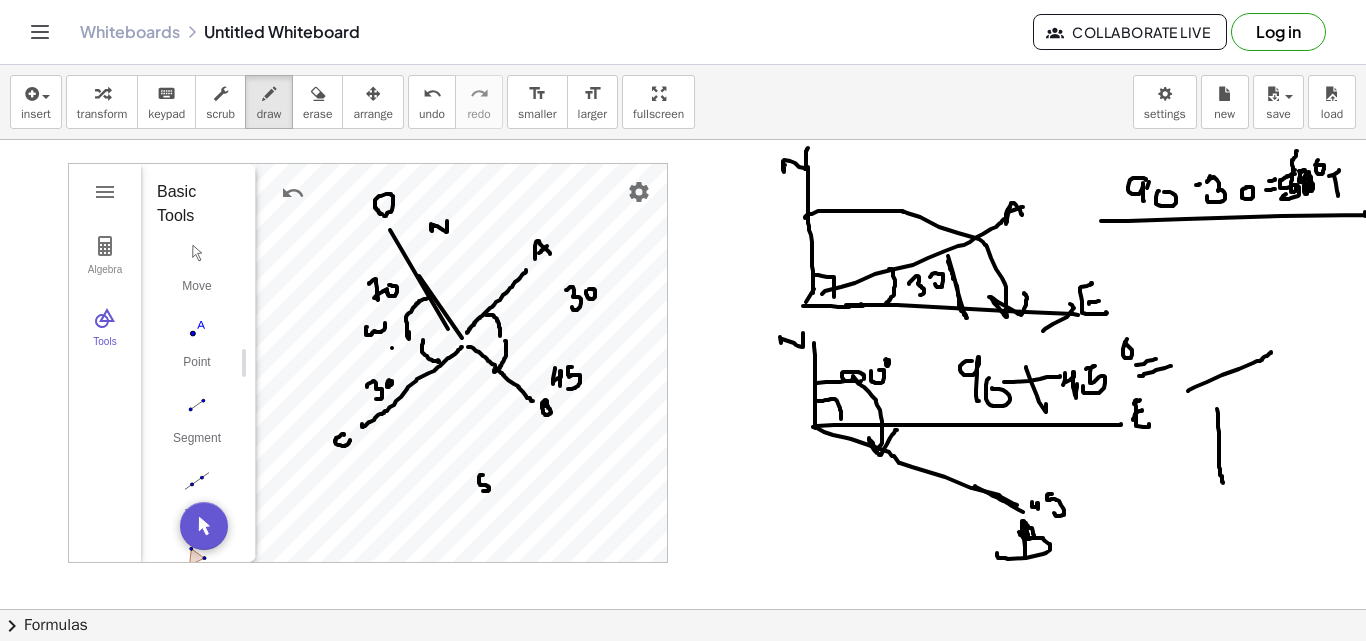click at bounding box center [686, 374] 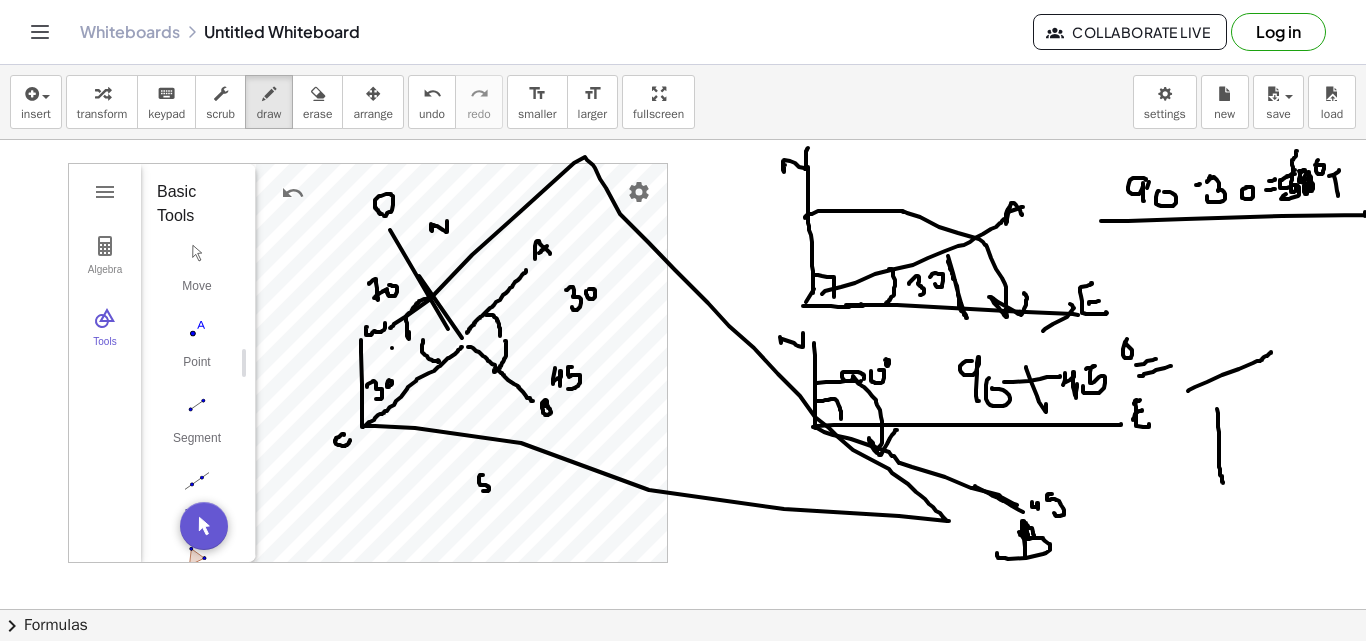 drag, startPoint x: 361, startPoint y: 340, endPoint x: 402, endPoint y: 323, distance: 44.38468 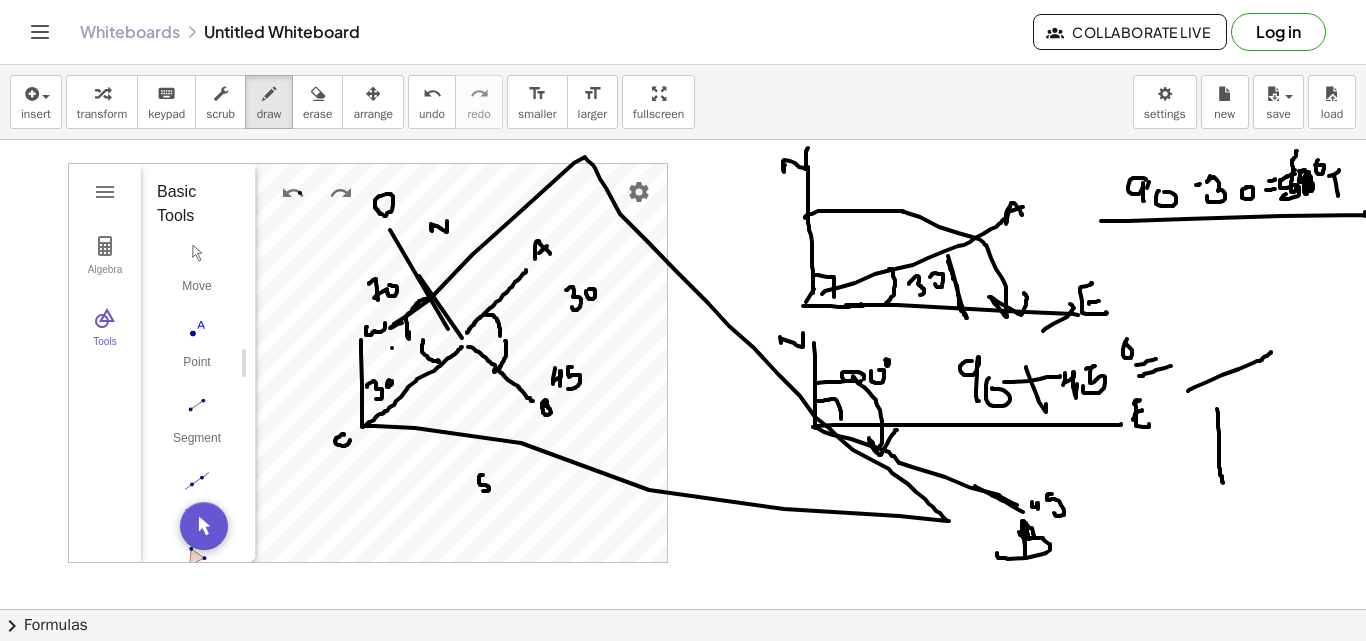 click at bounding box center [686, 374] 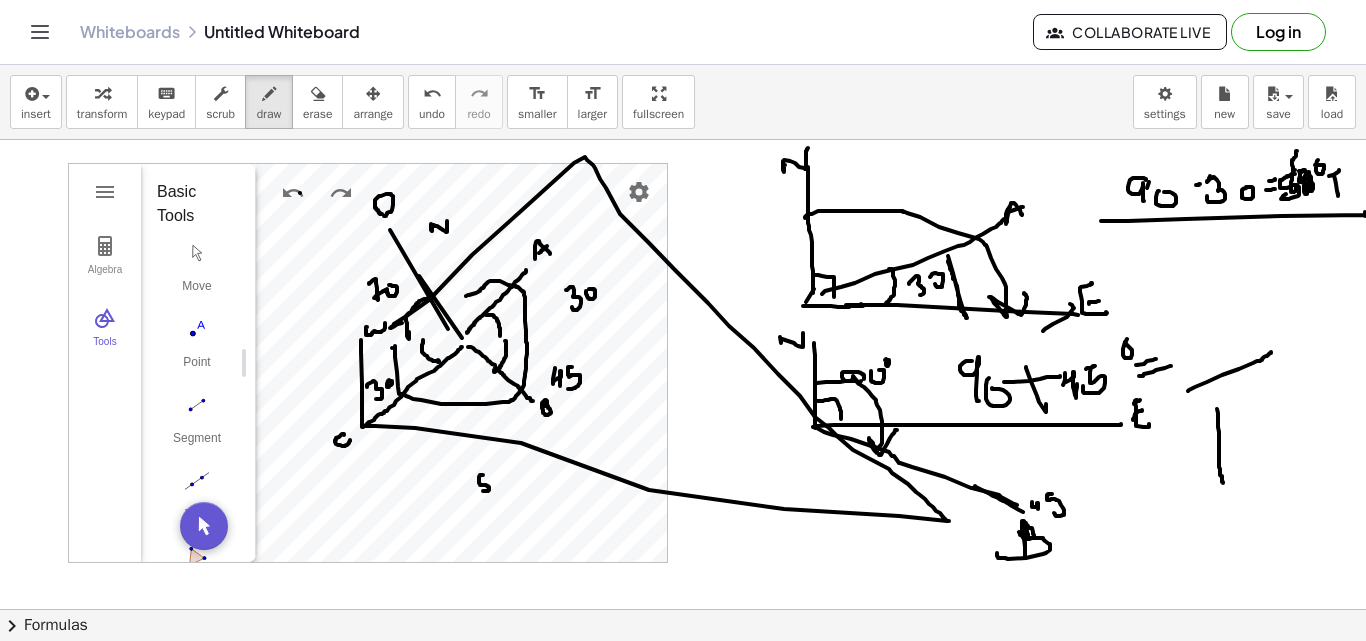 drag, startPoint x: 395, startPoint y: 346, endPoint x: 463, endPoint y: 301, distance: 81.5414 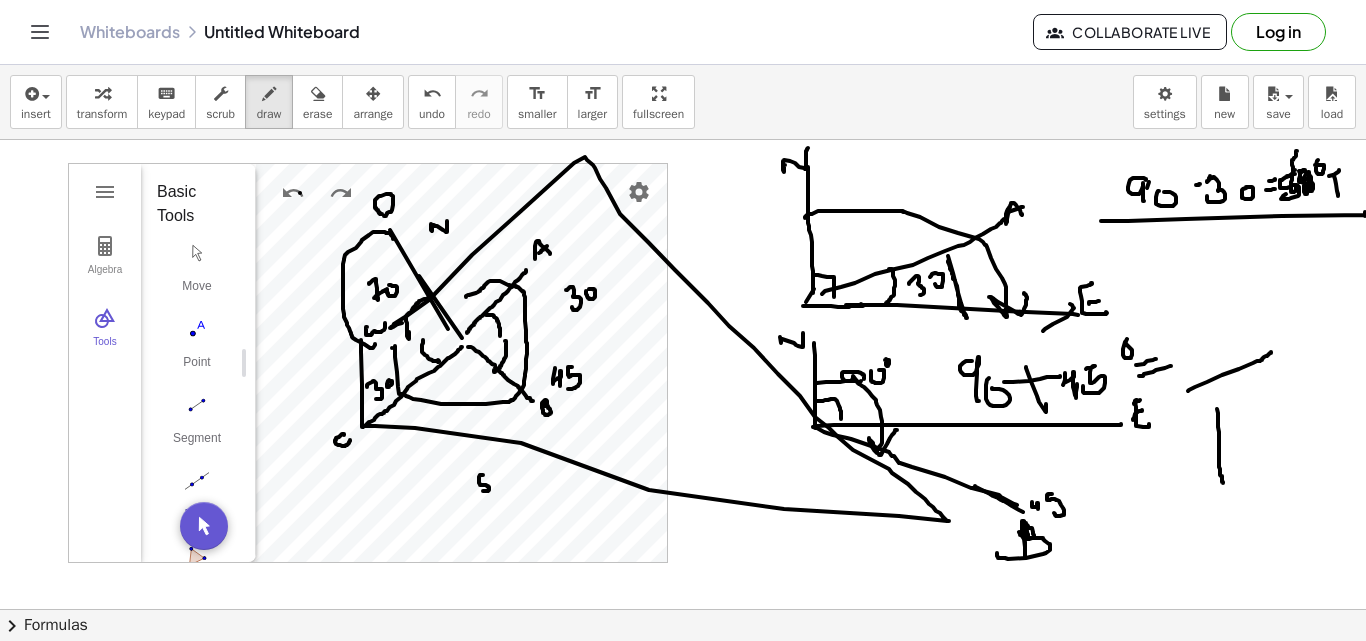 drag, startPoint x: 393, startPoint y: 239, endPoint x: 376, endPoint y: 337, distance: 99.46356 